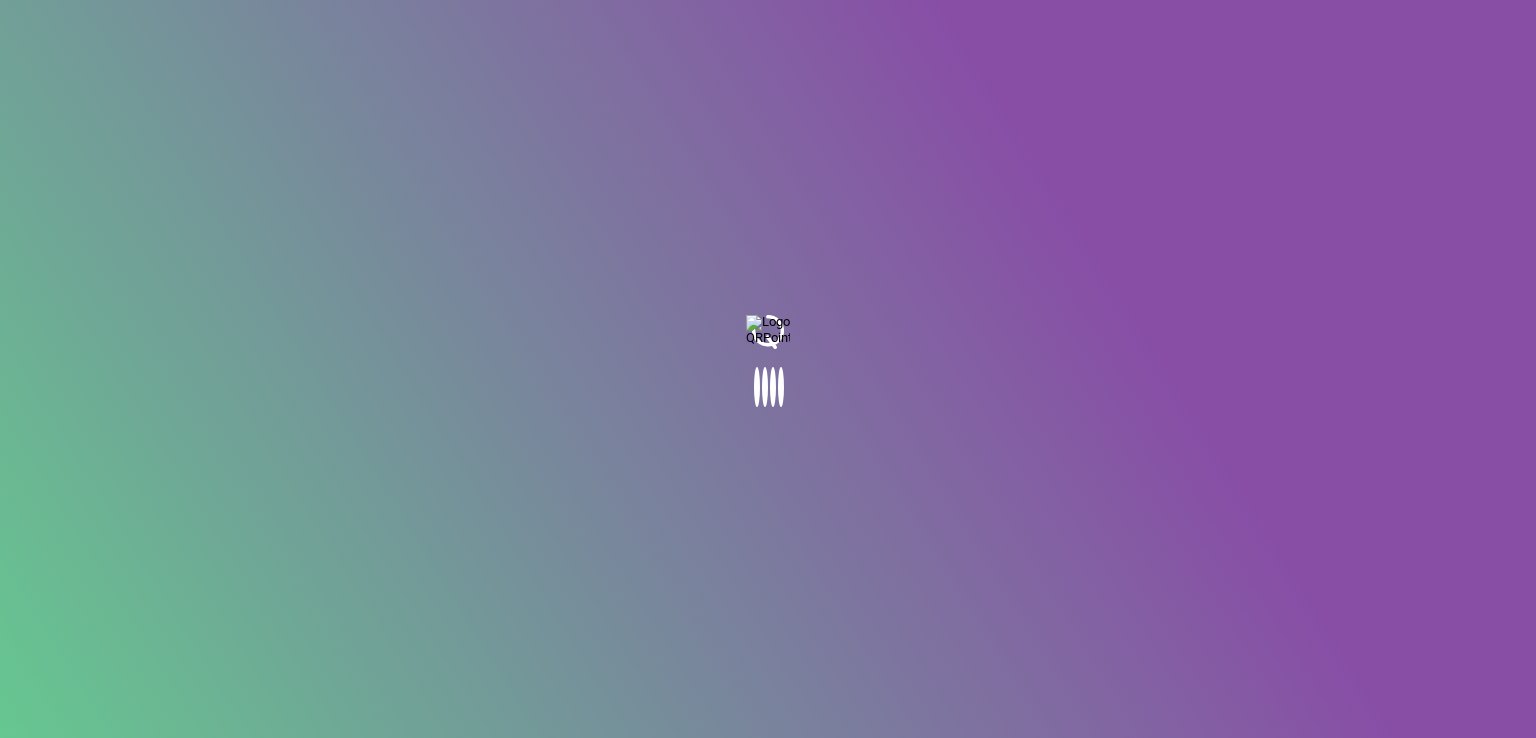 scroll, scrollTop: 0, scrollLeft: 0, axis: both 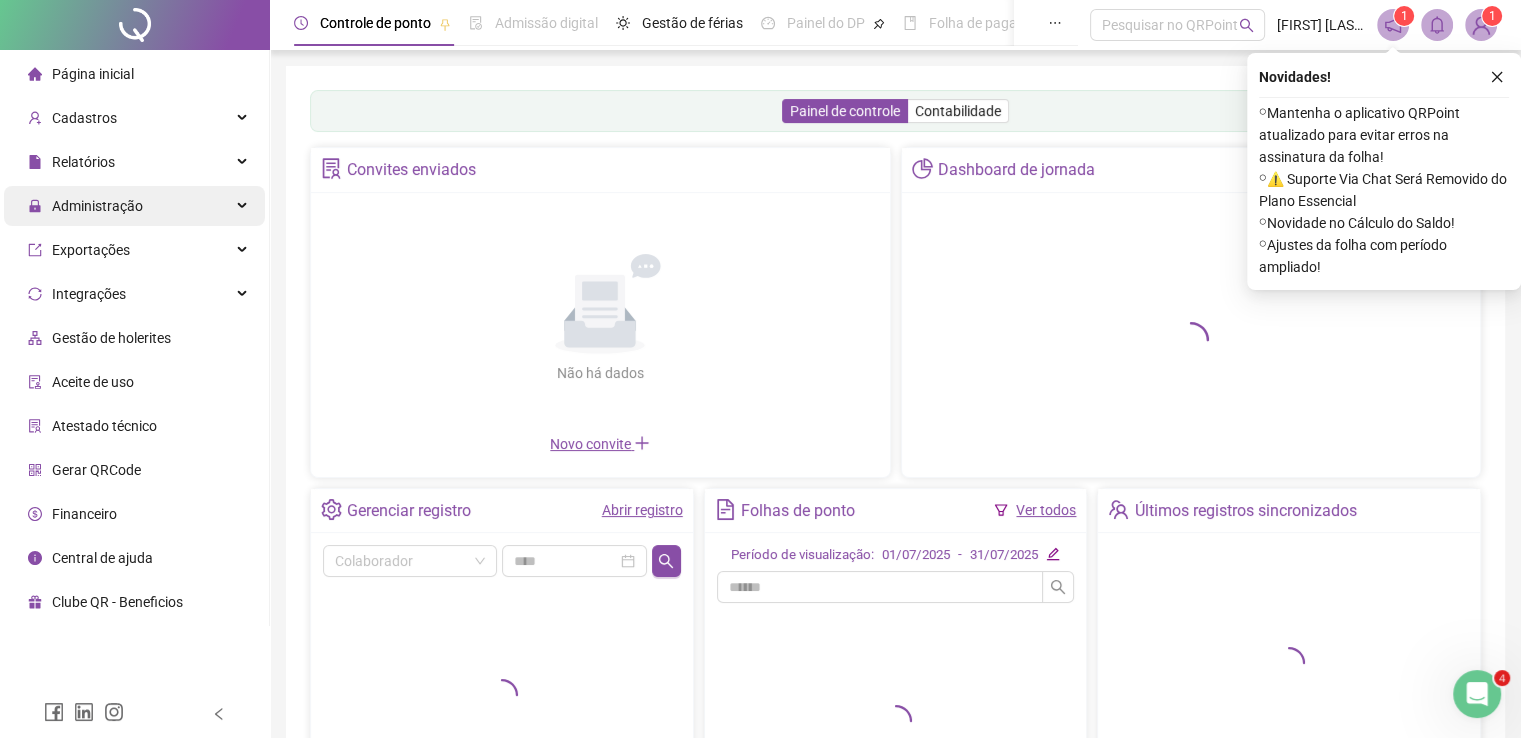 click on "Administração" at bounding box center (97, 206) 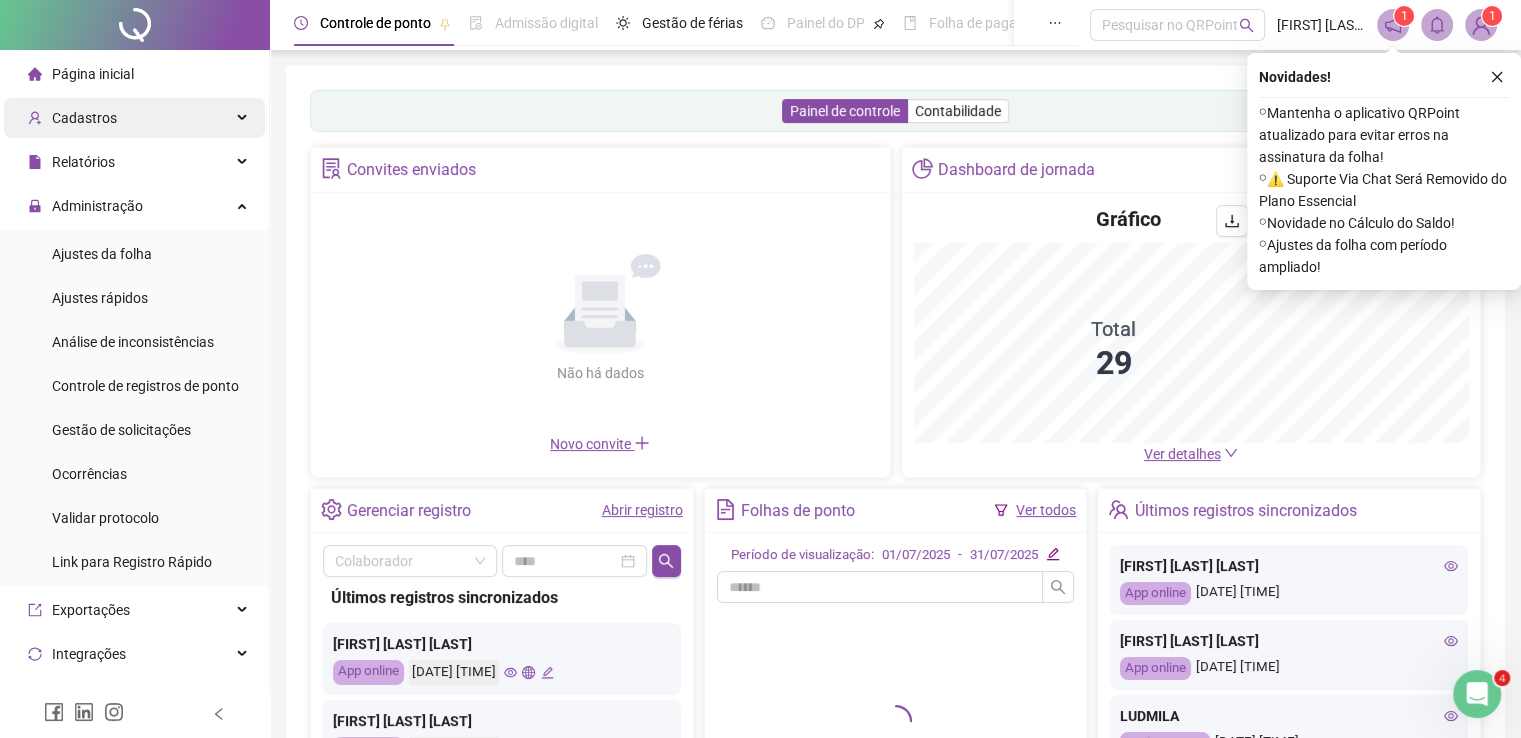 click on "Cadastros" at bounding box center [84, 118] 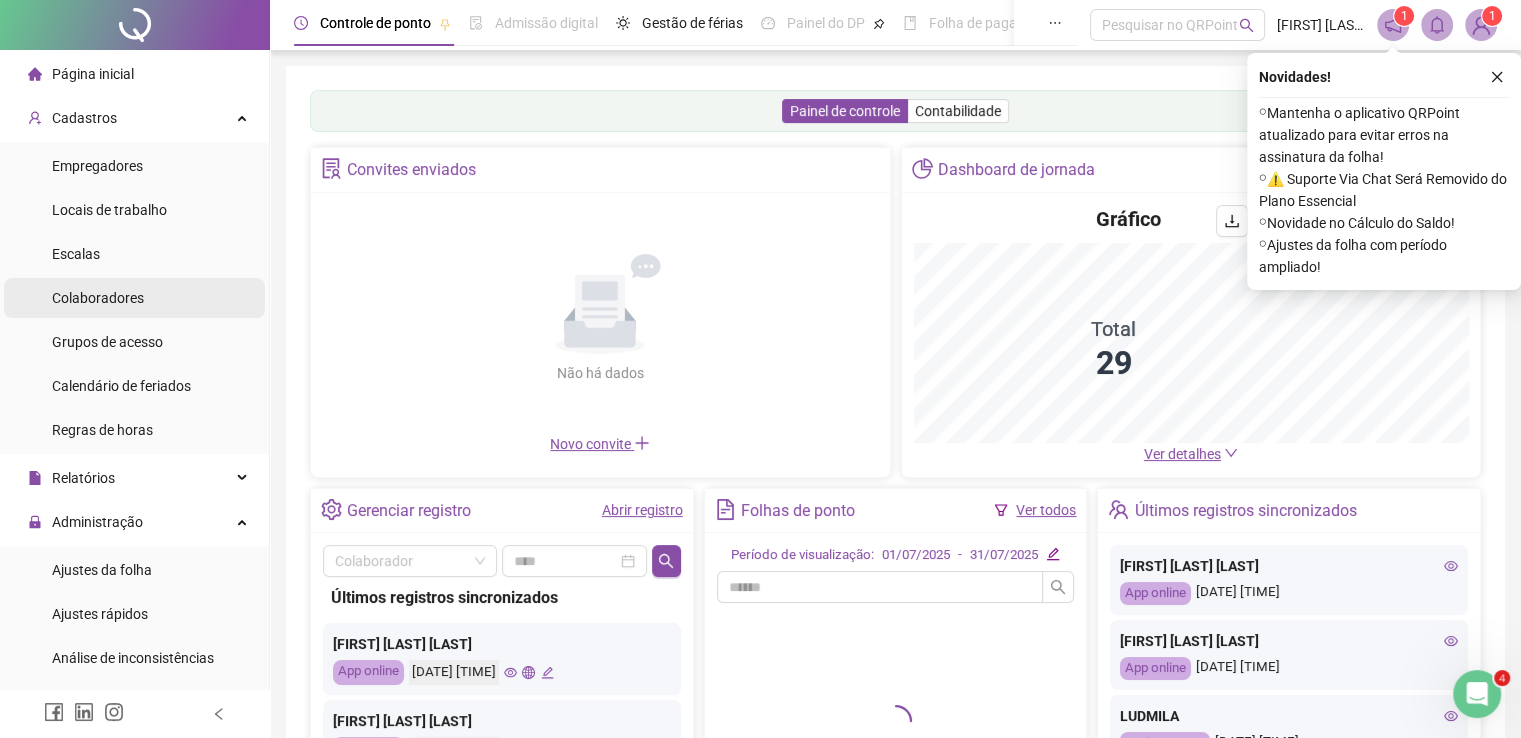 click on "Colaboradores" at bounding box center [98, 298] 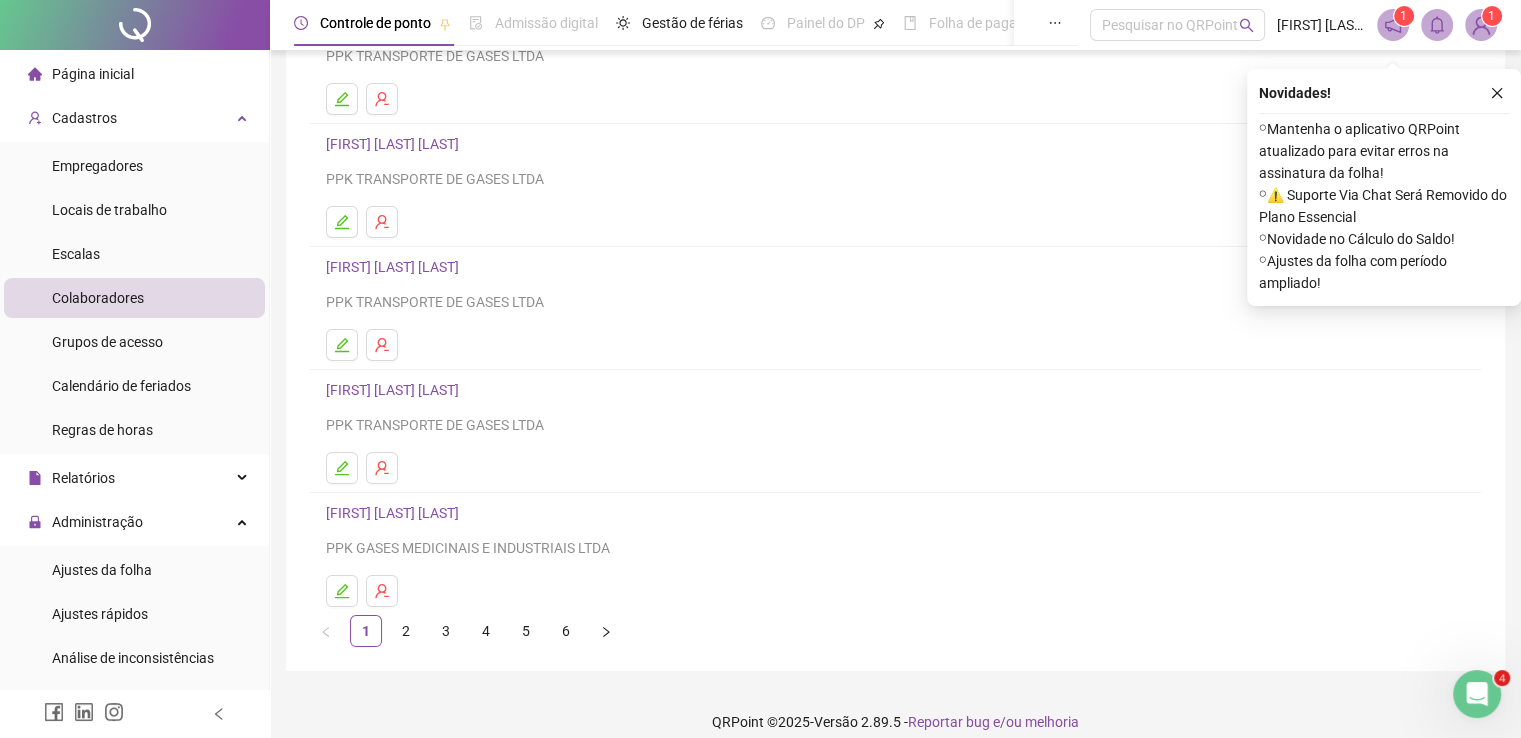 scroll, scrollTop: 228, scrollLeft: 0, axis: vertical 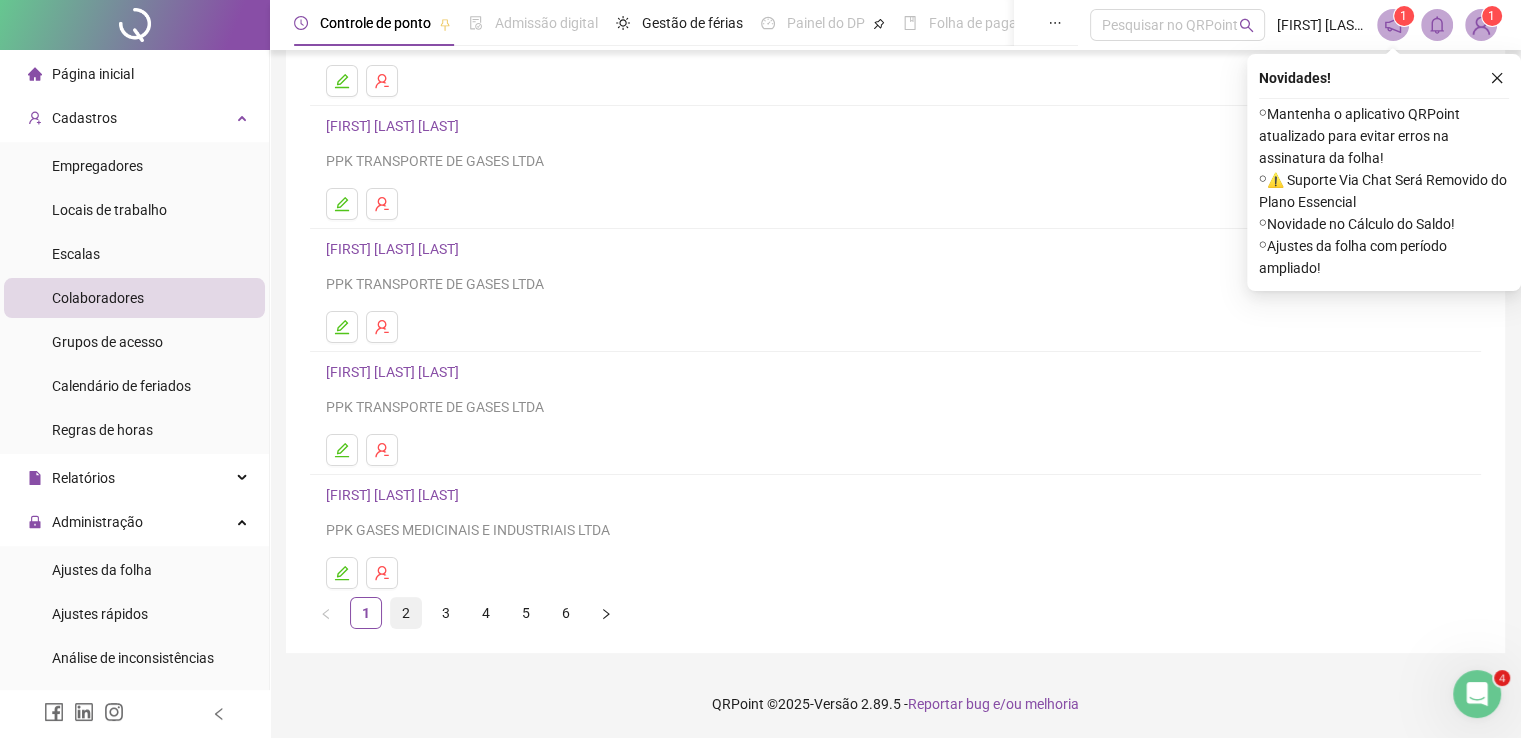 click on "2" at bounding box center [406, 613] 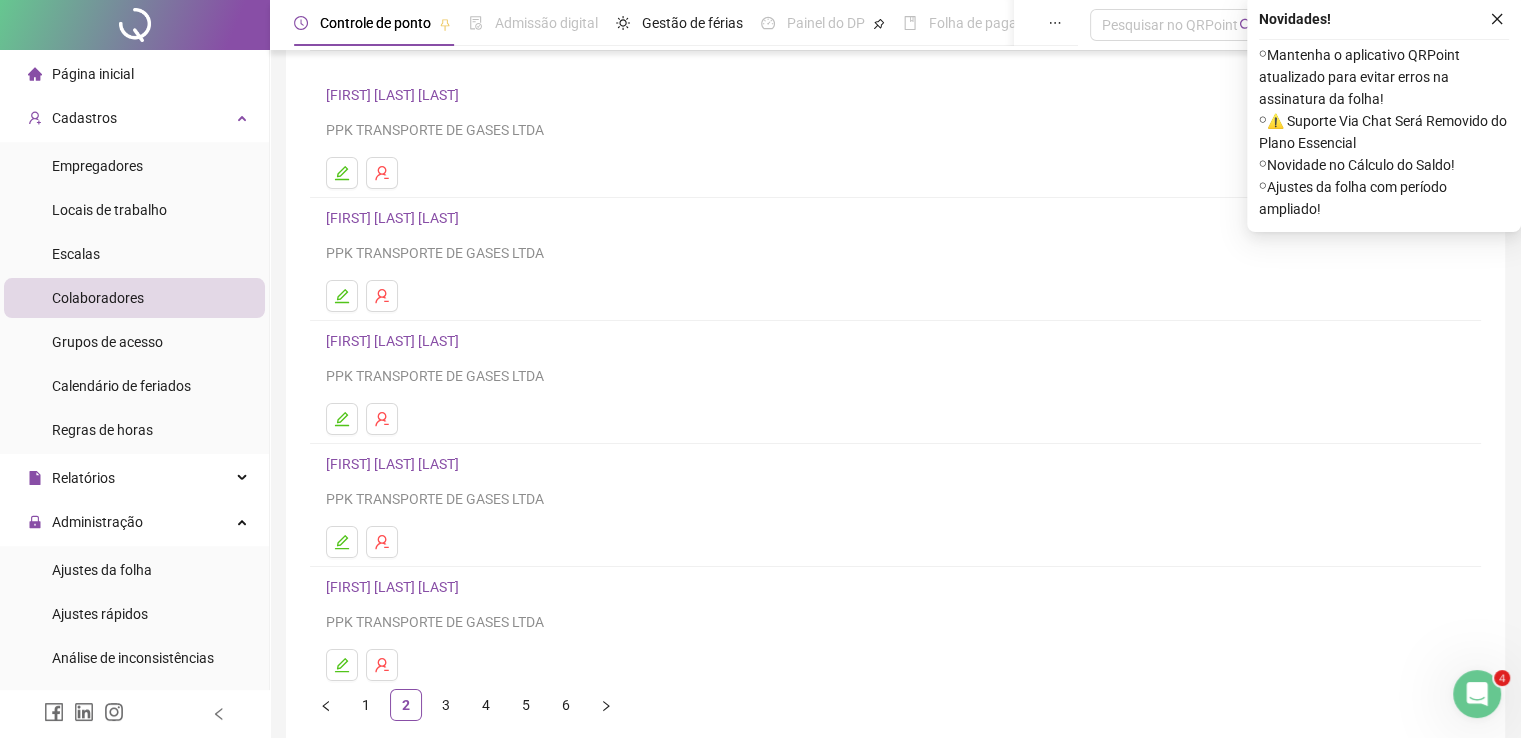 scroll, scrollTop: 200, scrollLeft: 0, axis: vertical 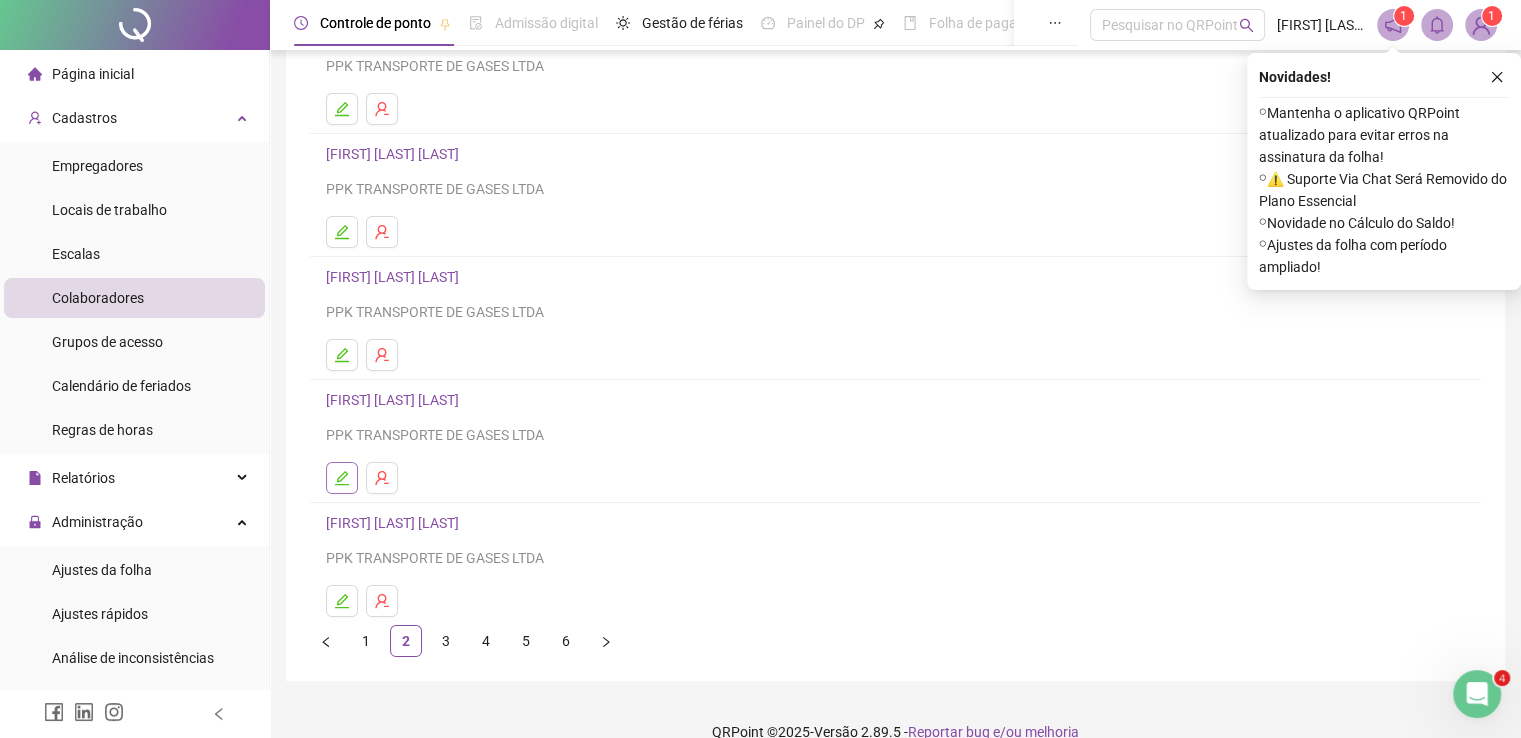 click 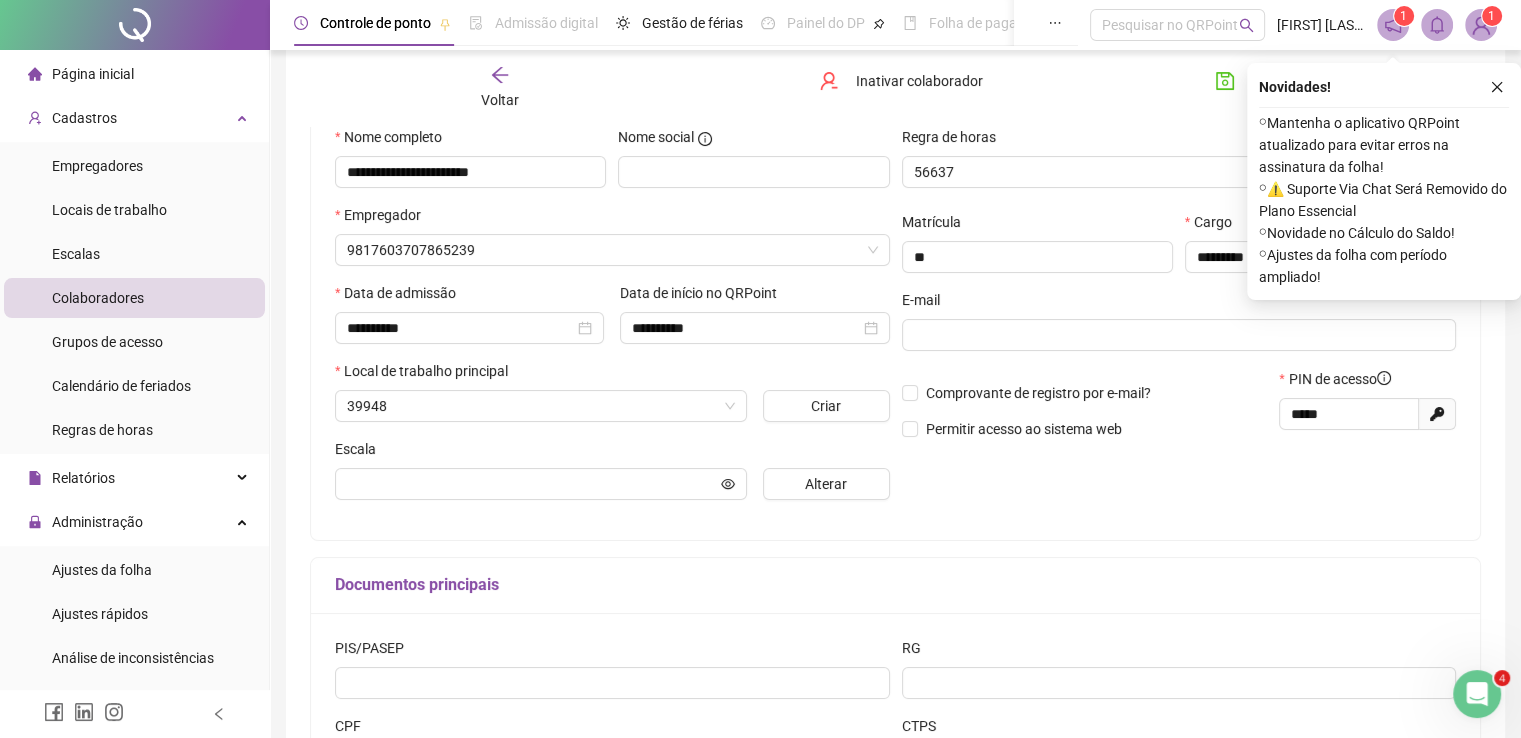 scroll, scrollTop: 210, scrollLeft: 0, axis: vertical 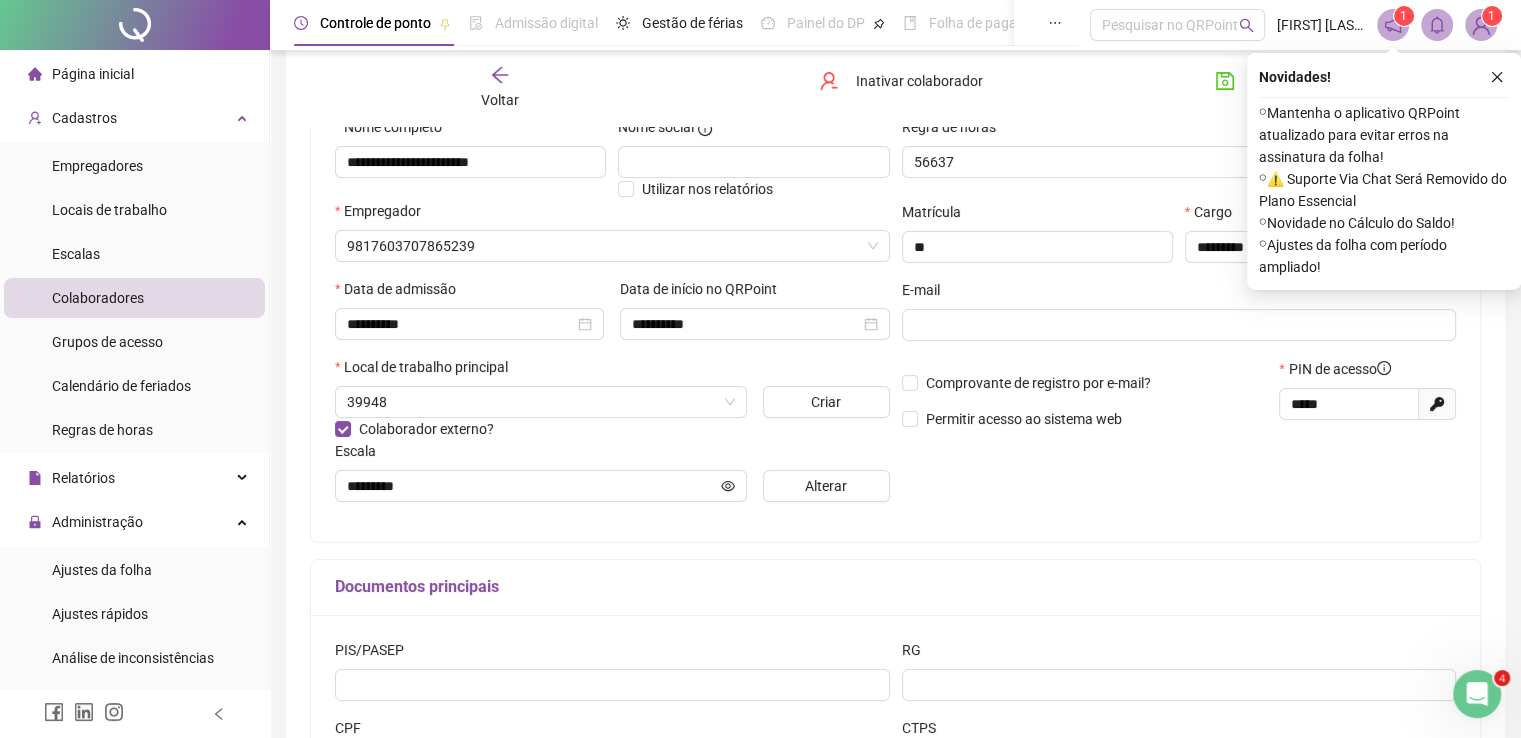 type on "*********" 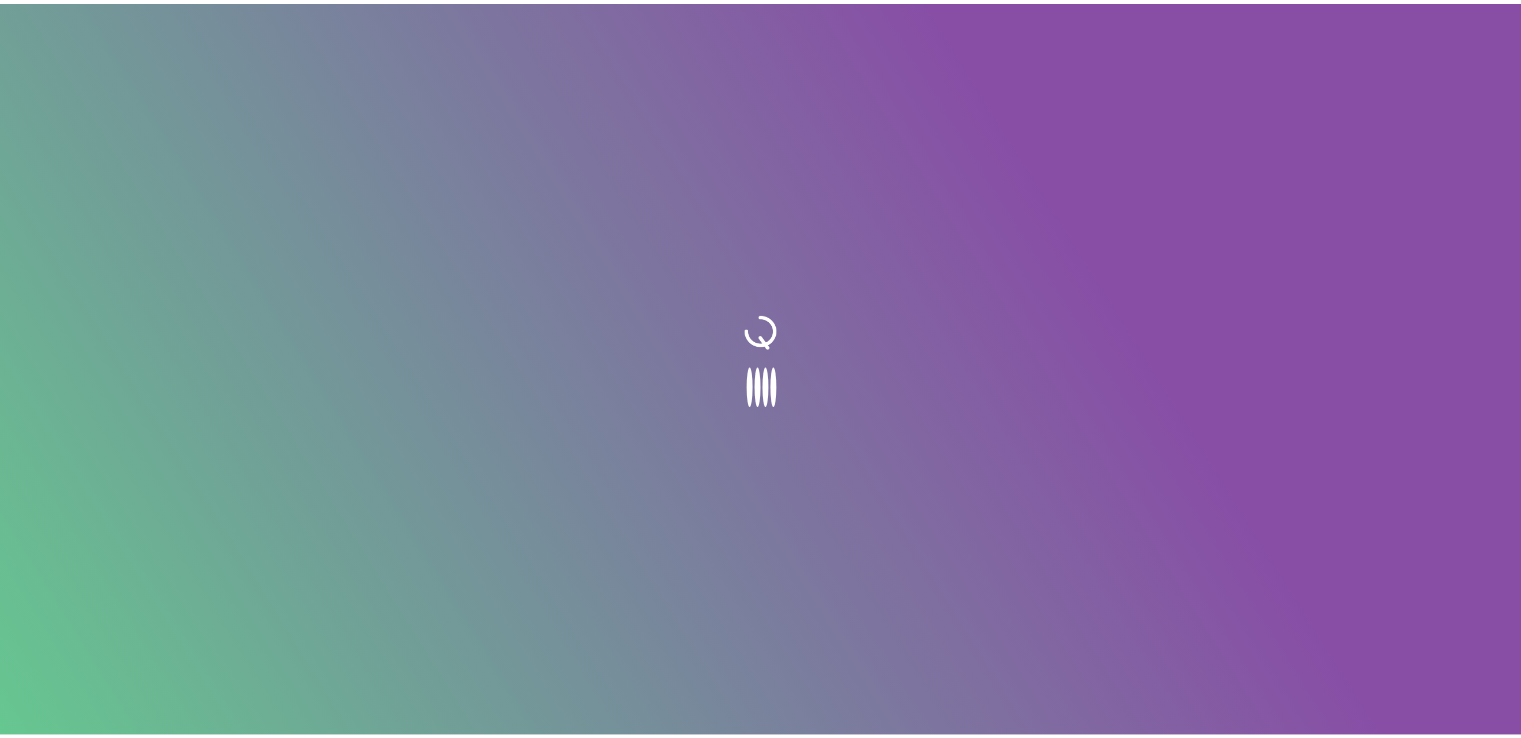scroll, scrollTop: 0, scrollLeft: 0, axis: both 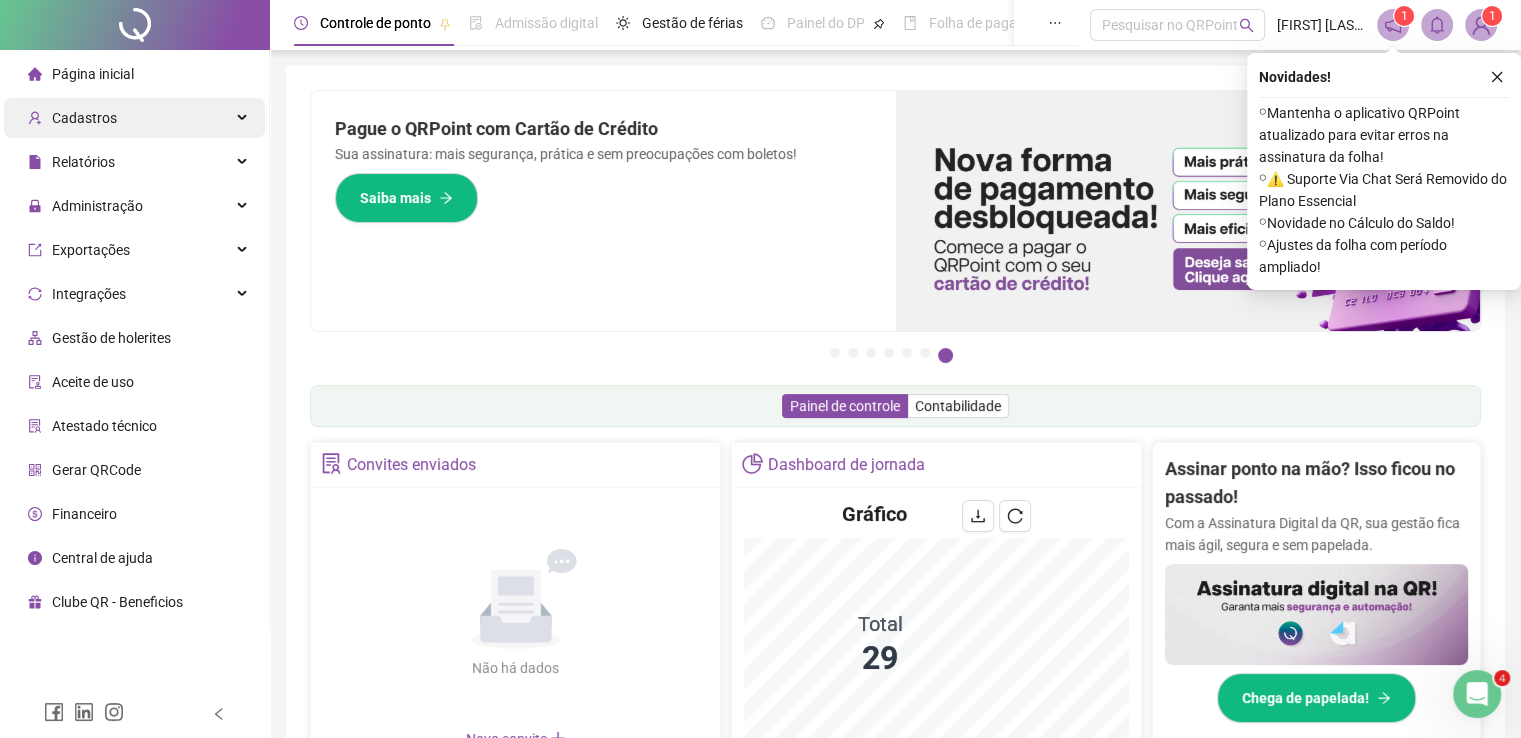 click on "Cadastros" at bounding box center [84, 118] 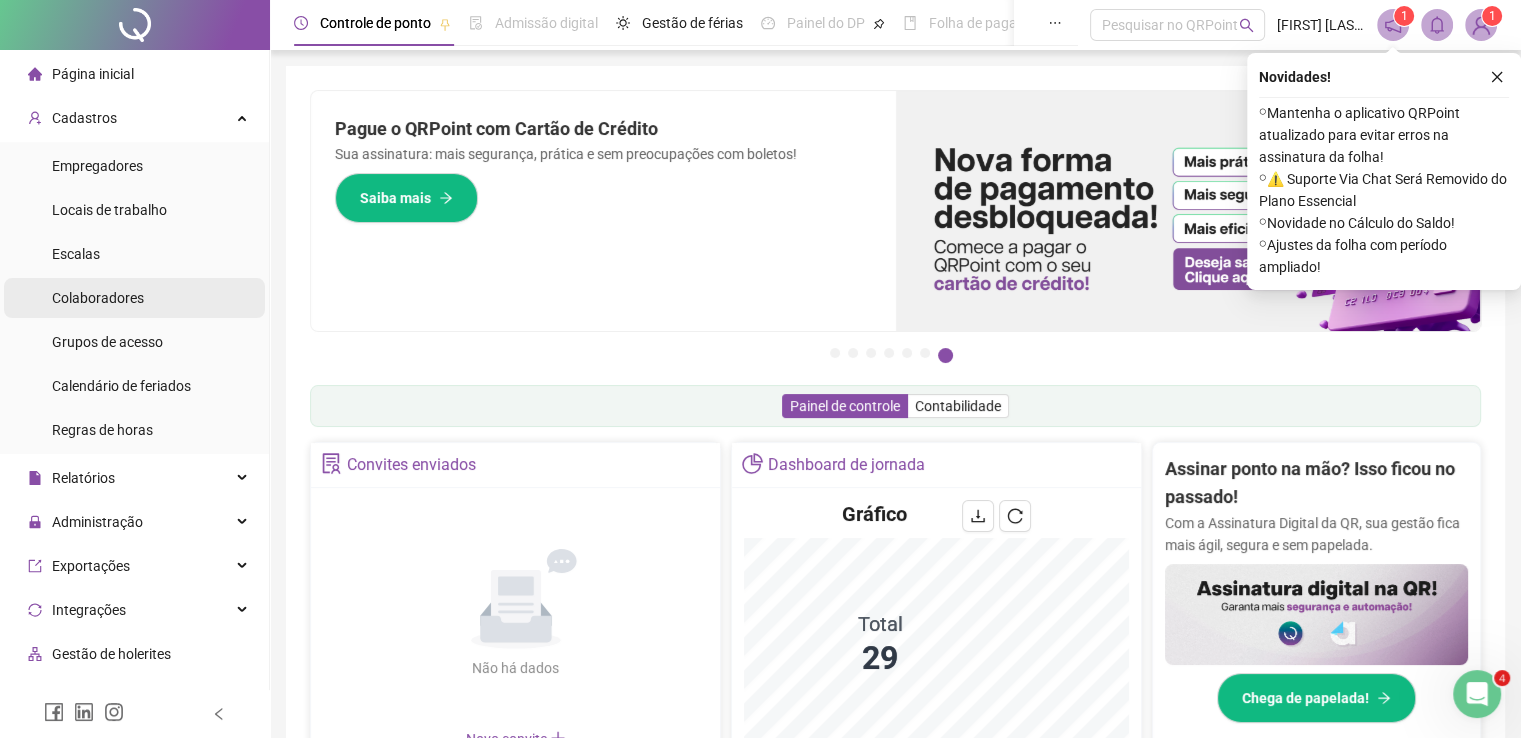 click on "Colaboradores" at bounding box center [98, 298] 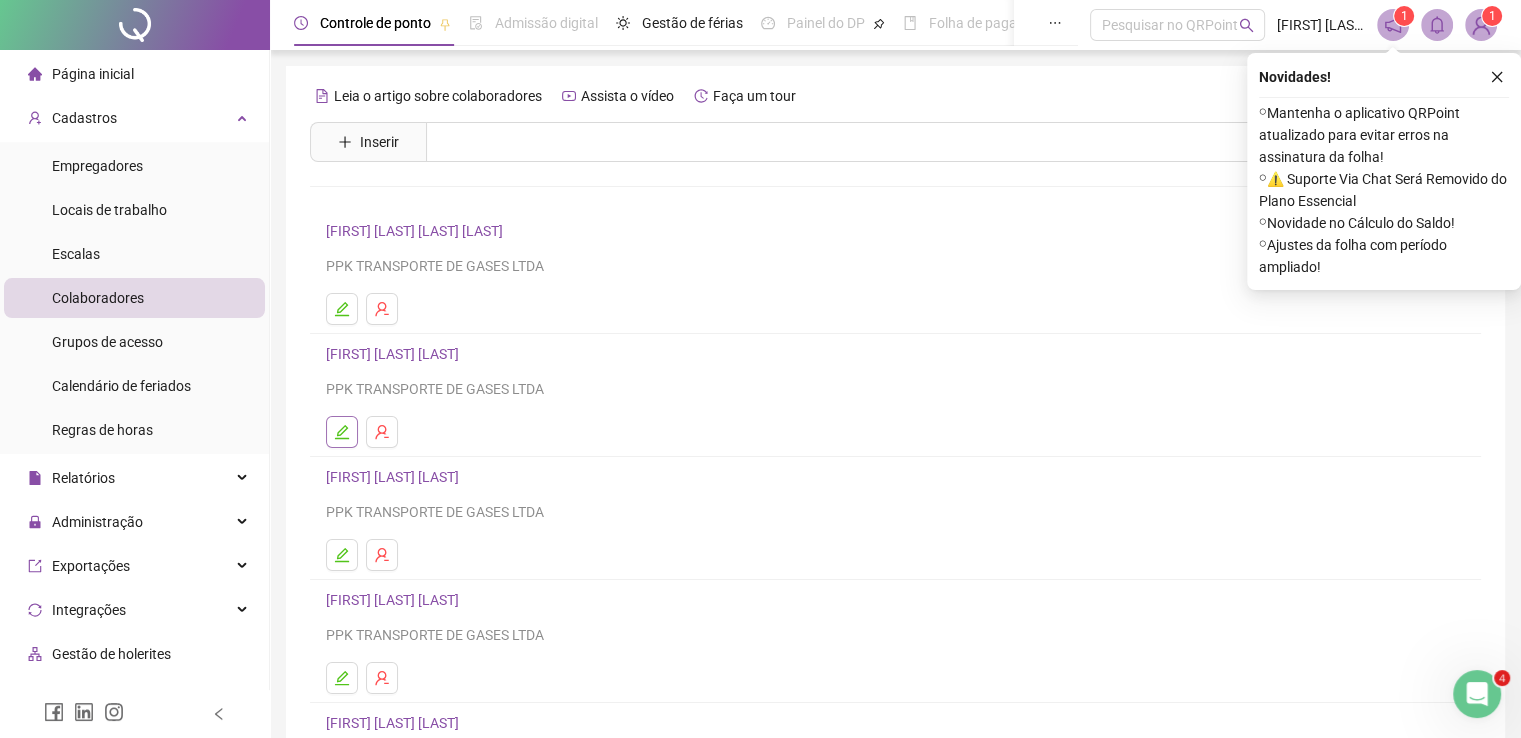 click 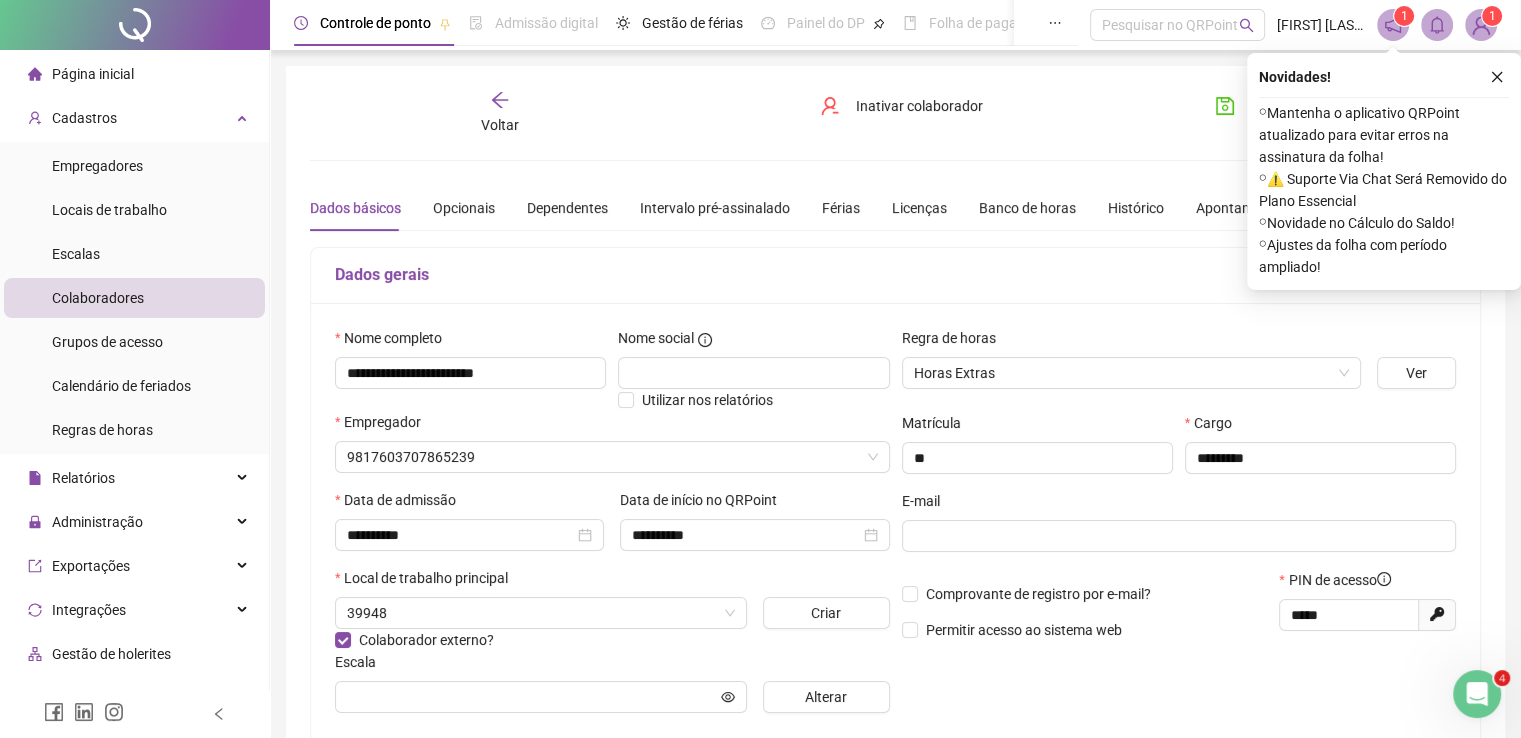 type on "*********" 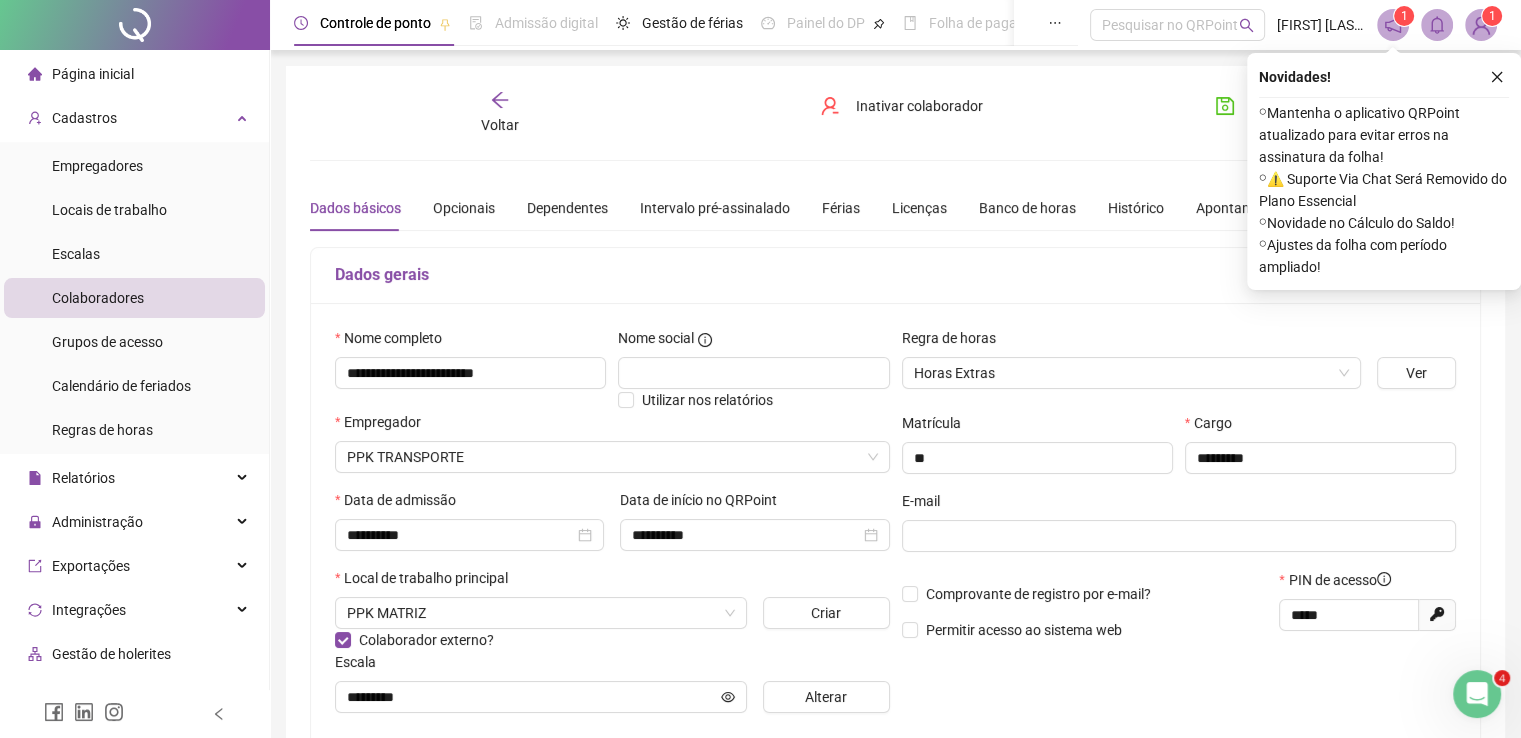 click on "Colaboradores" at bounding box center [98, 298] 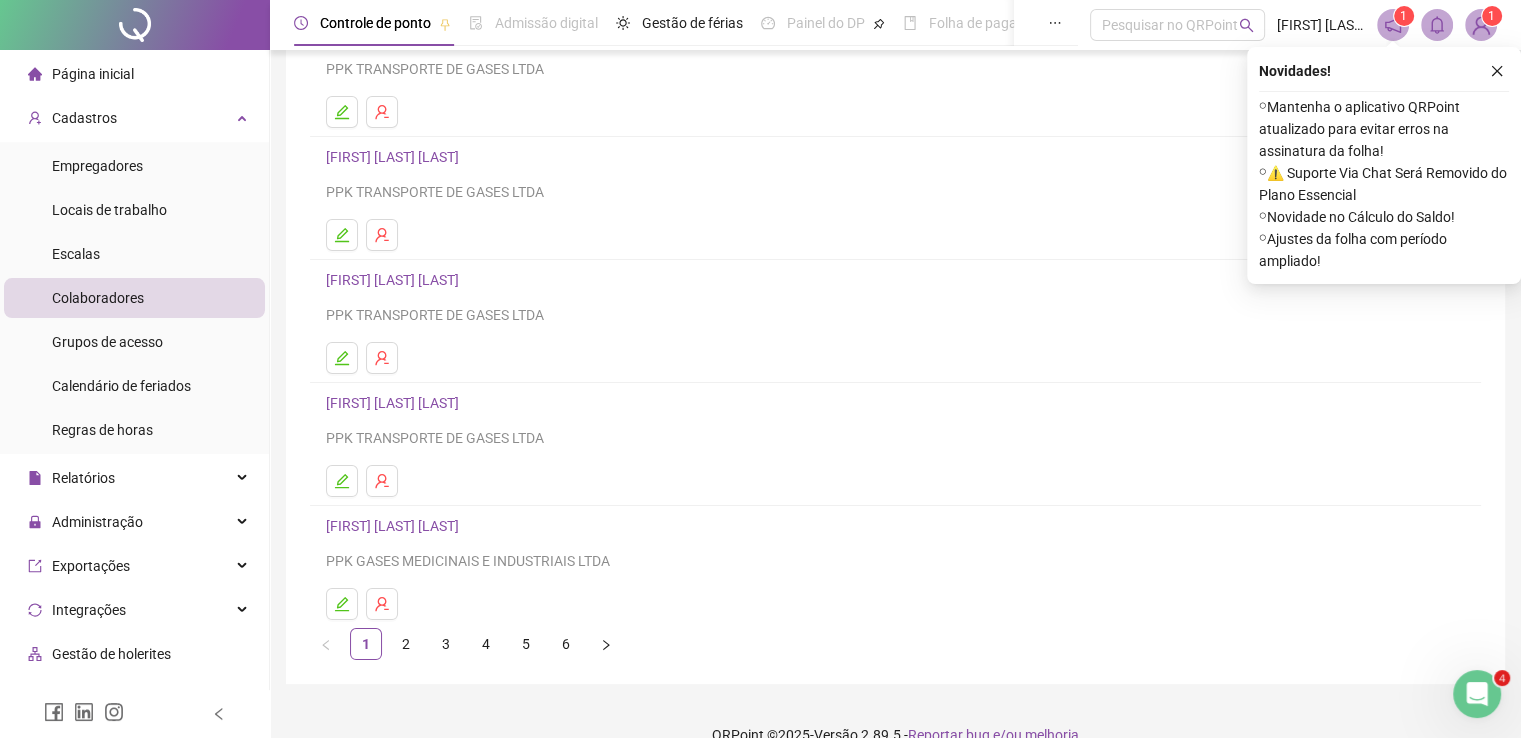 scroll, scrollTop: 200, scrollLeft: 0, axis: vertical 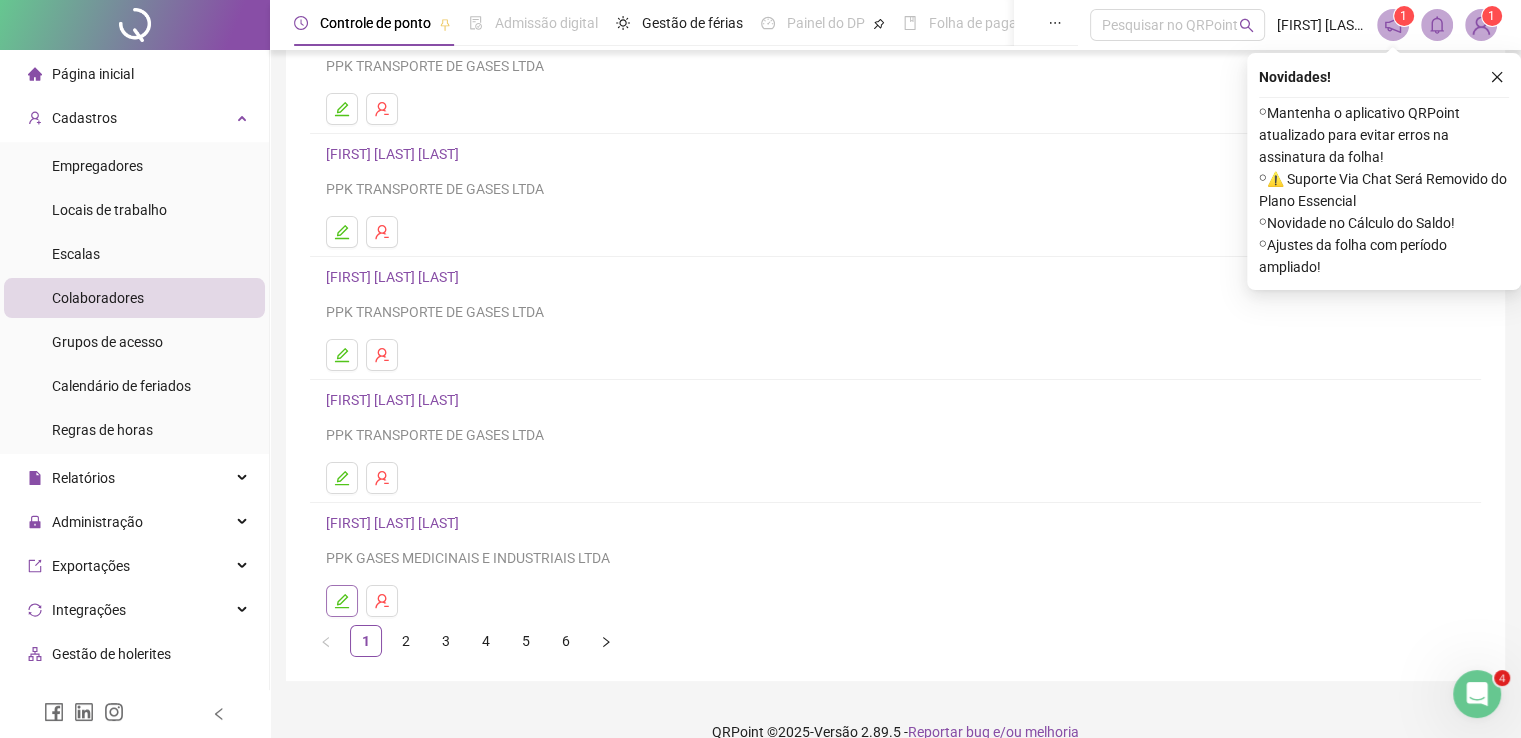 click at bounding box center (342, 601) 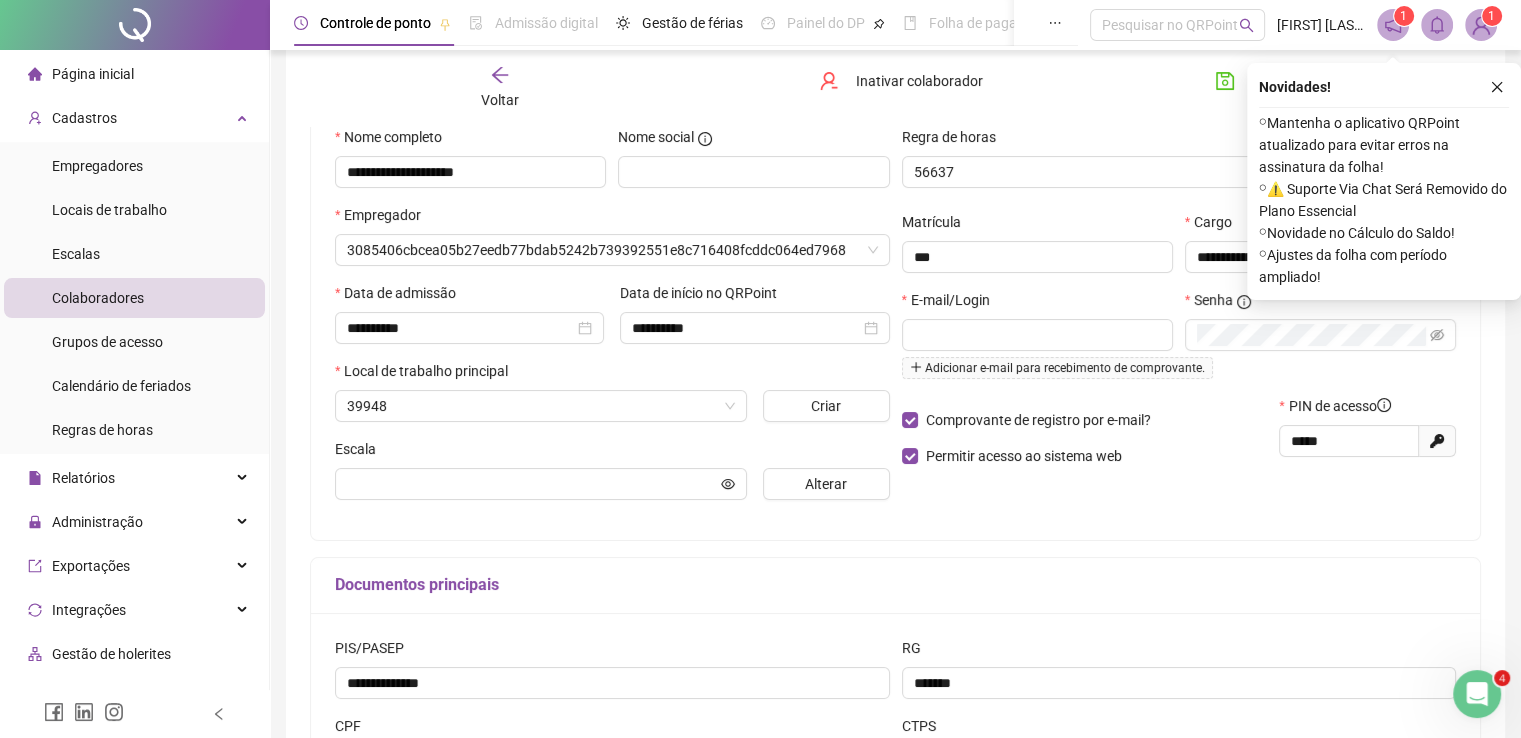 scroll, scrollTop: 210, scrollLeft: 0, axis: vertical 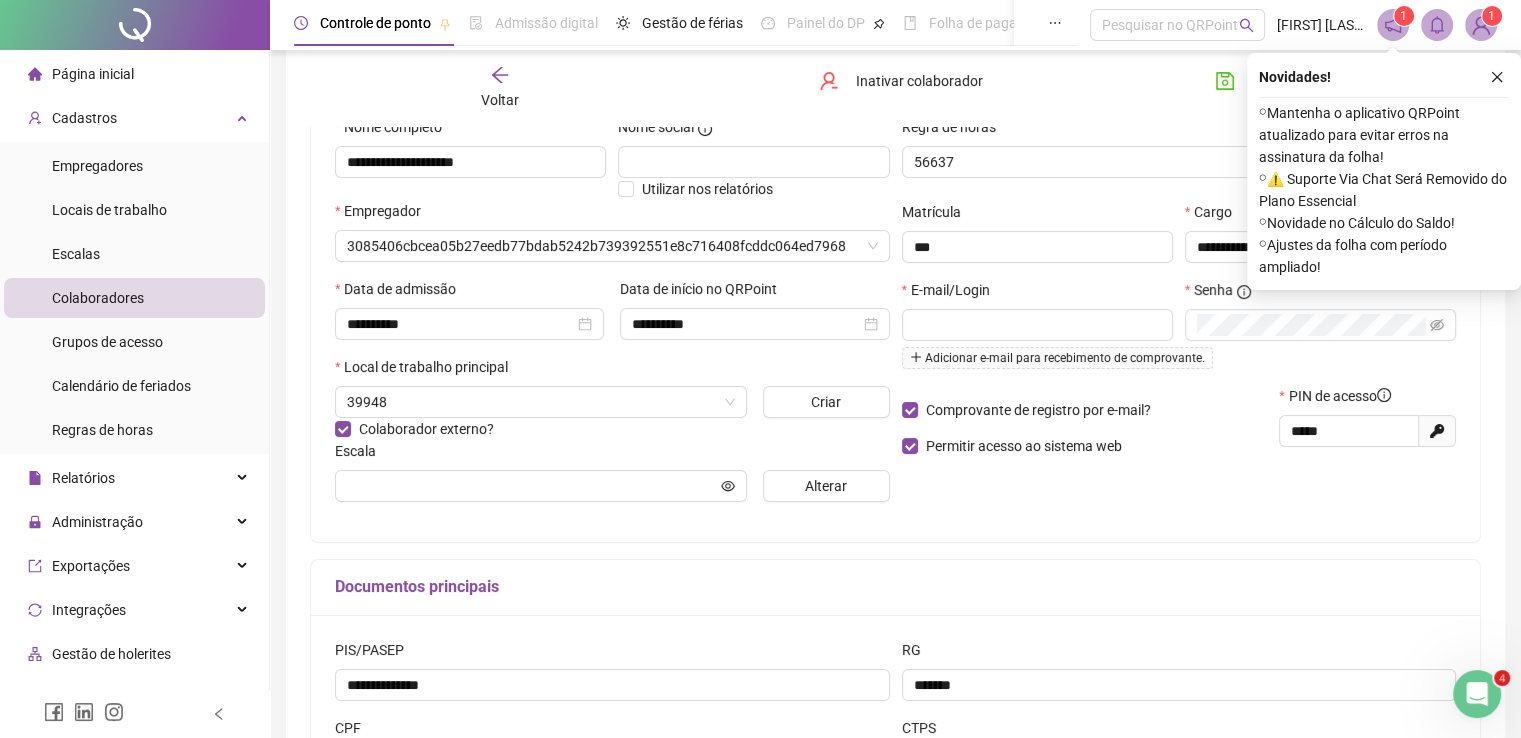 type on "**********" 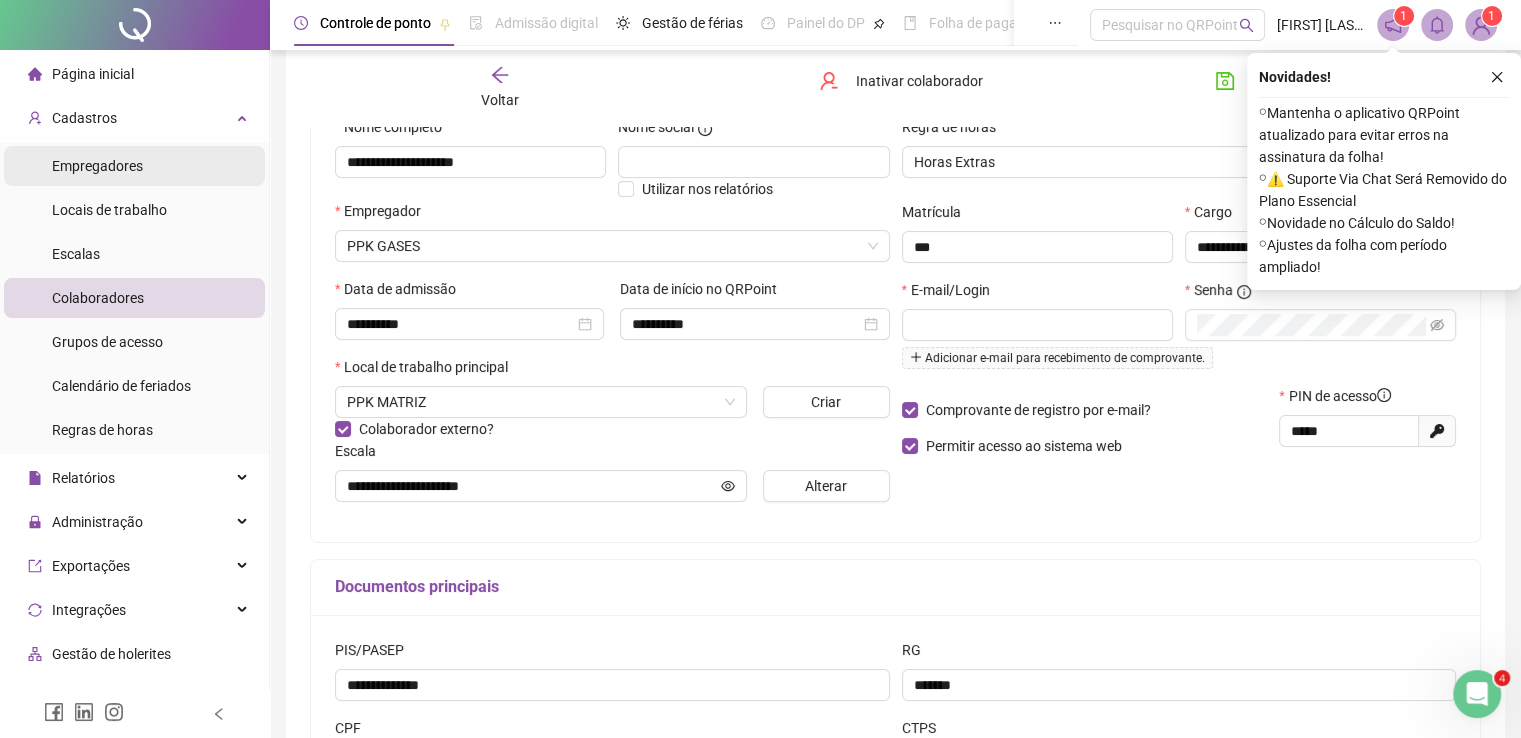 click on "Empregadores" at bounding box center (97, 166) 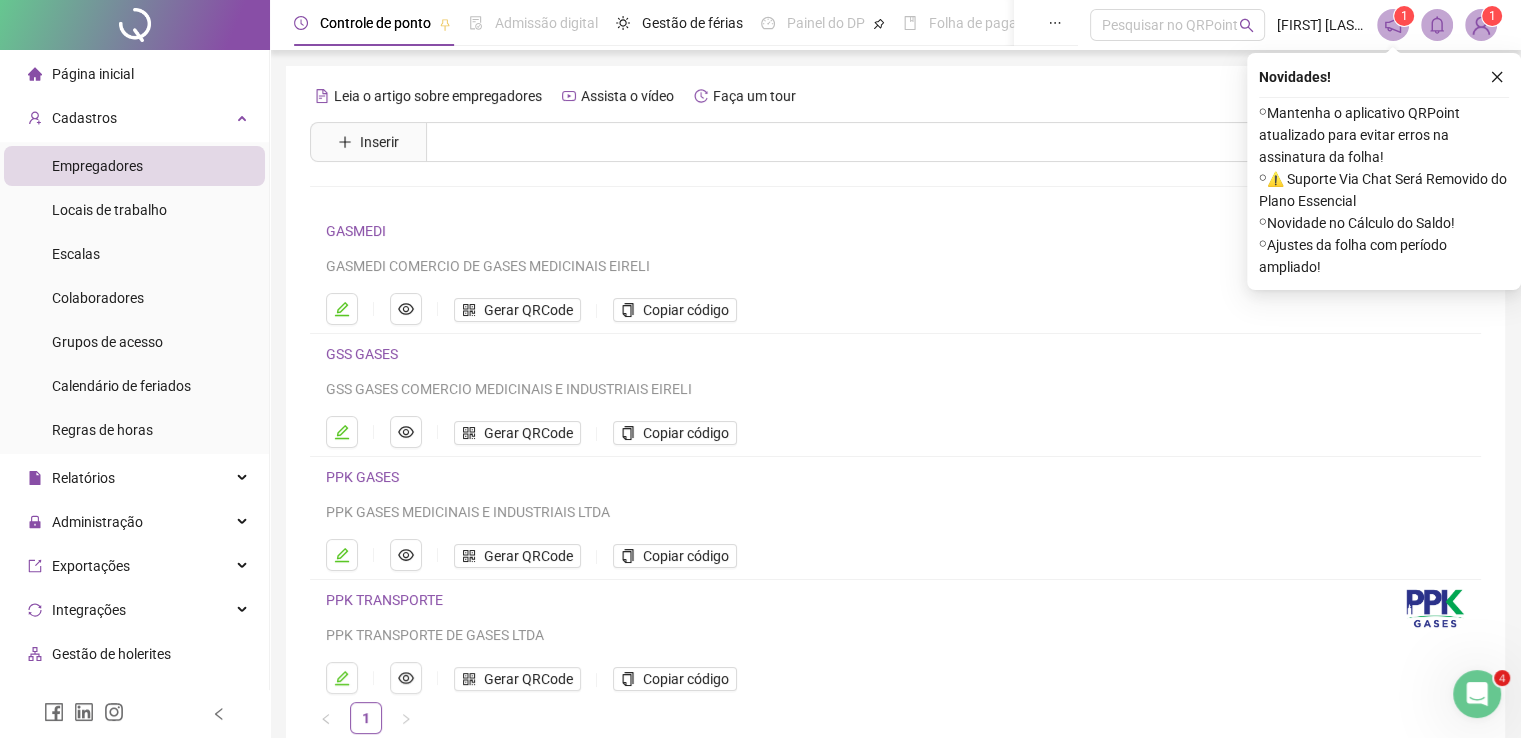 scroll, scrollTop: 0, scrollLeft: 0, axis: both 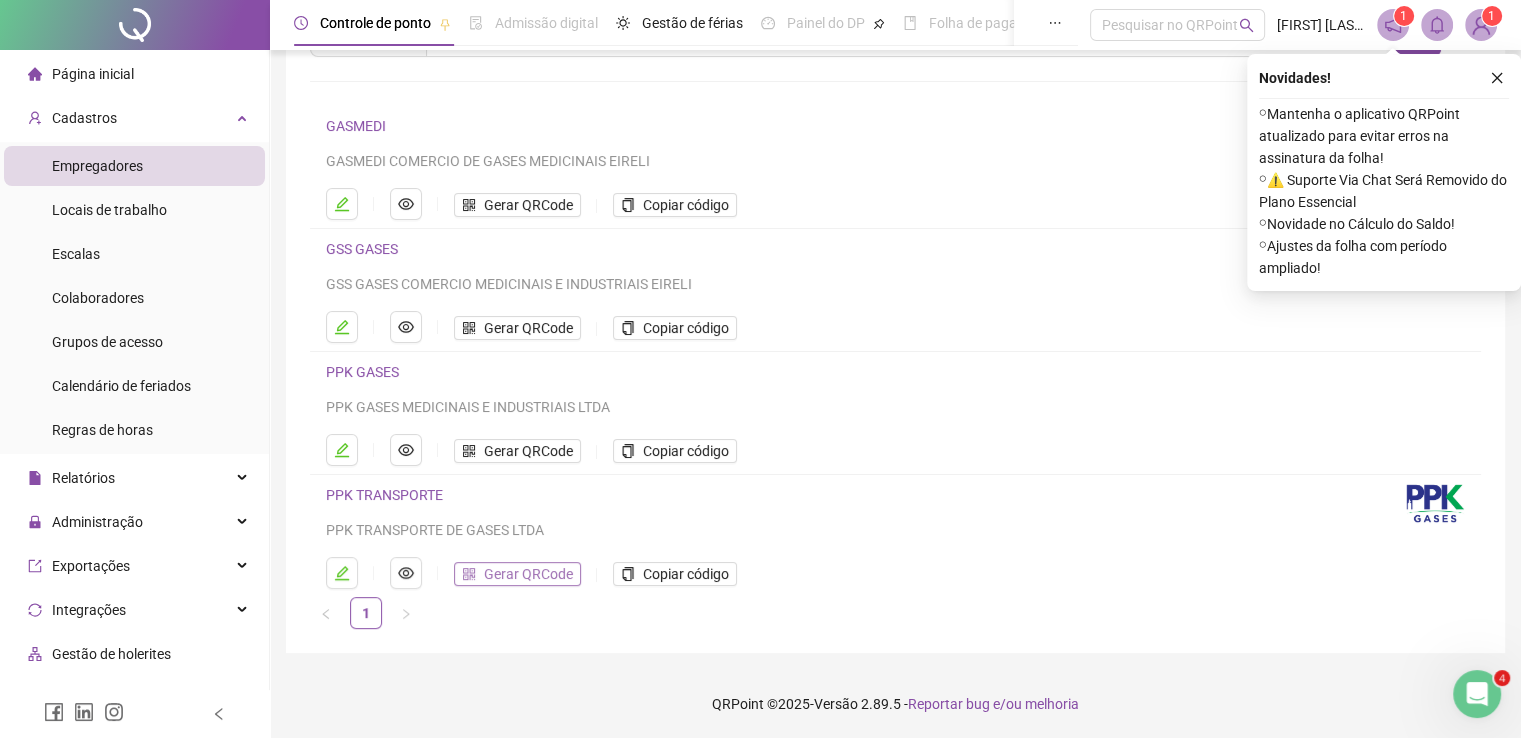 click on "Gerar QRCode" at bounding box center [528, 574] 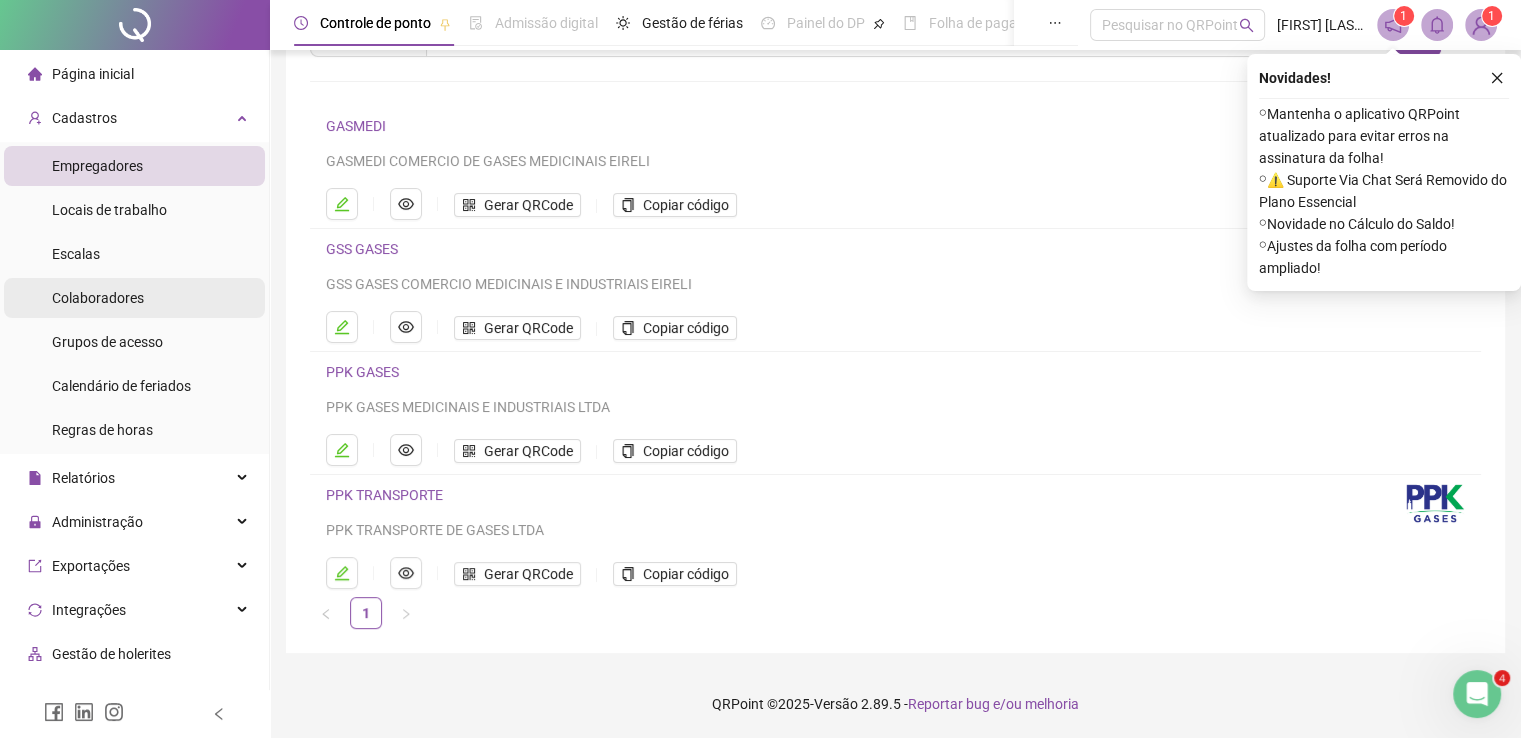 click on "Colaboradores" at bounding box center [98, 298] 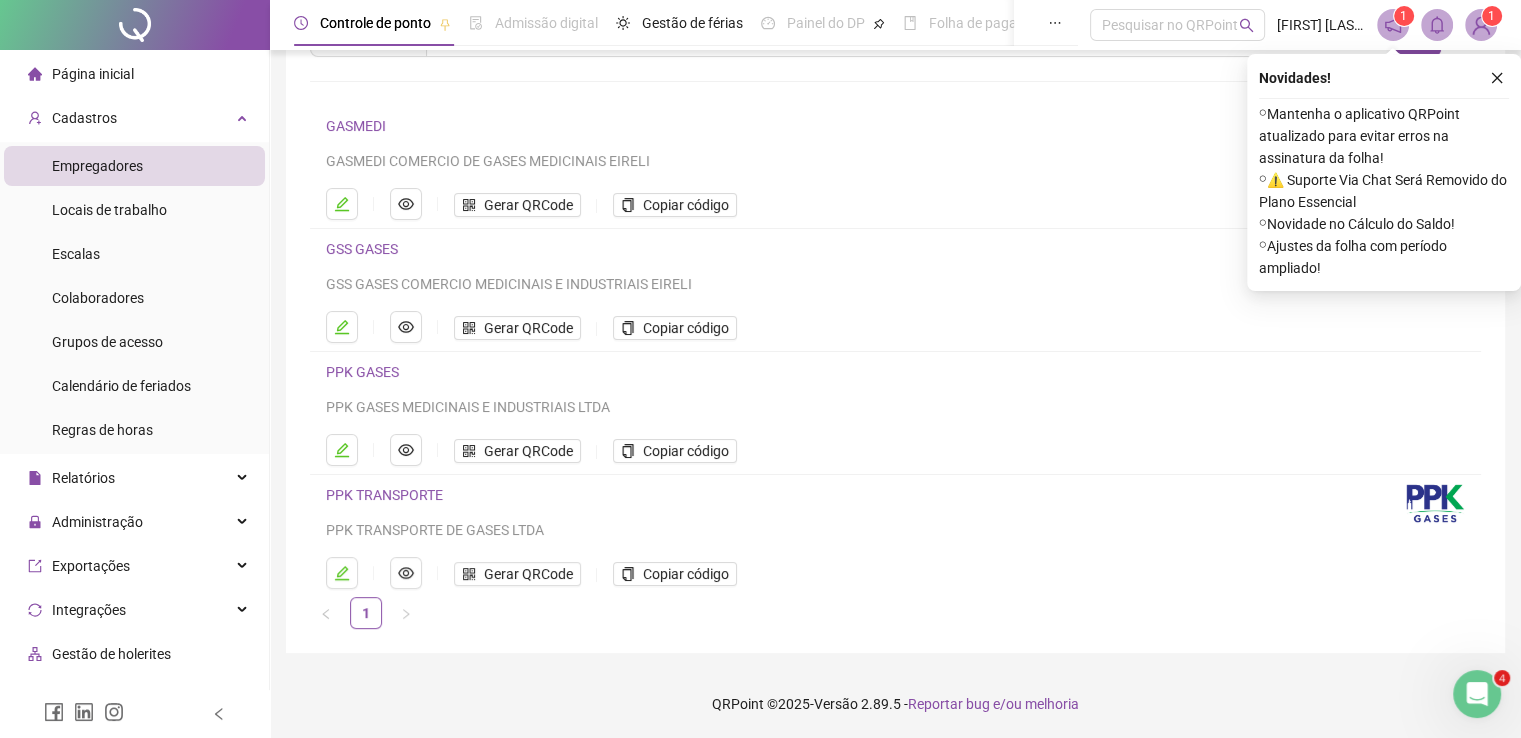 scroll, scrollTop: 0, scrollLeft: 0, axis: both 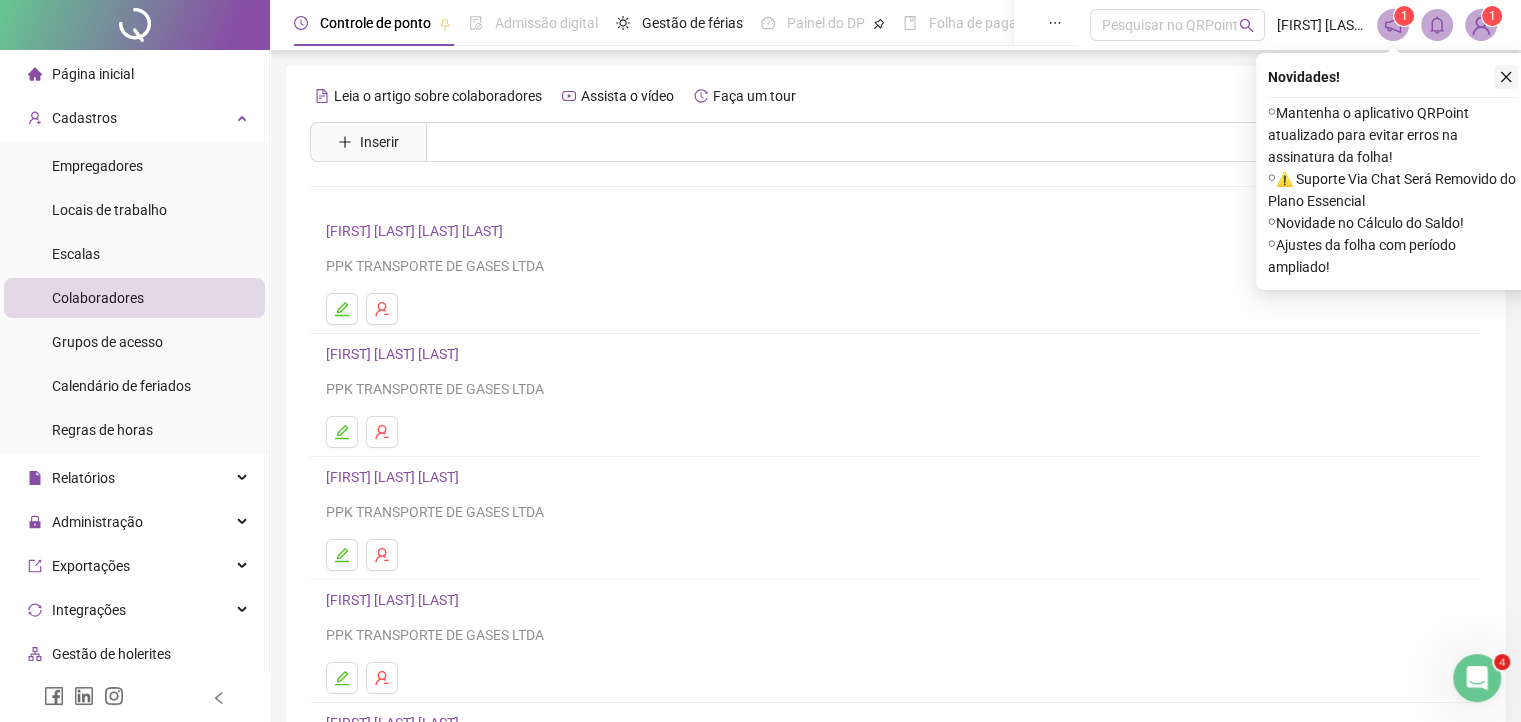 click 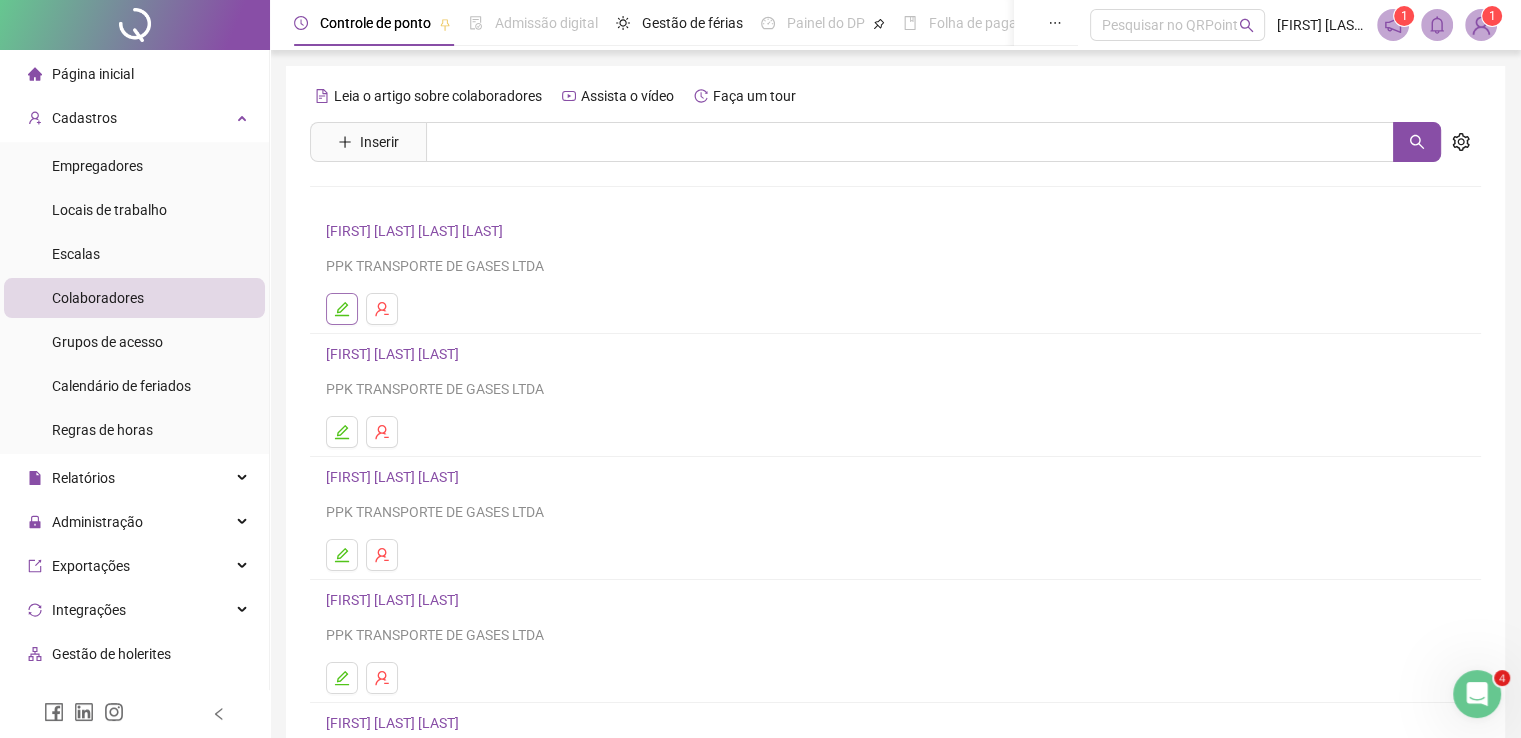 click 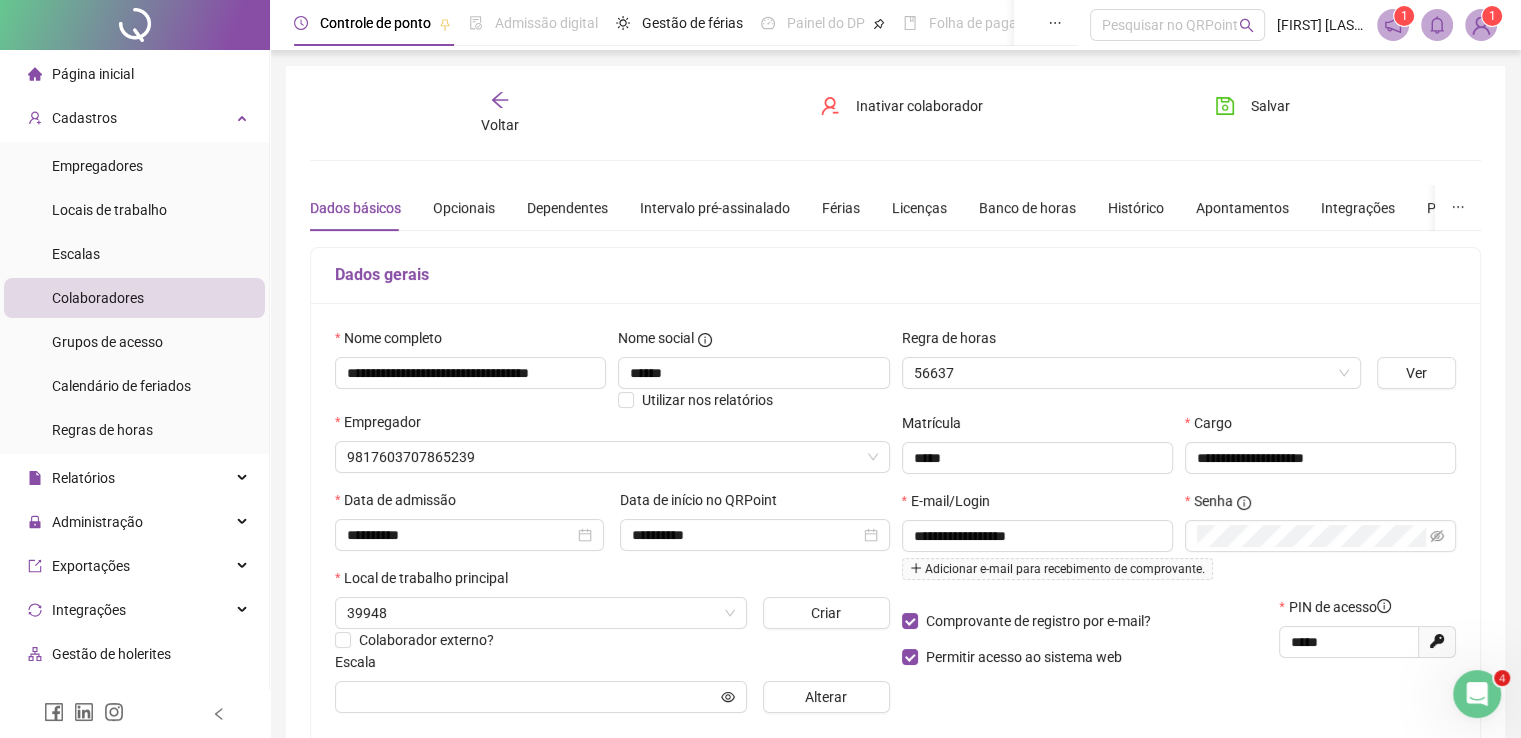 type on "**********" 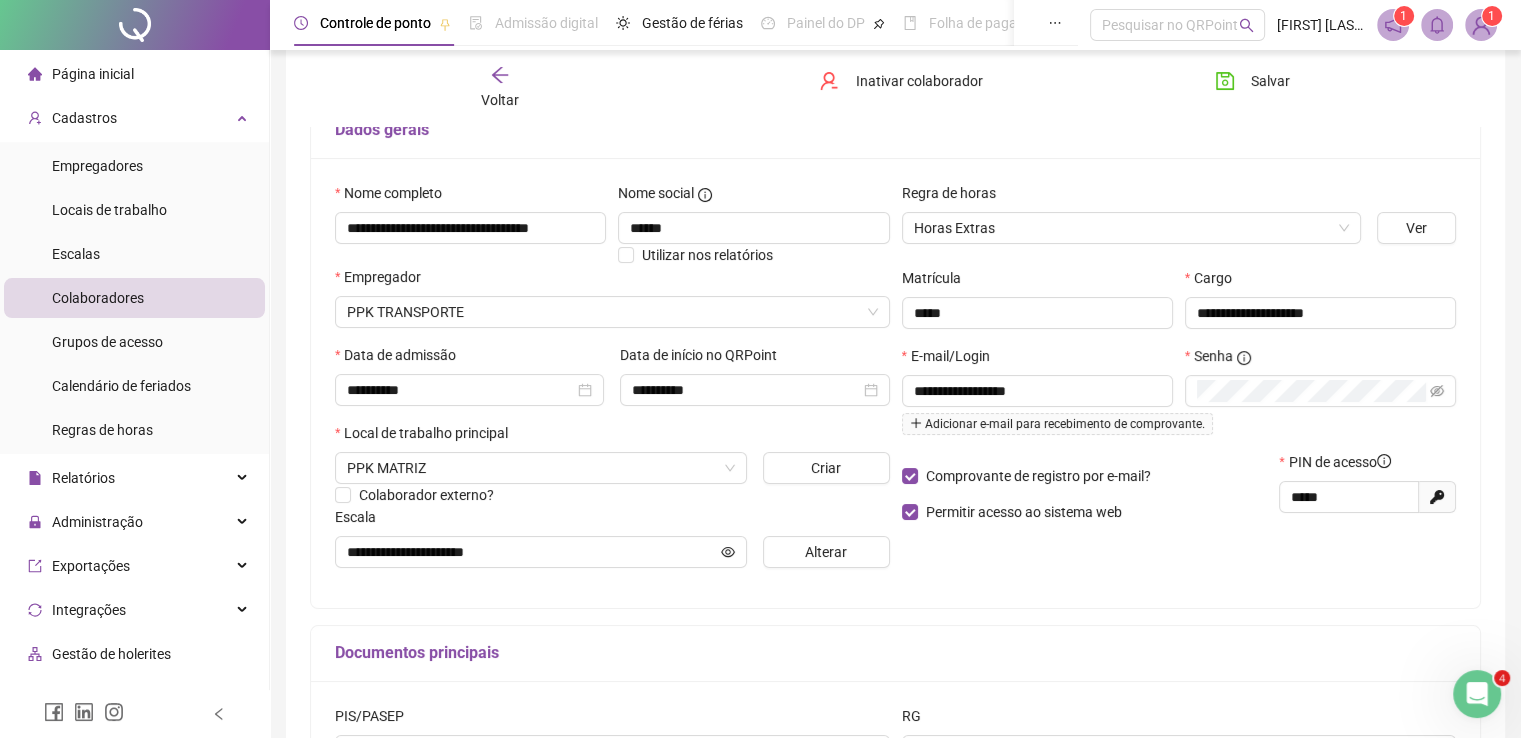 scroll, scrollTop: 200, scrollLeft: 0, axis: vertical 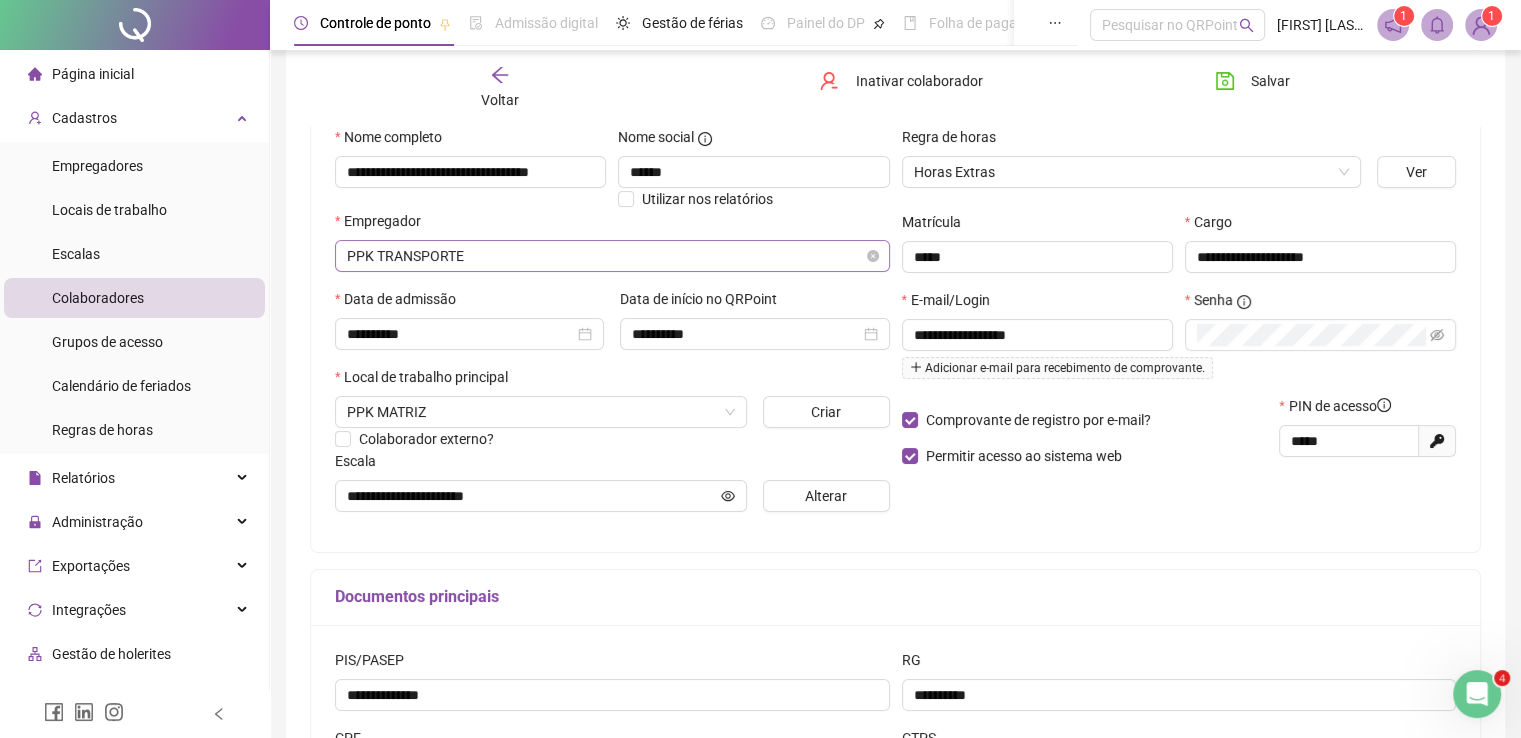 click on "PPK TRANSPORTE" at bounding box center (612, 256) 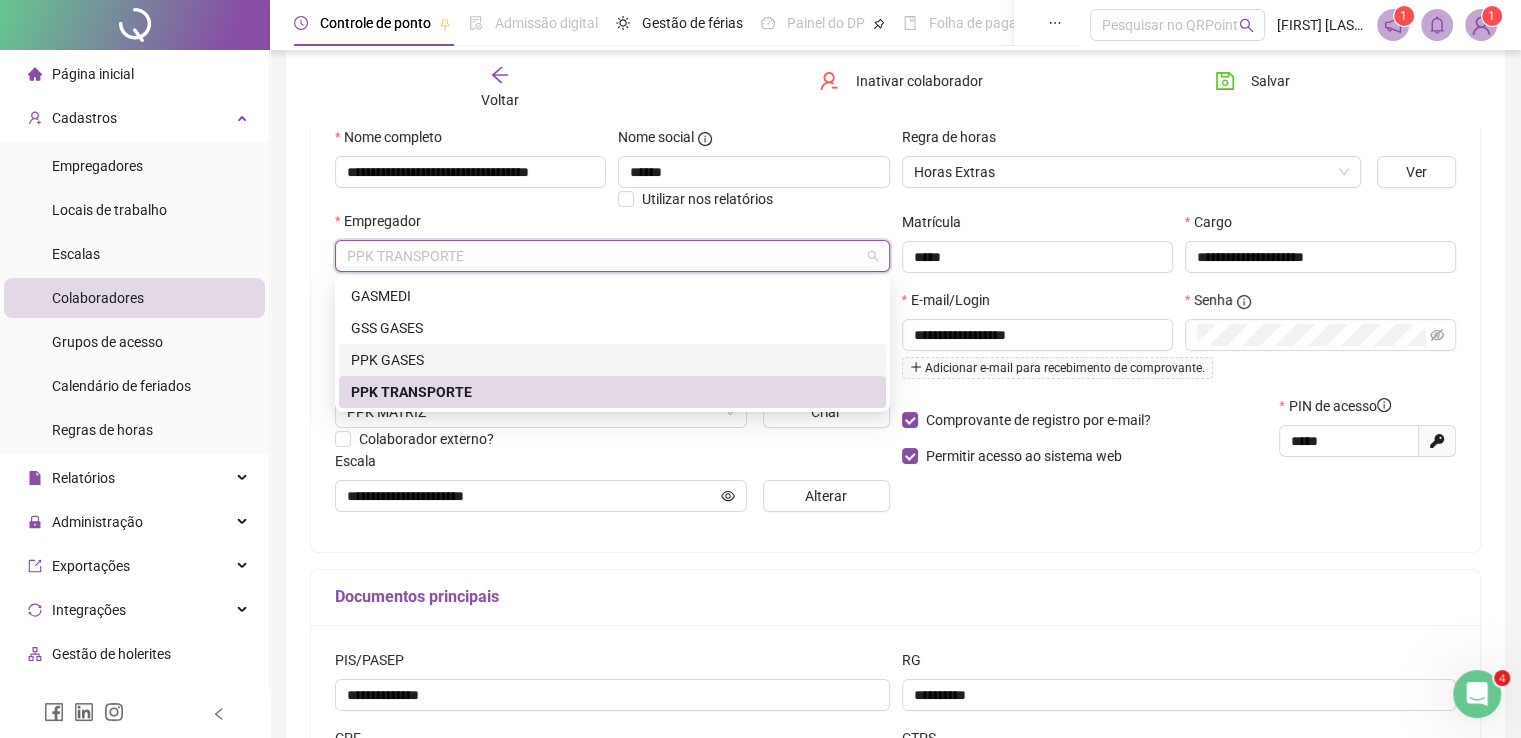 click on "PPK GASES" at bounding box center [612, 360] 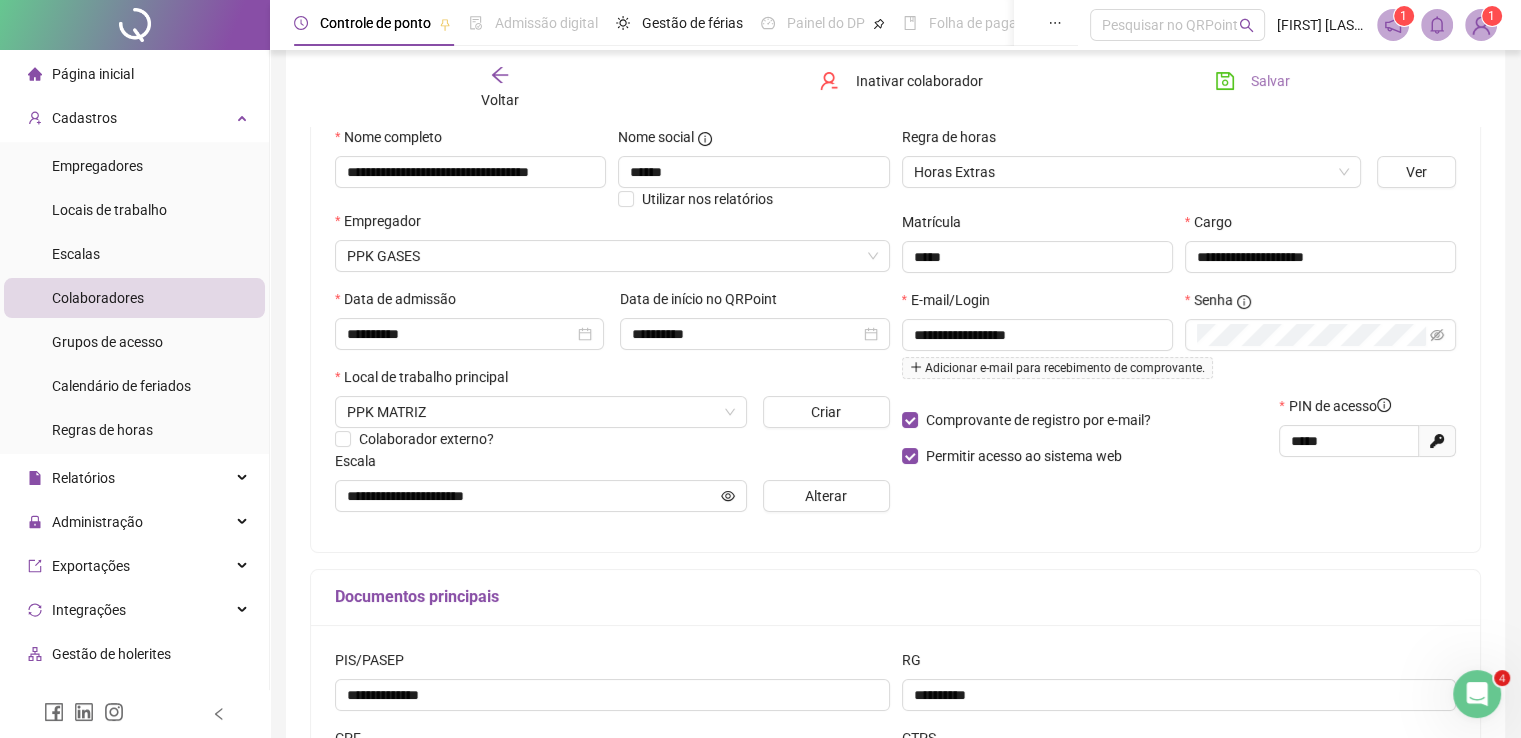 click on "Salvar" at bounding box center [1270, 81] 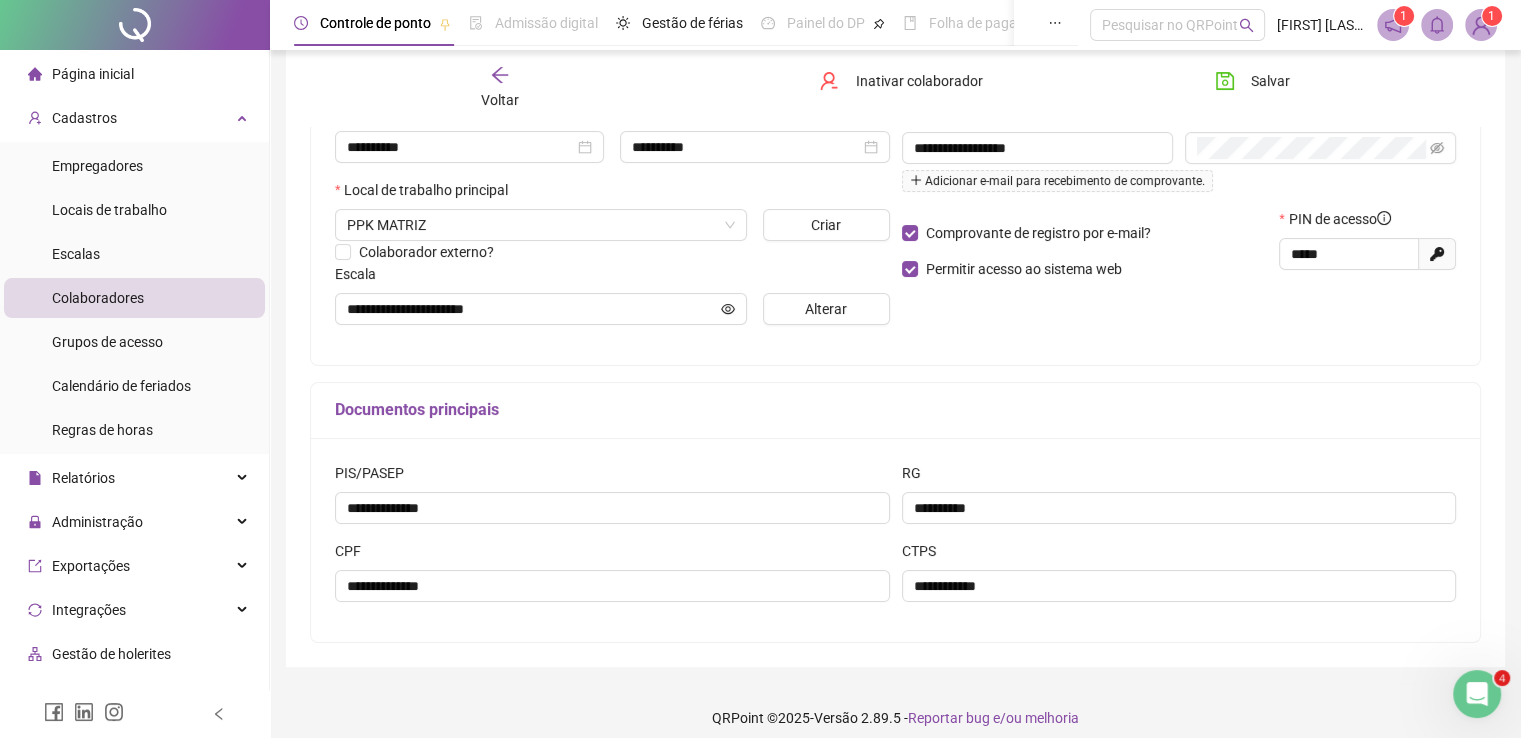 scroll, scrollTop: 400, scrollLeft: 0, axis: vertical 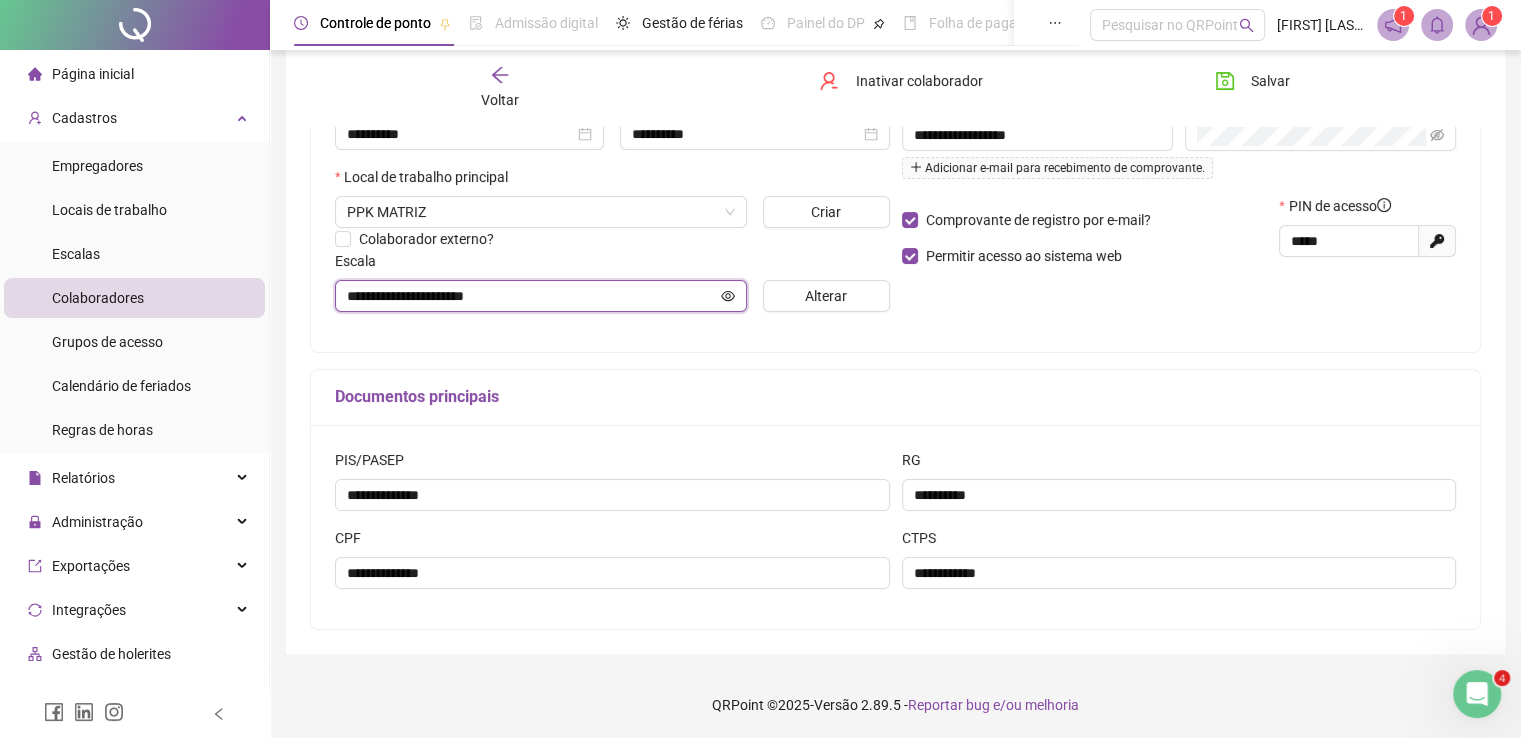 click 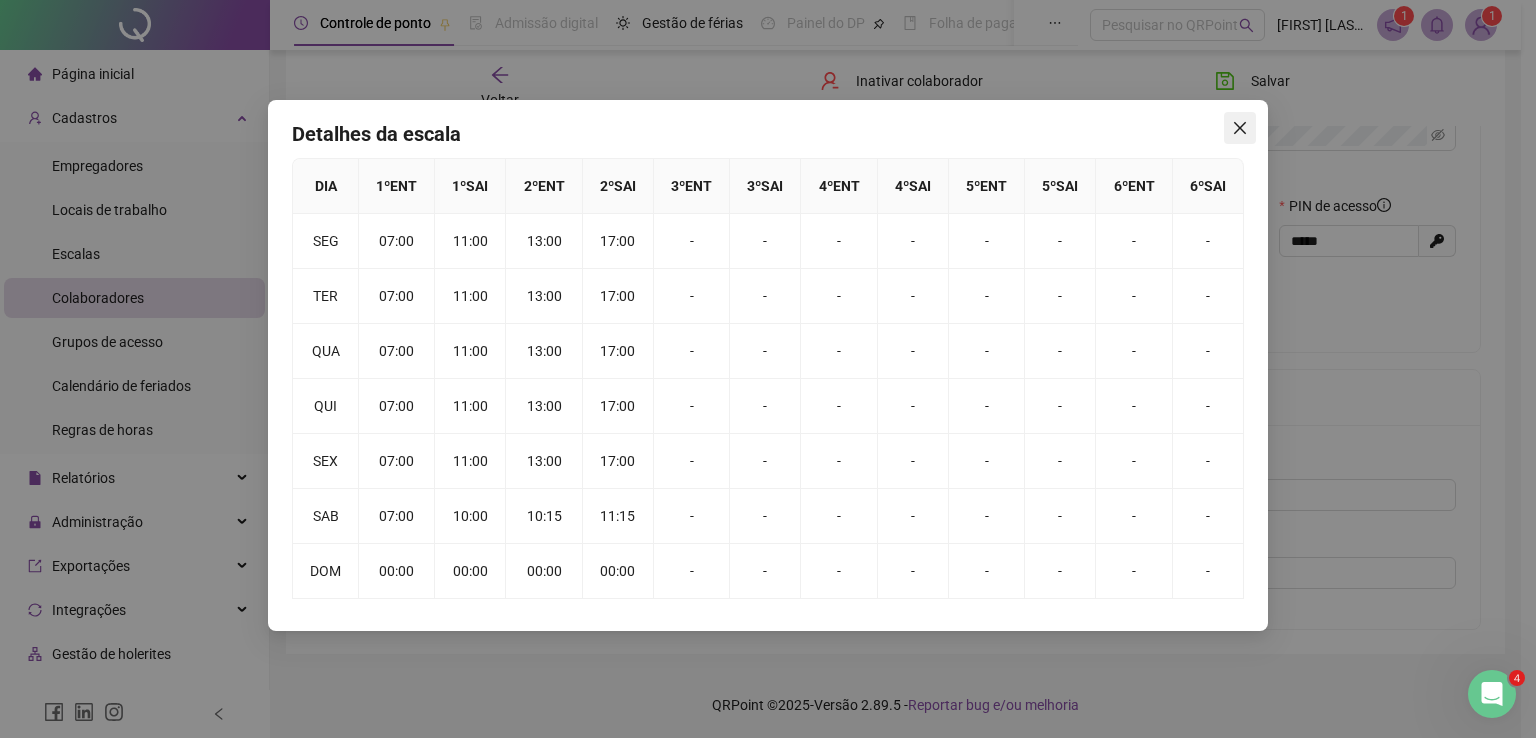 click 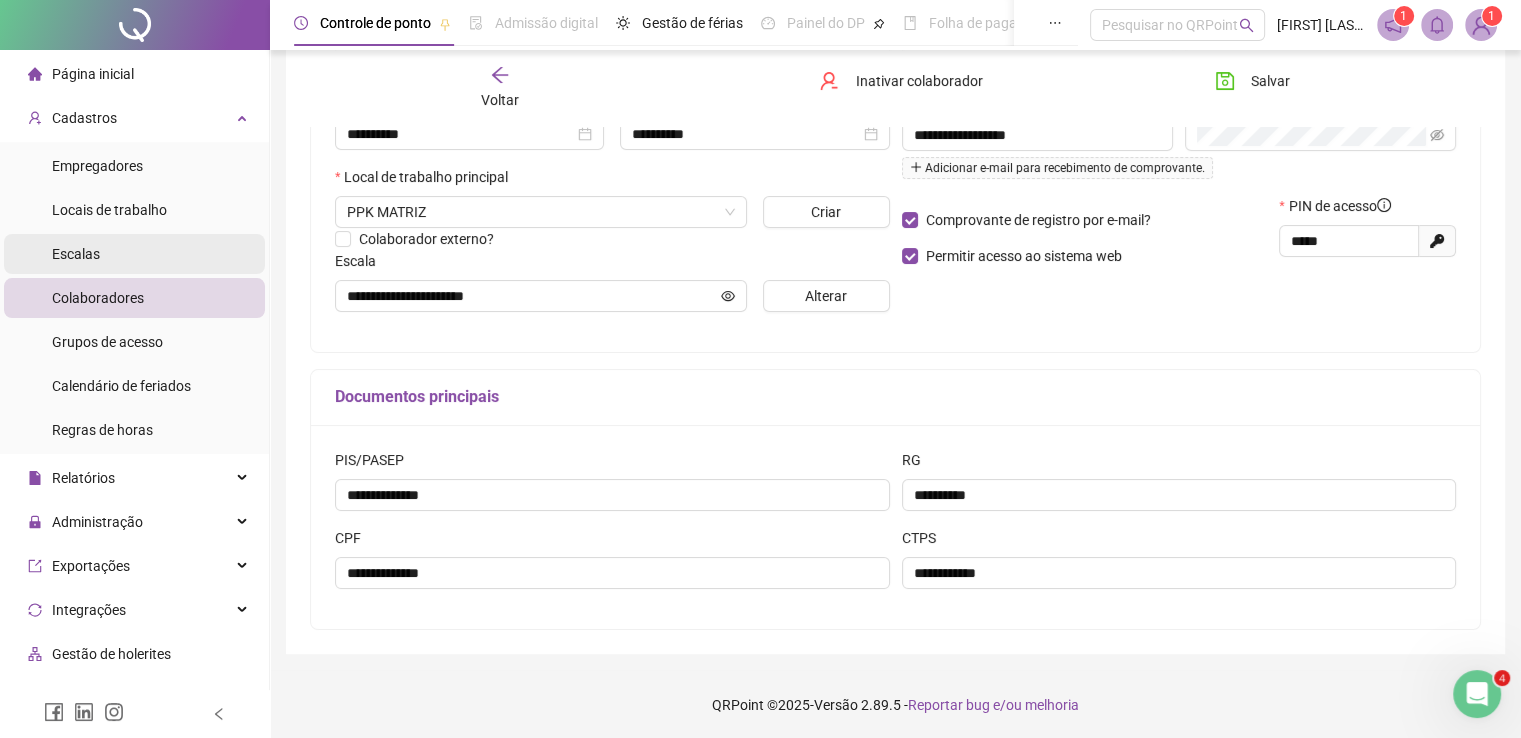 click on "Escalas" at bounding box center (134, 254) 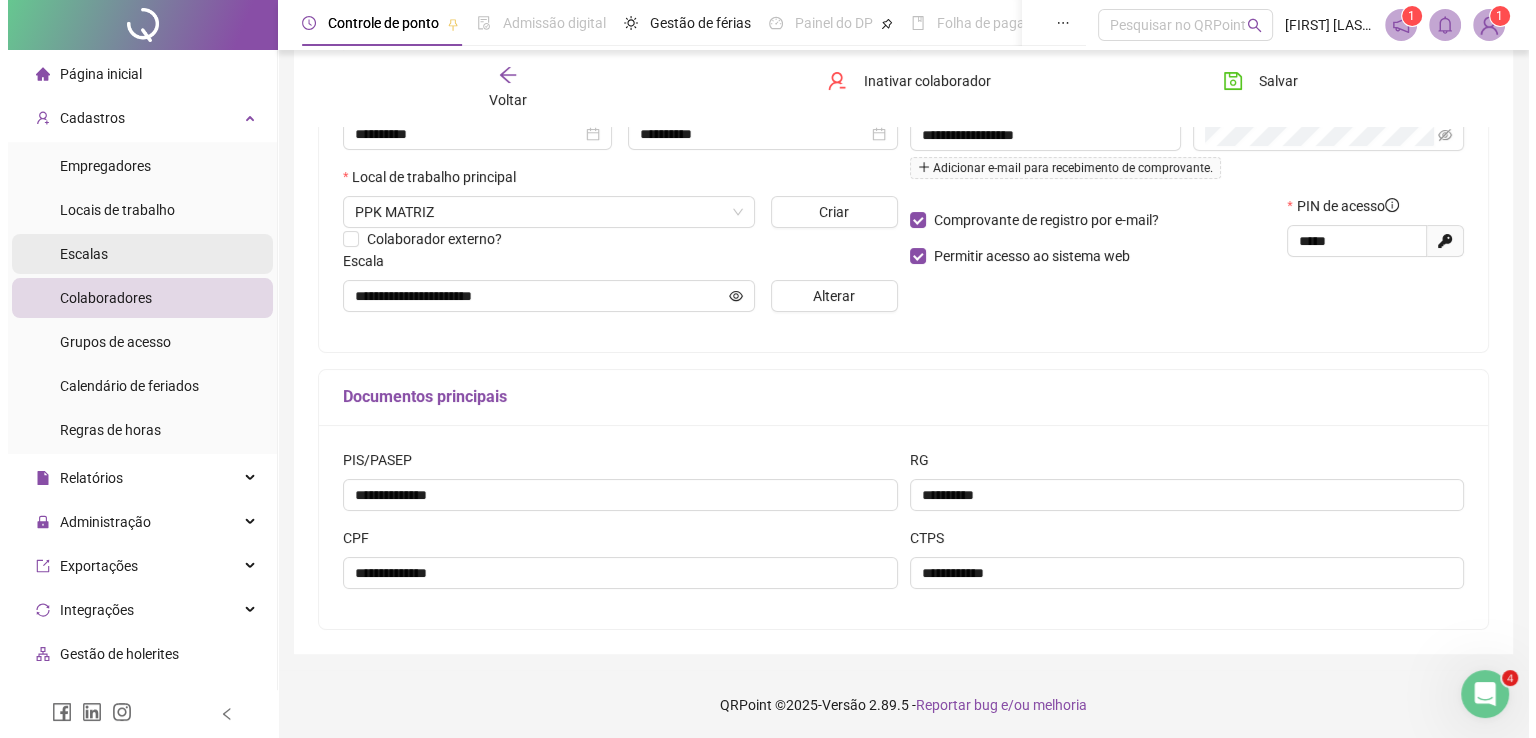 scroll, scrollTop: 0, scrollLeft: 0, axis: both 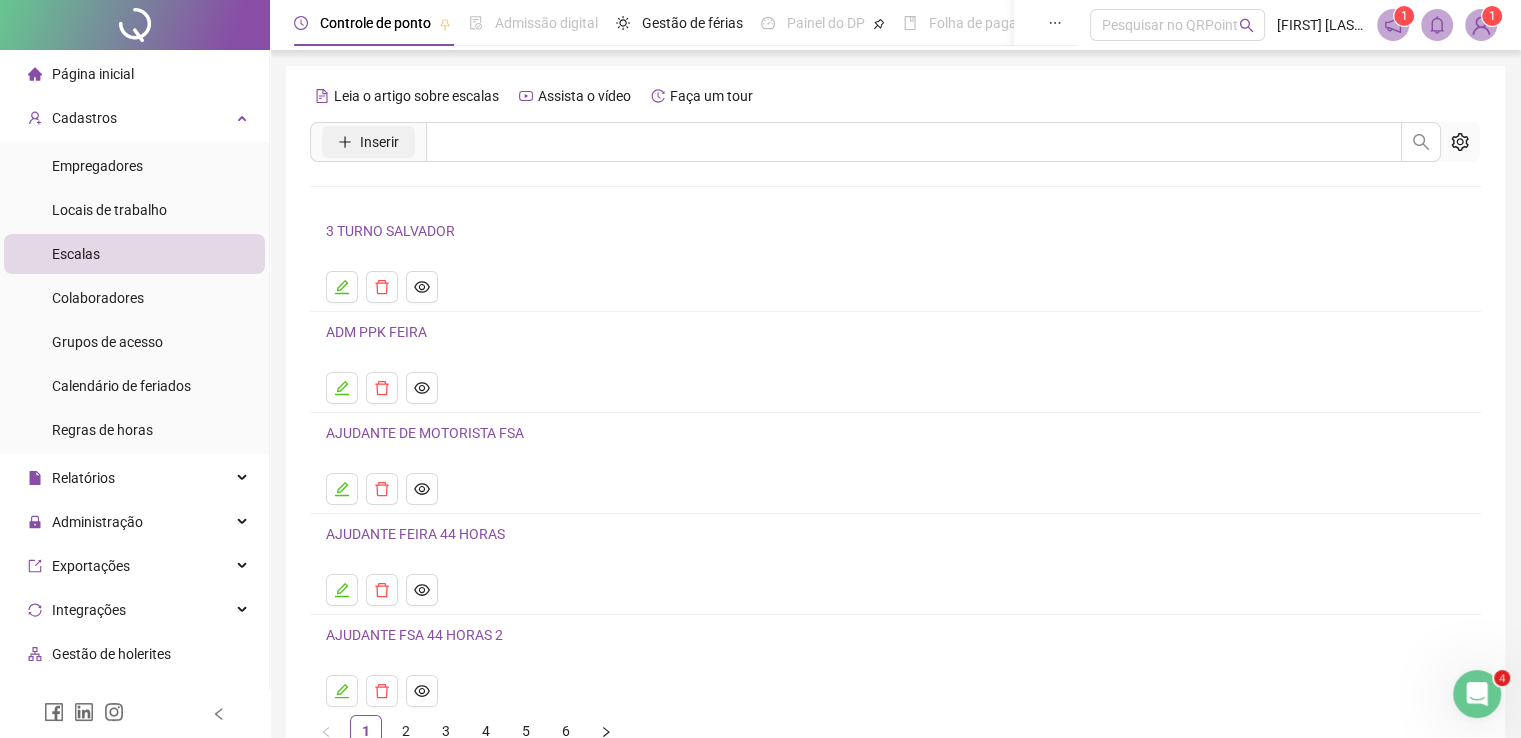 click on "Inserir" at bounding box center [379, 142] 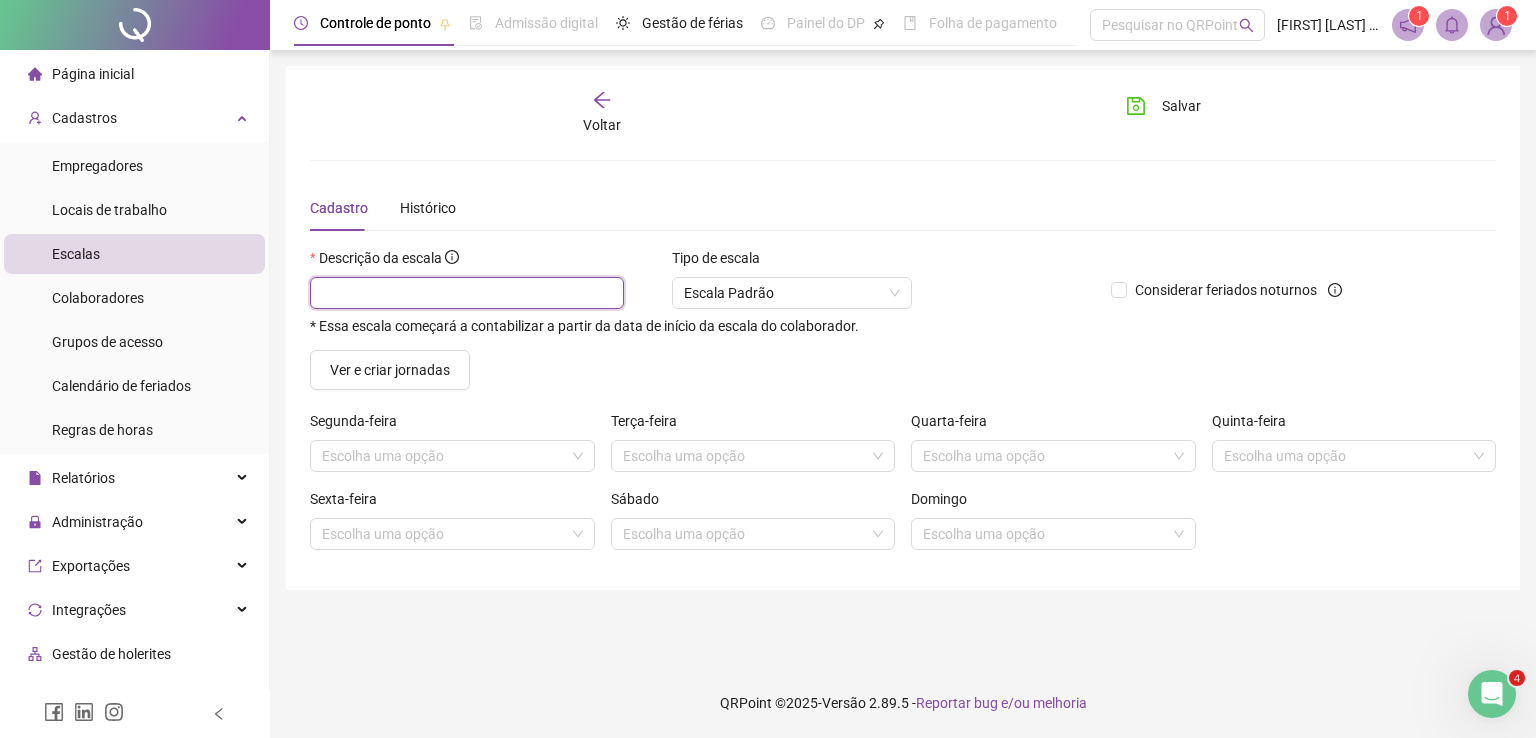 click at bounding box center [467, 293] 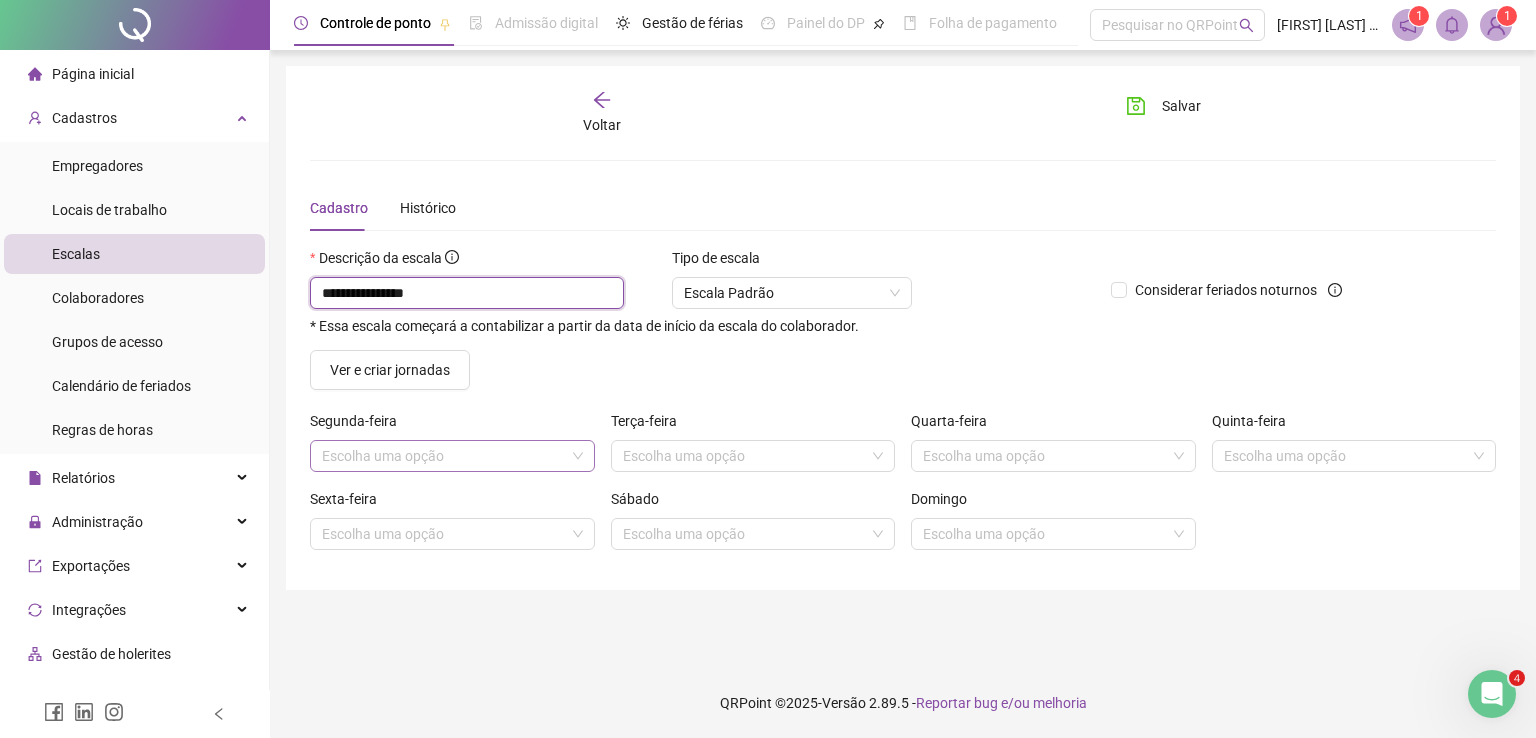 type on "**********" 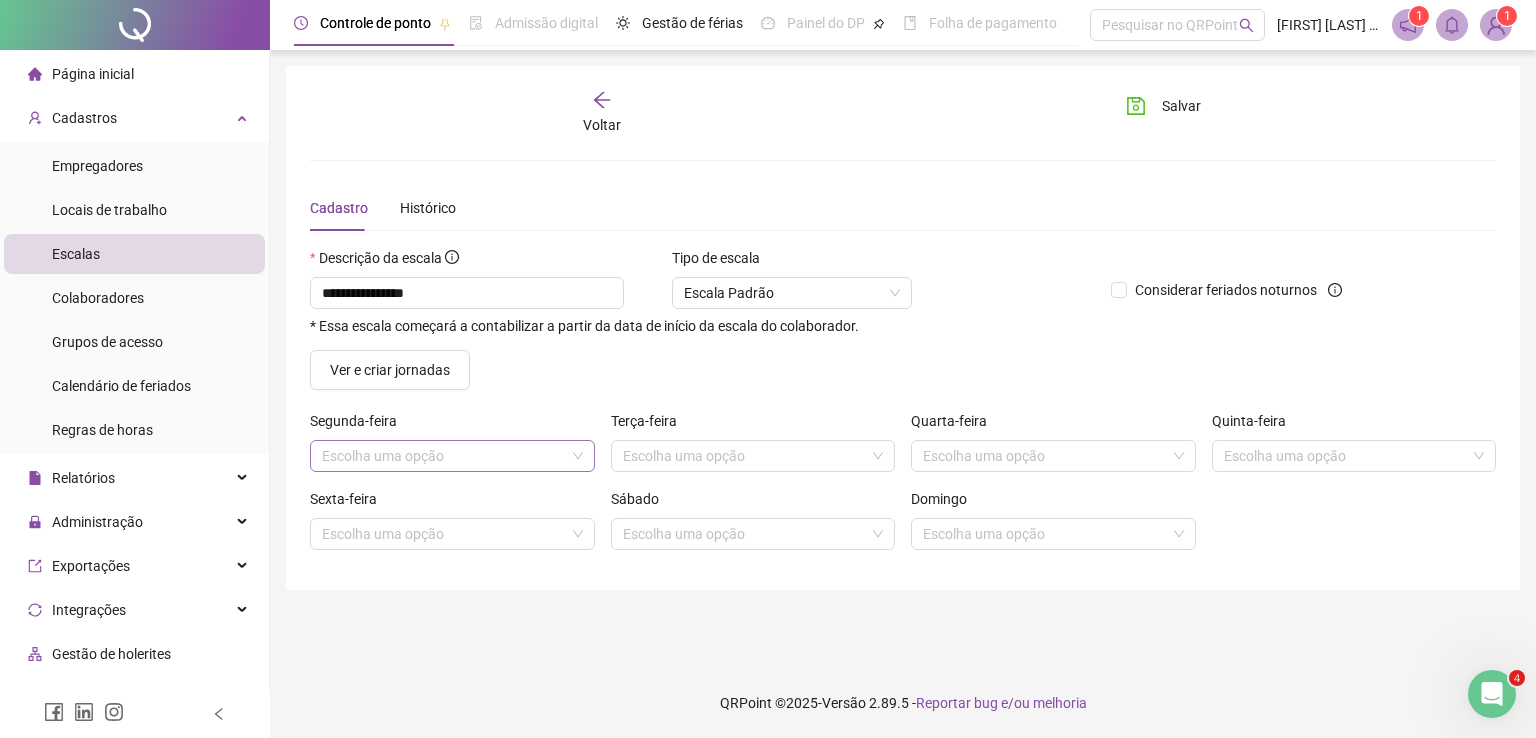 click at bounding box center [443, 456] 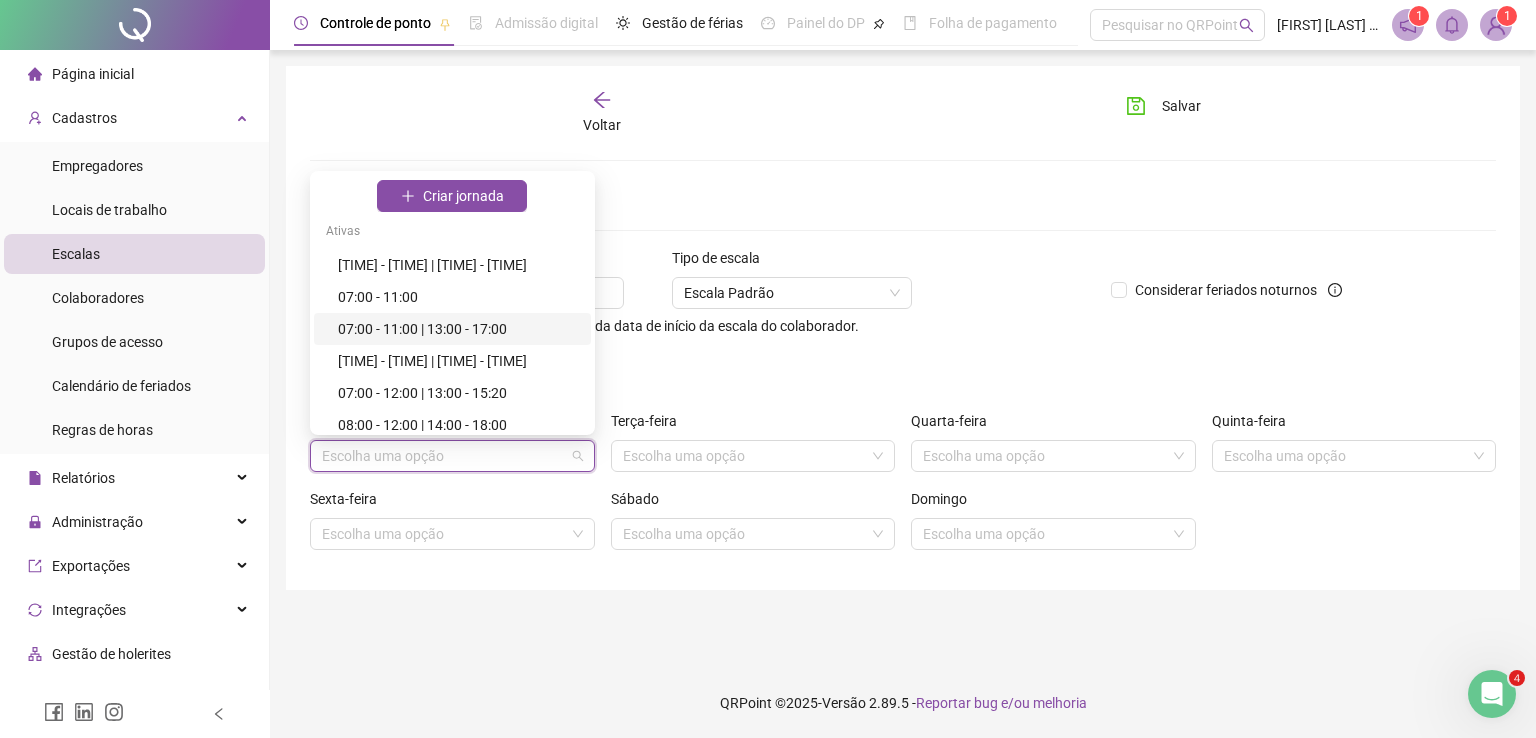 click on "07:00 - 11:00 | 13:00 - 17:00" at bounding box center (458, 329) 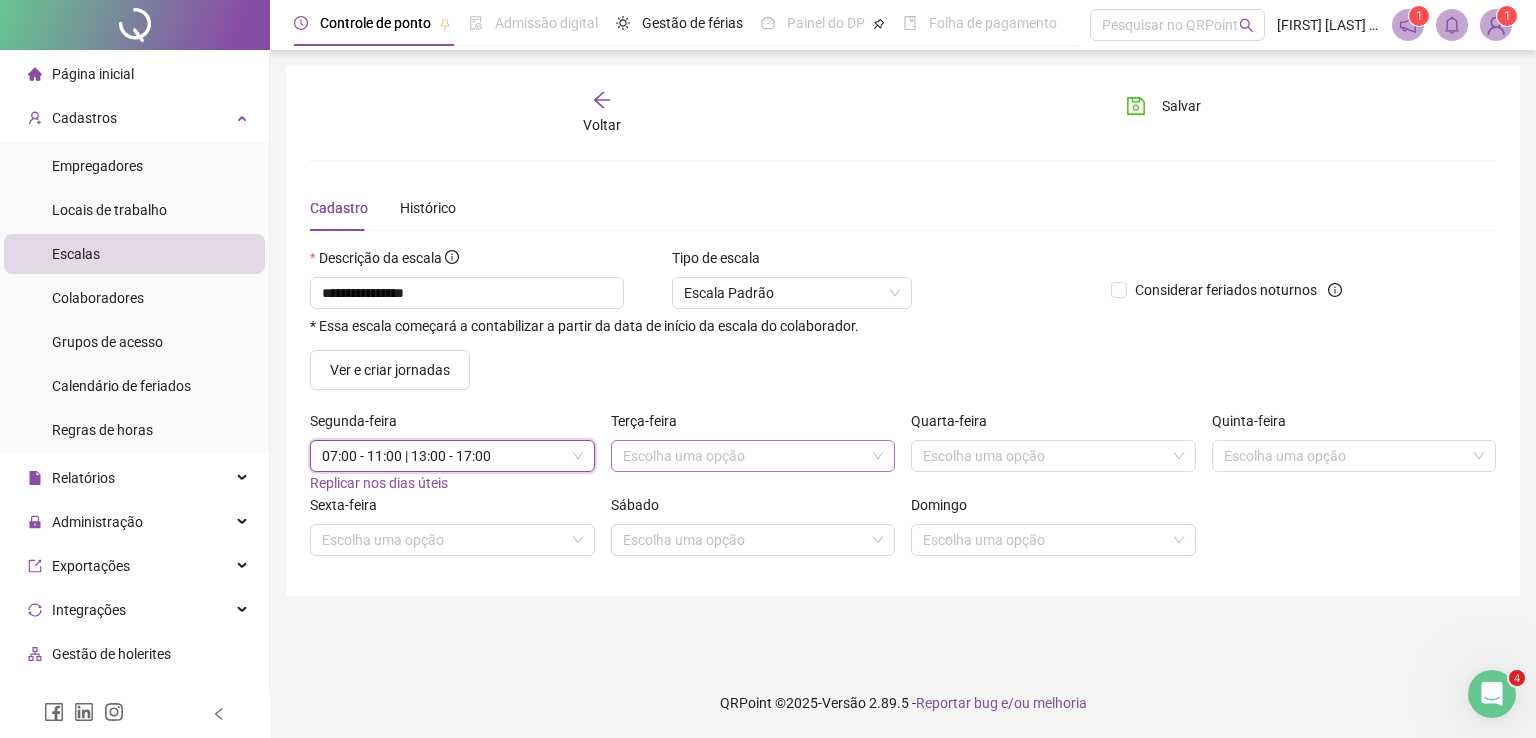 click at bounding box center (744, 456) 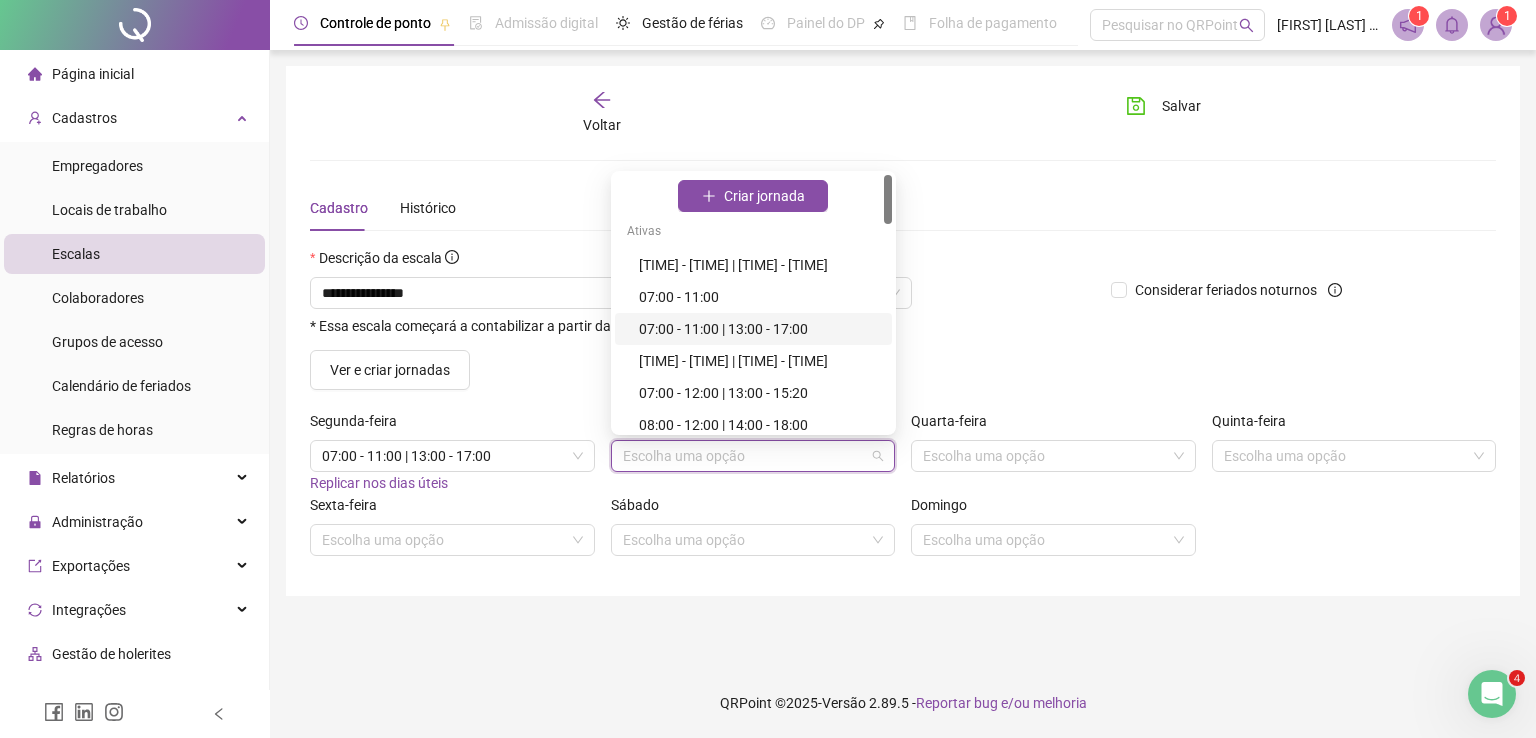 click on "07:00 - 11:00 | 13:00 - 17:00" at bounding box center (759, 329) 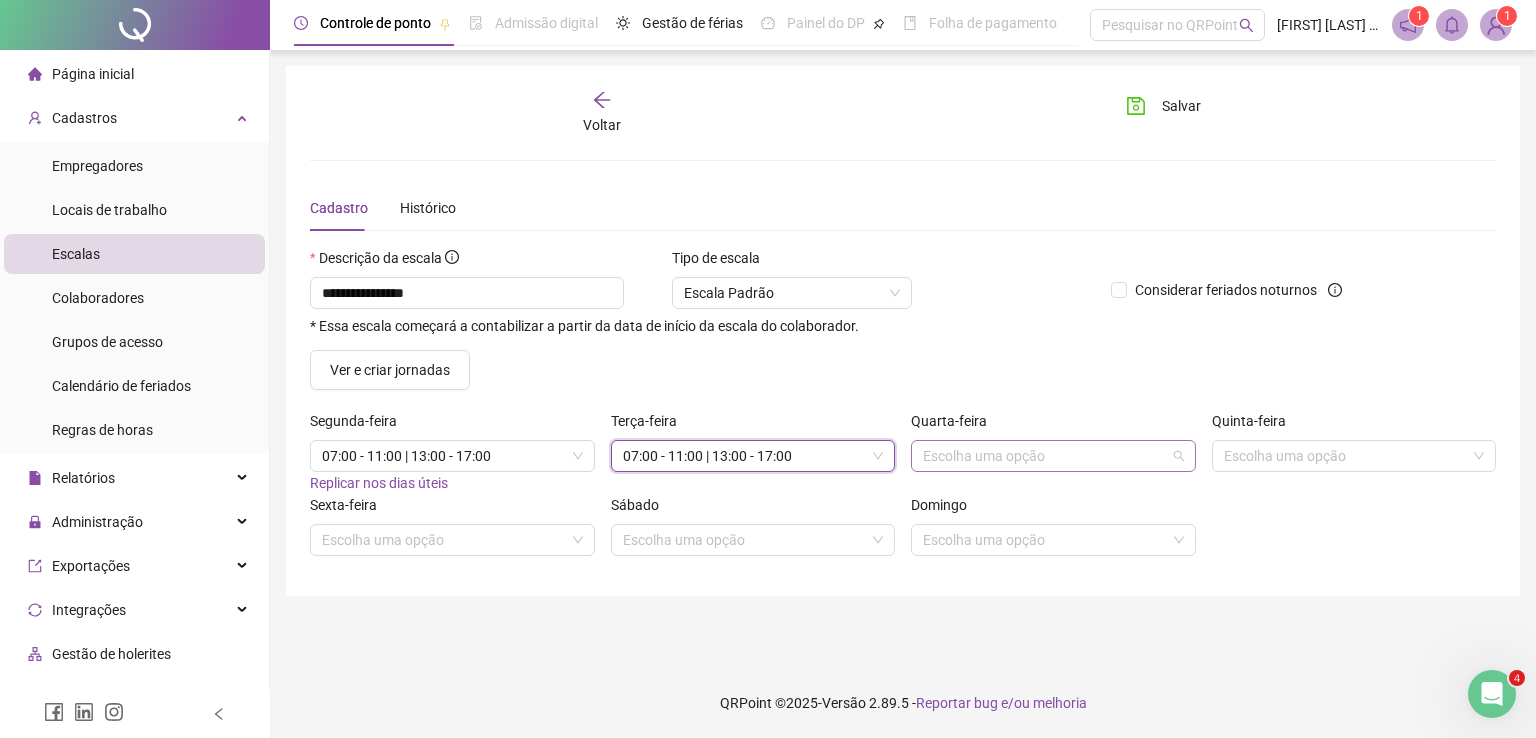 click at bounding box center [1044, 456] 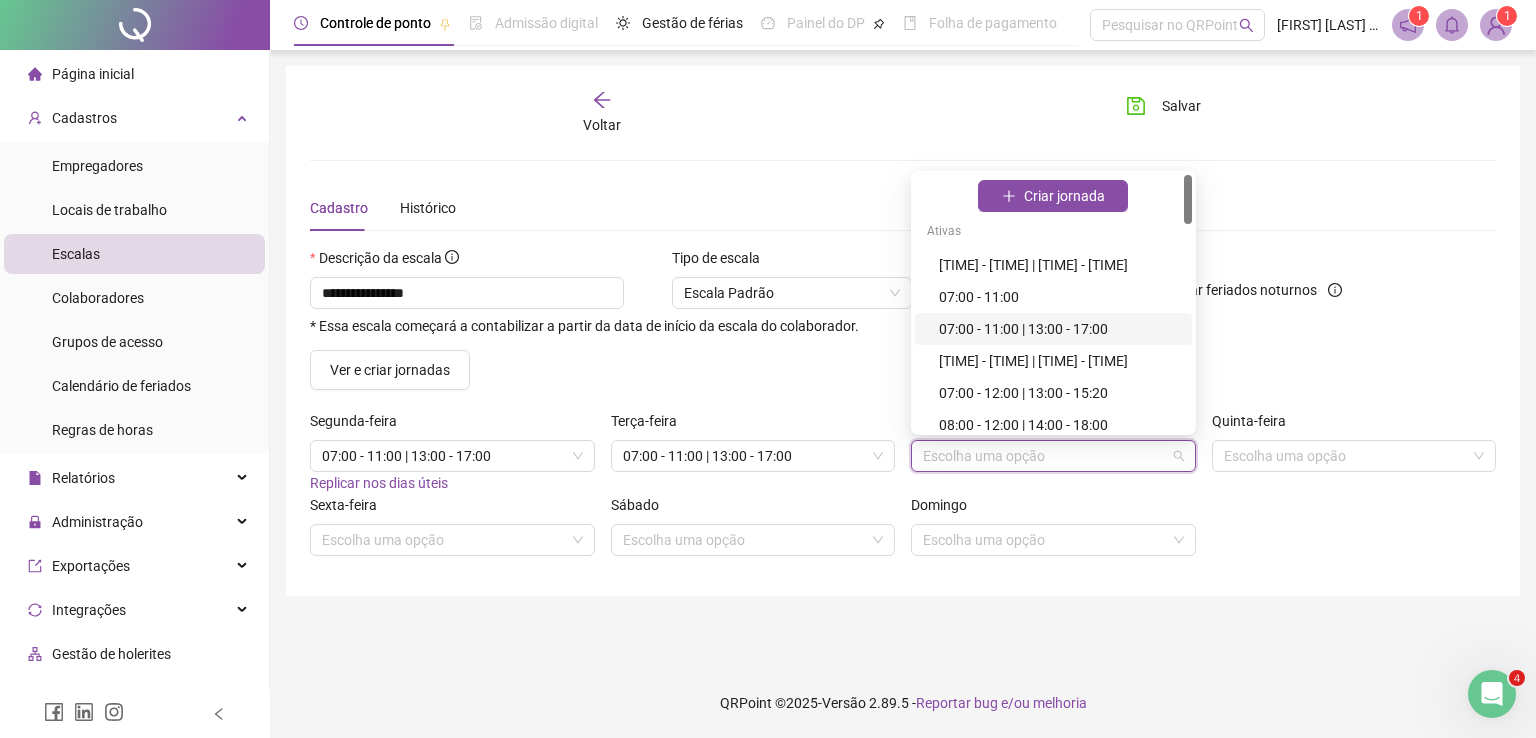 click on "07:00 - 11:00 | 13:00 - 17:00" at bounding box center [1059, 329] 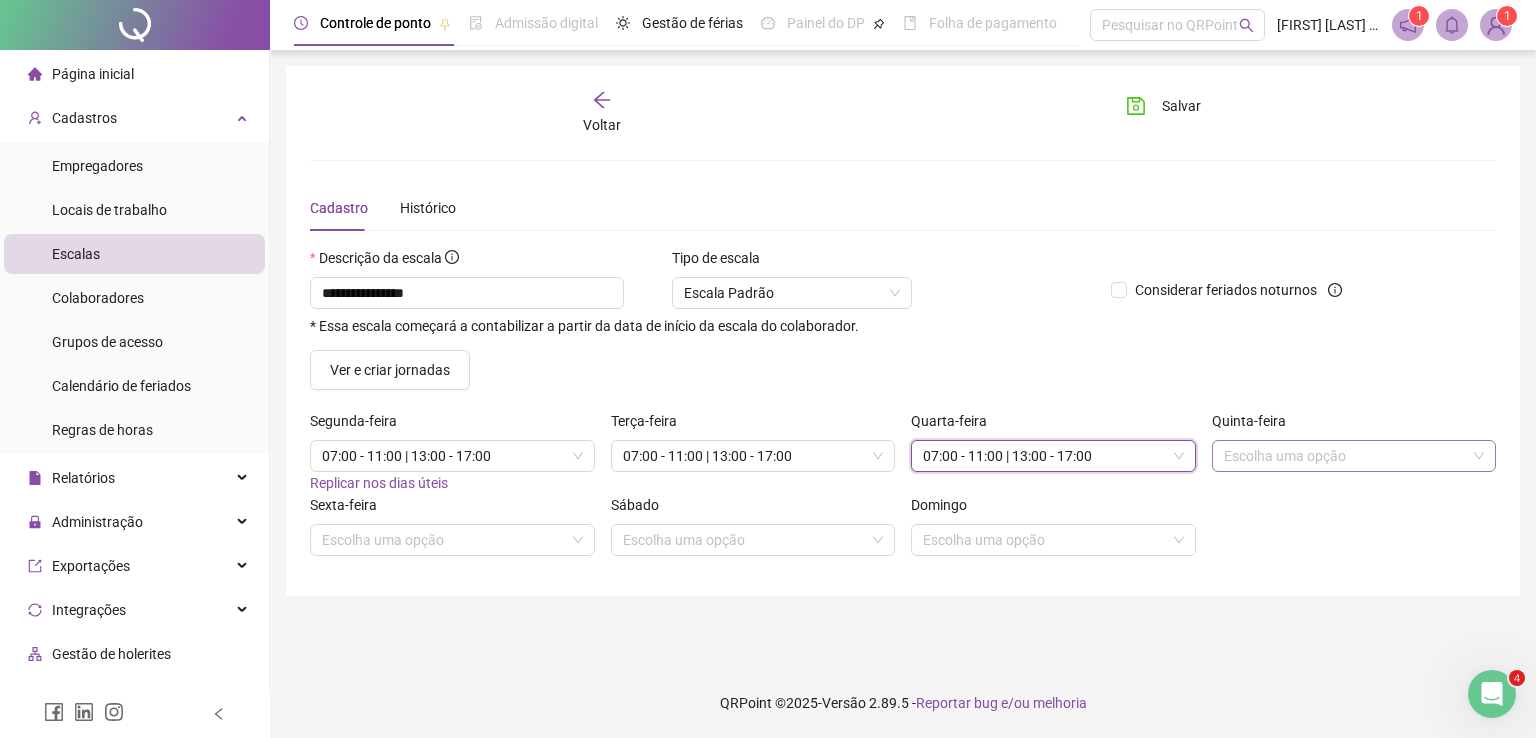 click at bounding box center [1345, 456] 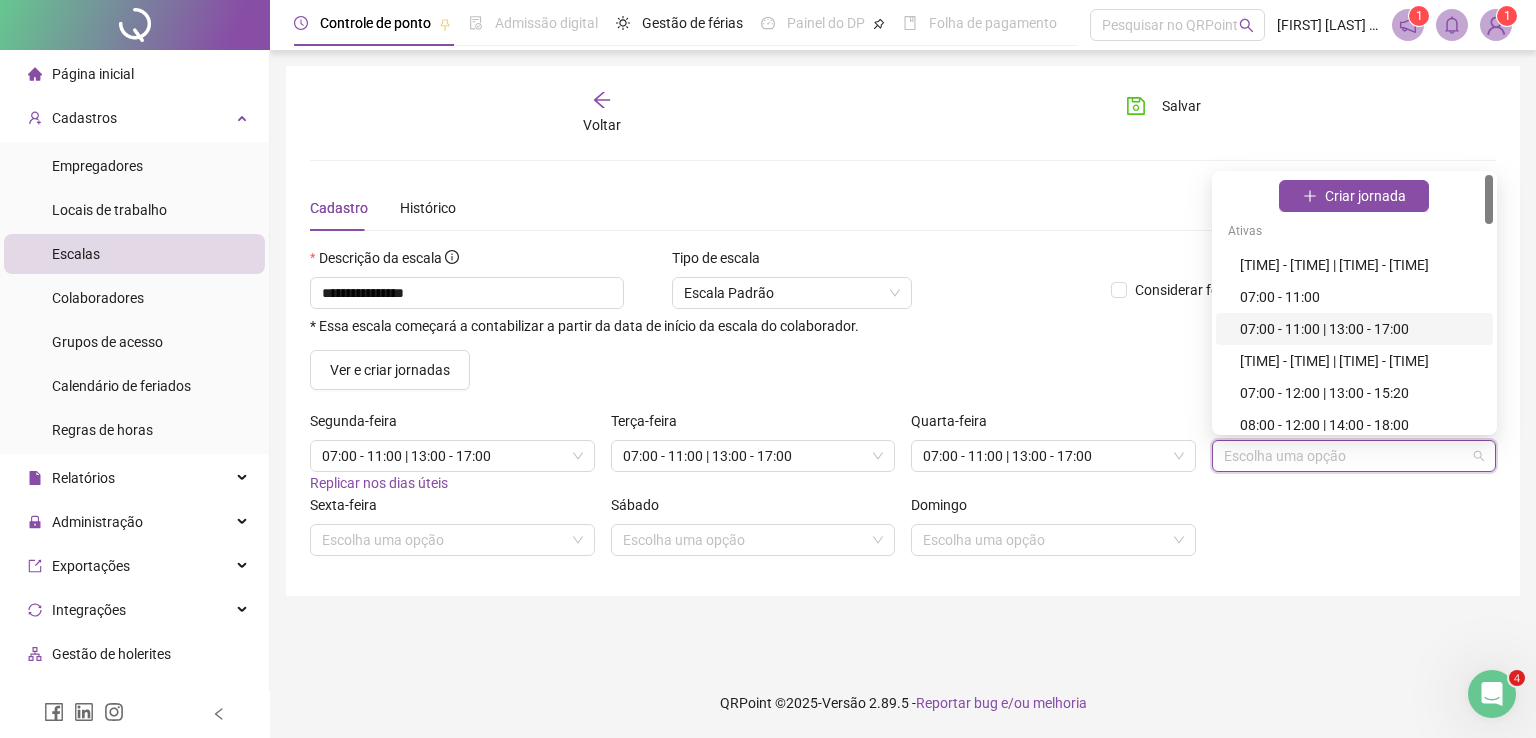 click on "07:00 - 11:00 | 13:00 - 17:00" at bounding box center [1360, 329] 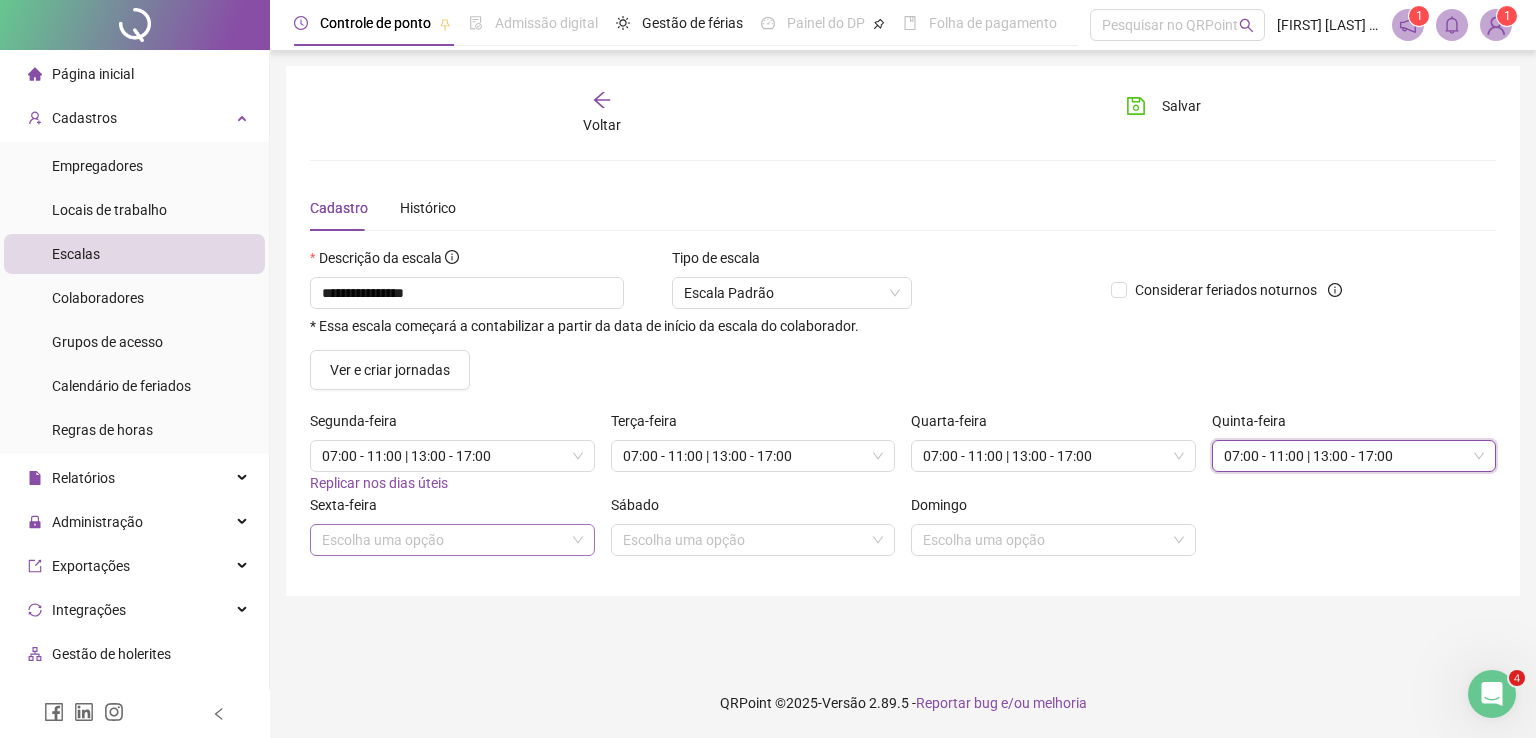 click at bounding box center (443, 540) 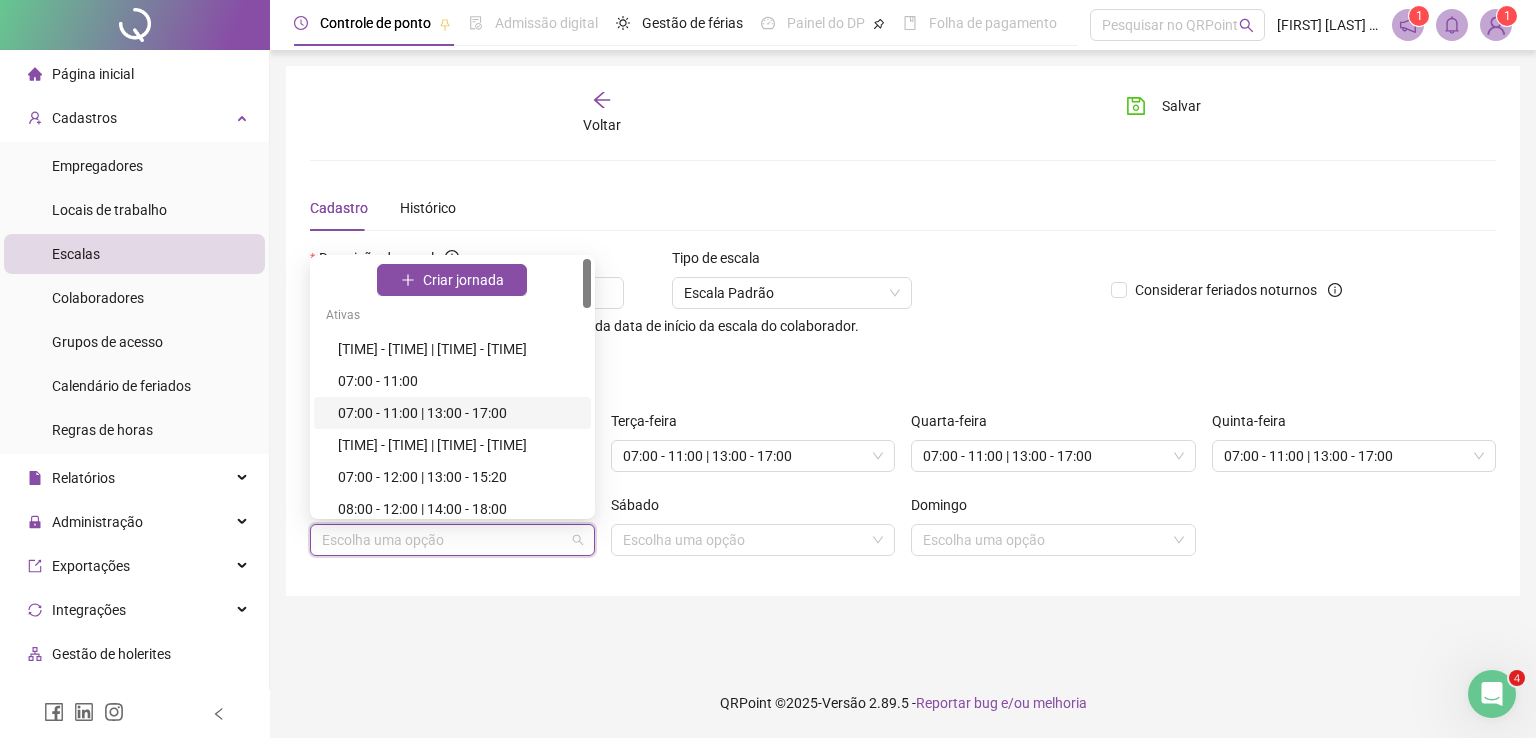 click on "07:00 - 11:00 | 13:00 - 17:00" at bounding box center (458, 413) 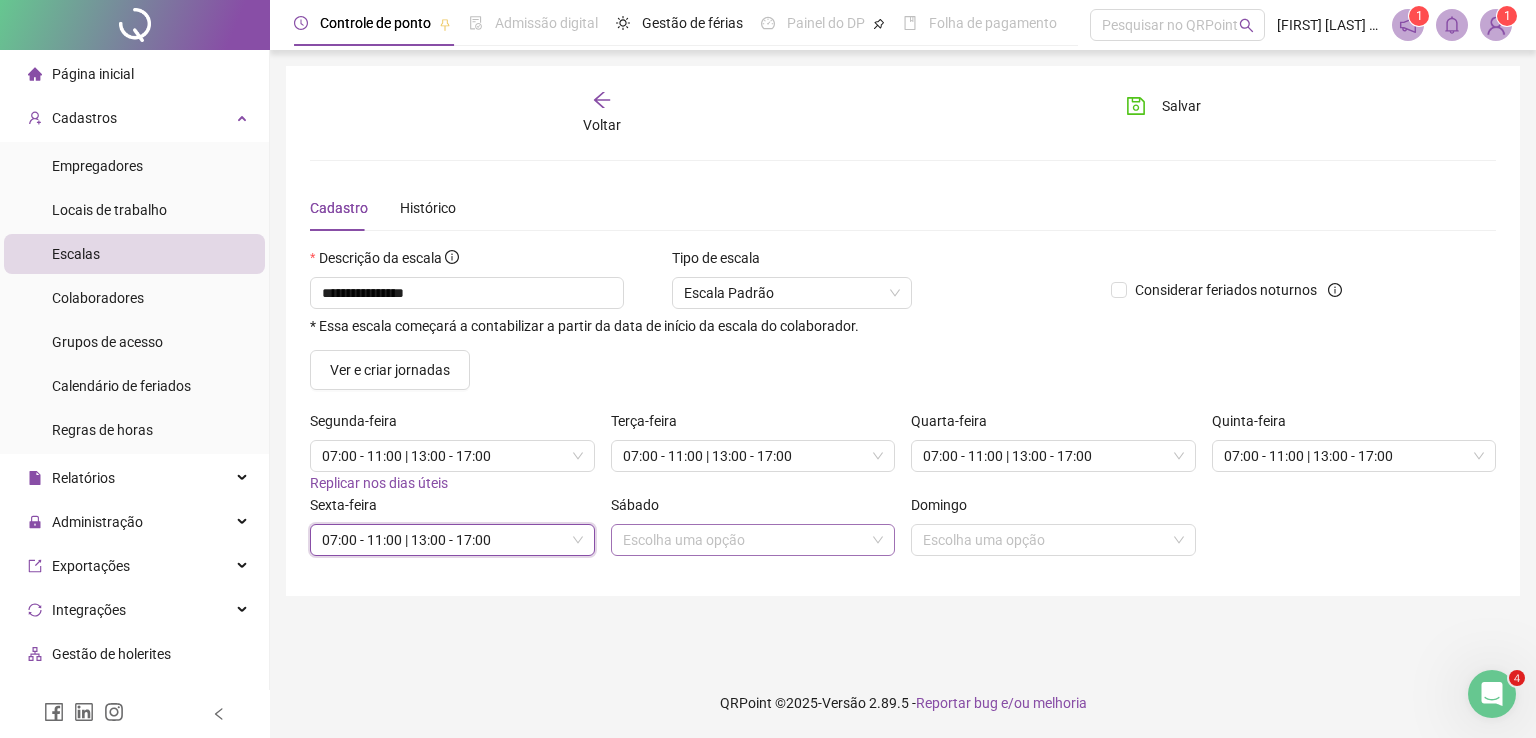 click at bounding box center (744, 540) 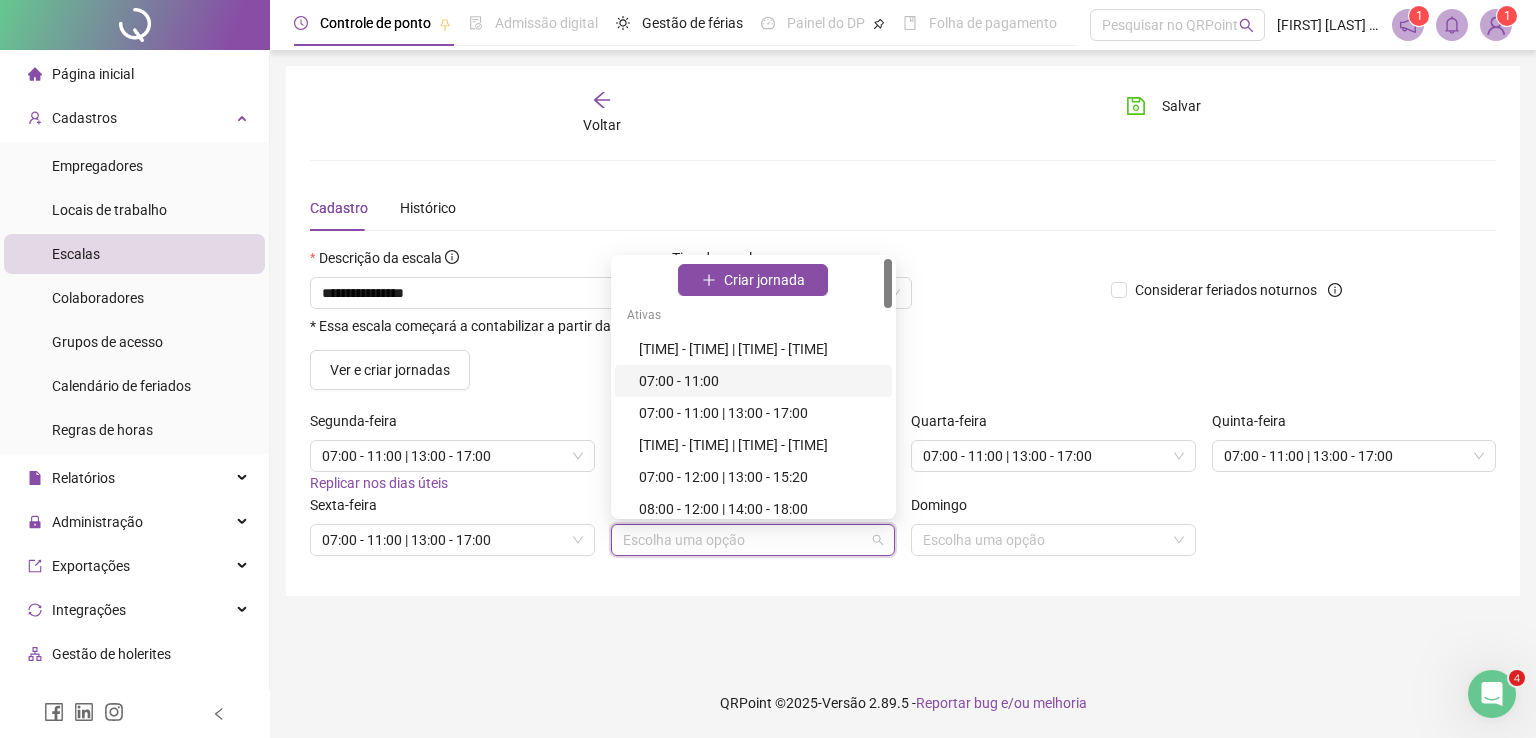click on "07:00 - 11:00" at bounding box center [759, 381] 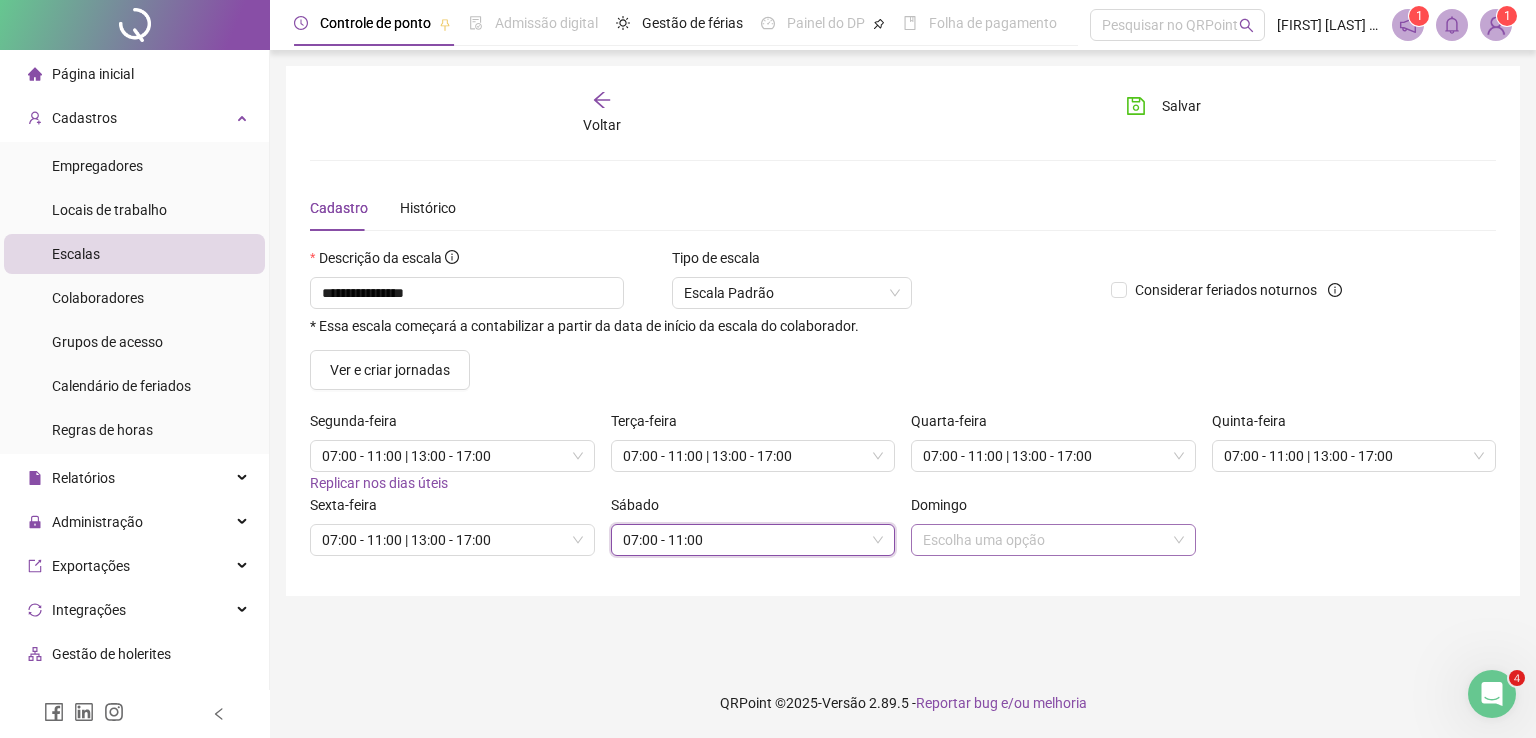 click at bounding box center (1044, 540) 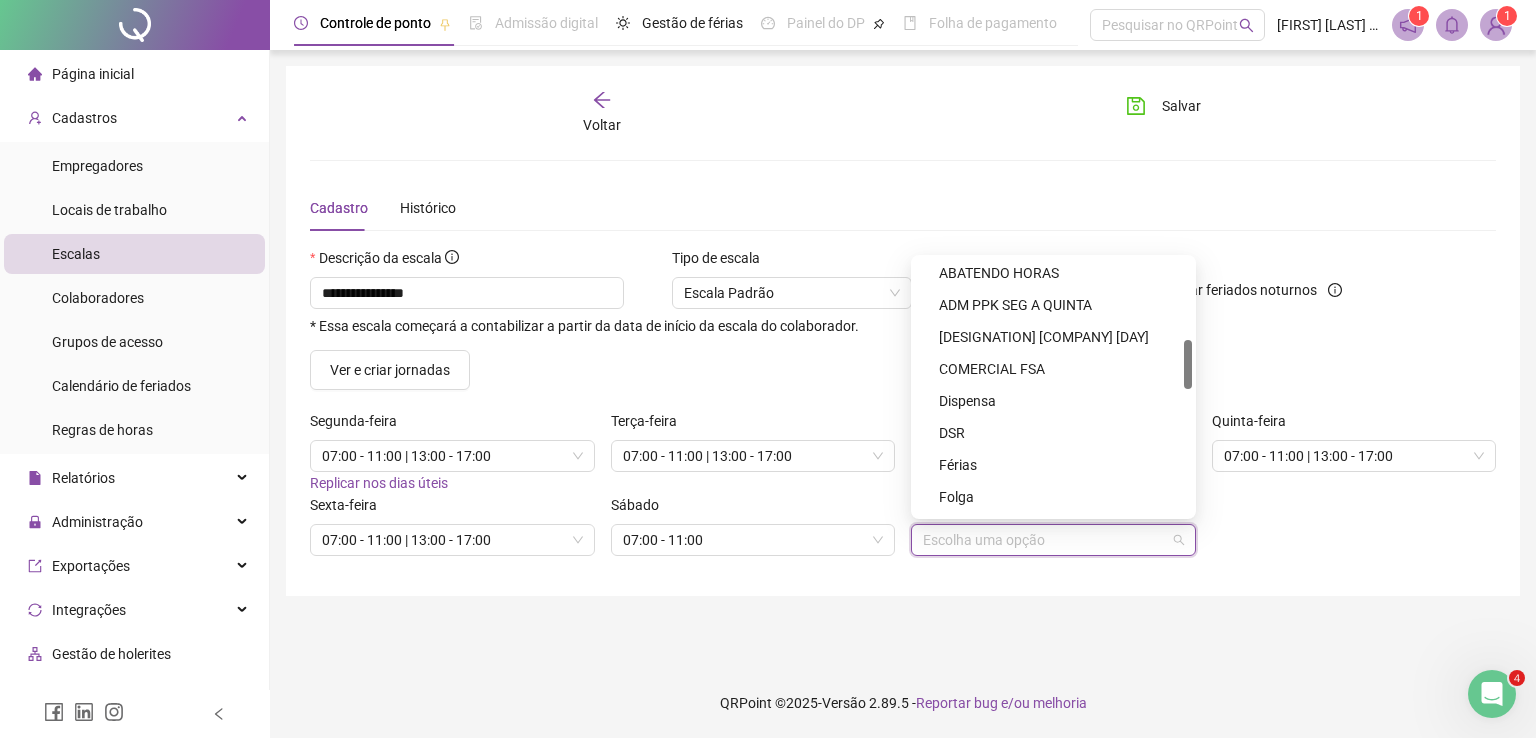 scroll, scrollTop: 443, scrollLeft: 0, axis: vertical 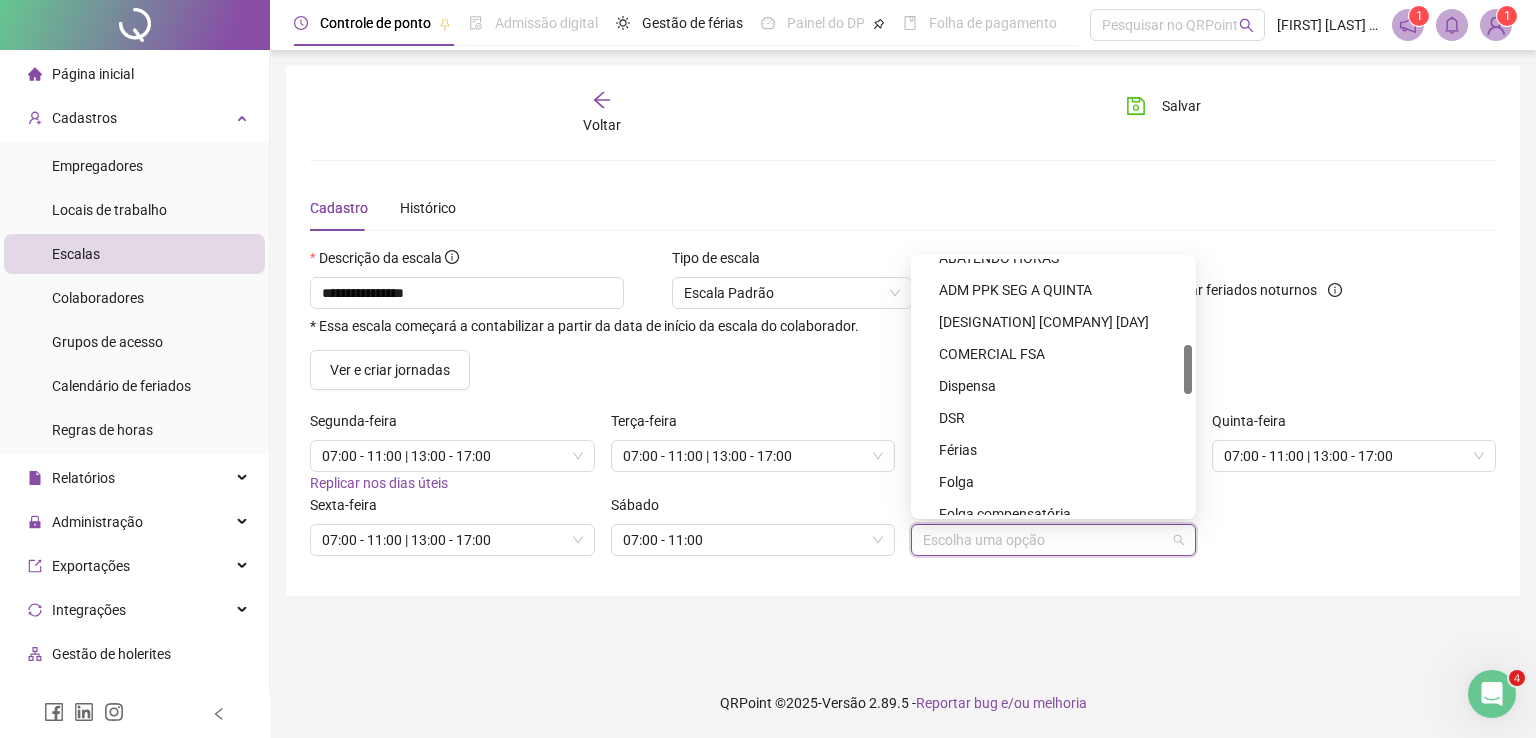 drag, startPoint x: 1183, startPoint y: 295, endPoint x: 1186, endPoint y: 381, distance: 86.05231 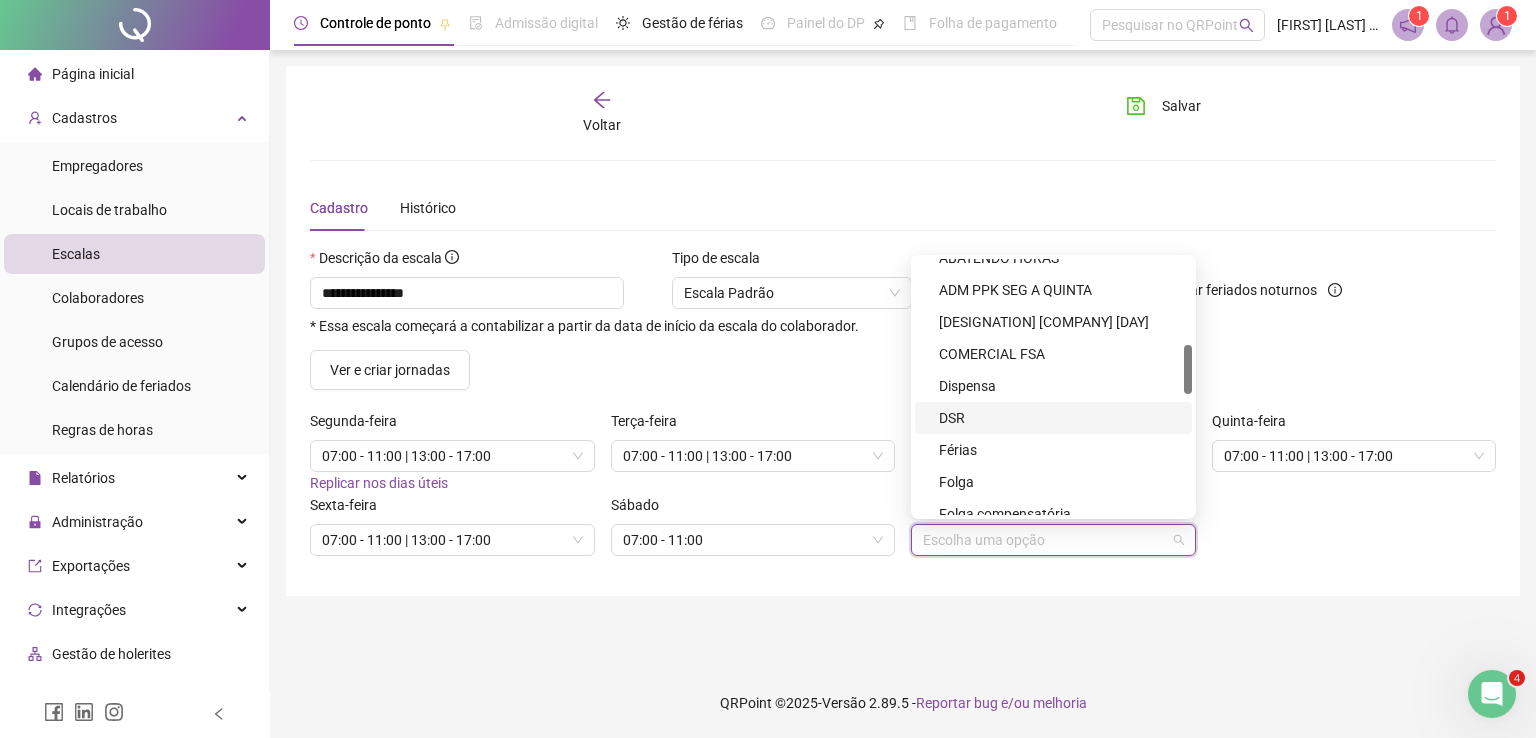 click on "DSR" at bounding box center [1059, 418] 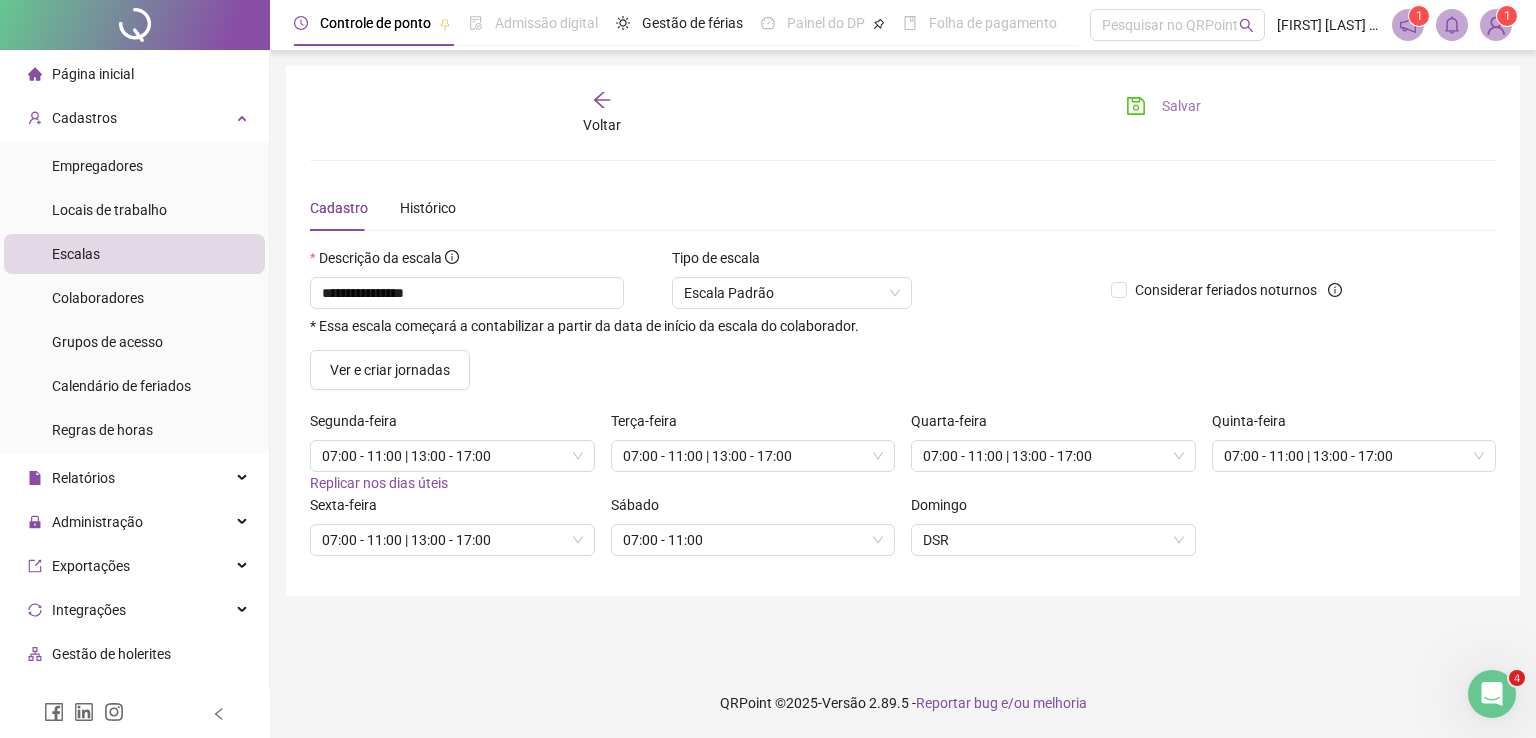 click on "Salvar" at bounding box center [1181, 106] 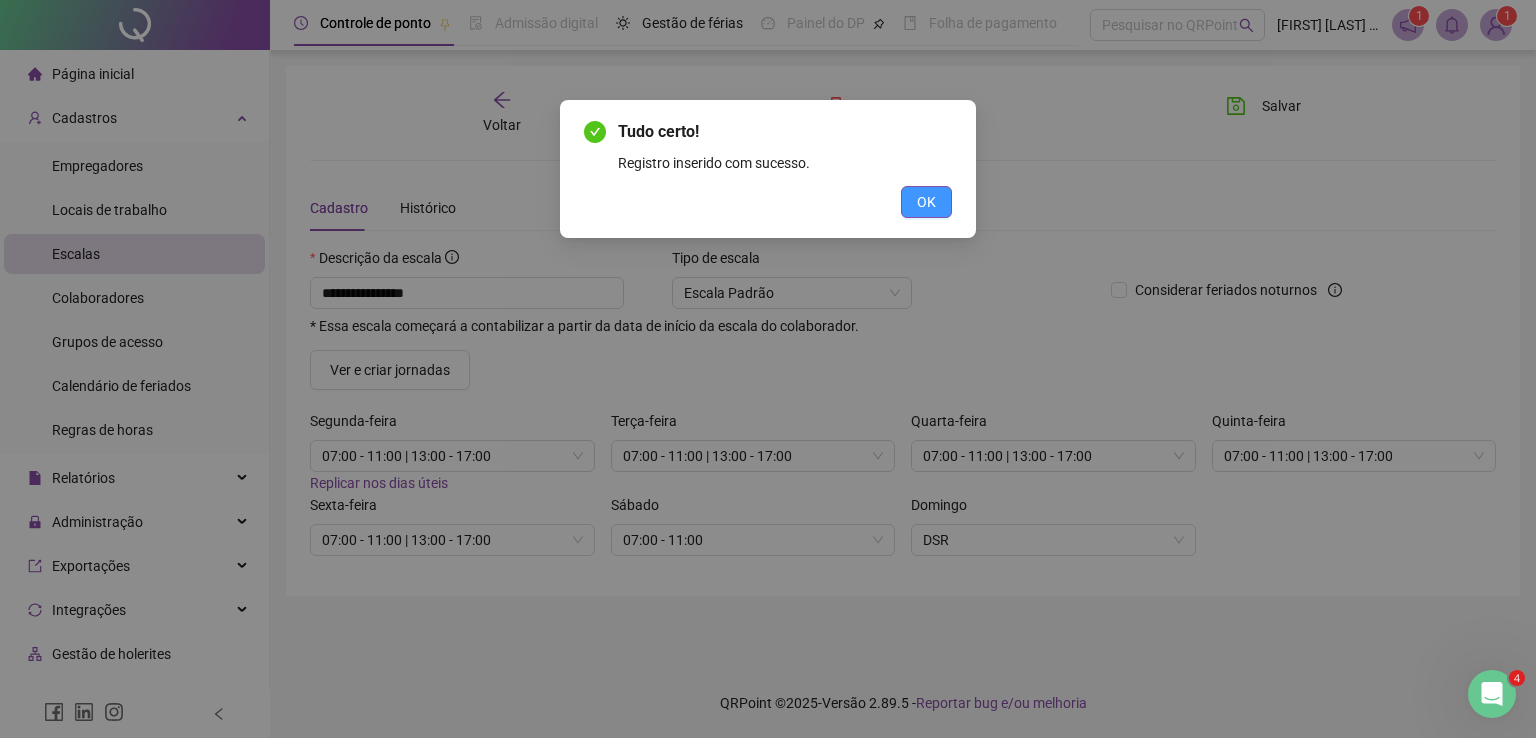 click on "OK" at bounding box center (926, 202) 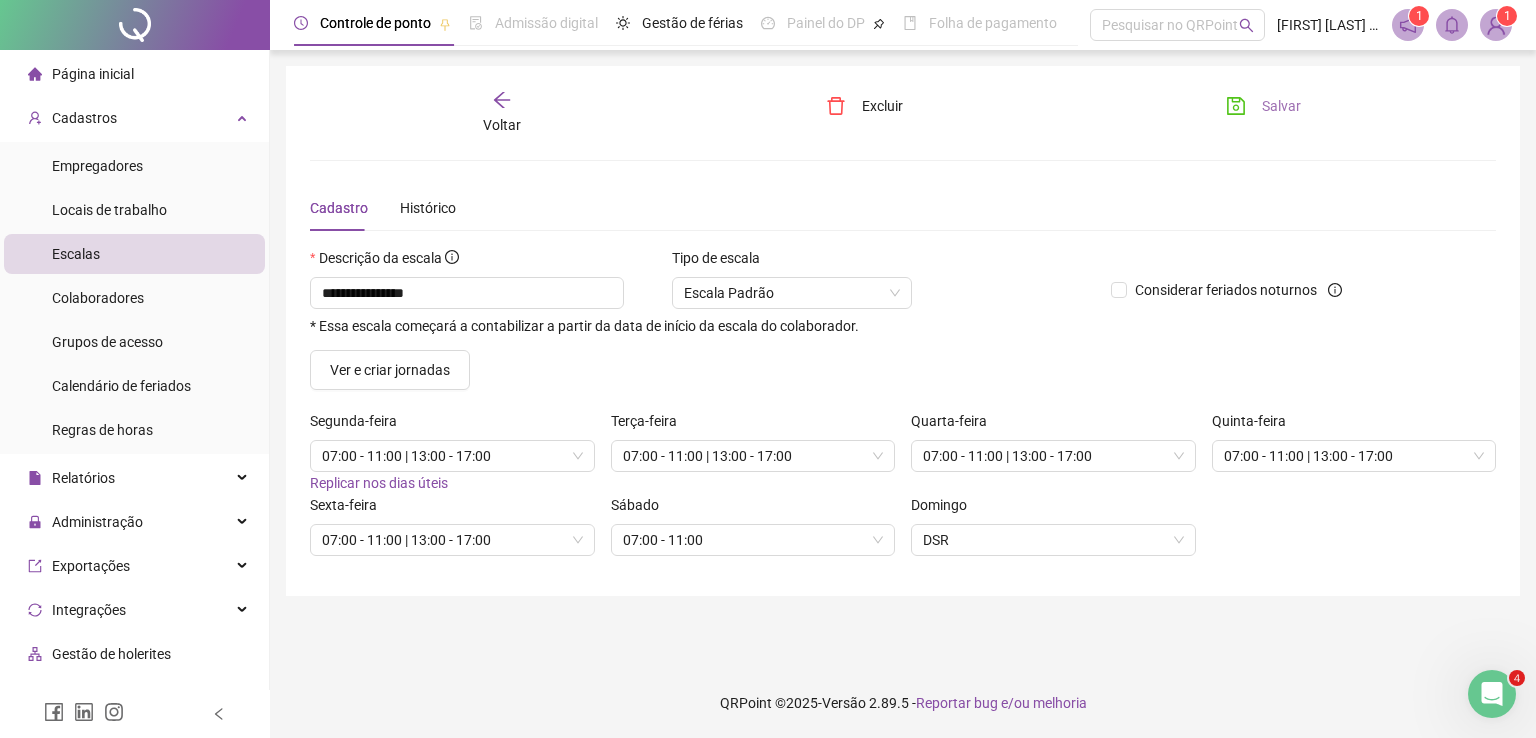 click on "Salvar" at bounding box center (1281, 106) 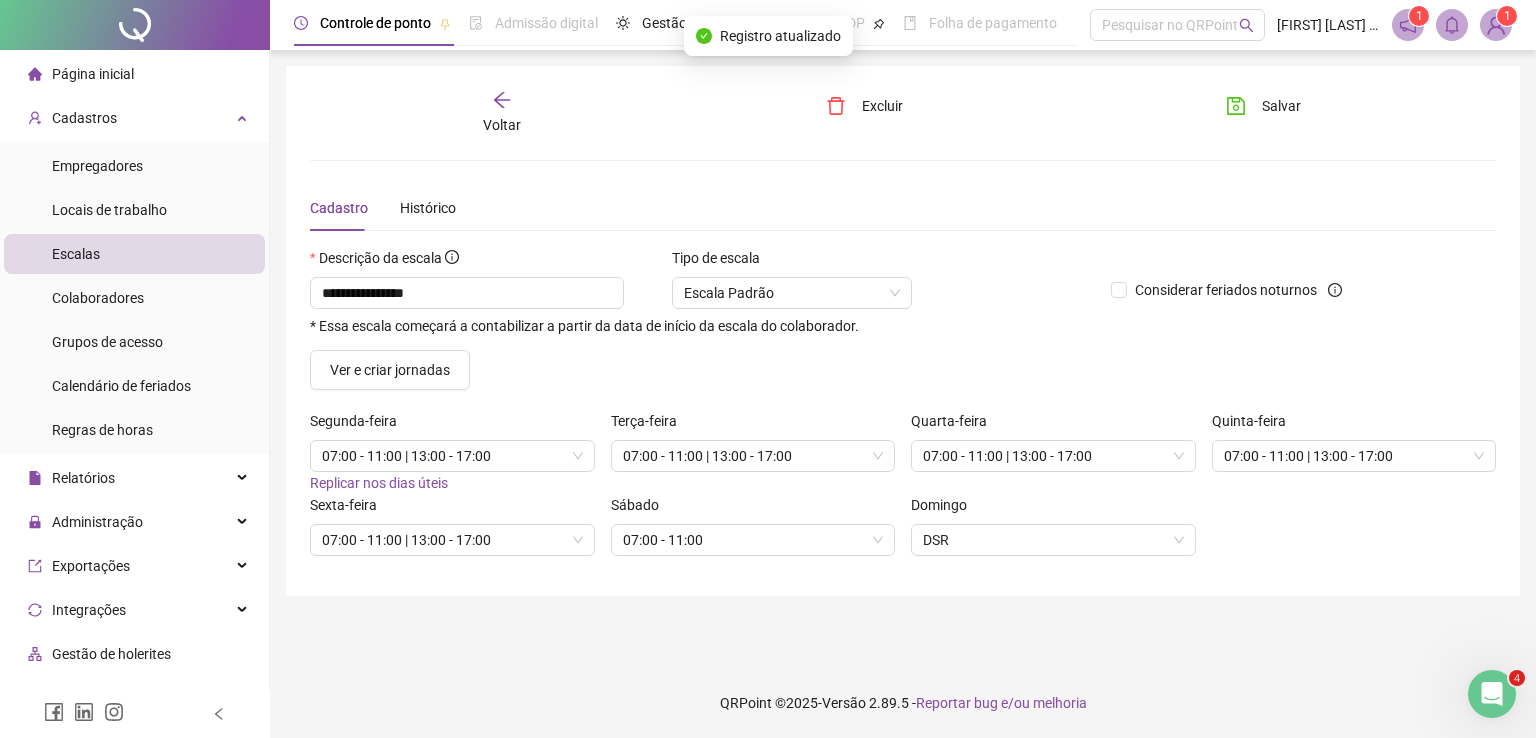 click on "Voltar" at bounding box center (502, 125) 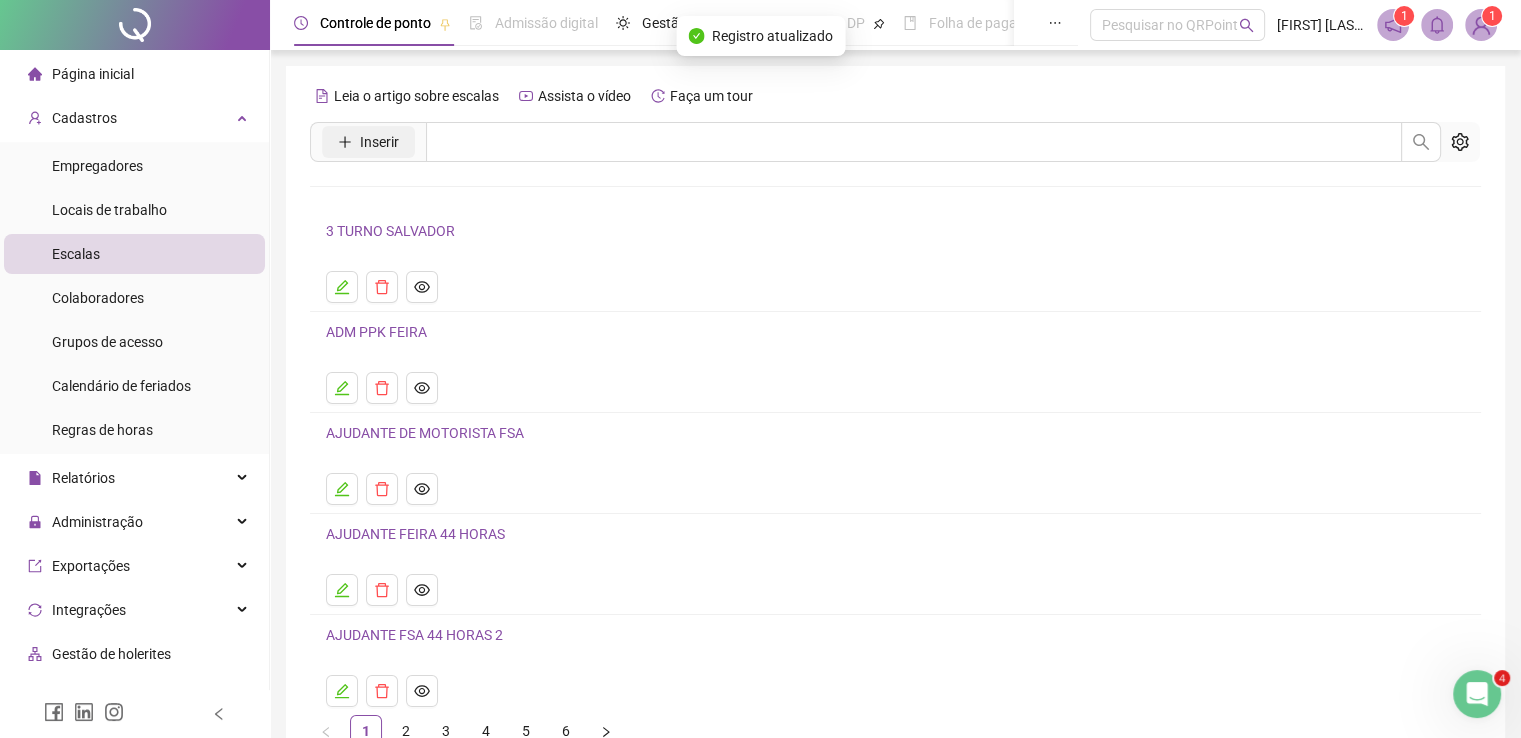 click on "Inserir" at bounding box center (379, 142) 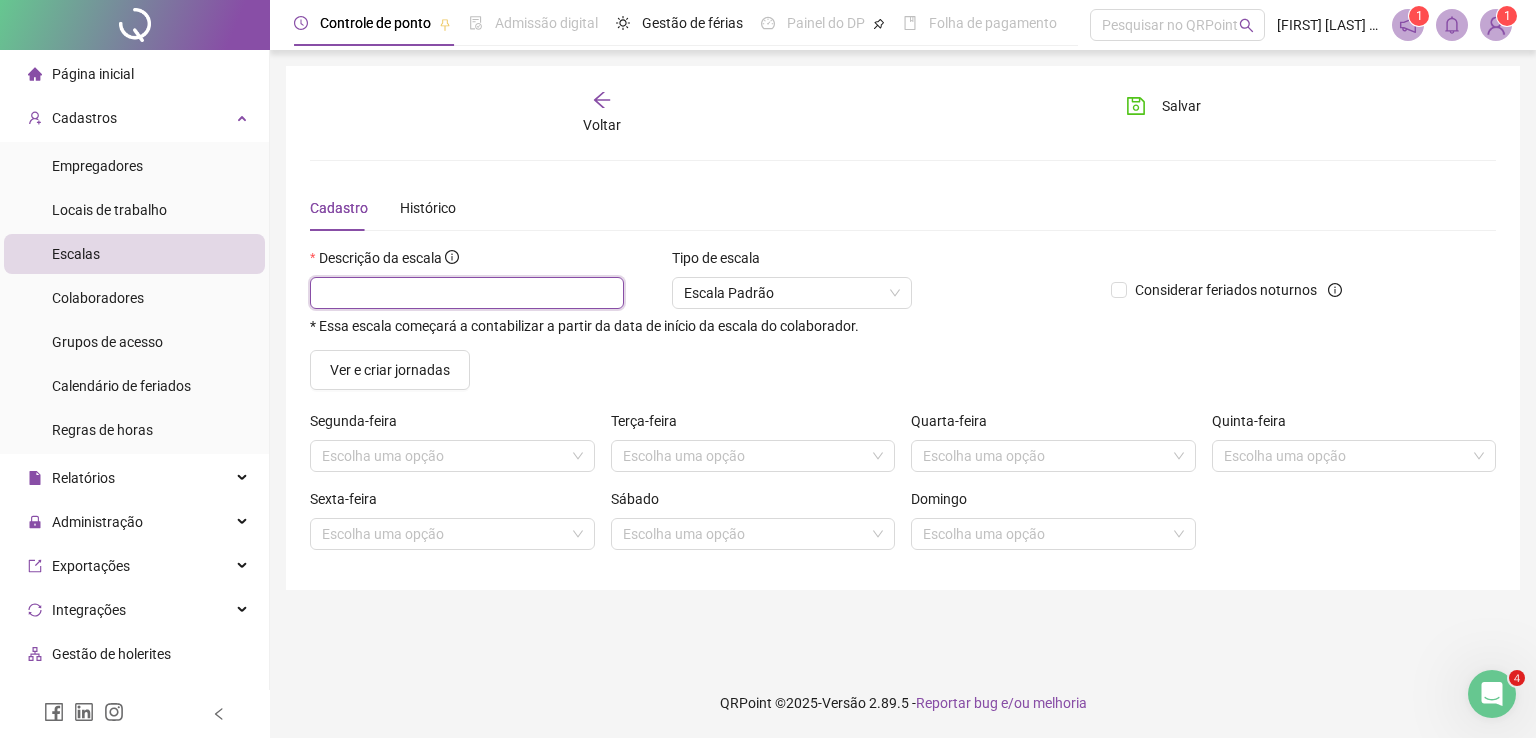 click at bounding box center [467, 293] 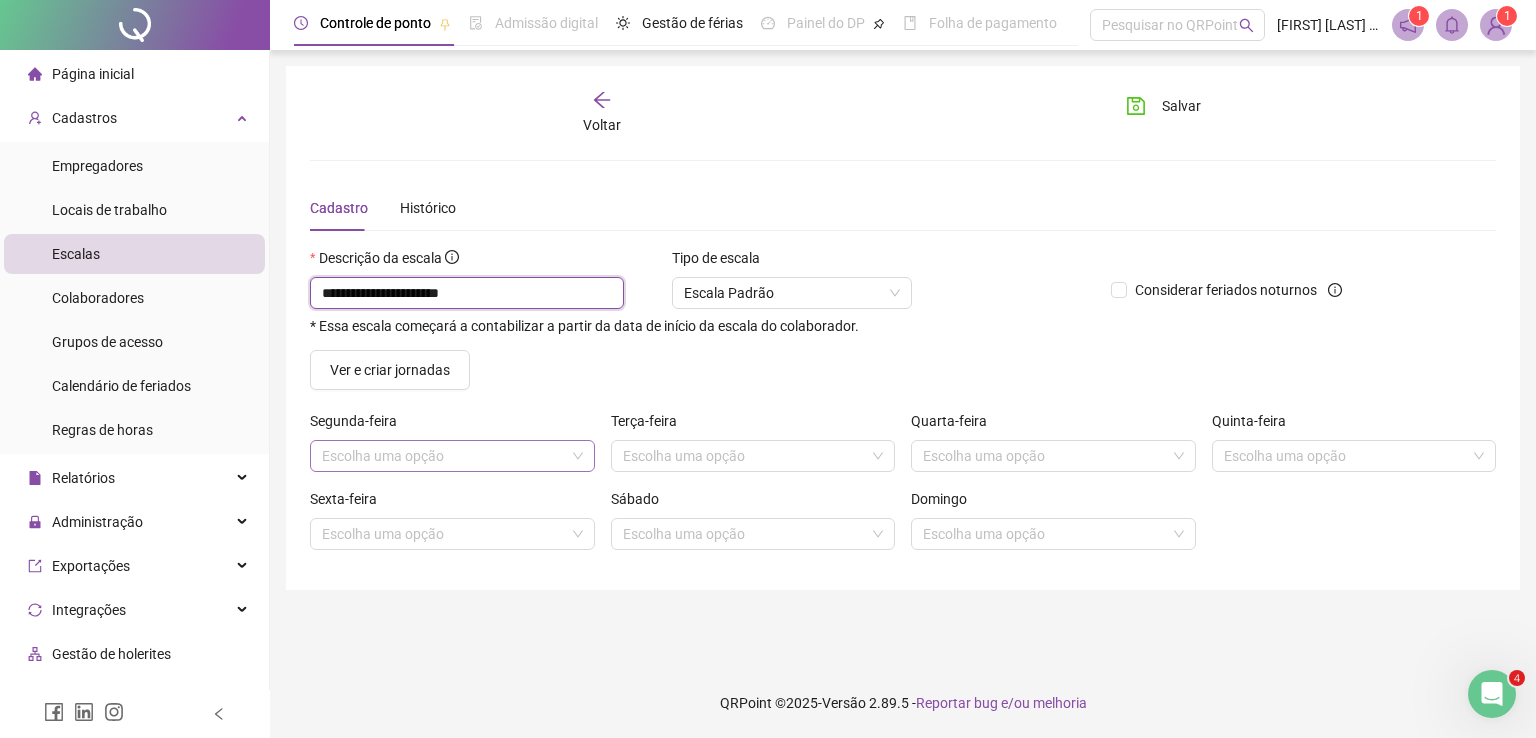 type on "**********" 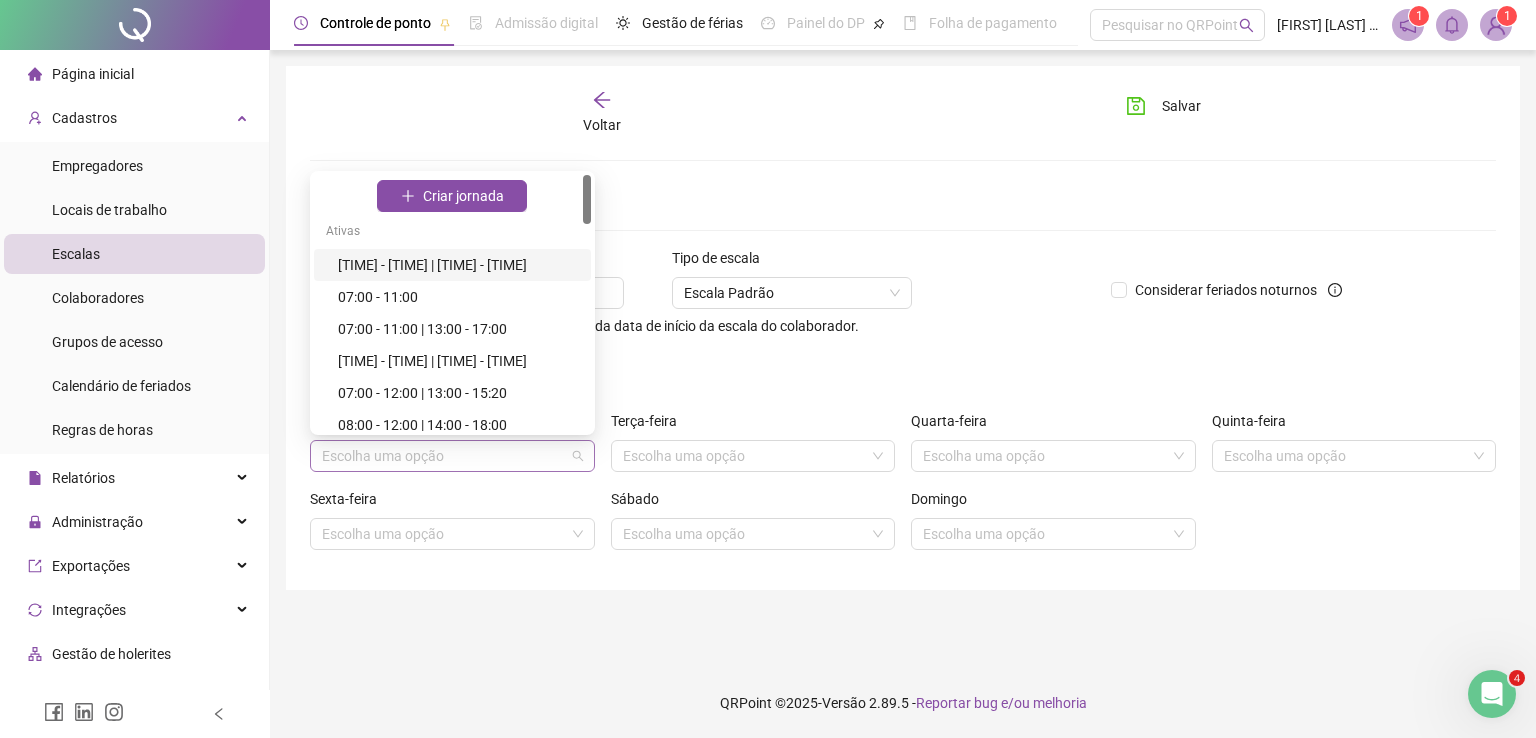click at bounding box center (443, 456) 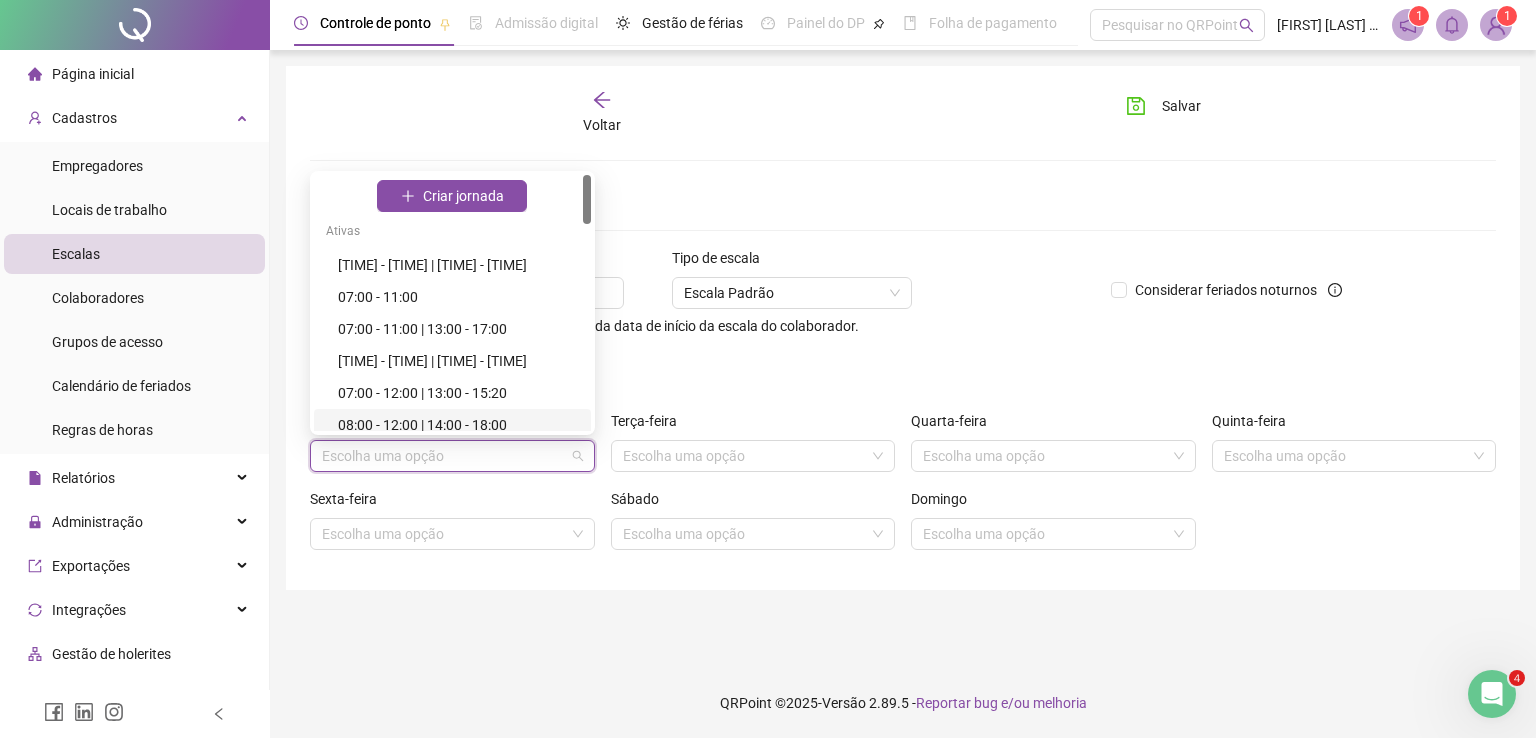 click on "08:00 - 12:00 | 14:00 - 18:00" at bounding box center (458, 425) 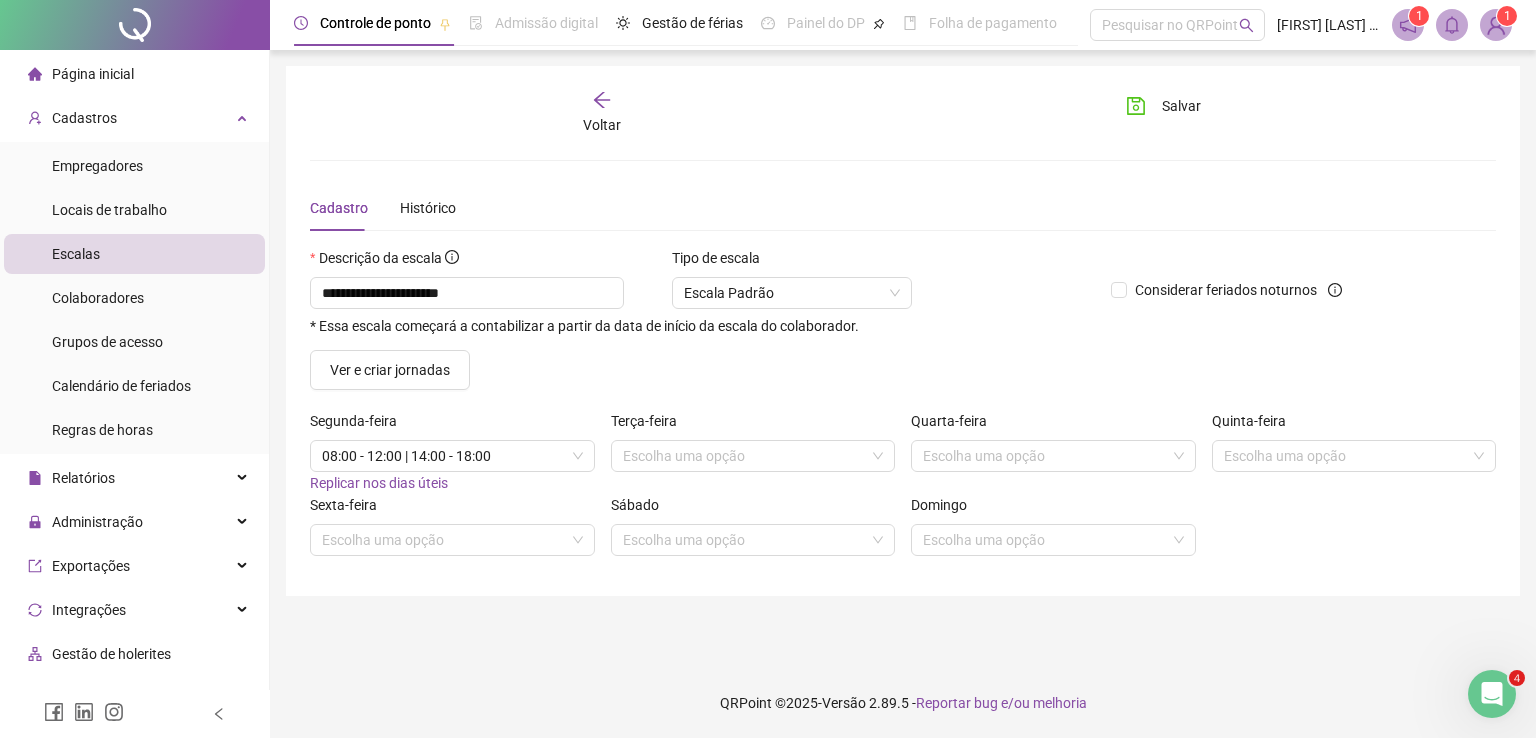 click on "Replicar nos dias úteis" at bounding box center [379, 483] 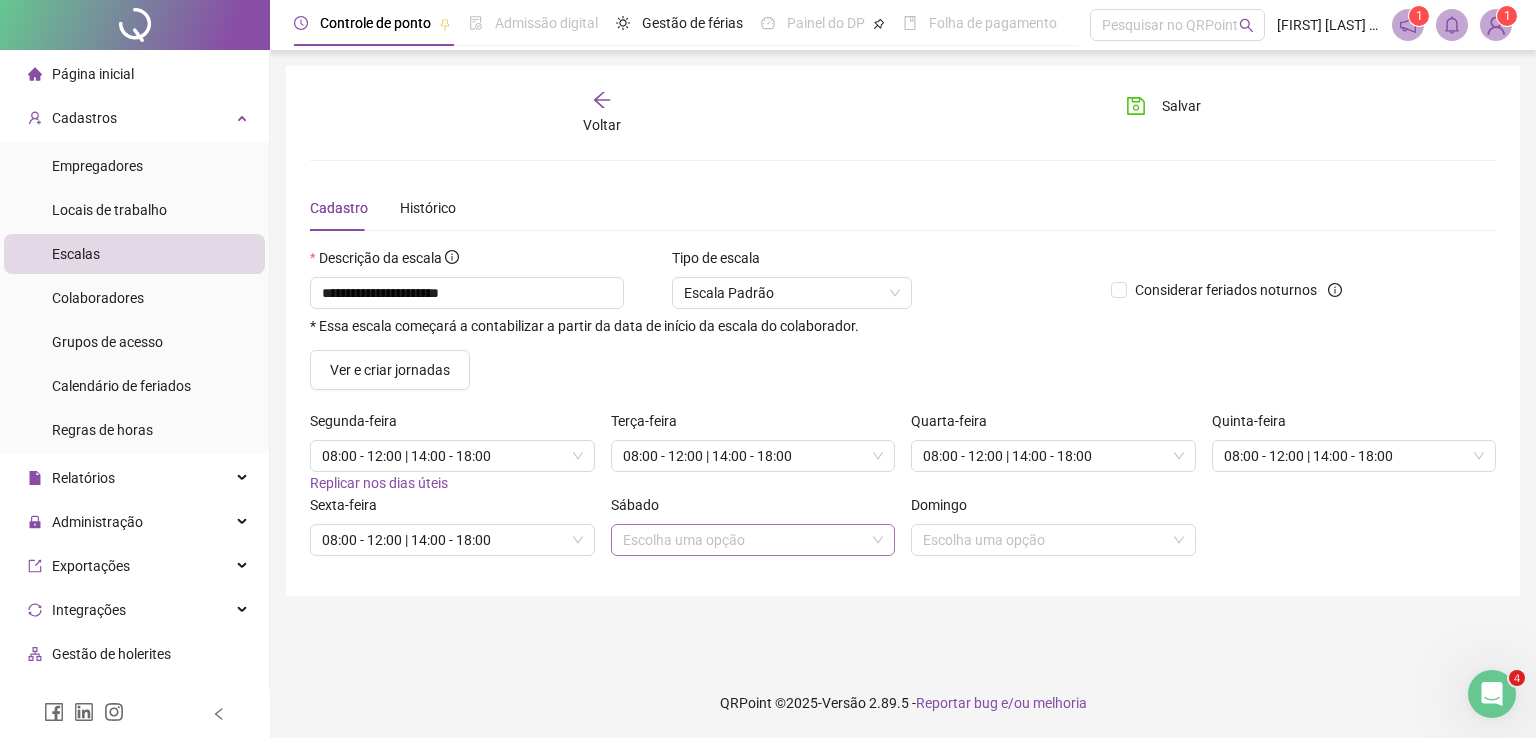 click at bounding box center [744, 540] 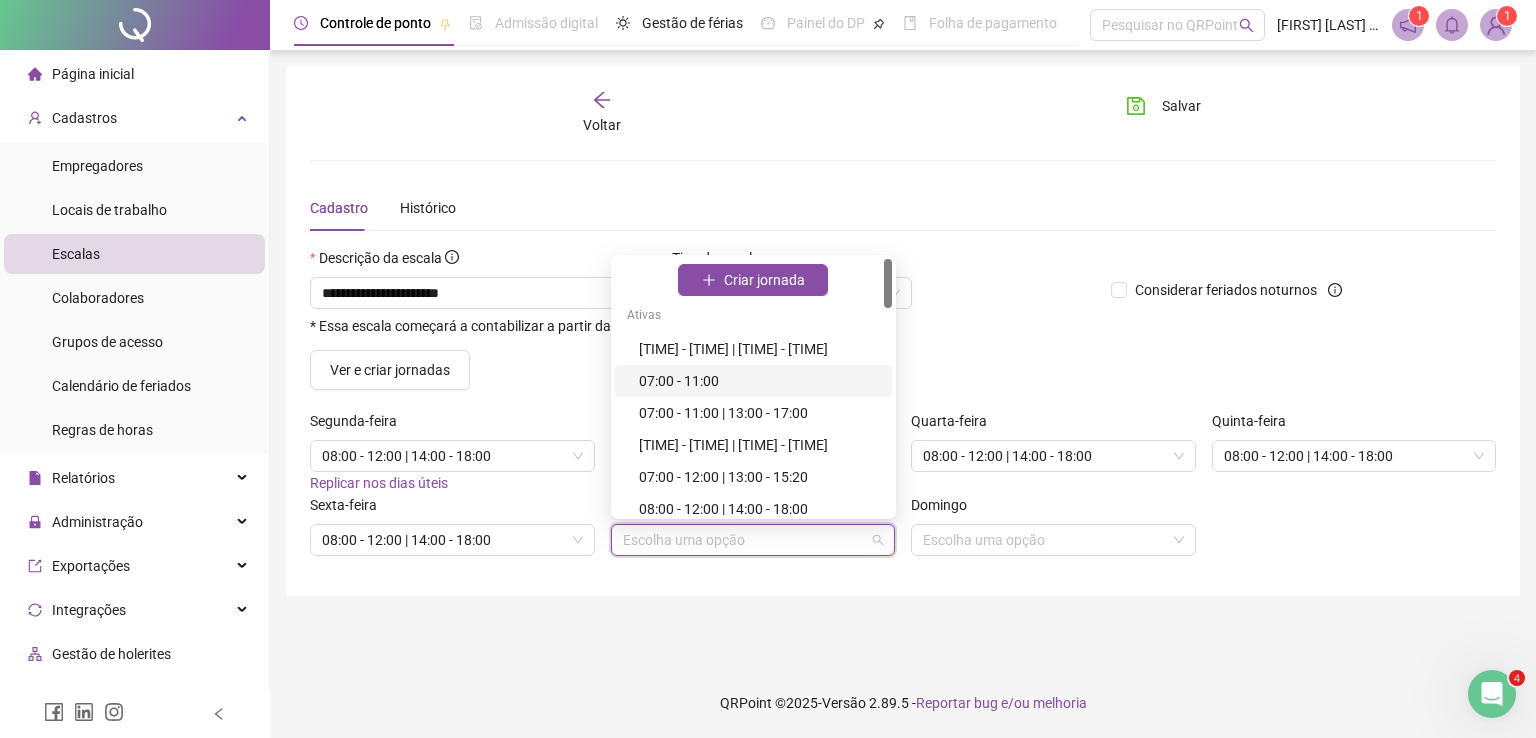 click on "07:00 - 11:00" at bounding box center (759, 381) 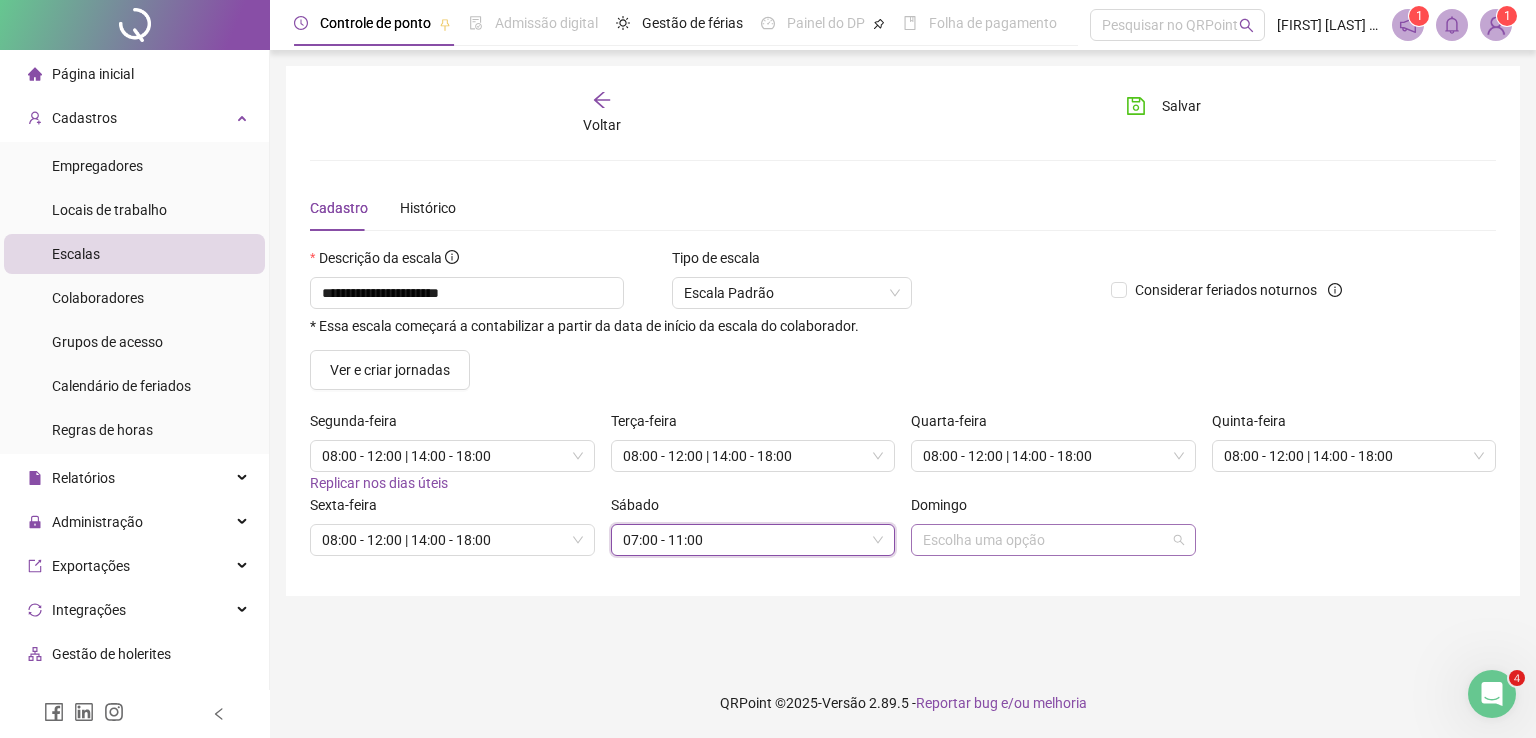 click at bounding box center (1044, 540) 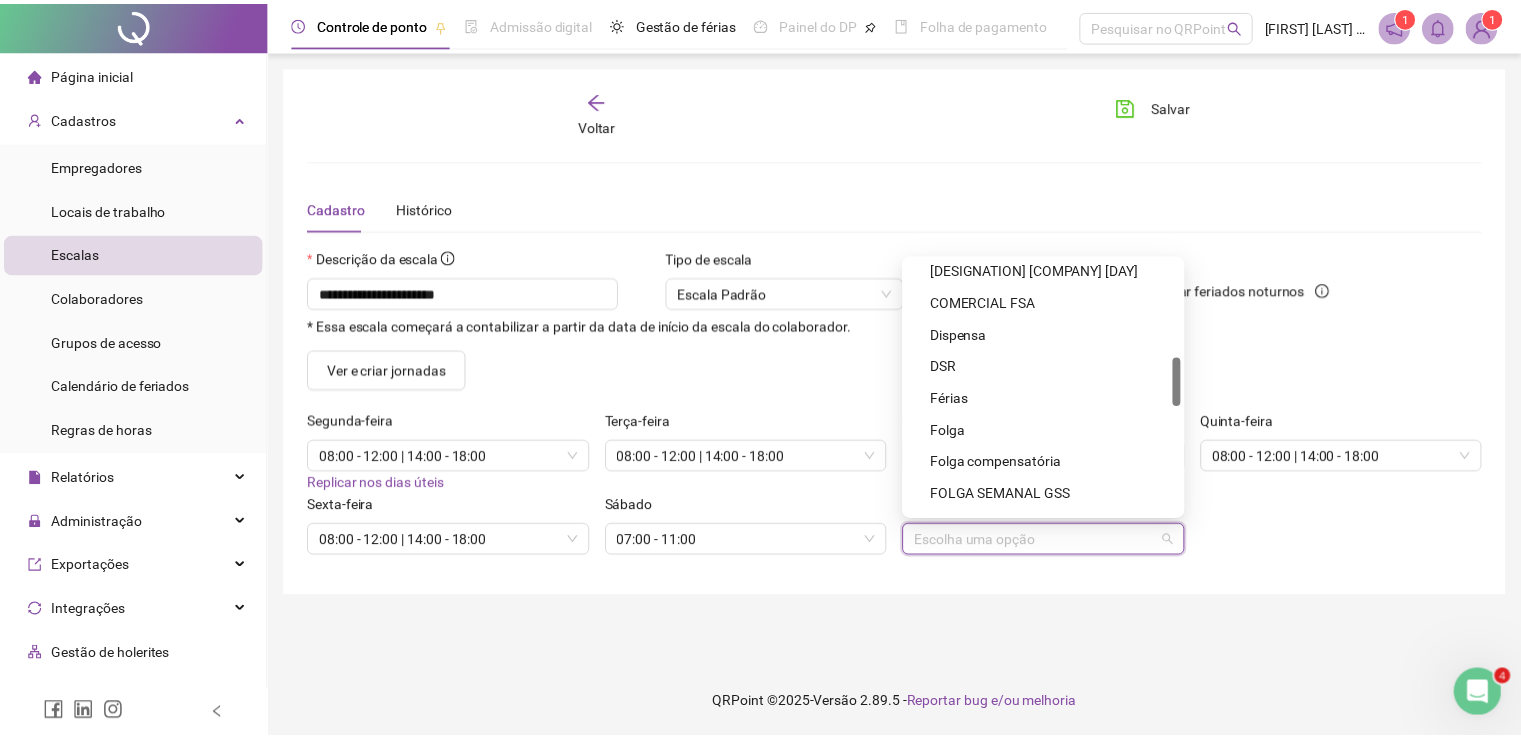 scroll, scrollTop: 504, scrollLeft: 0, axis: vertical 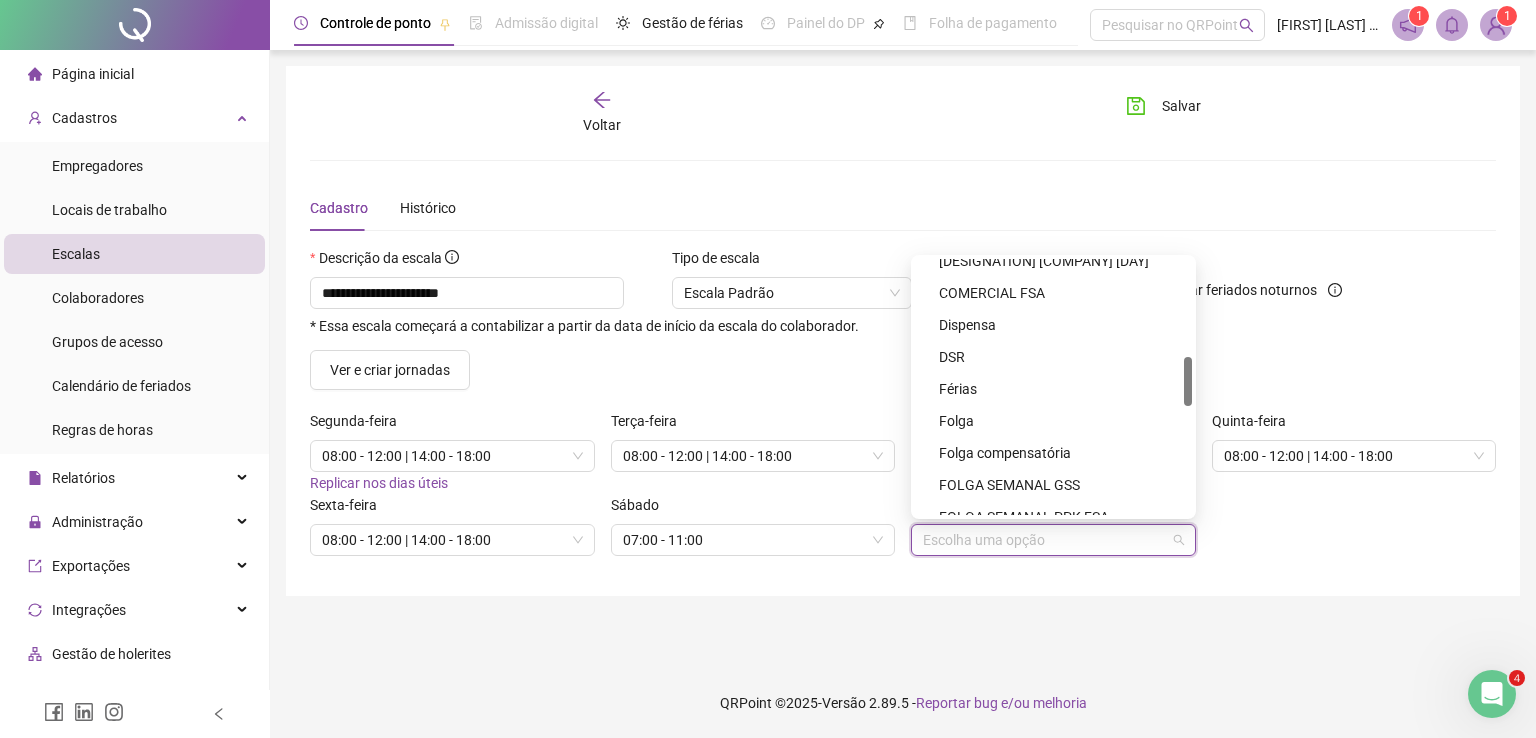 drag, startPoint x: 1190, startPoint y: 295, endPoint x: 1190, endPoint y: 393, distance: 98 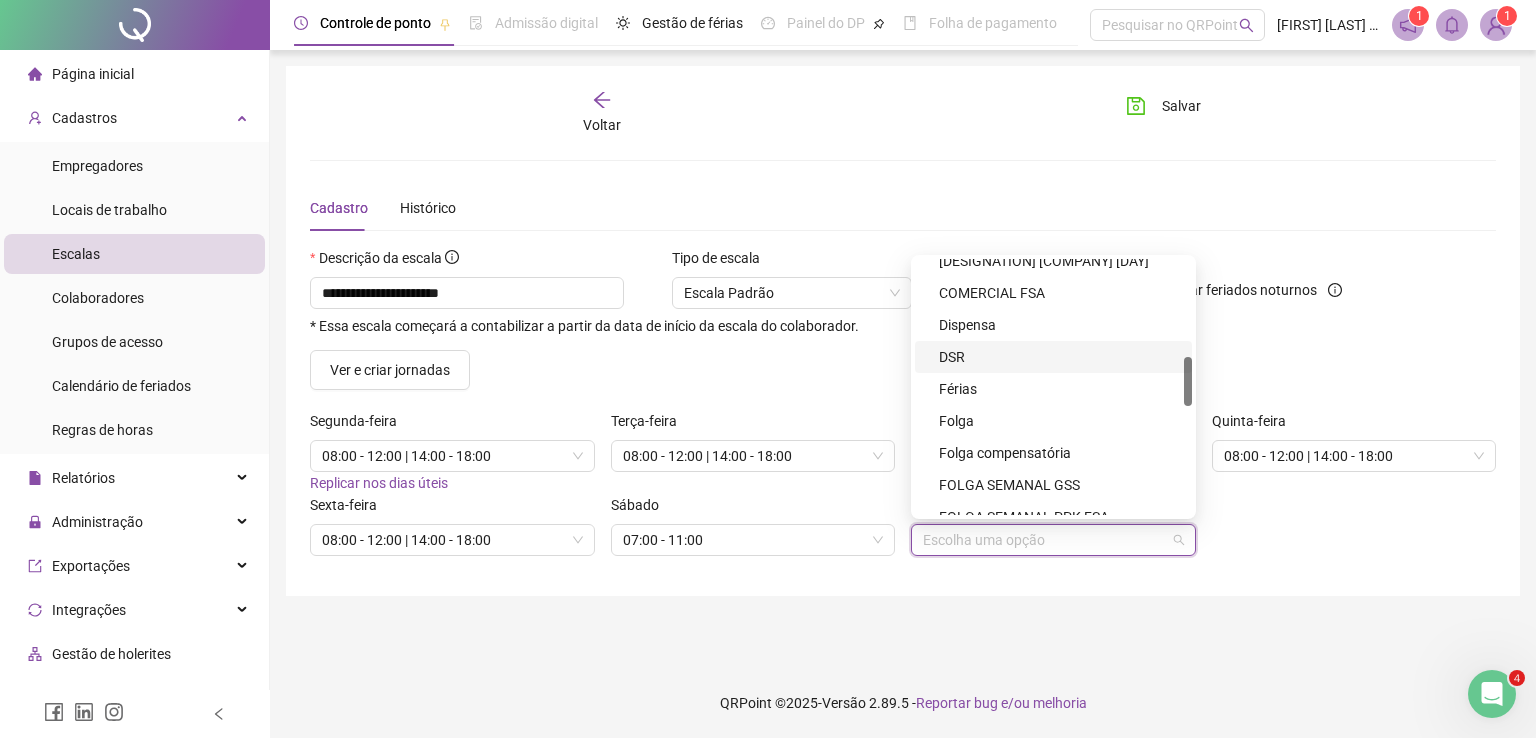 click on "DSR" at bounding box center [1059, 357] 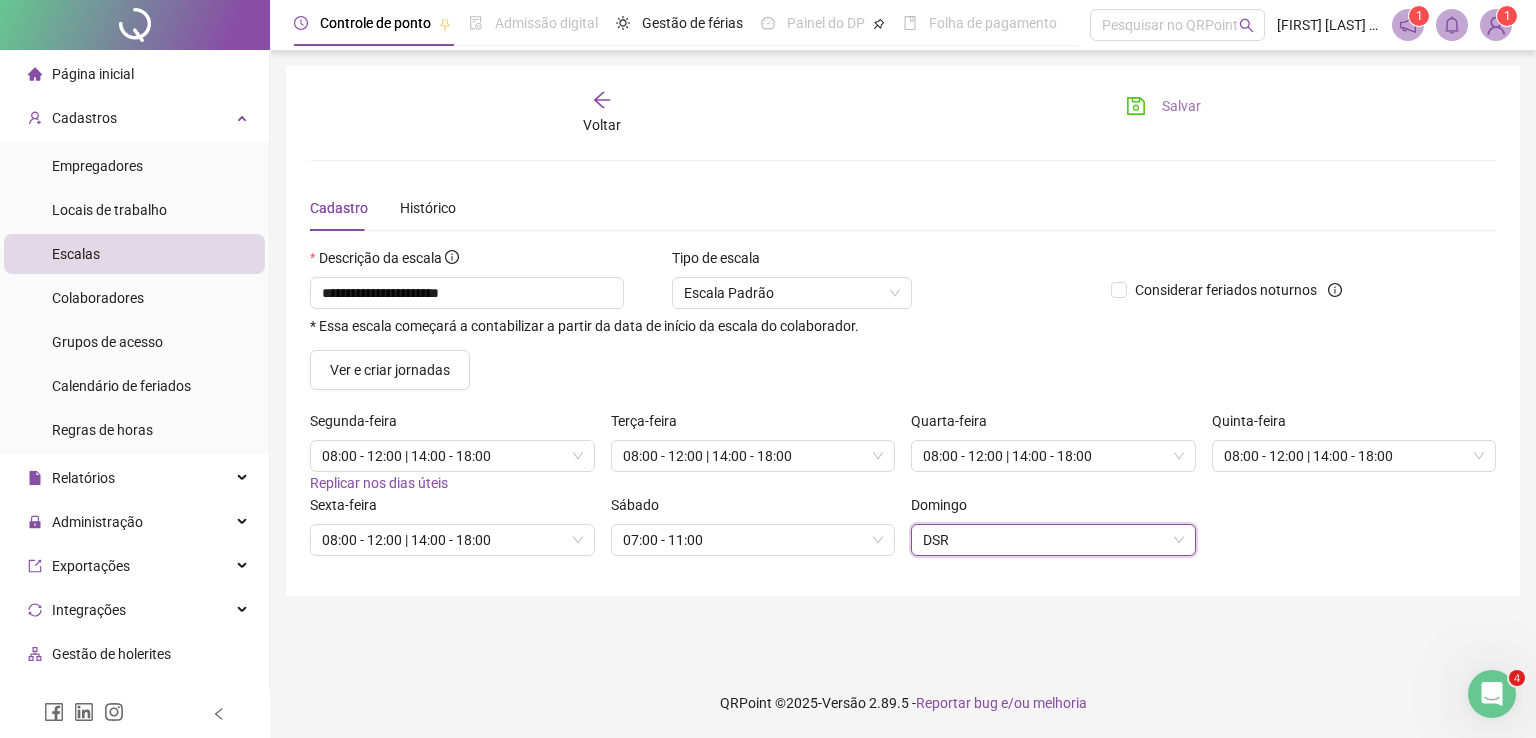 click on "Salvar" at bounding box center [1163, 106] 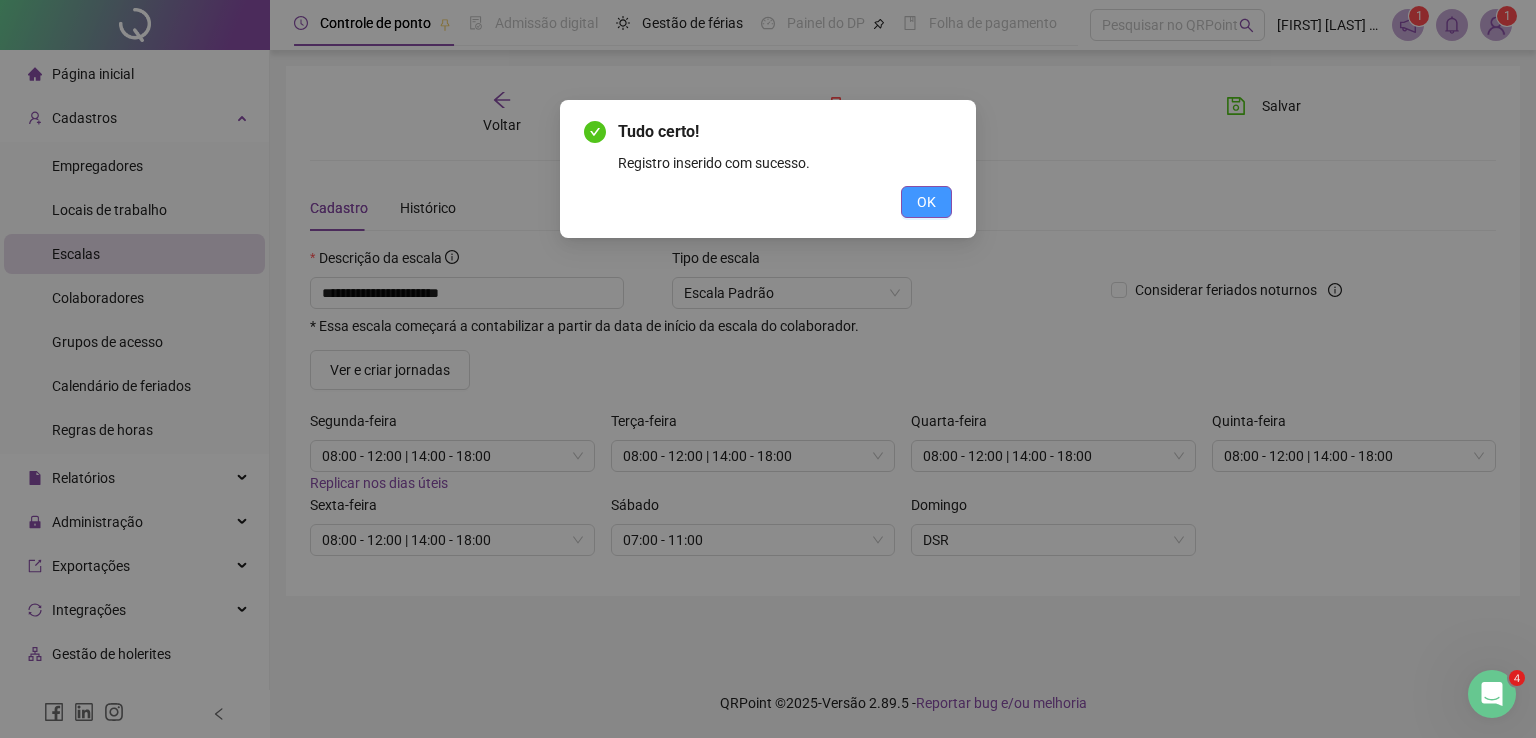 click on "OK" at bounding box center (926, 202) 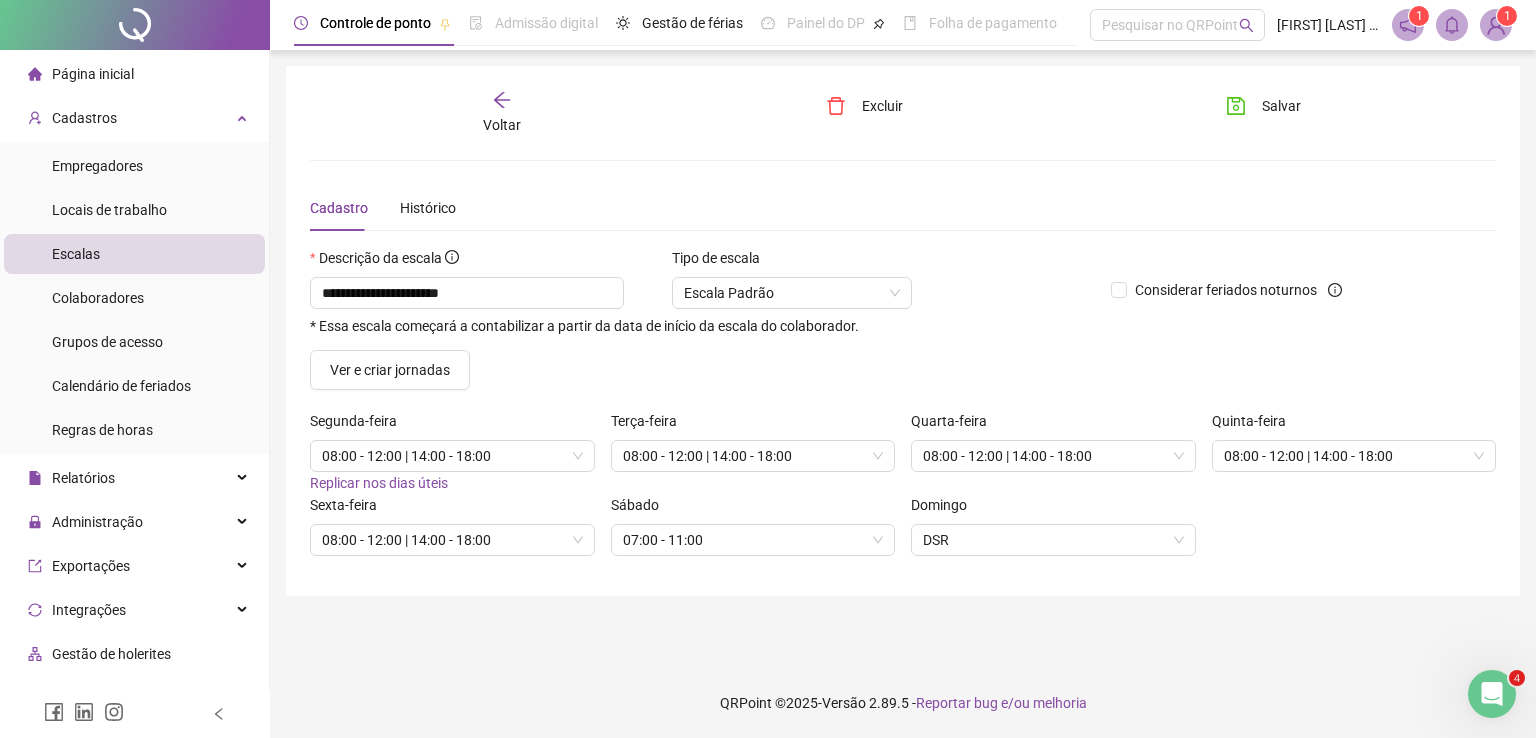 click on "Voltar" at bounding box center [502, 113] 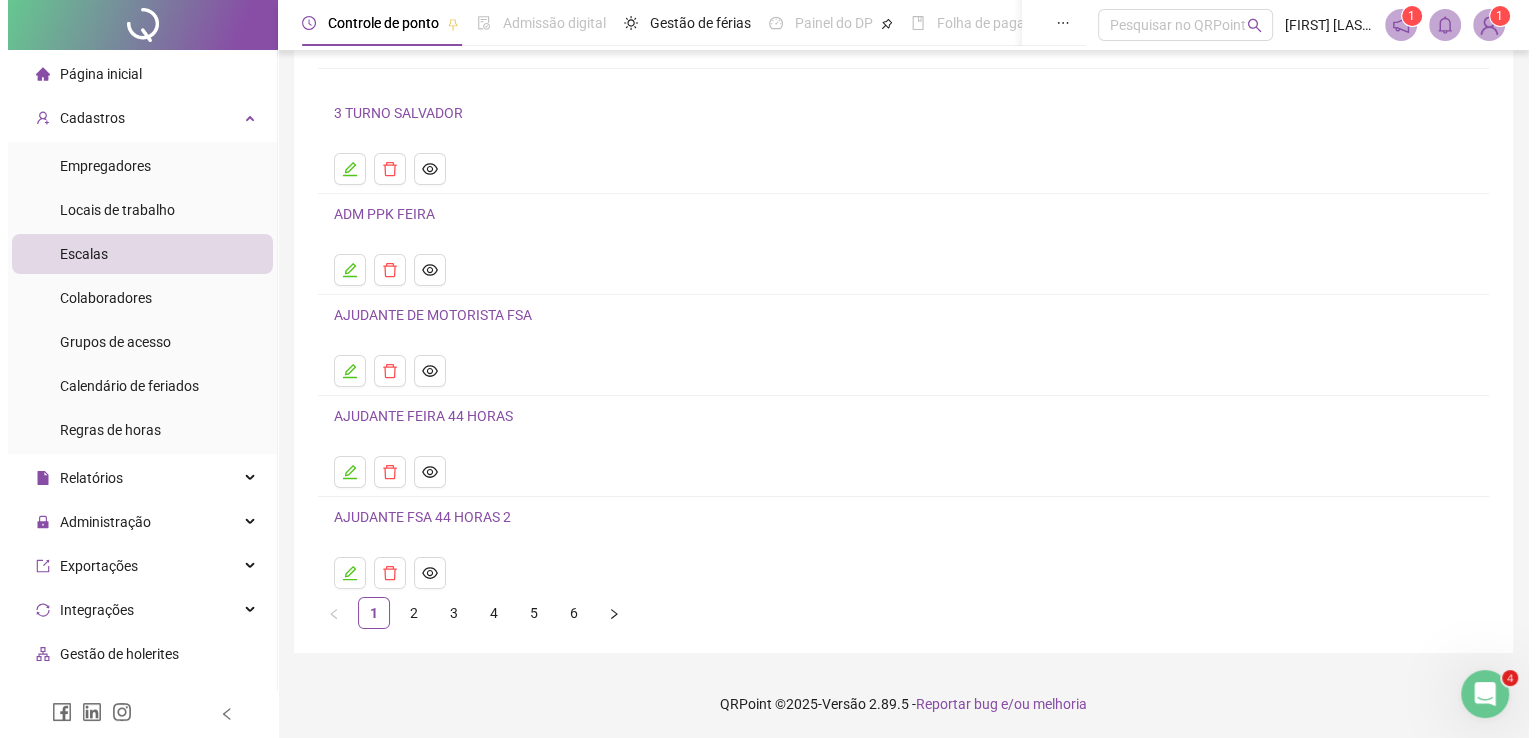 scroll, scrollTop: 0, scrollLeft: 0, axis: both 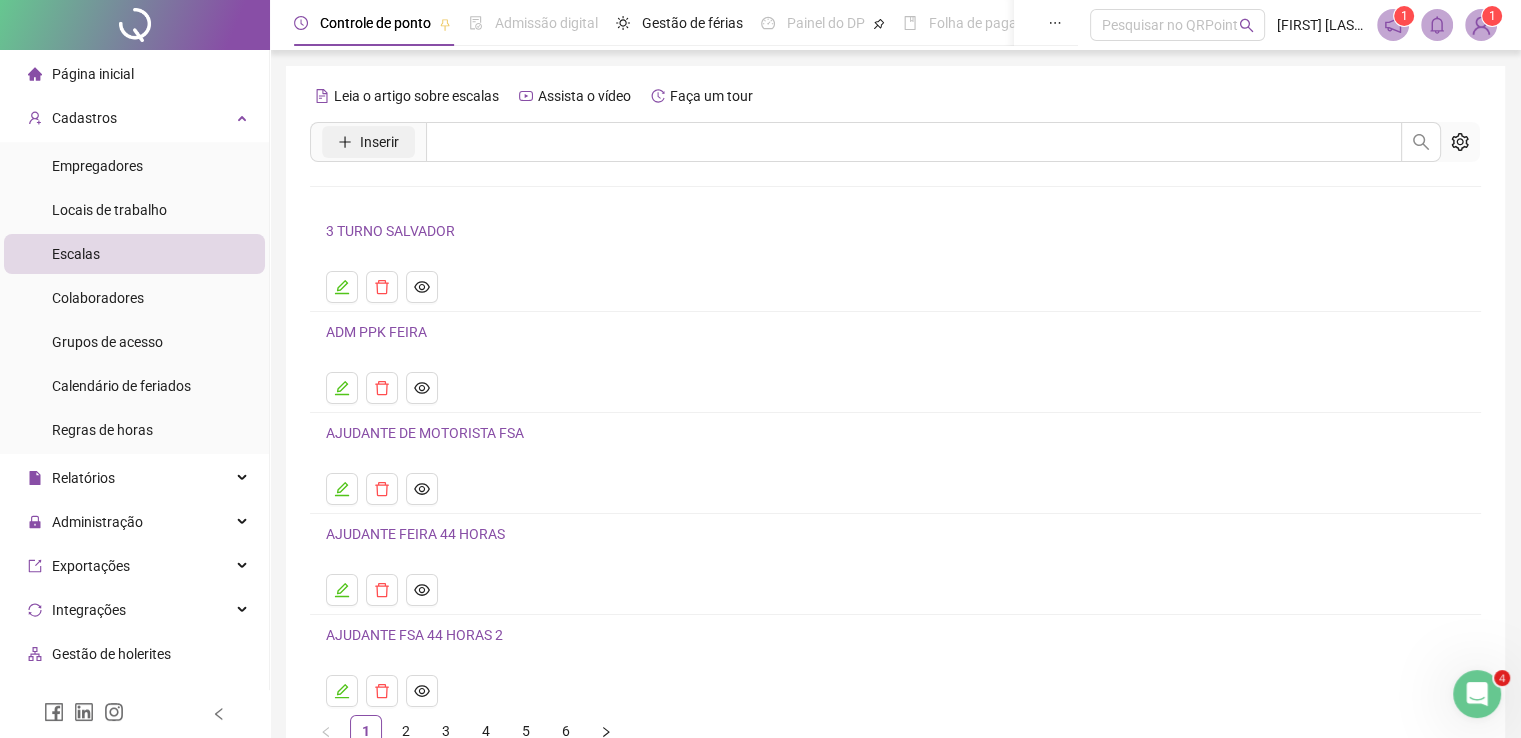click on "Inserir" at bounding box center (379, 142) 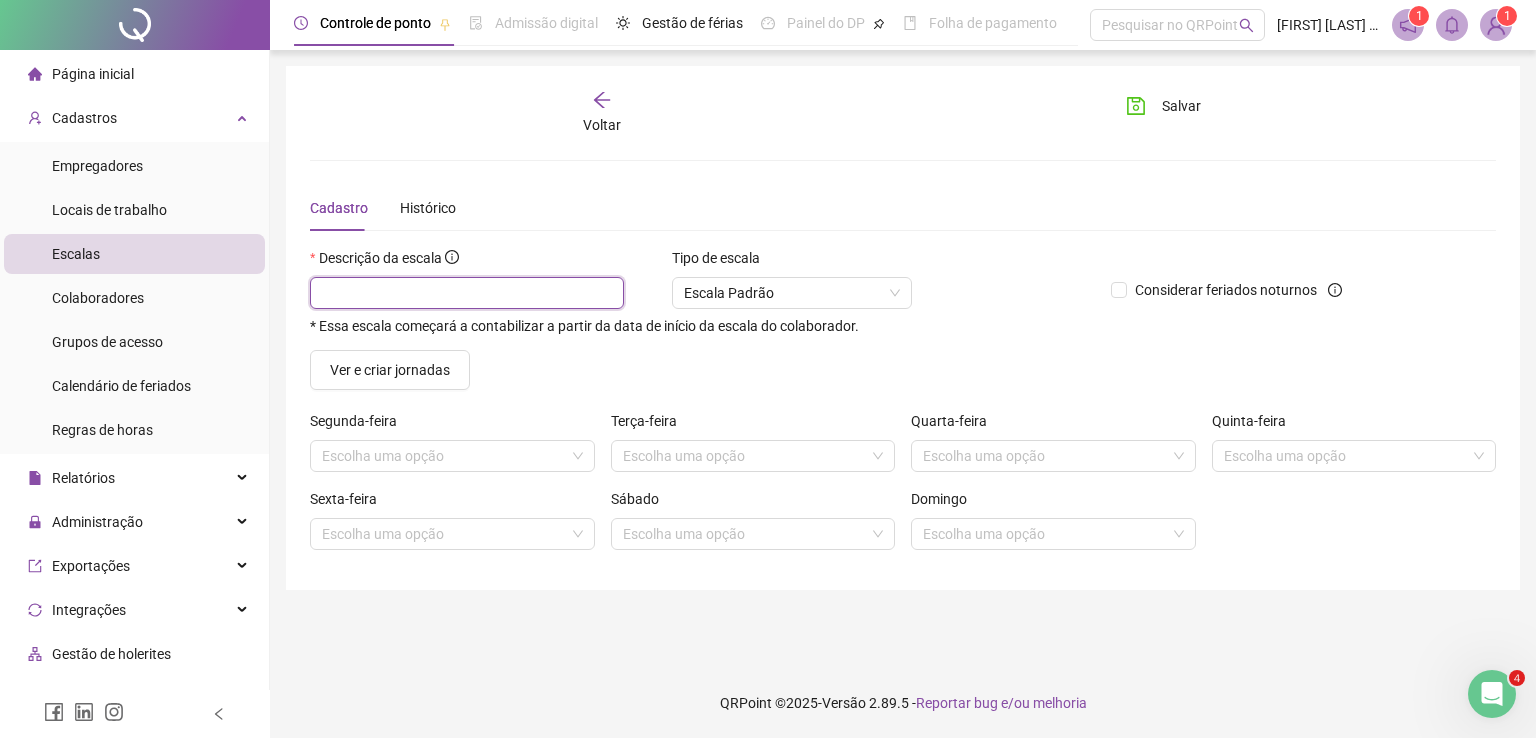 click at bounding box center (467, 293) 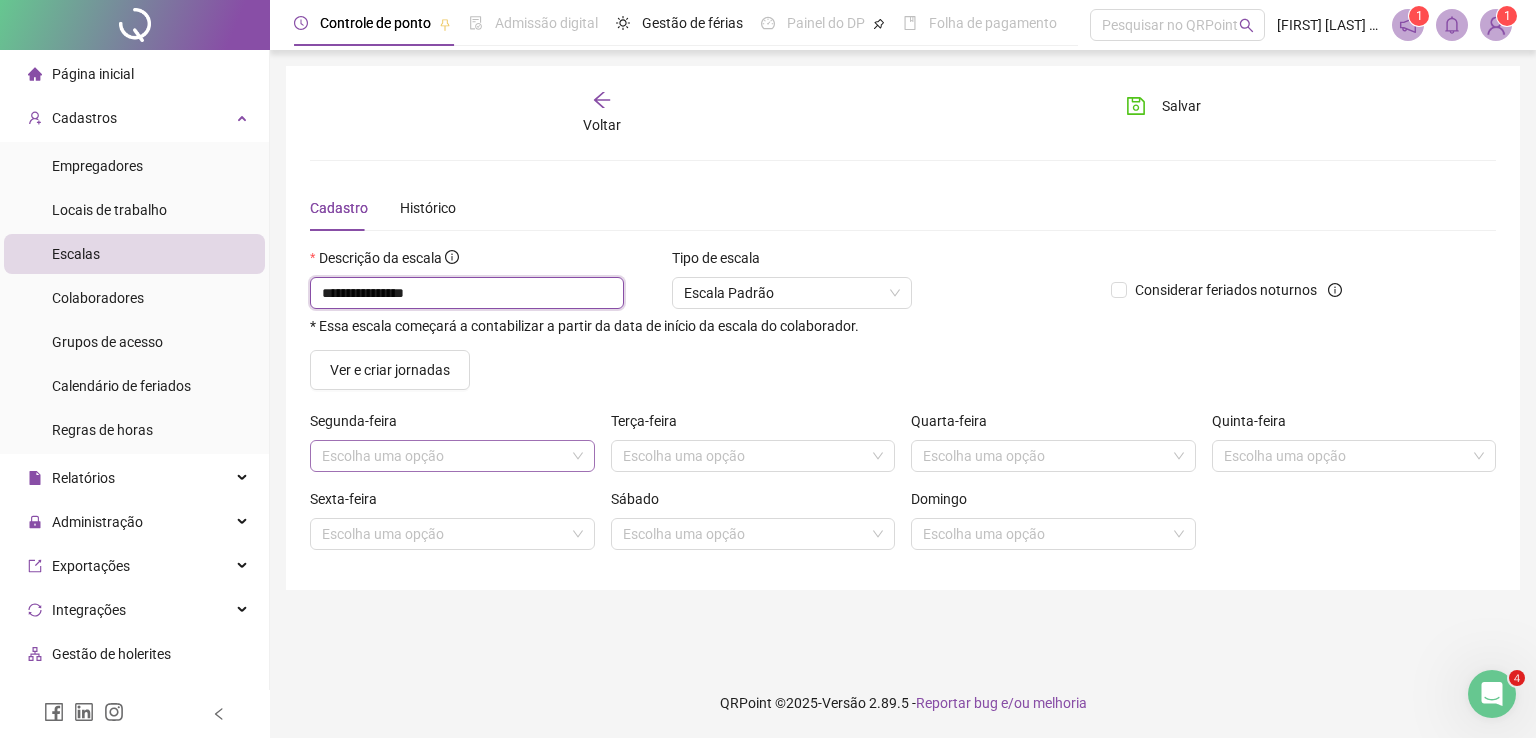 type on "**********" 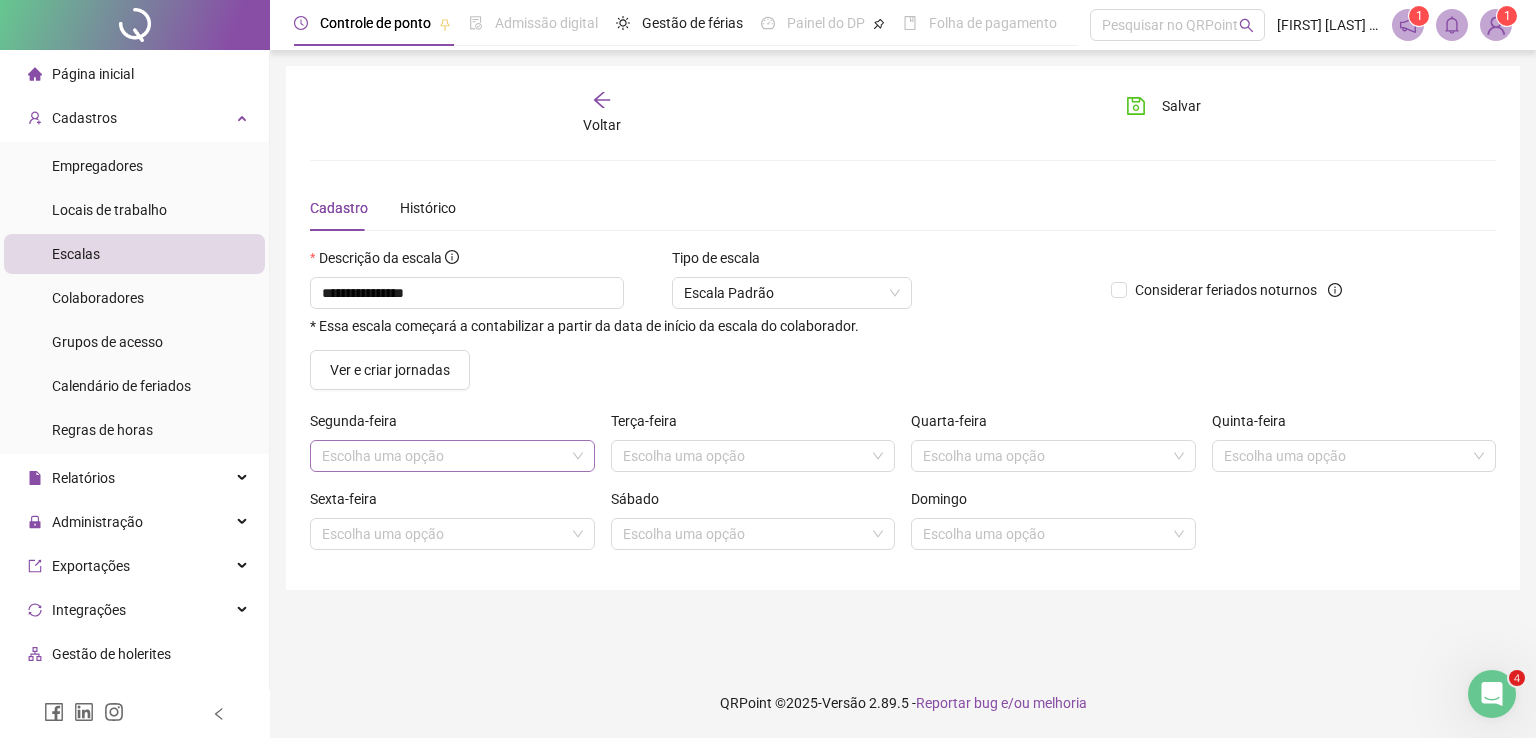 click at bounding box center (443, 456) 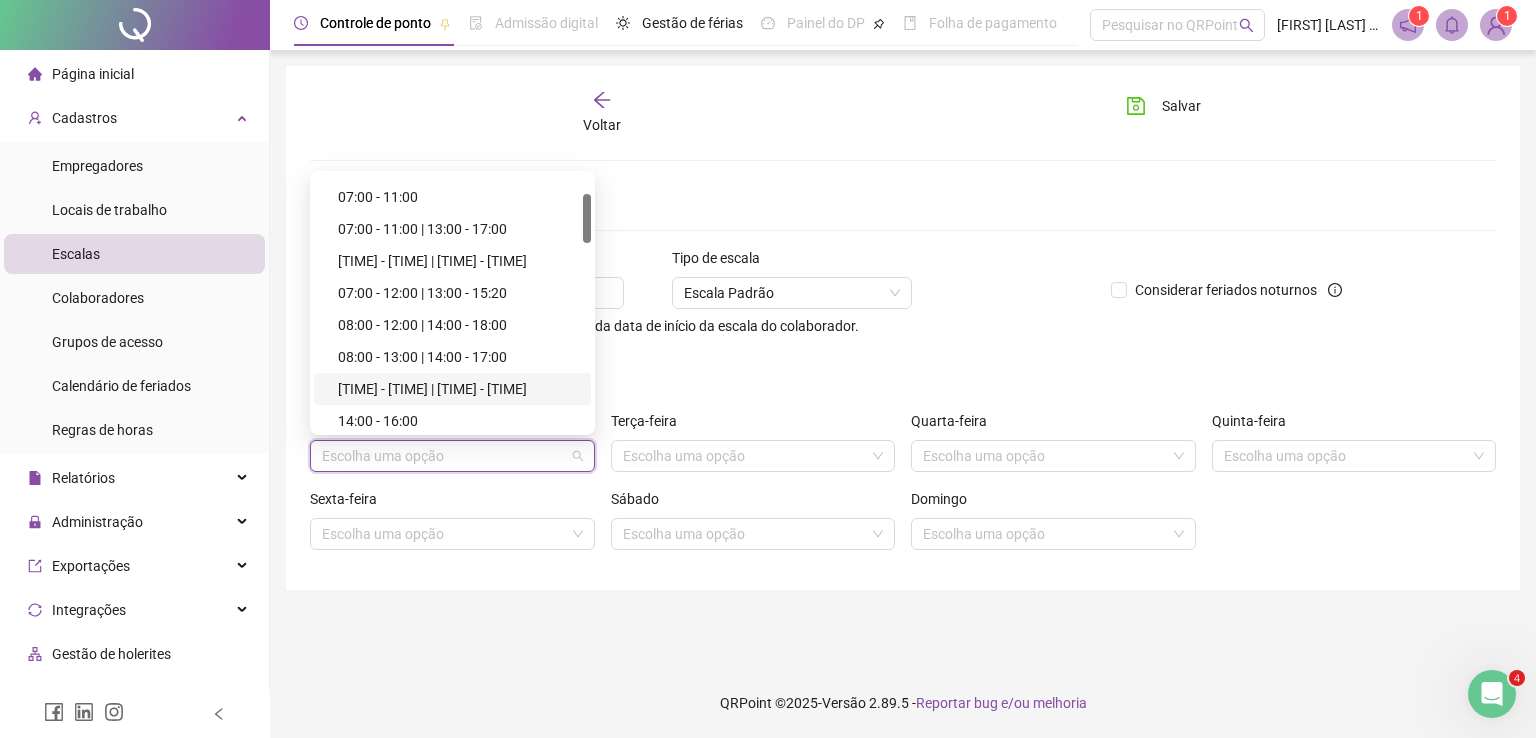 scroll, scrollTop: 0, scrollLeft: 0, axis: both 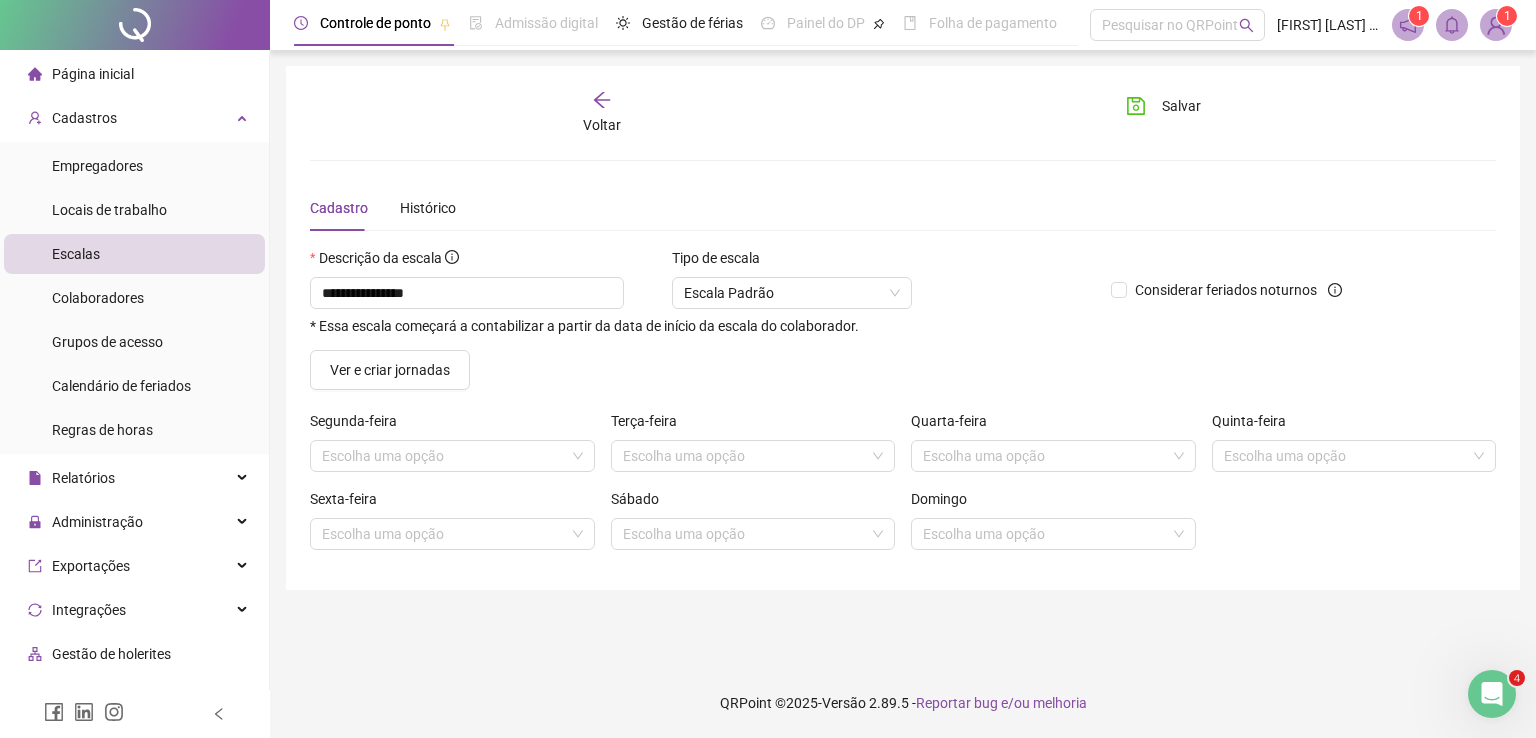 click on "Ver e criar jornadas" at bounding box center [903, 370] 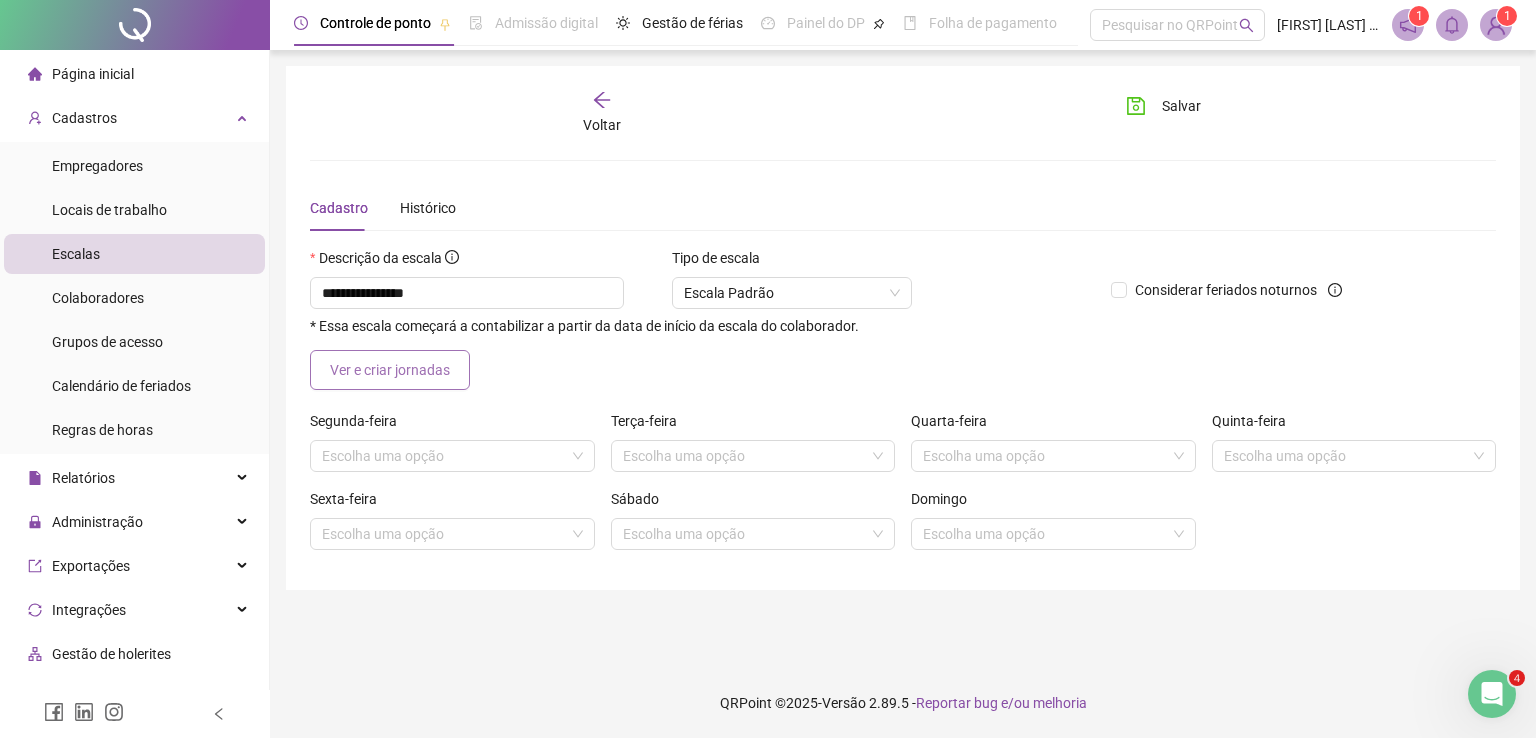click on "Ver e criar jornadas" at bounding box center (390, 370) 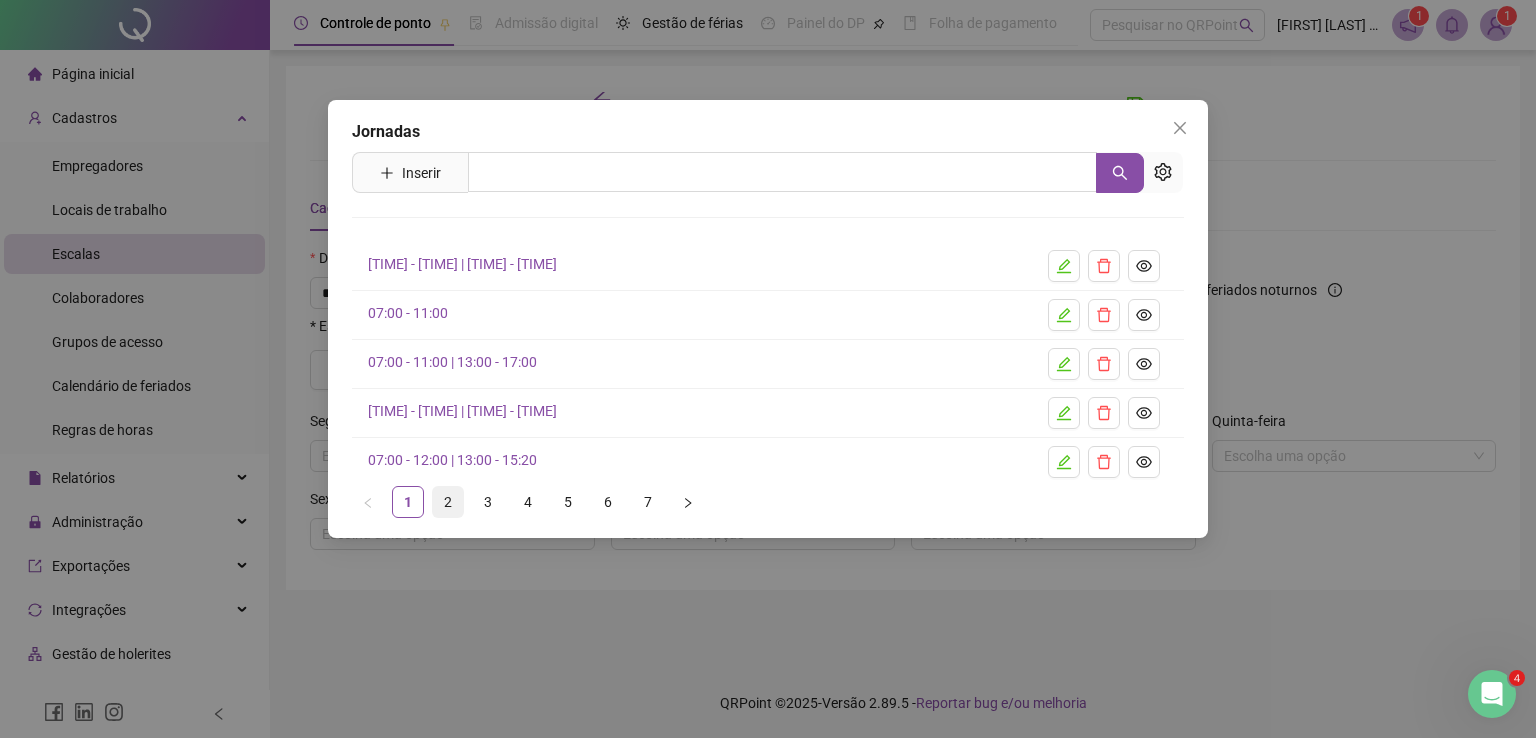 click on "2" at bounding box center (448, 502) 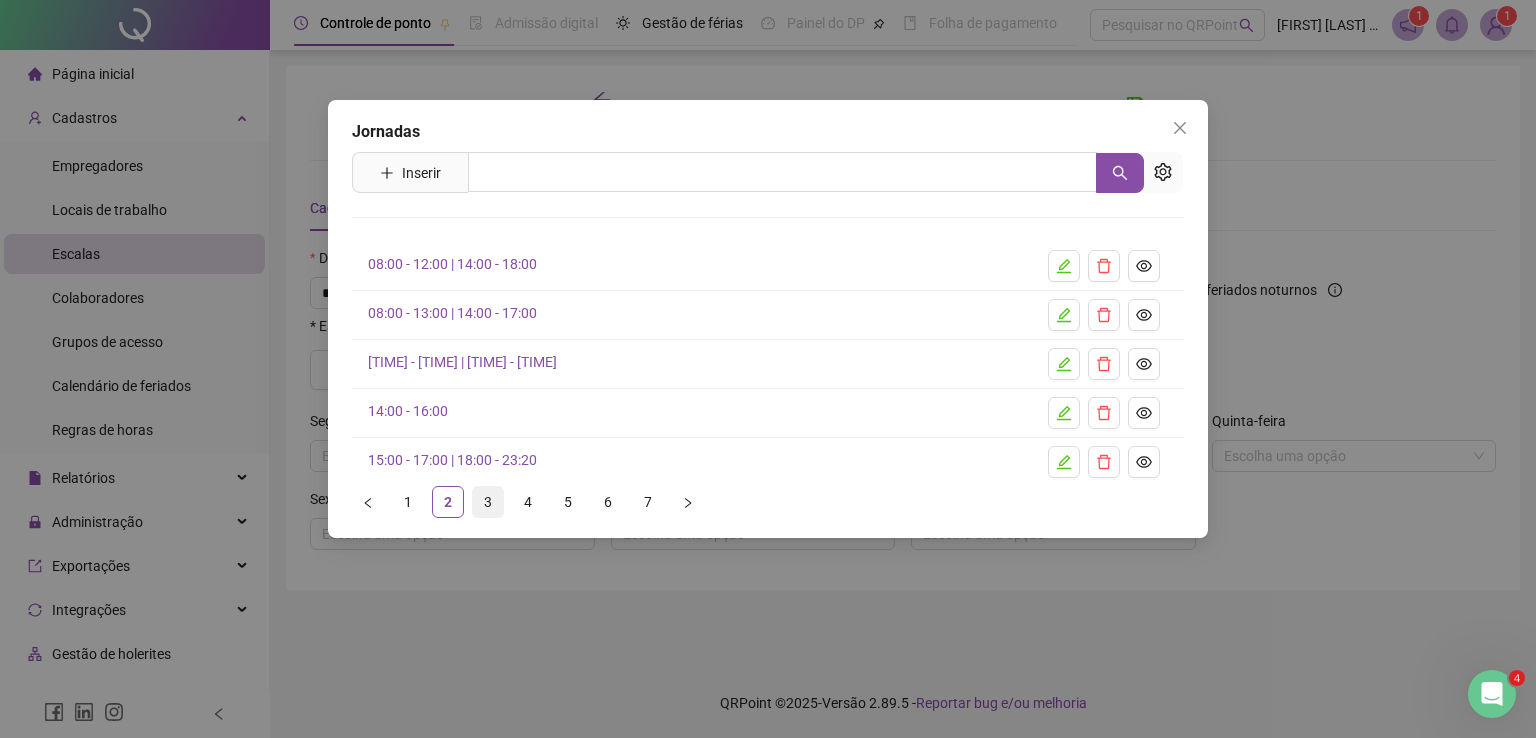 click on "3" at bounding box center (488, 502) 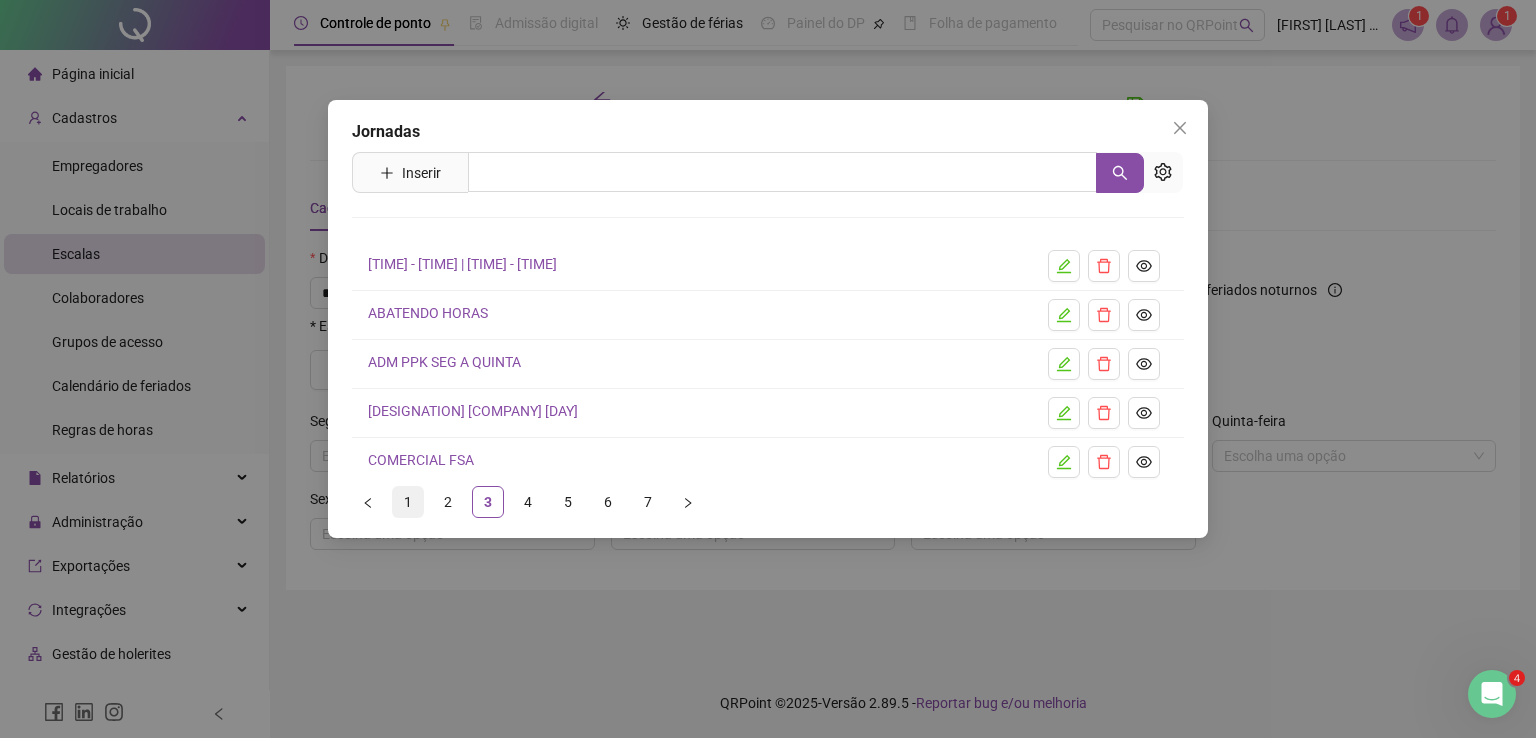 click on "1" at bounding box center [408, 502] 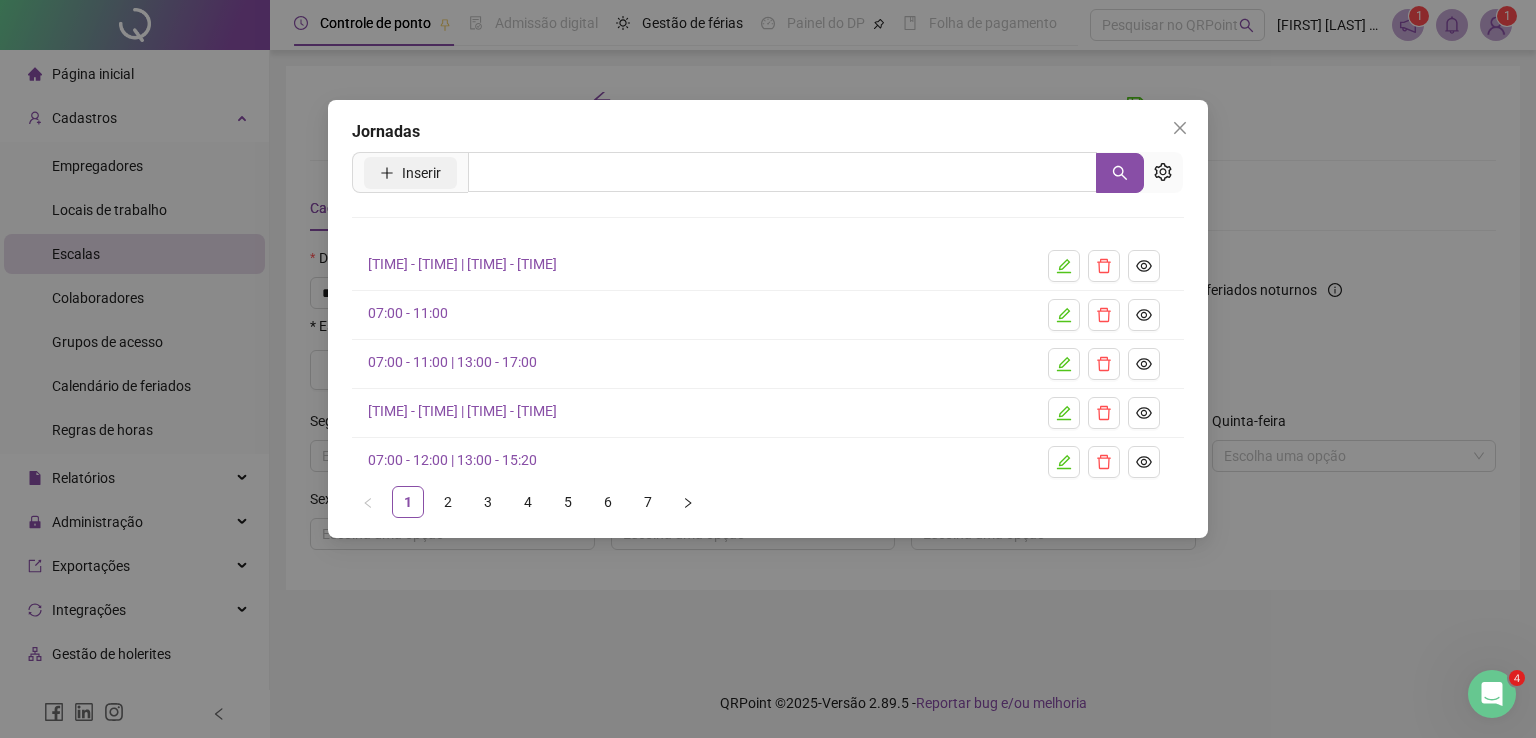click on "Inserir" at bounding box center (421, 173) 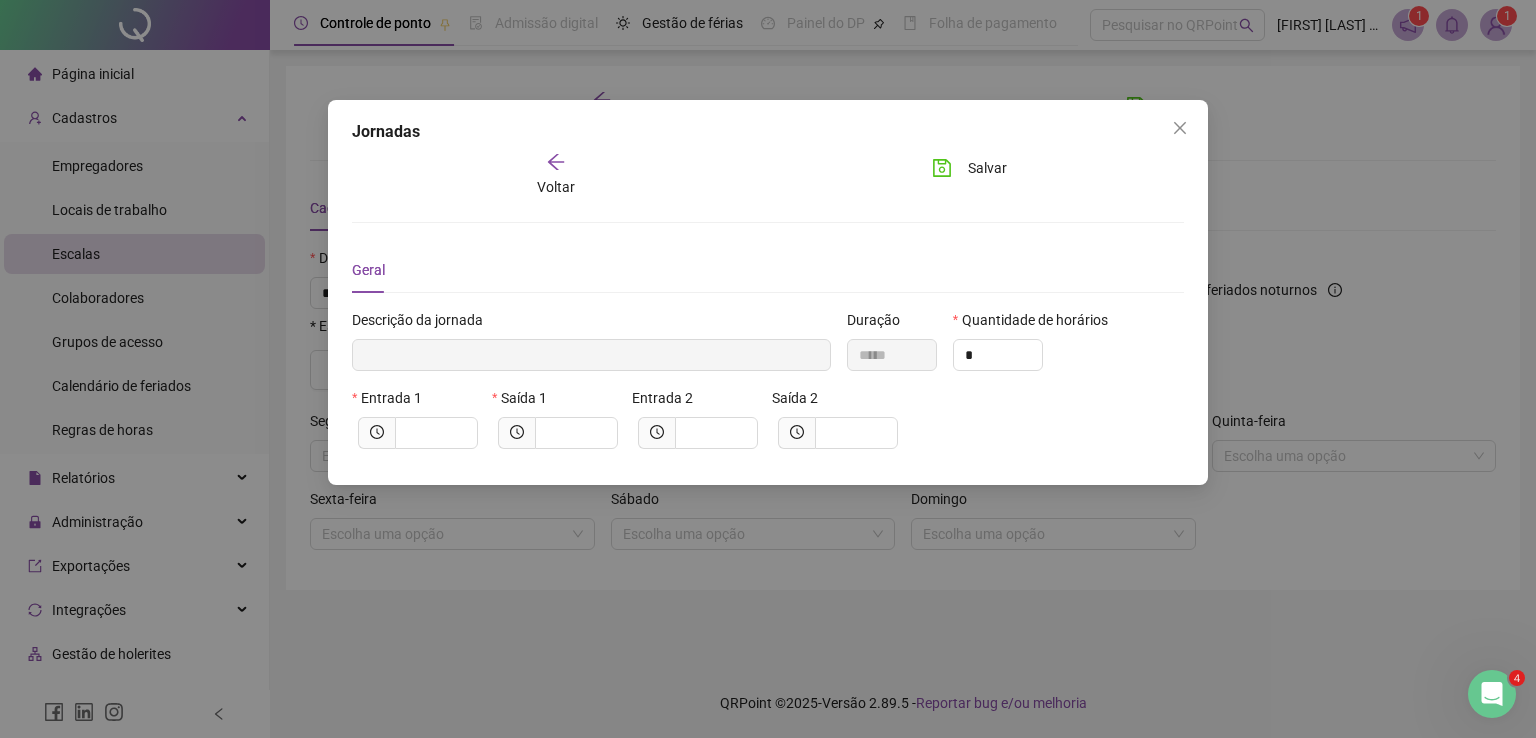 type 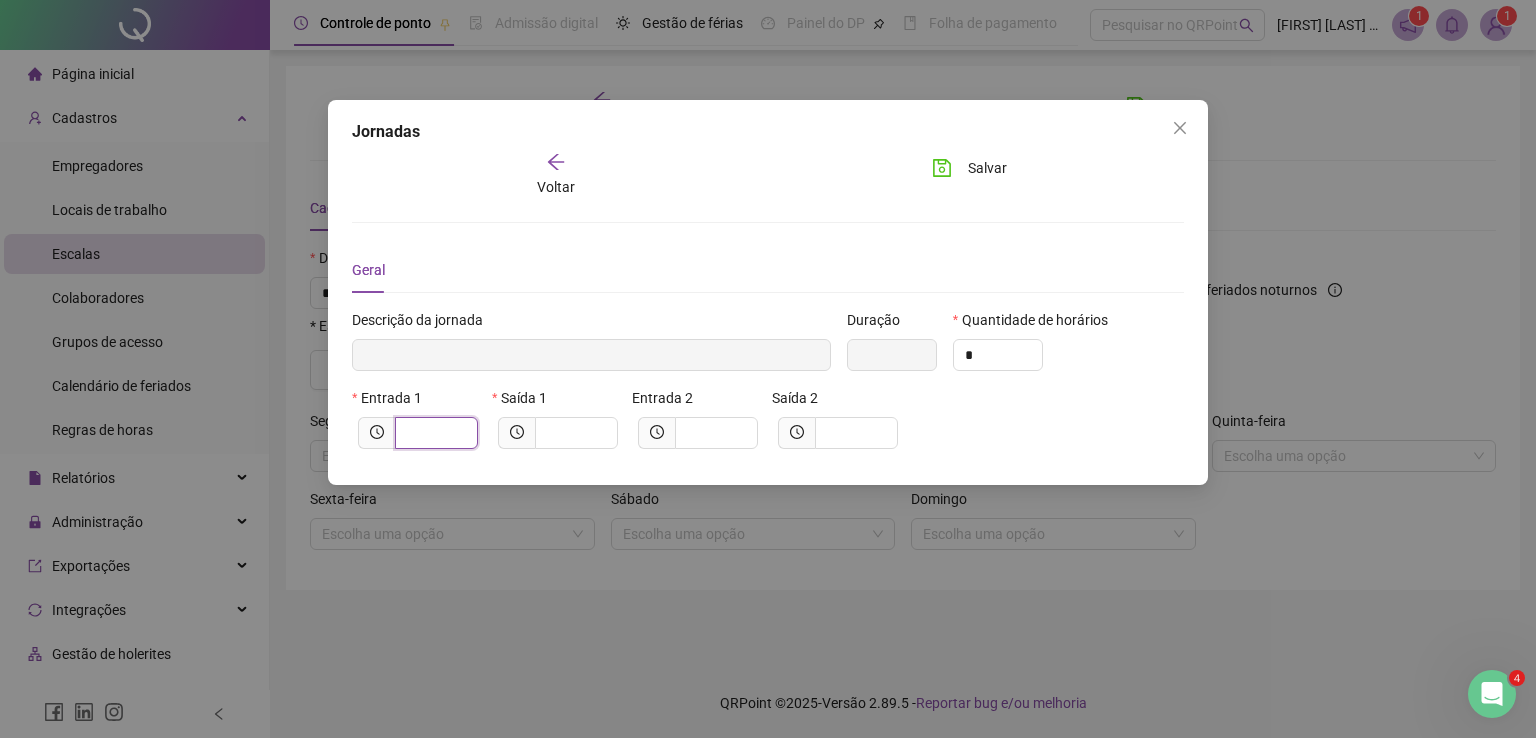 click at bounding box center (434, 433) 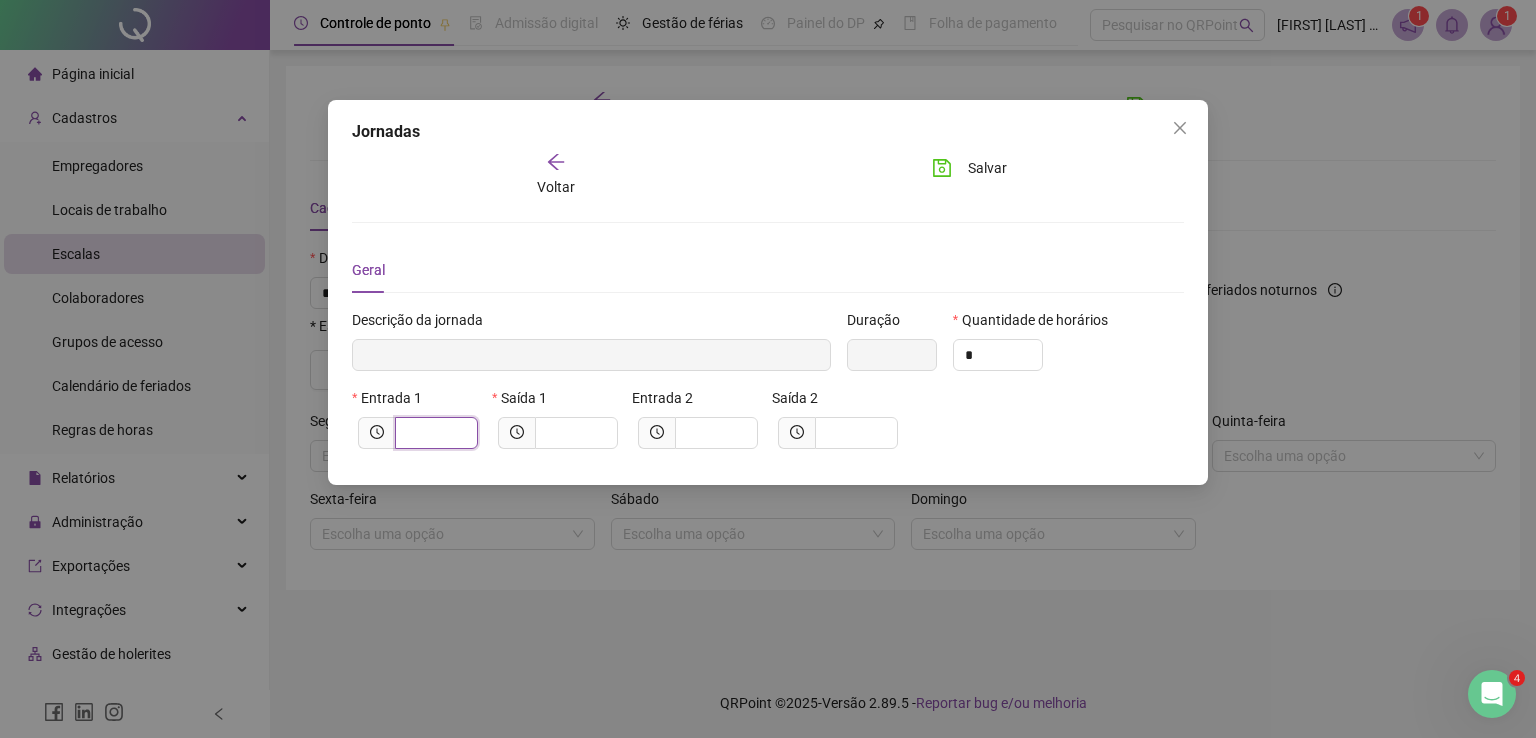 type on "*****" 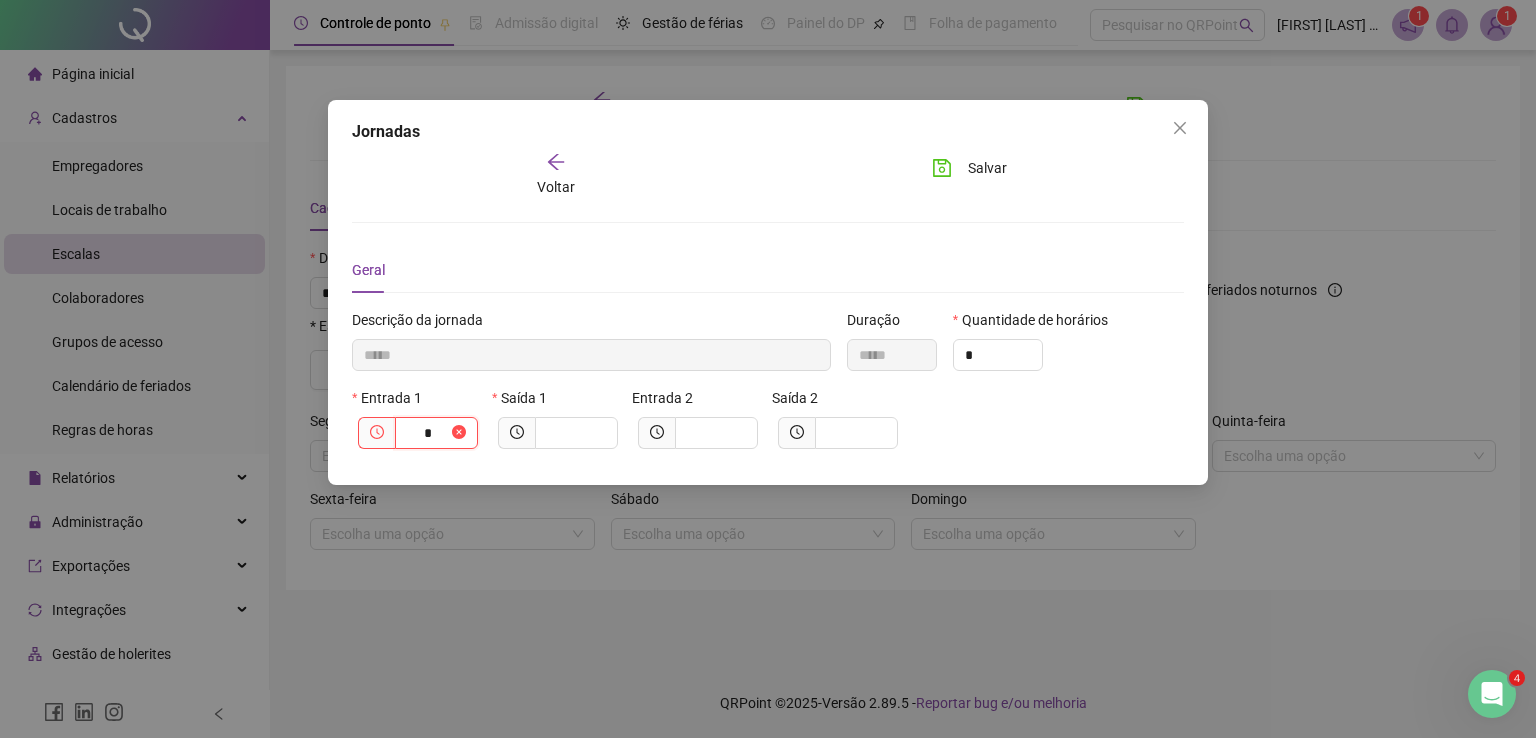 type on "******" 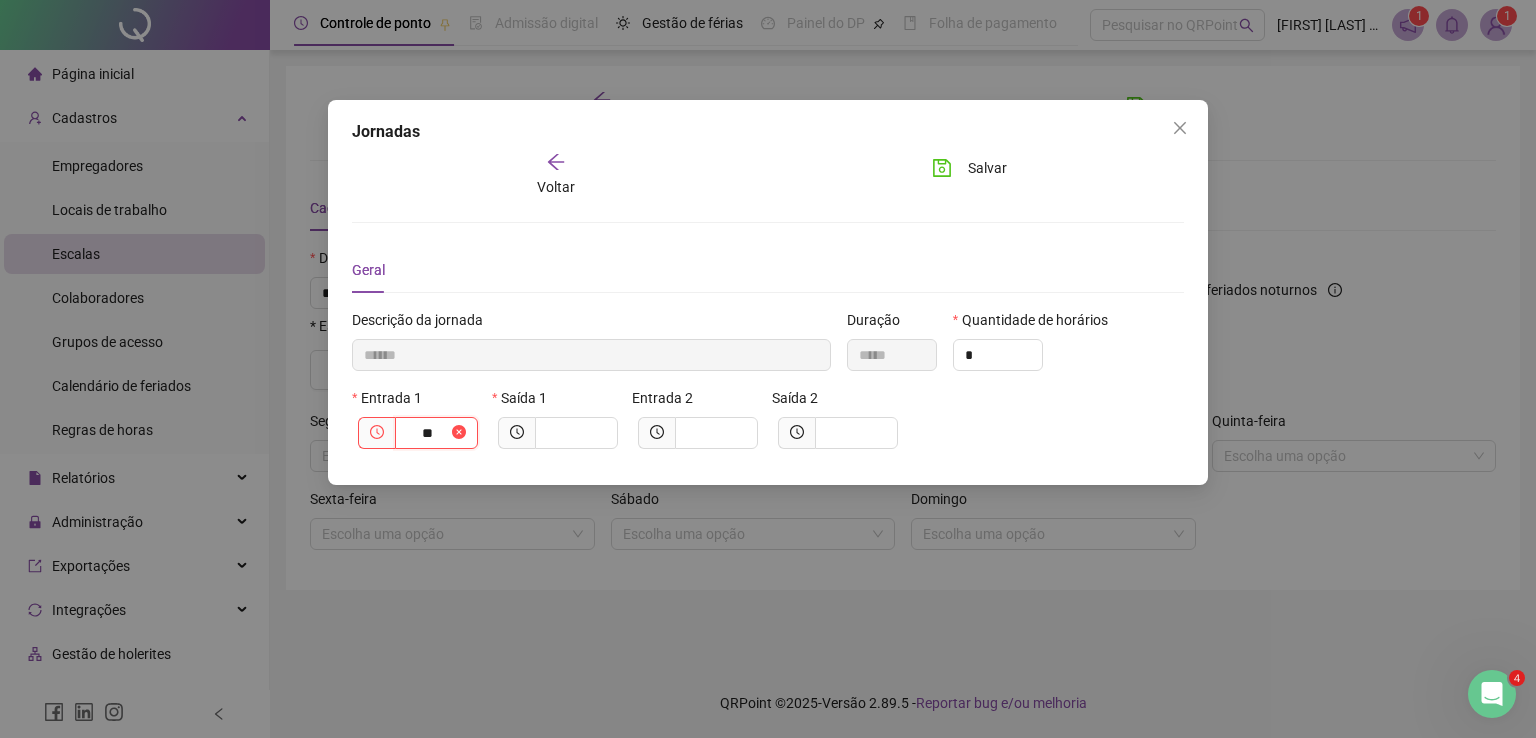 type on "***" 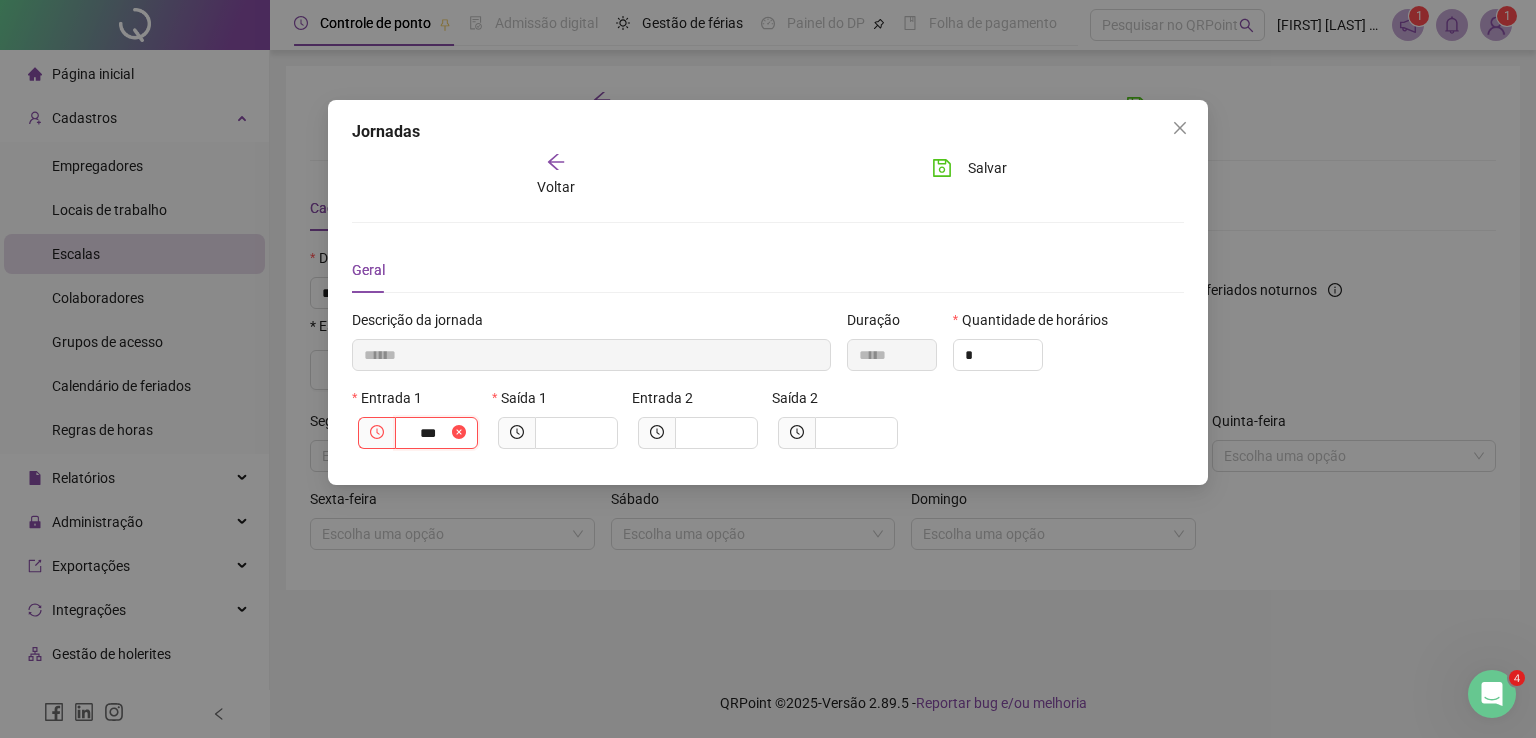 type on "********" 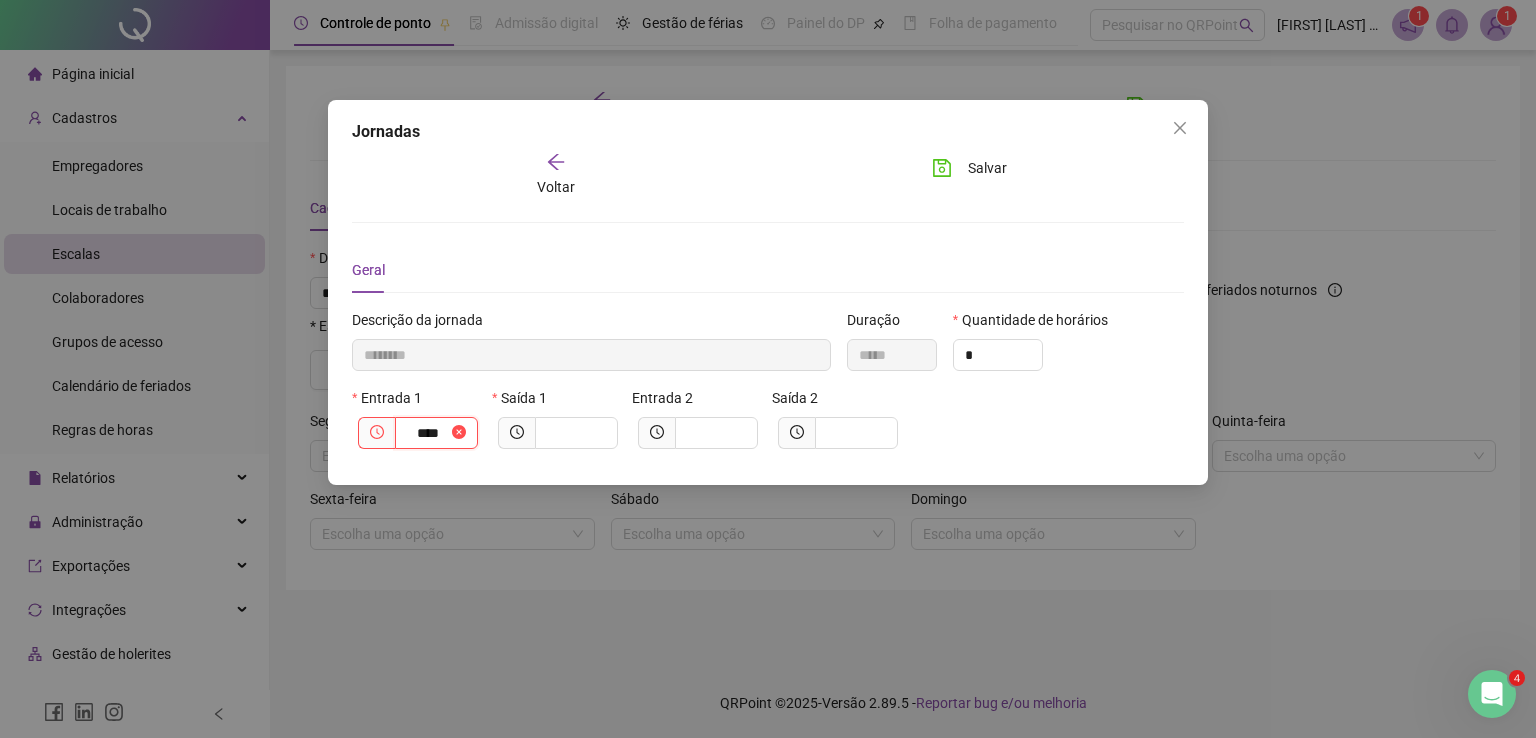 type on "*********" 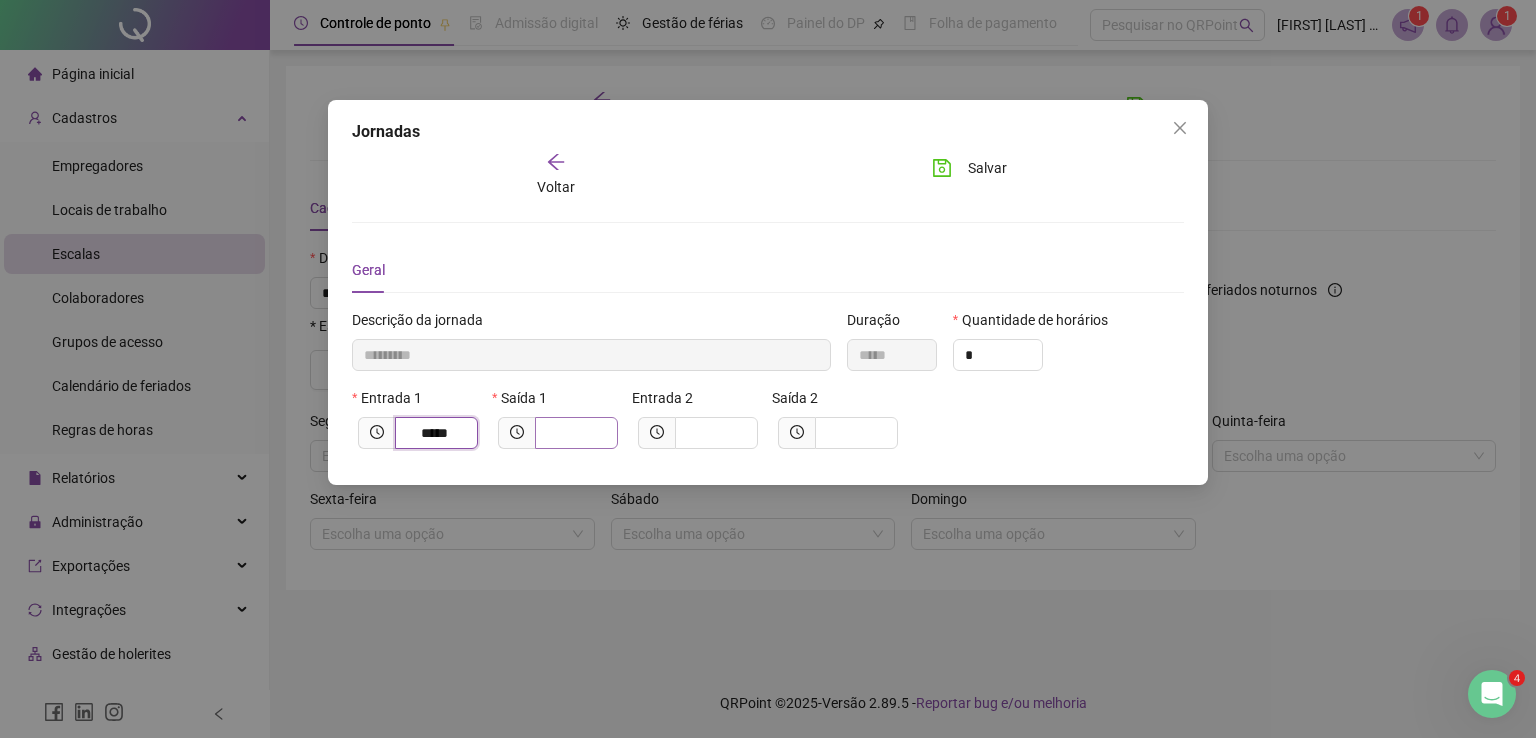 type on "*****" 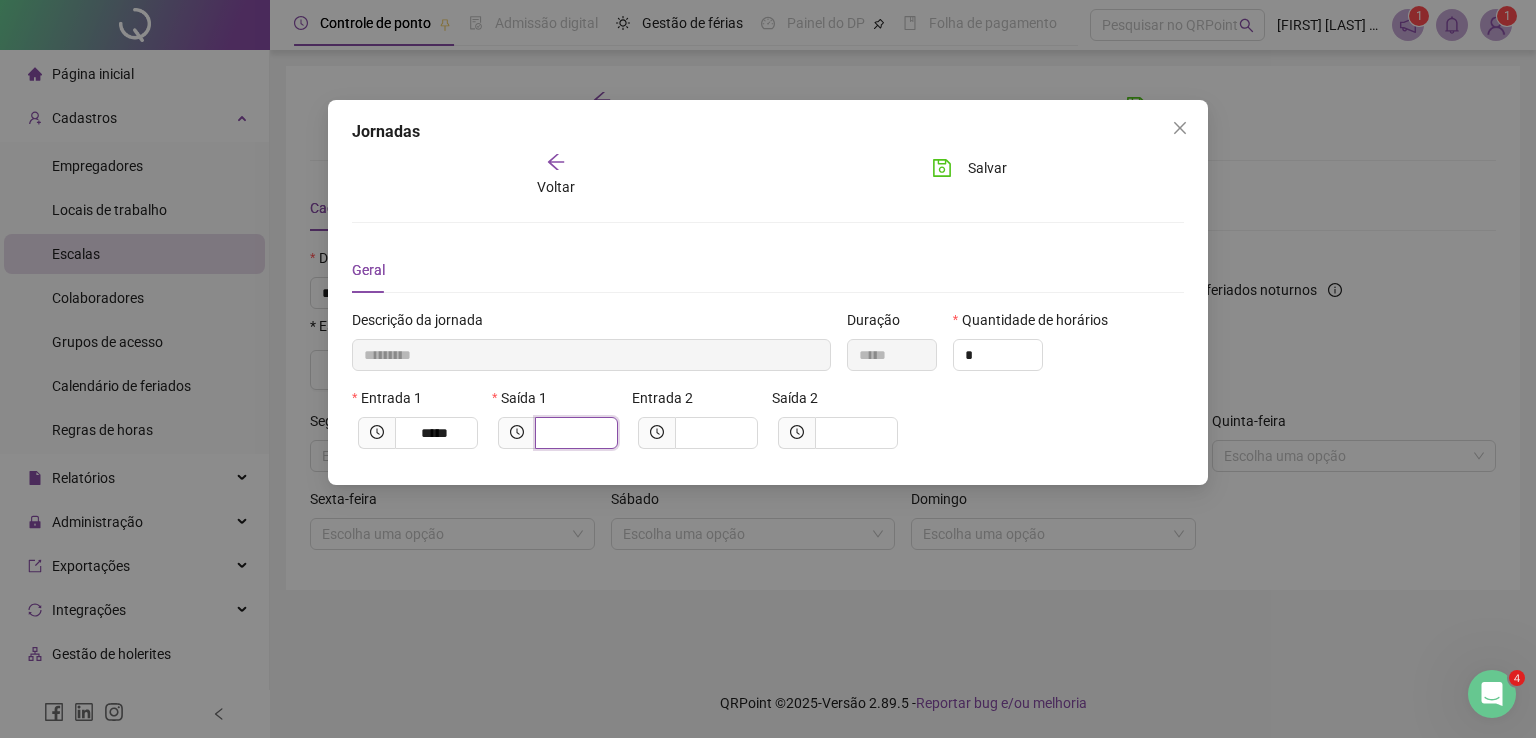 click at bounding box center [574, 433] 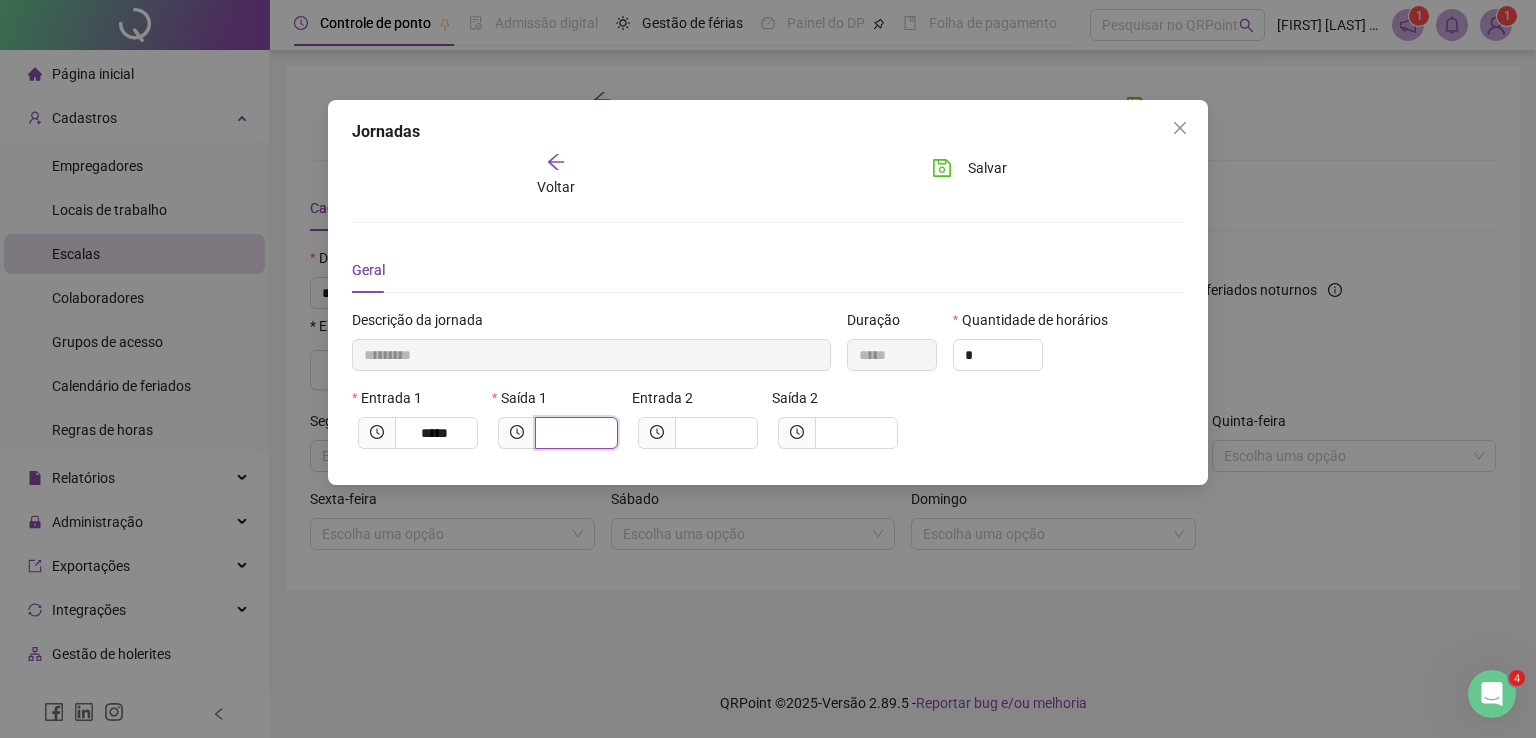 type on "*********" 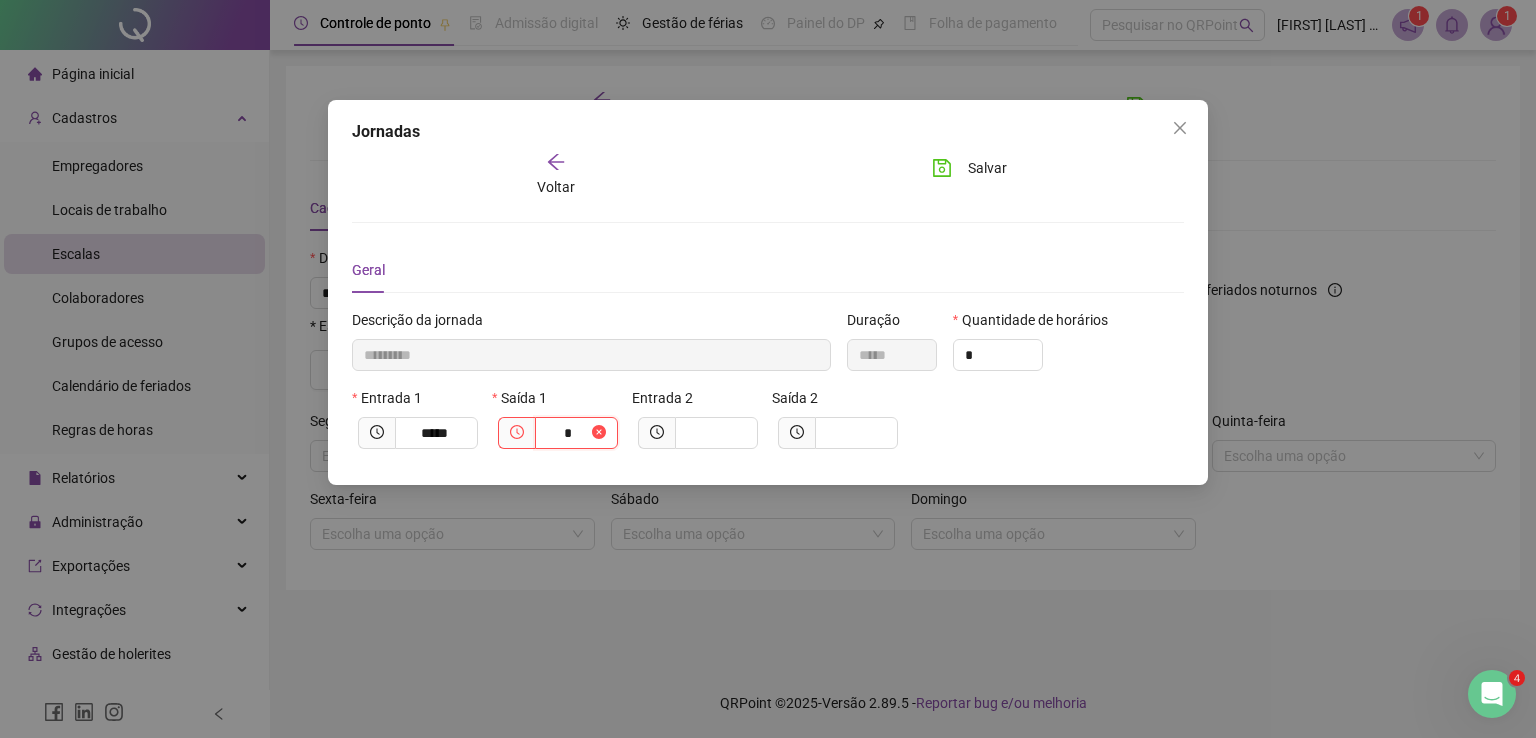 type on "**********" 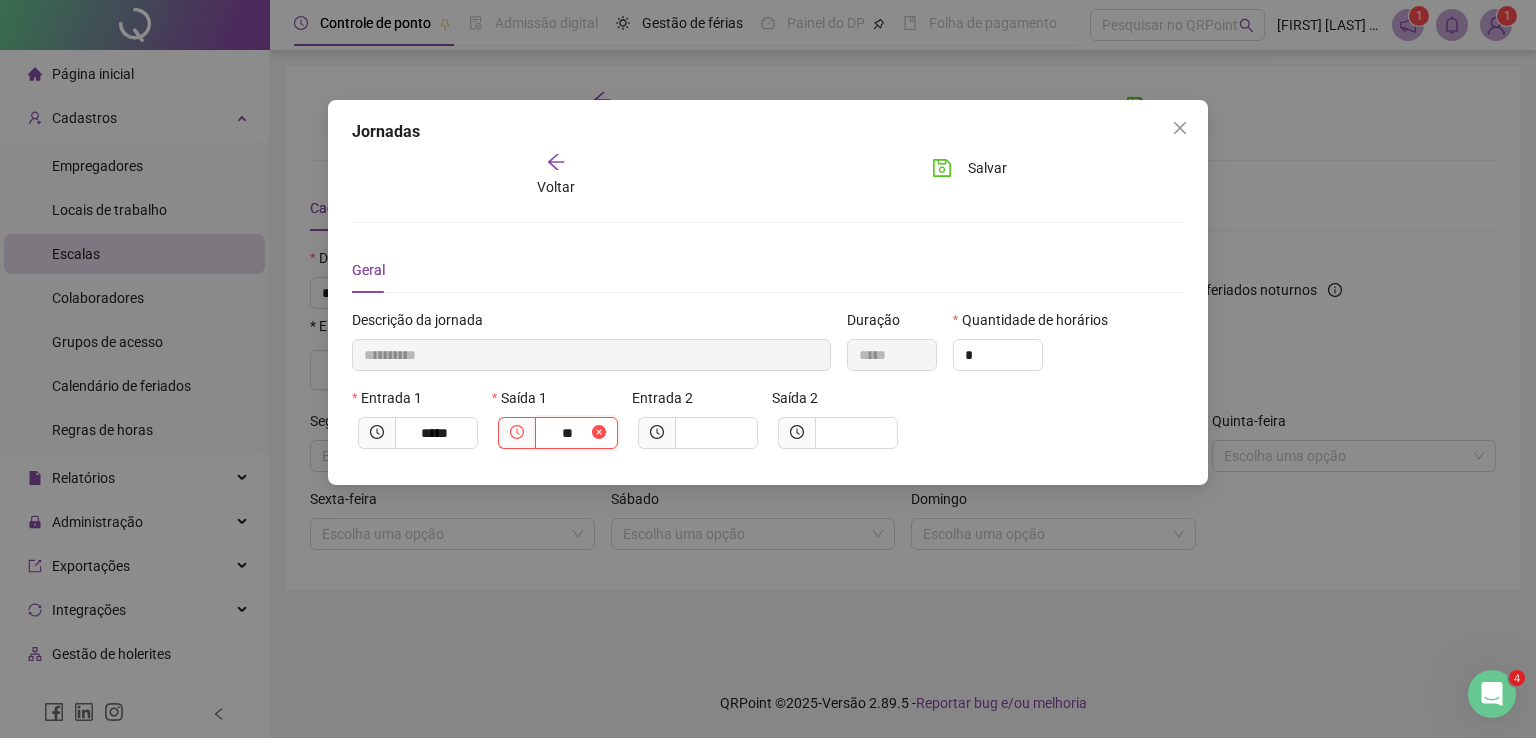 type on "***" 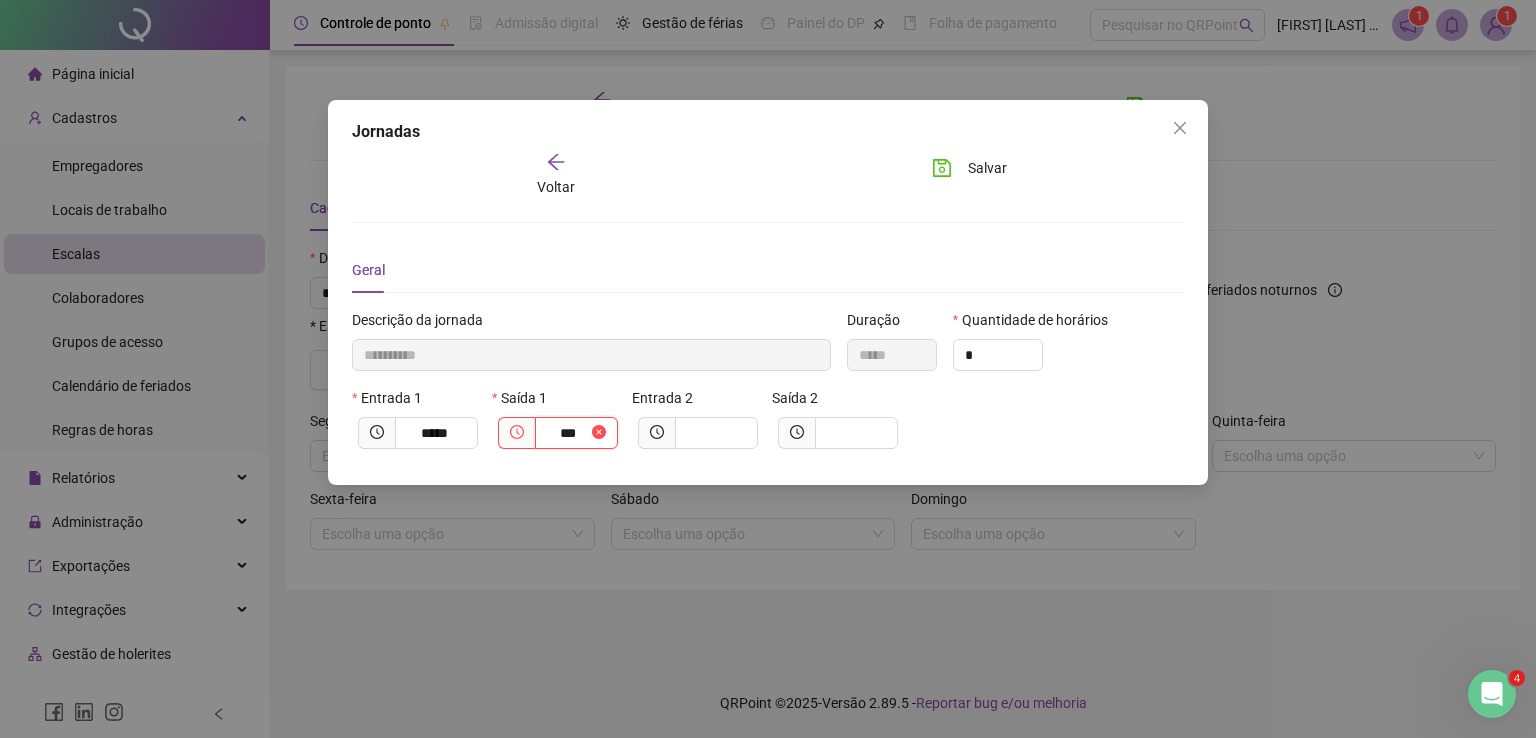 type on "**********" 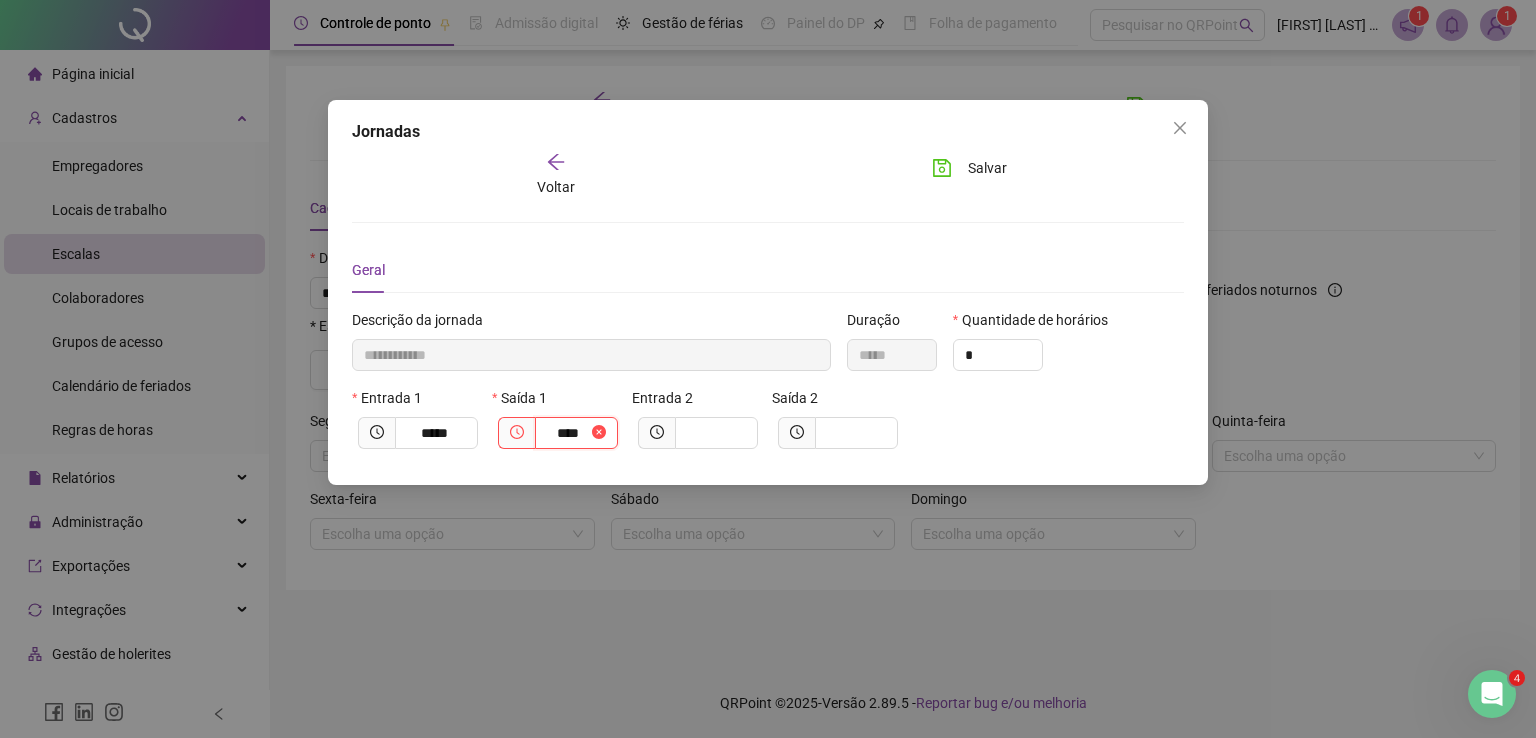 type on "**********" 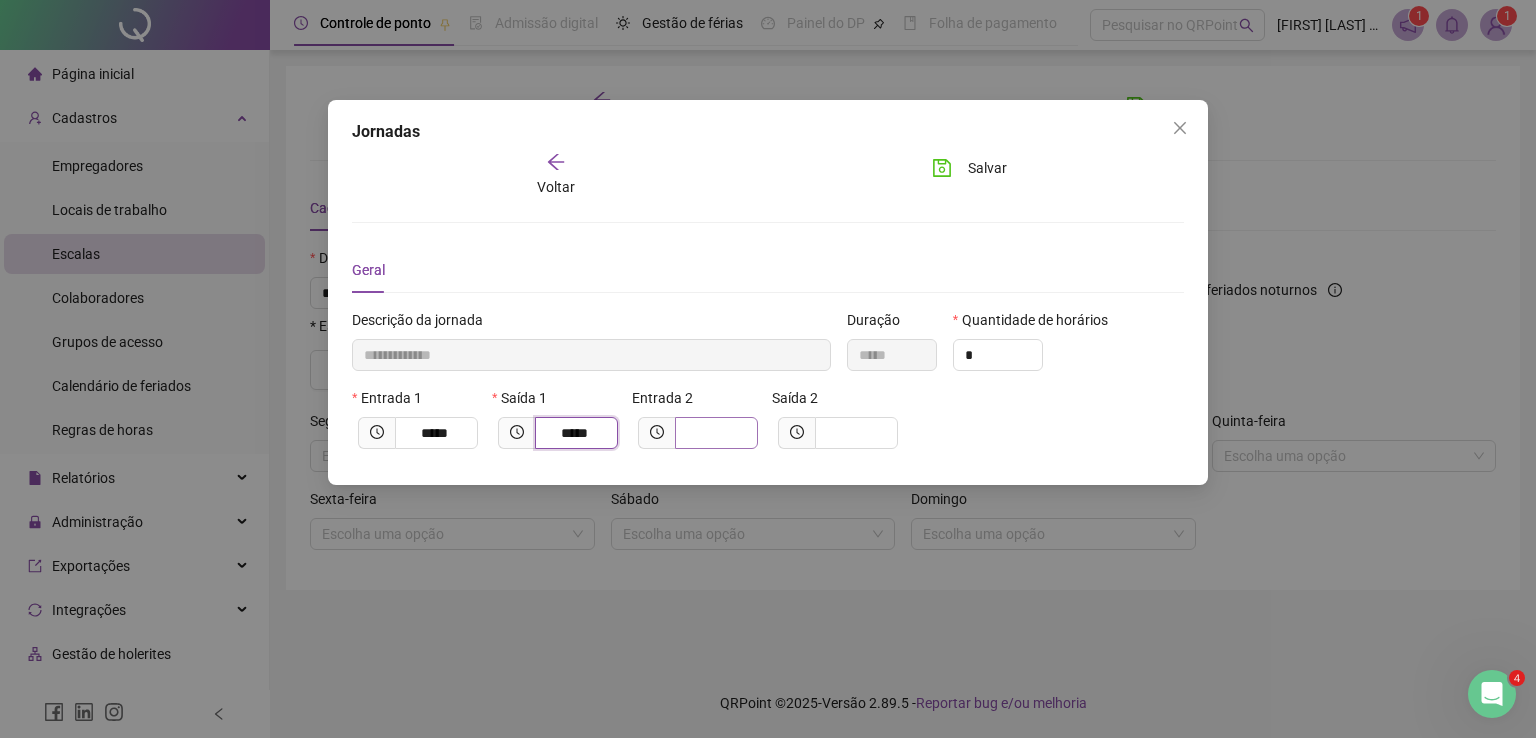 type on "*****" 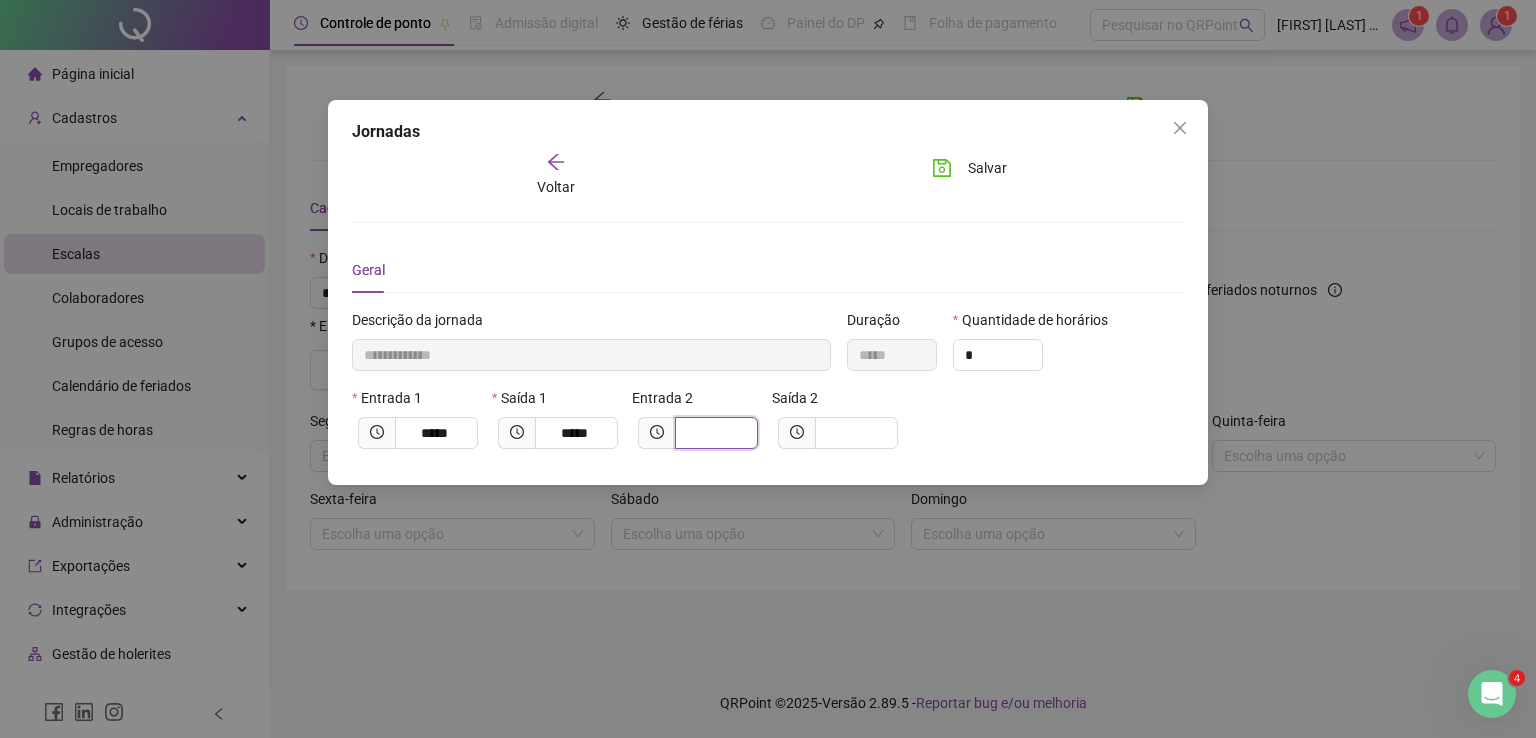 click at bounding box center (714, 433) 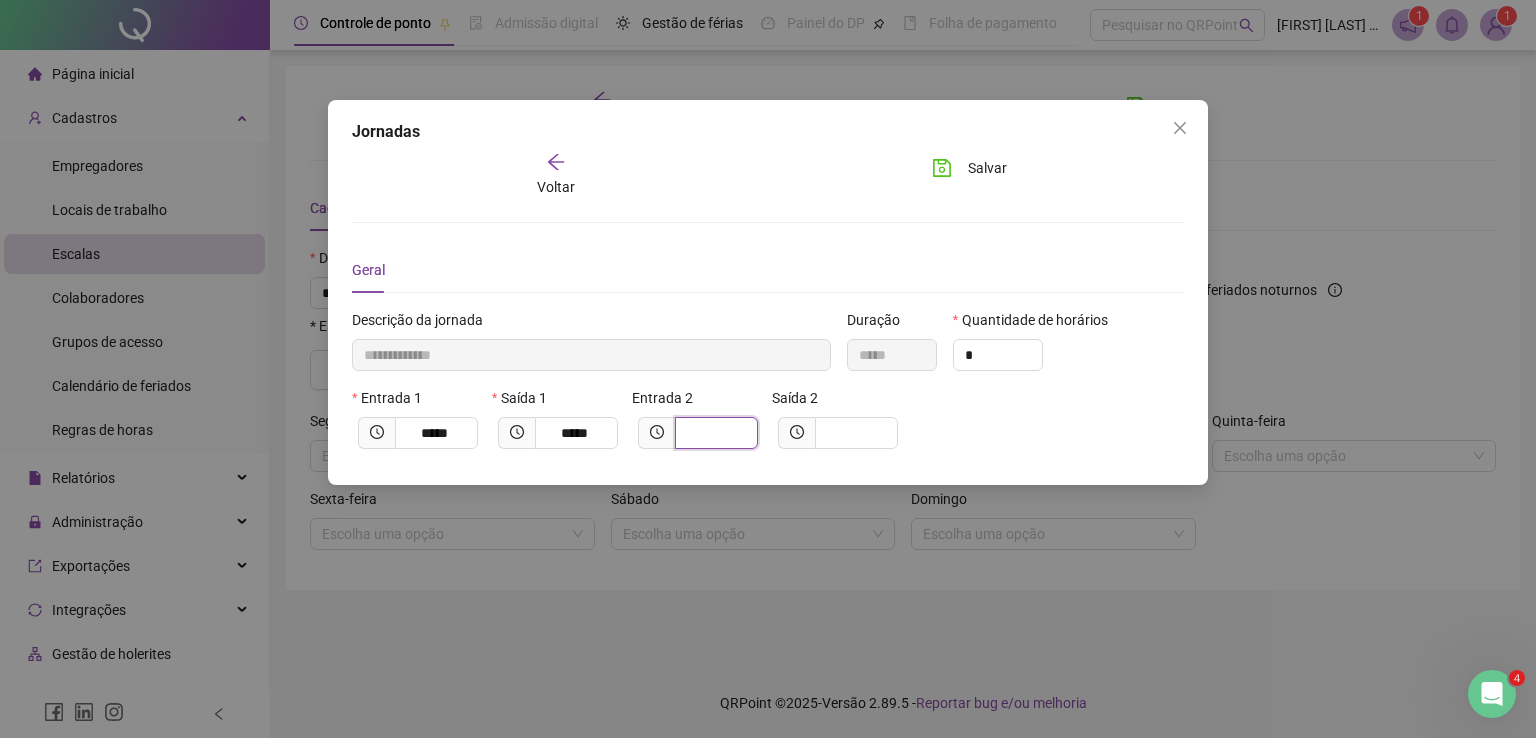 type on "**********" 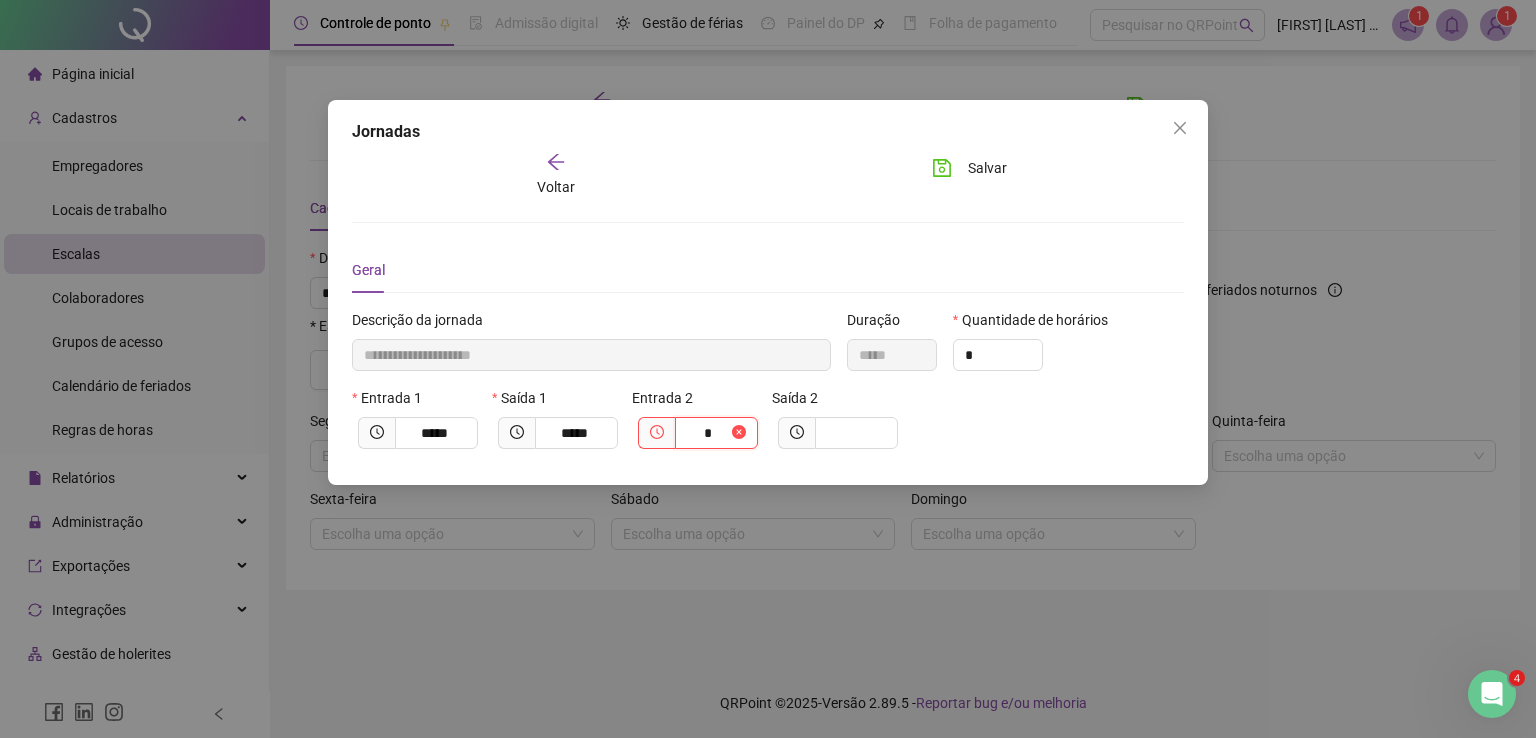 type on "**********" 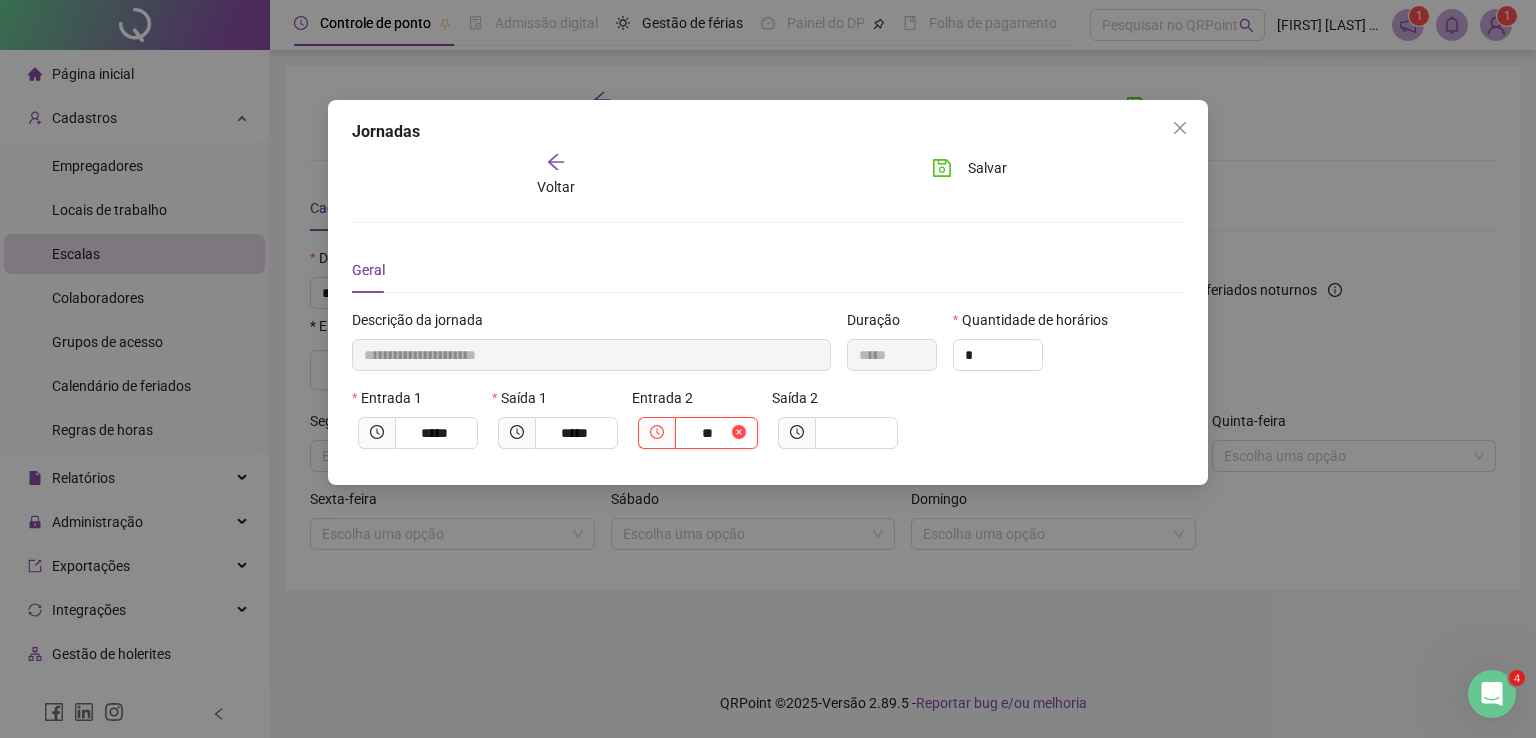 type on "***" 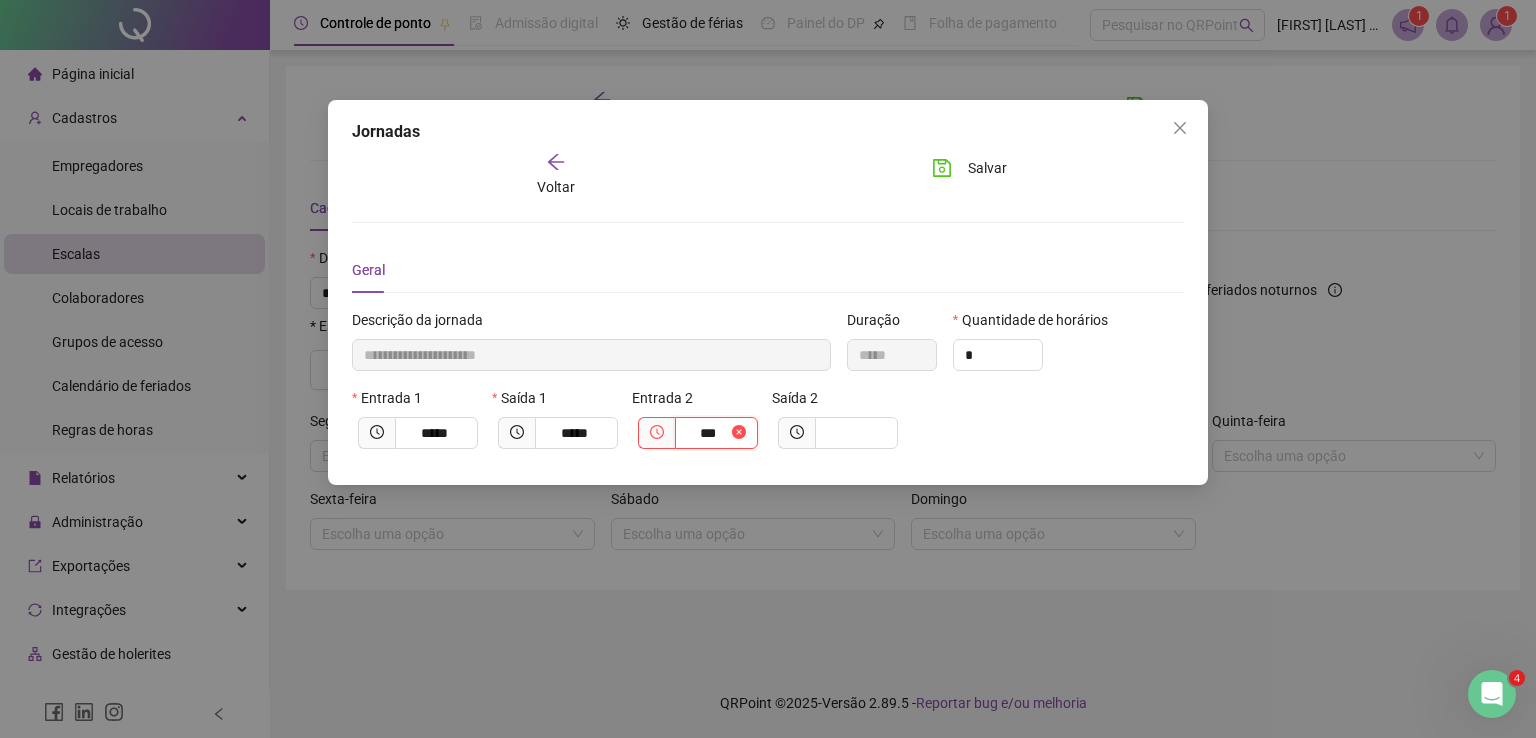 type on "**********" 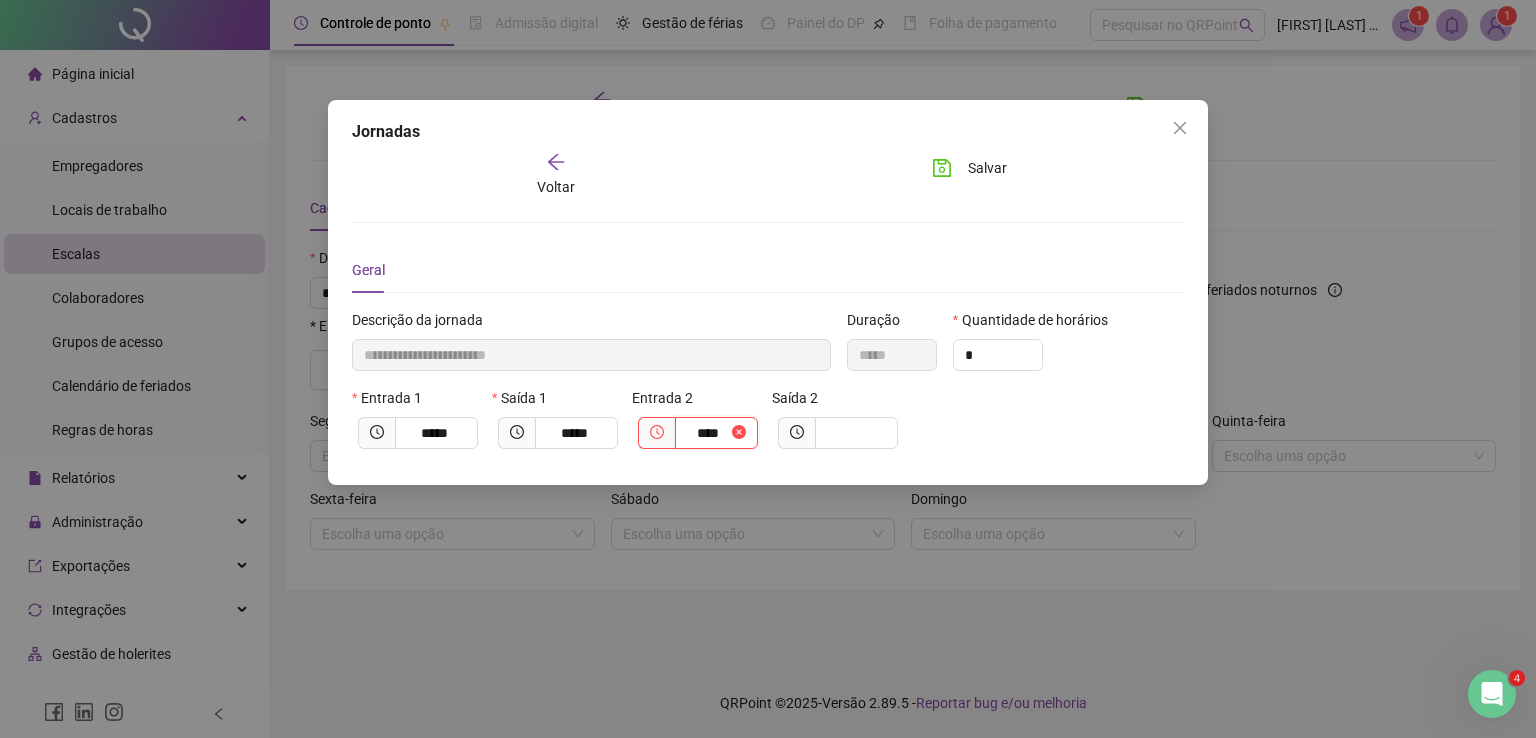 type on "**********" 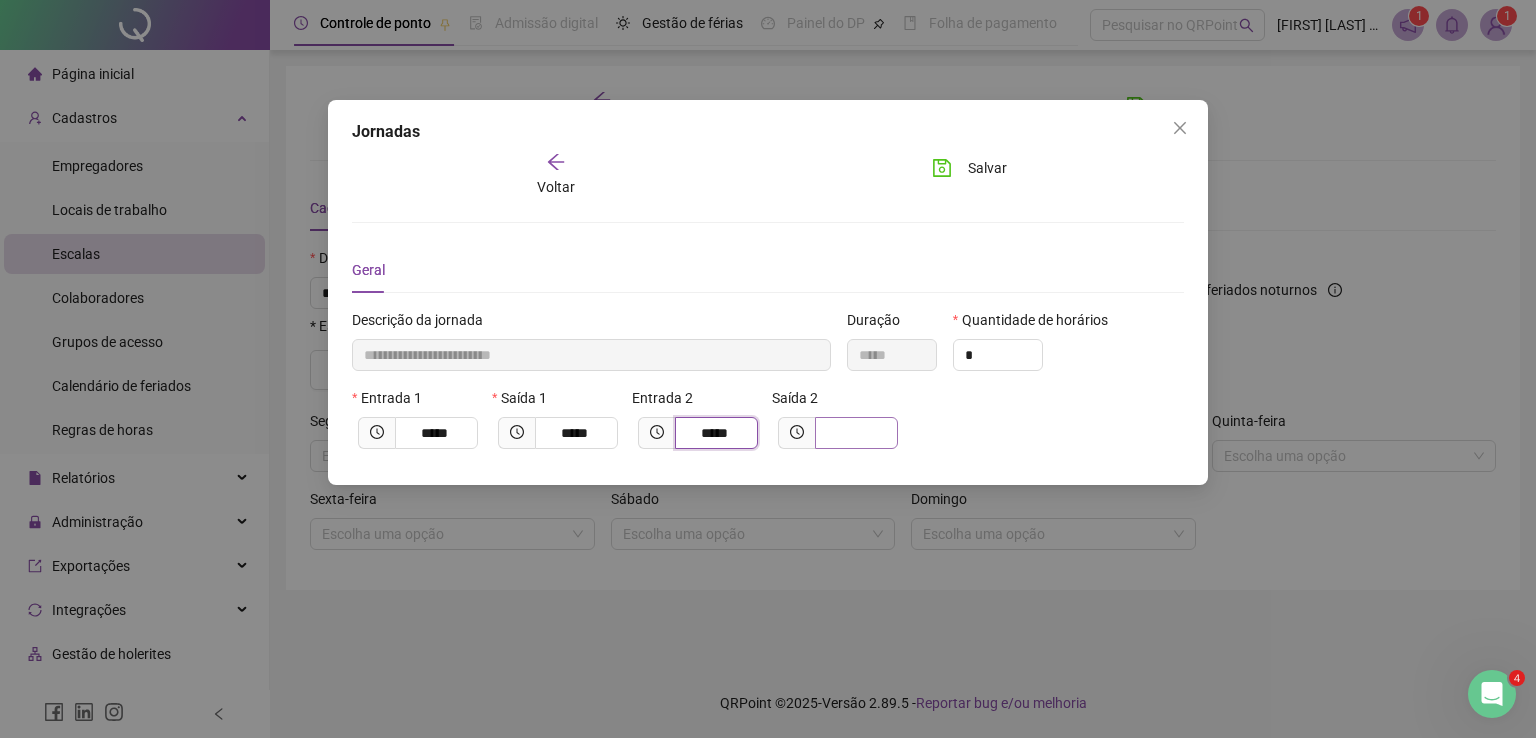 type on "*****" 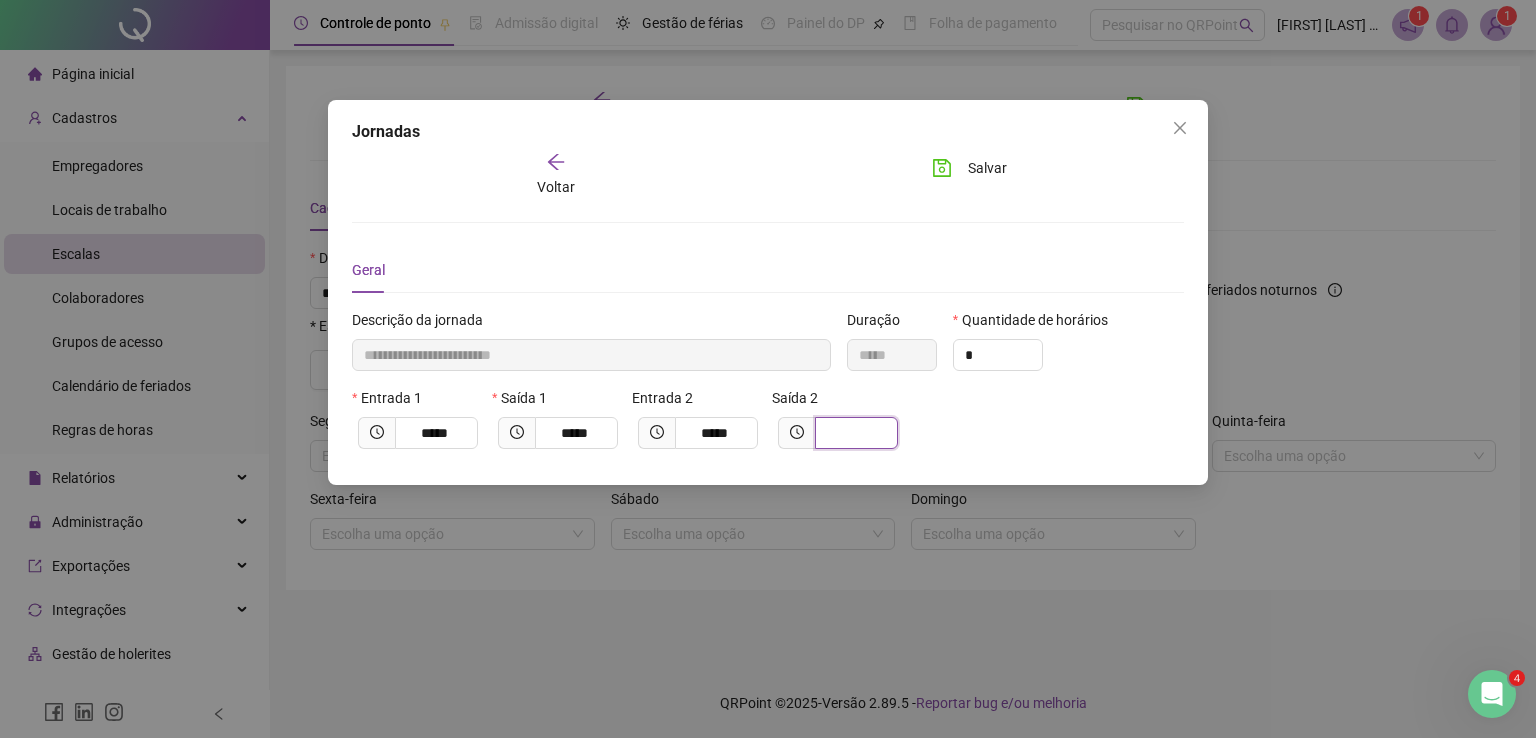 click at bounding box center [854, 433] 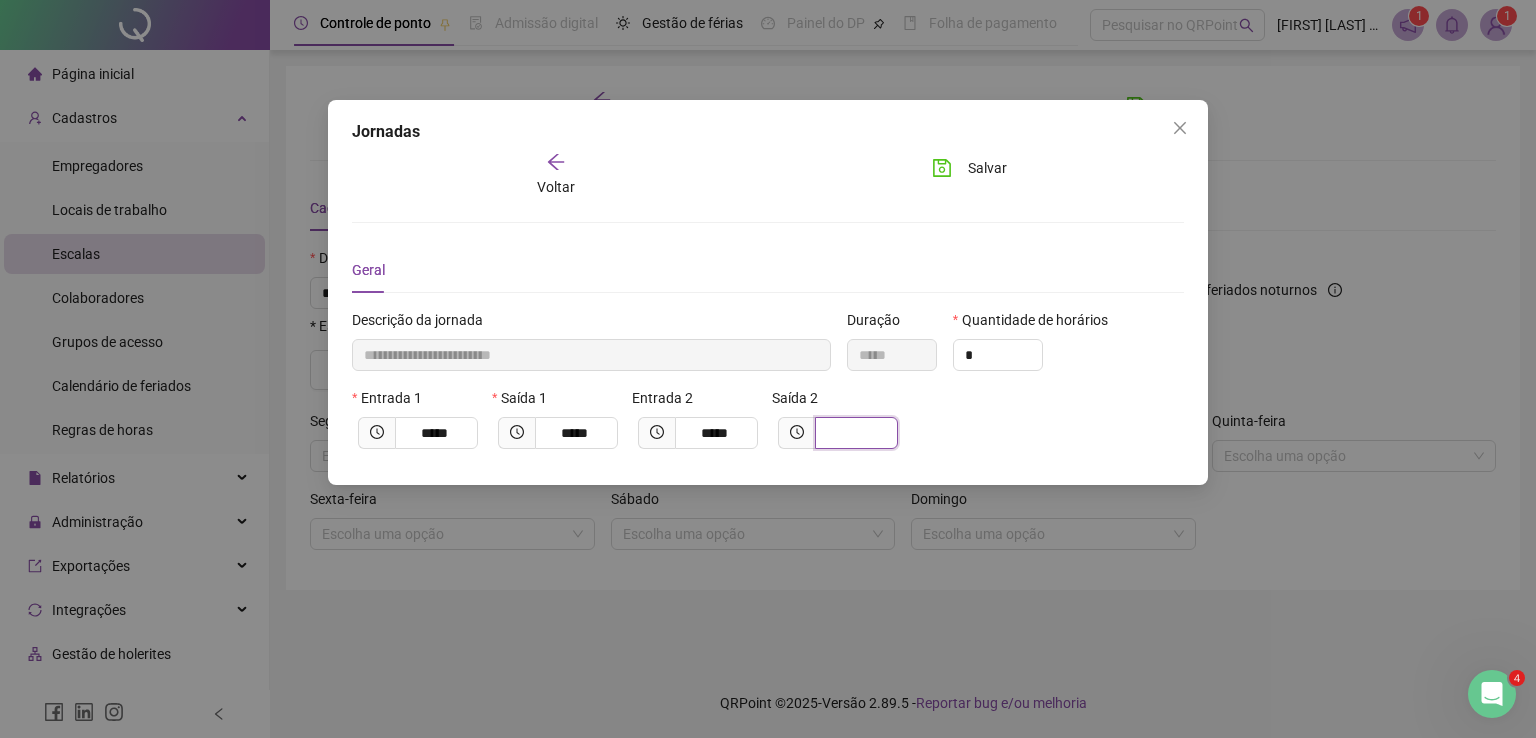 type on "**********" 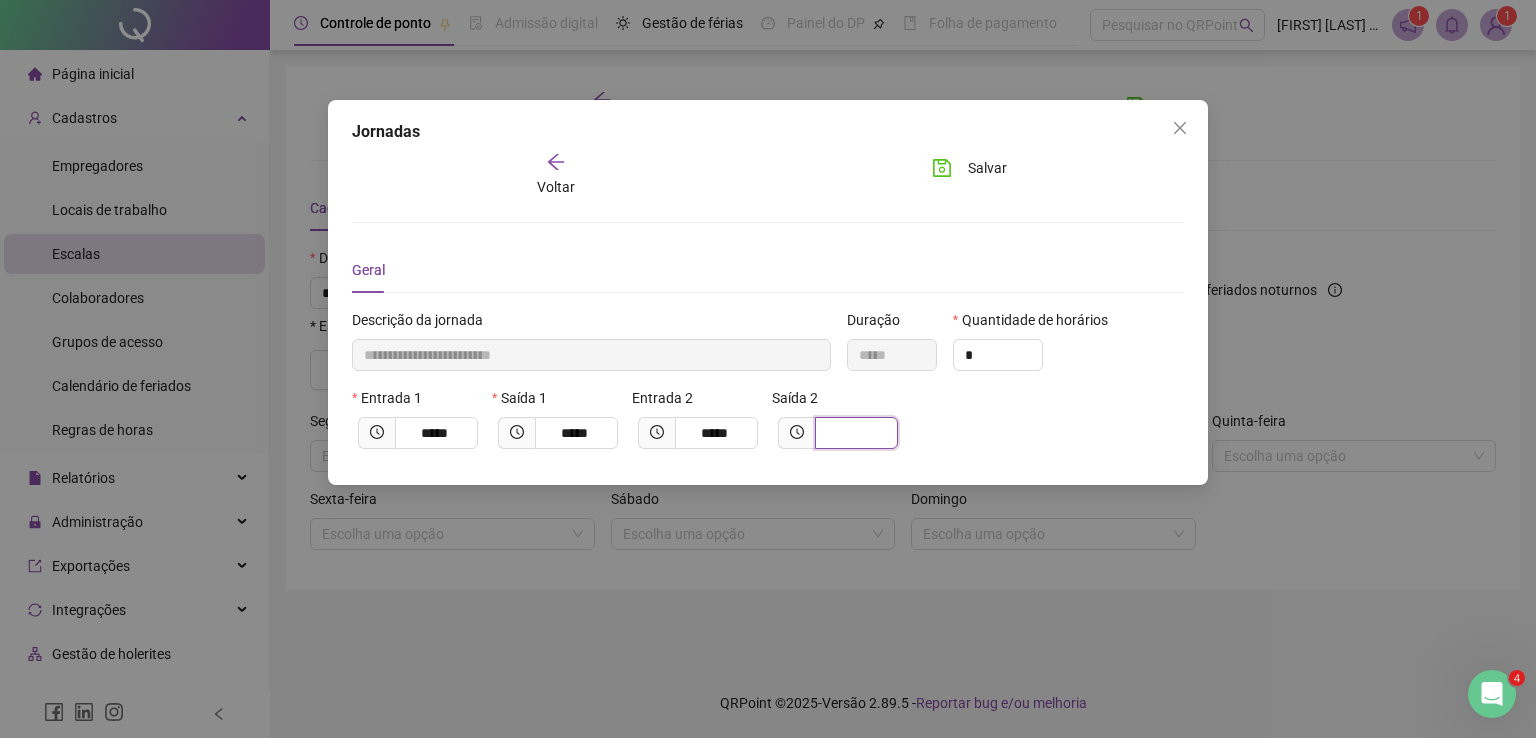 type on "*" 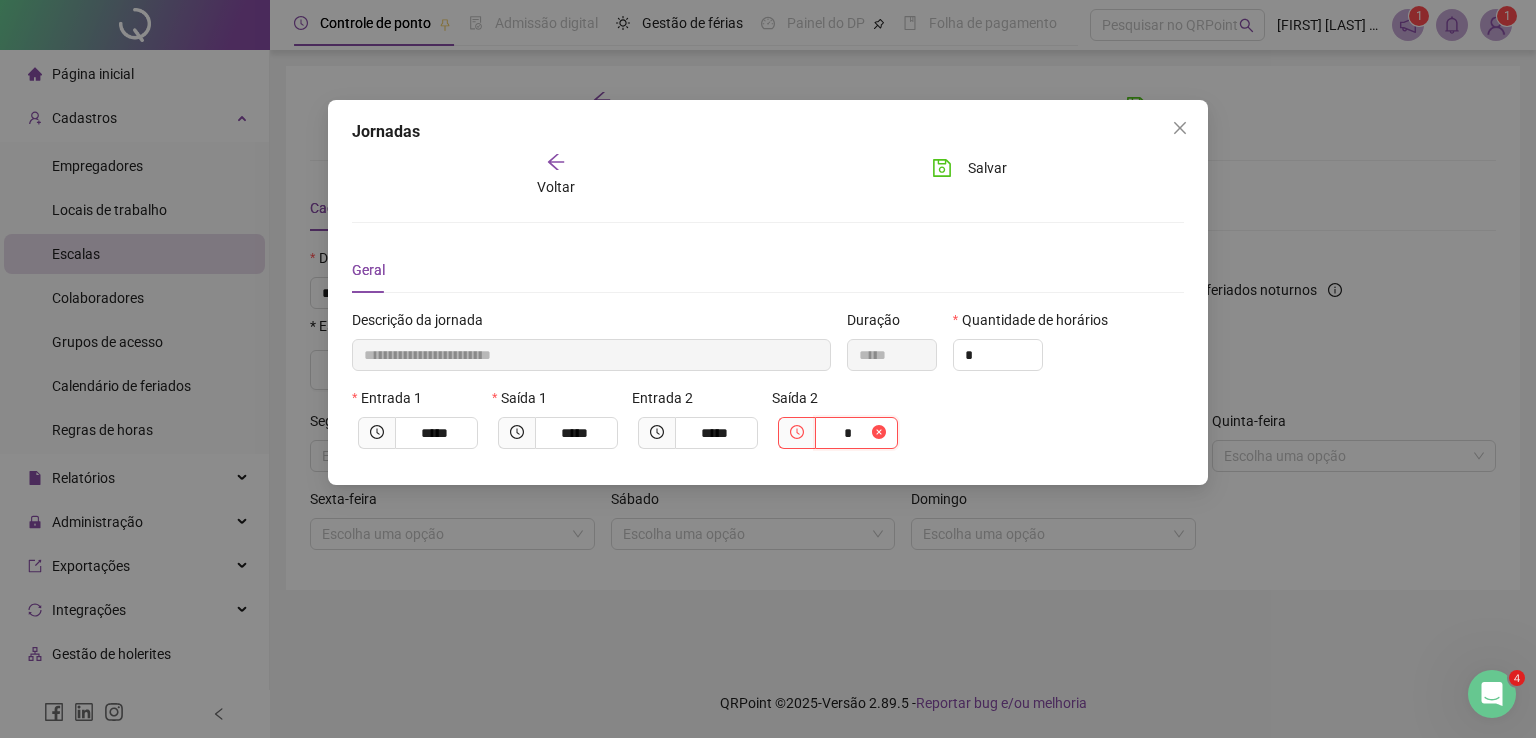 type on "**********" 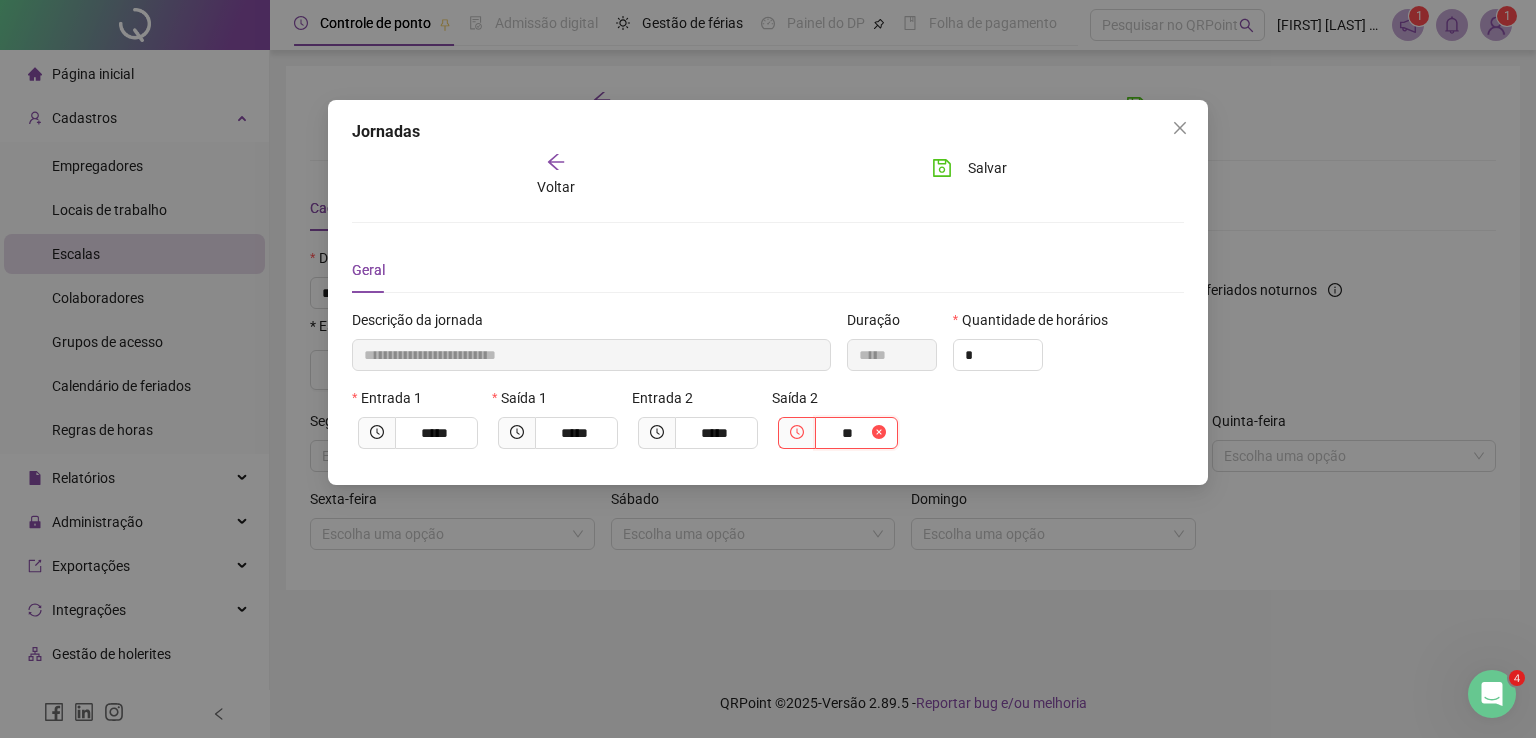 type on "***" 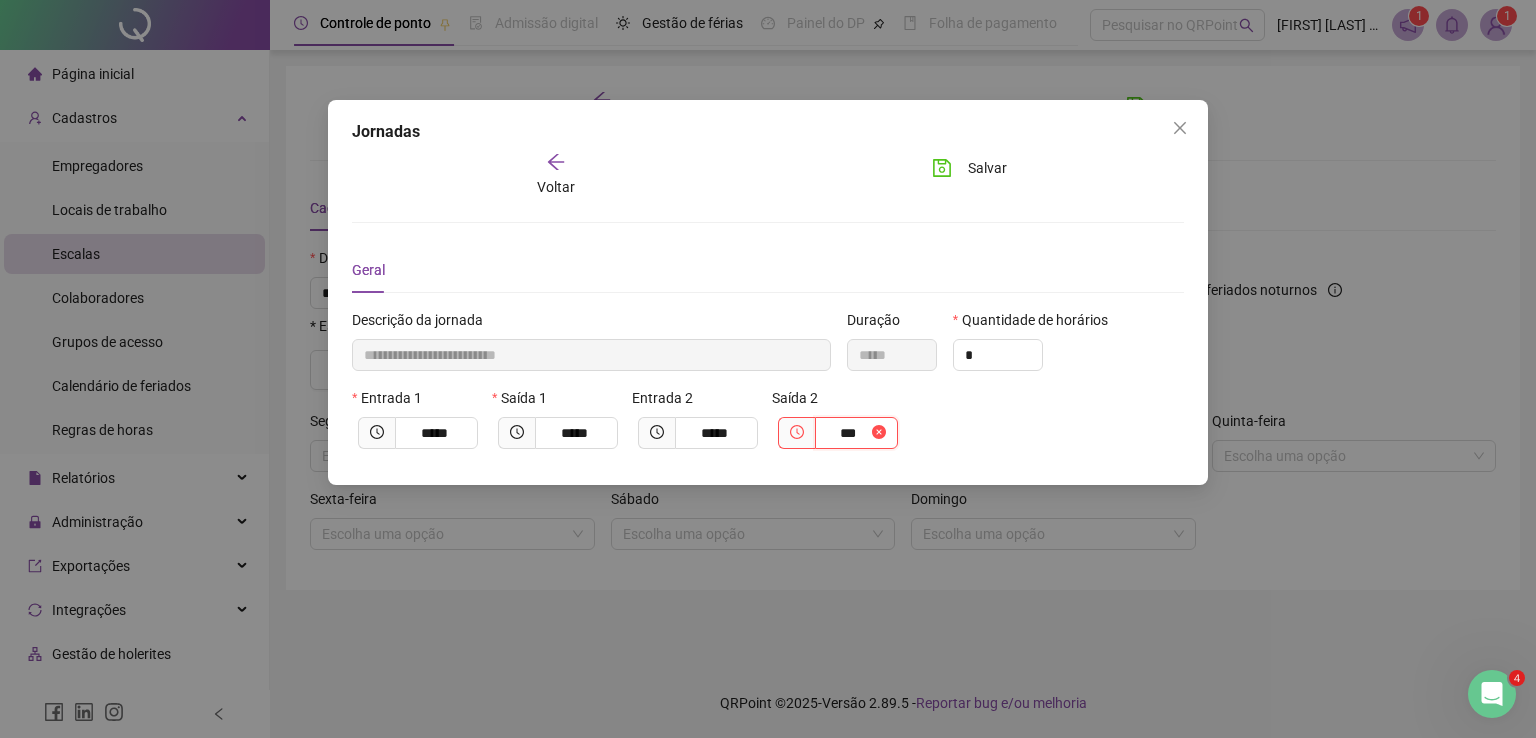 type on "**********" 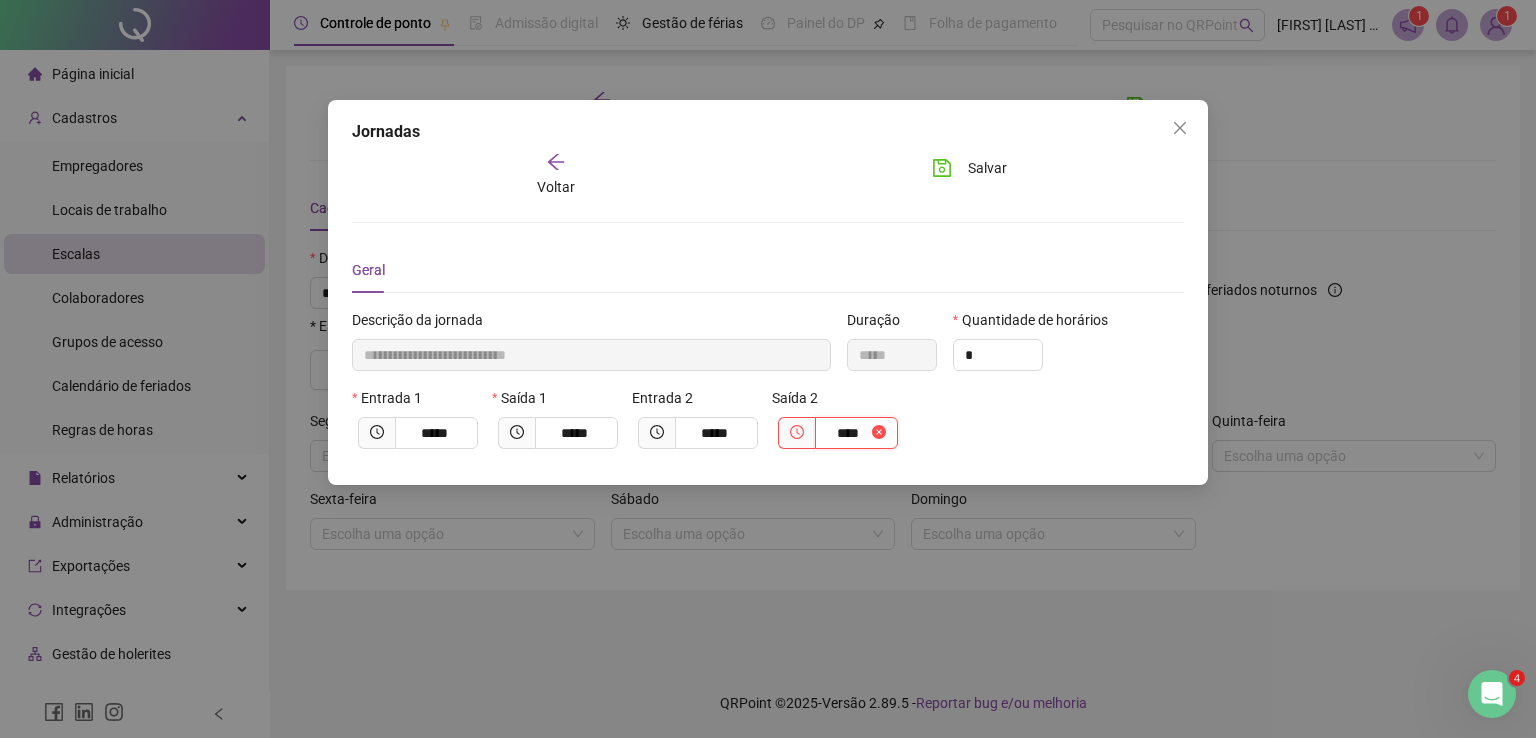 type on "**********" 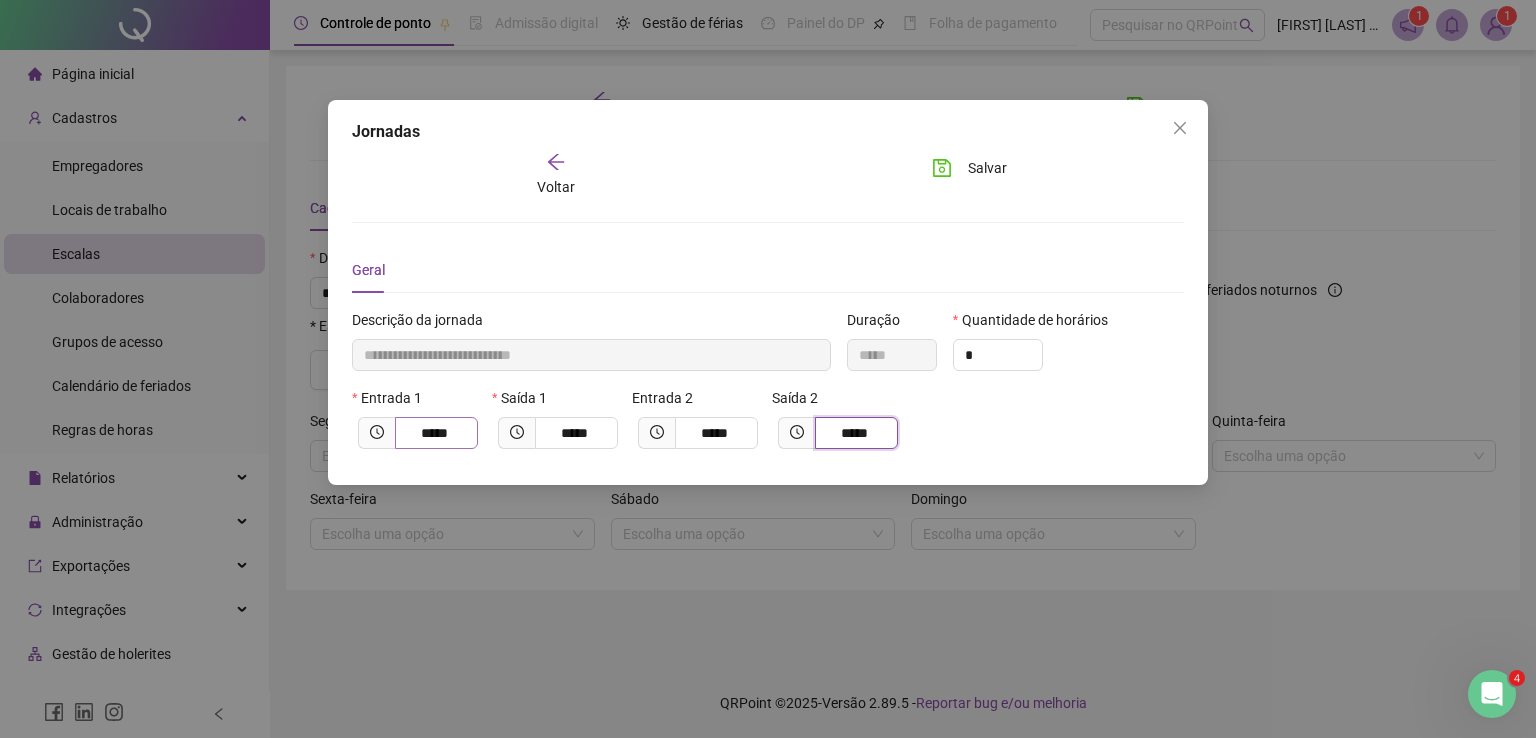 type on "*****" 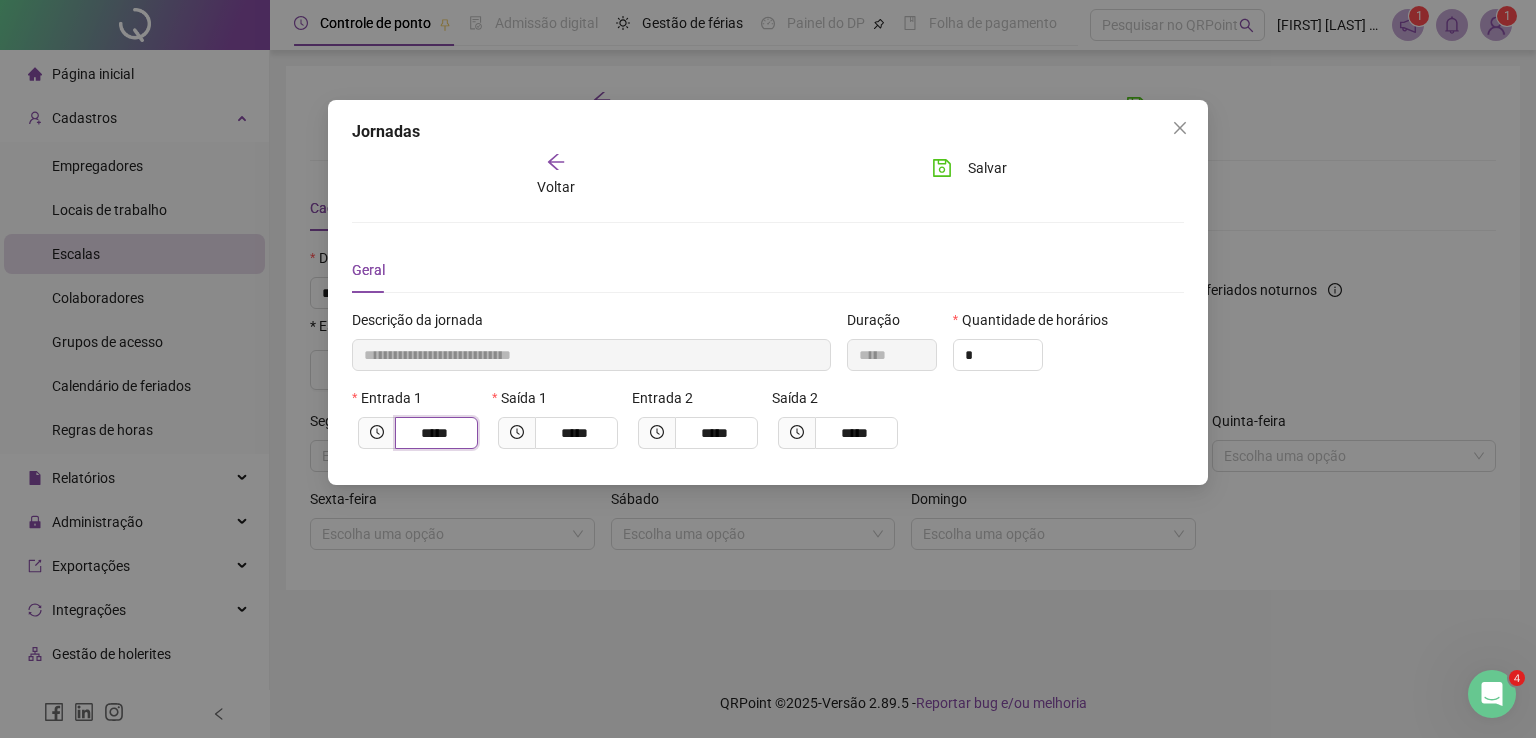 click on "*****" at bounding box center (434, 433) 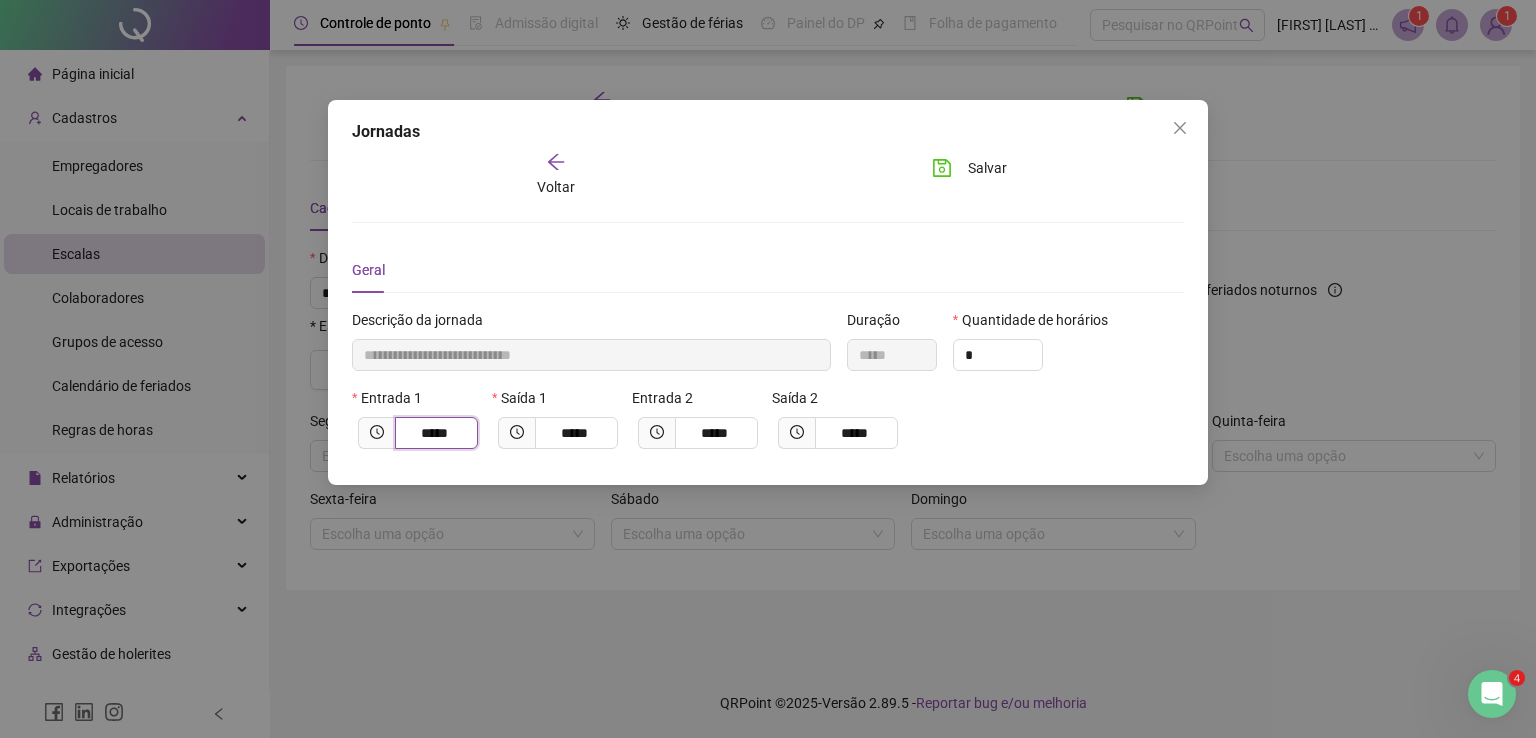 type on "**********" 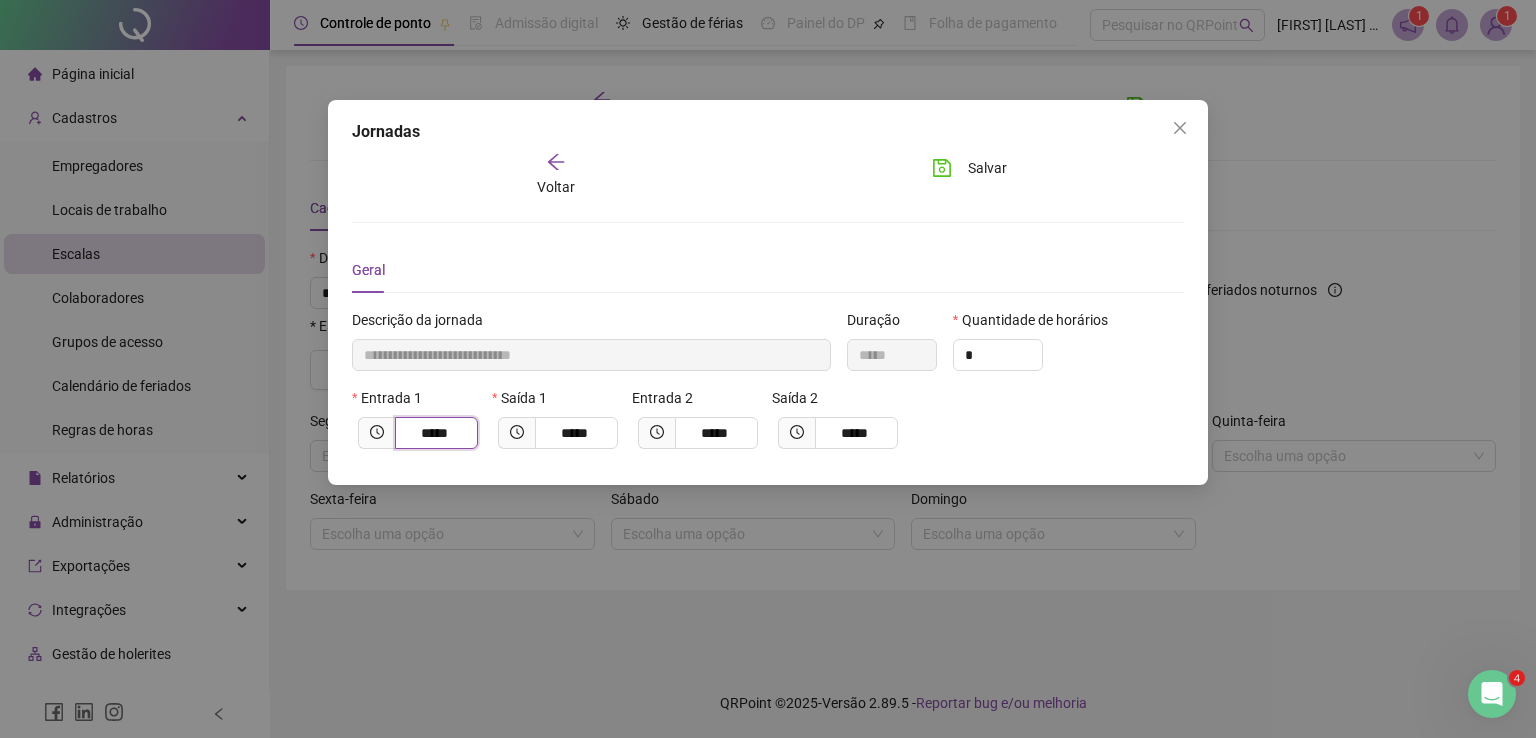 type on "*****" 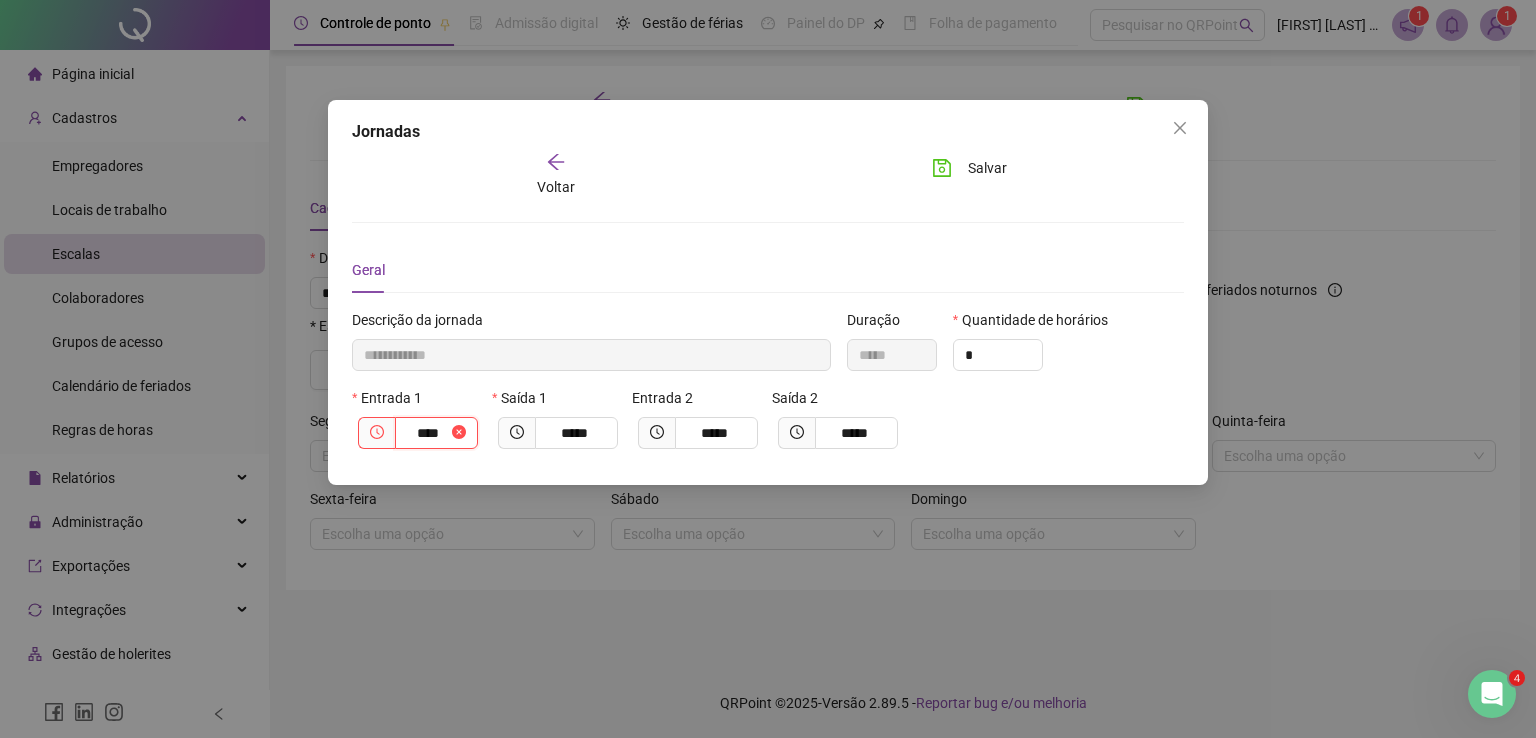 type on "**********" 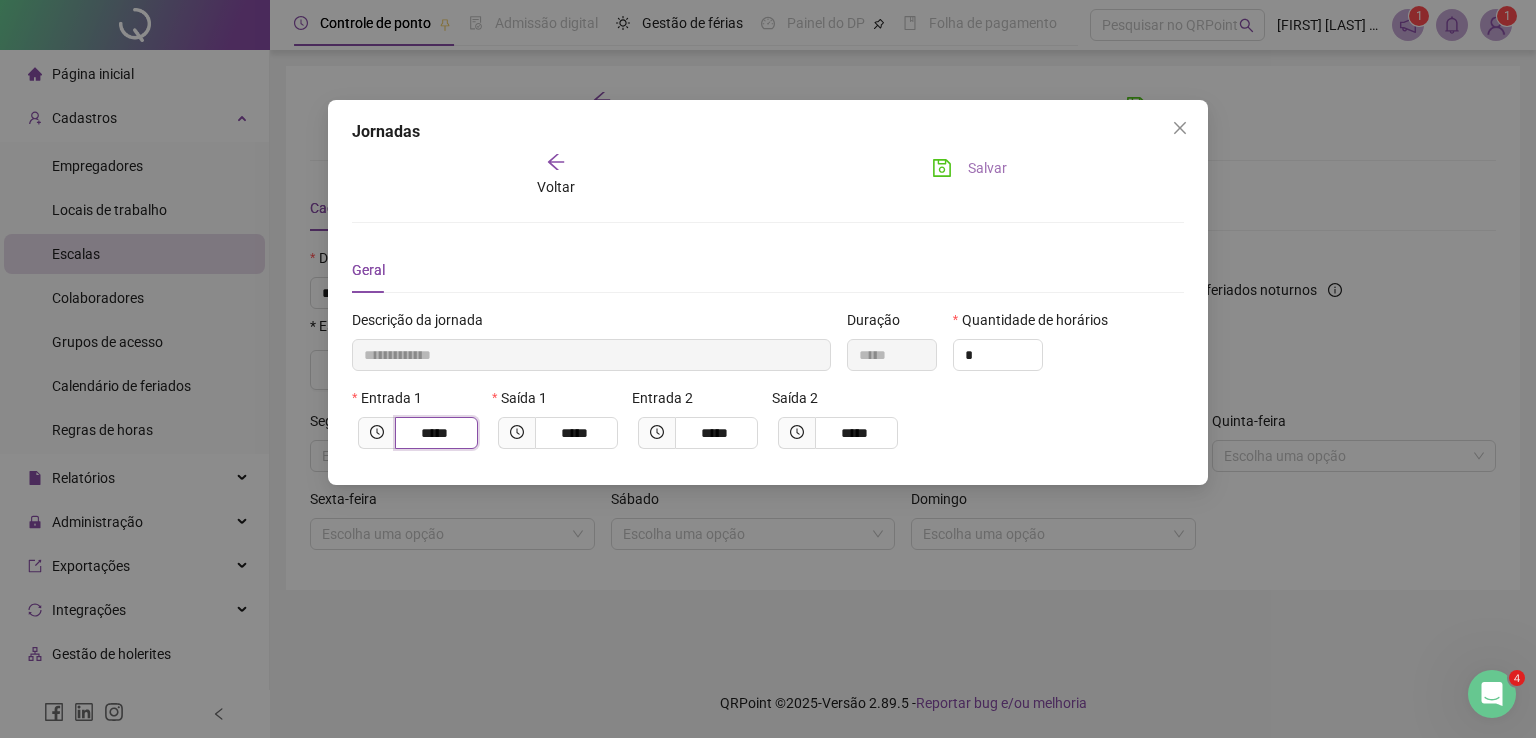 type on "*****" 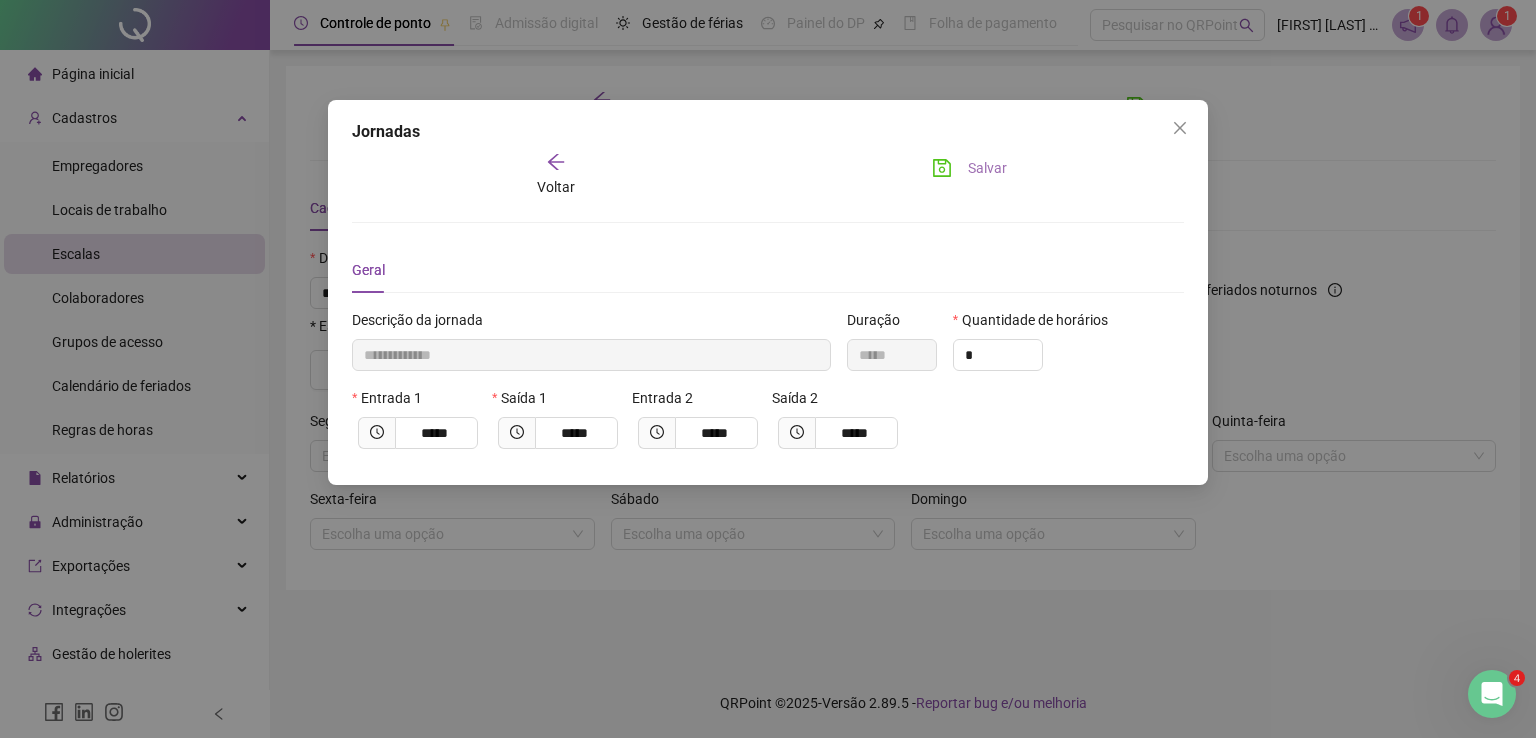 click on "Salvar" at bounding box center [987, 168] 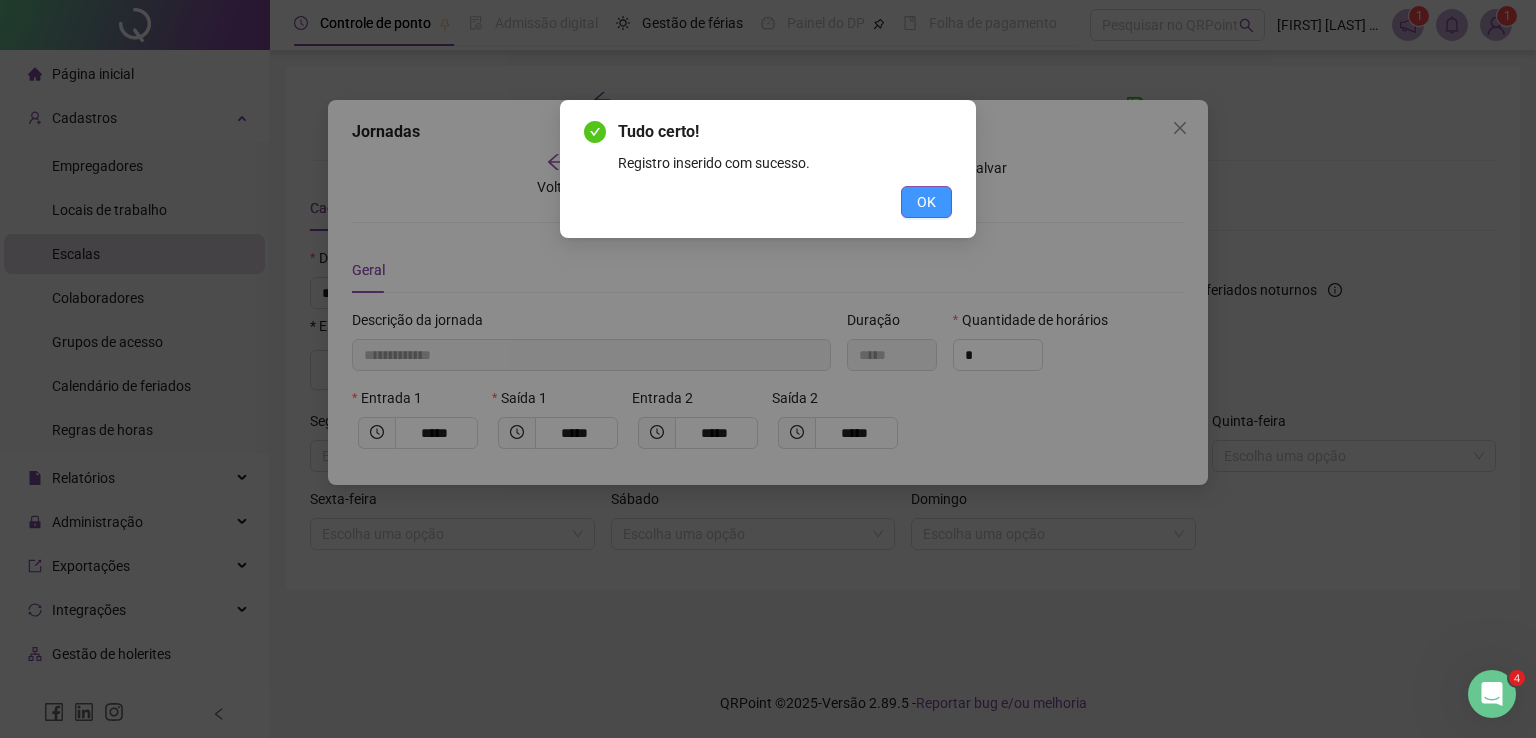 click on "OK" at bounding box center (926, 202) 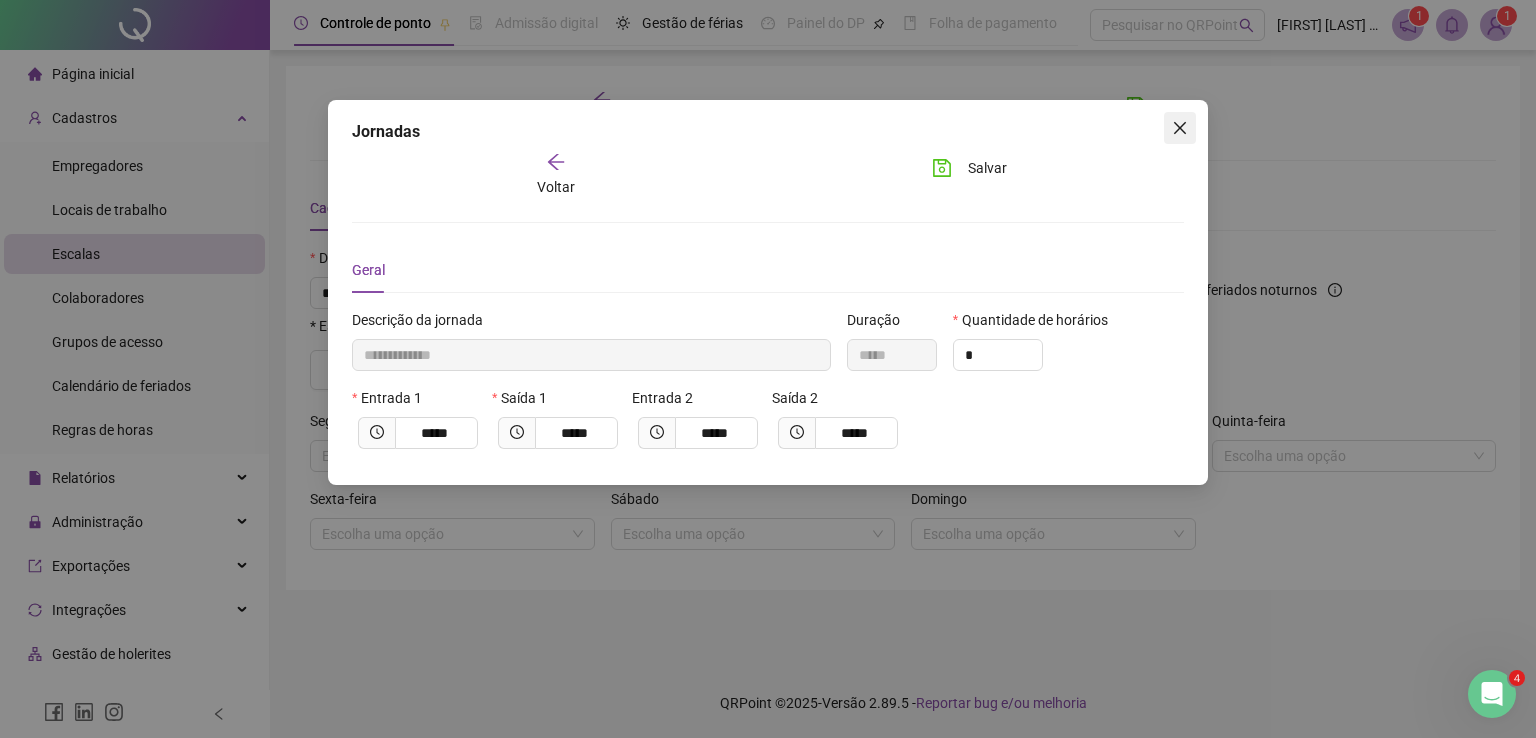 click 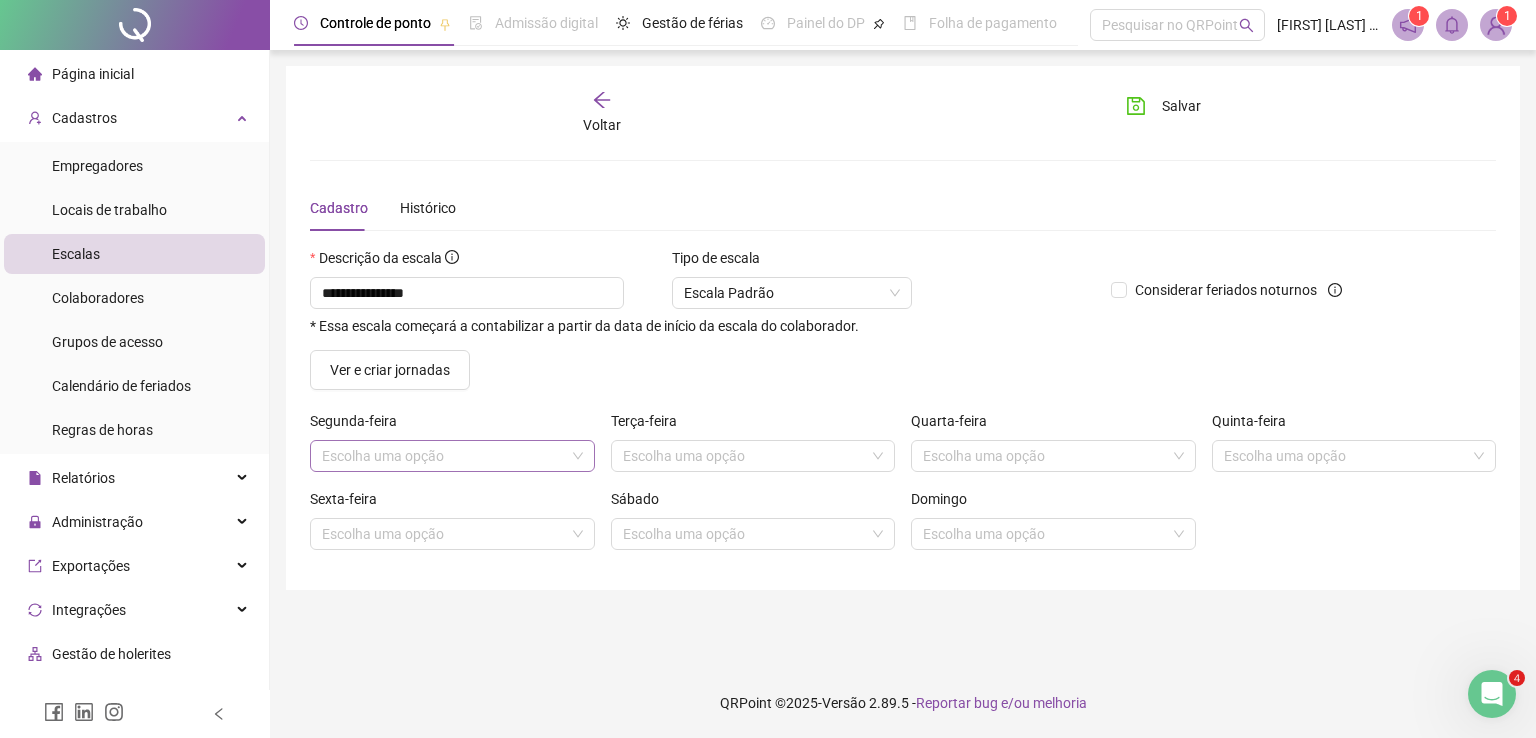 click at bounding box center [443, 456] 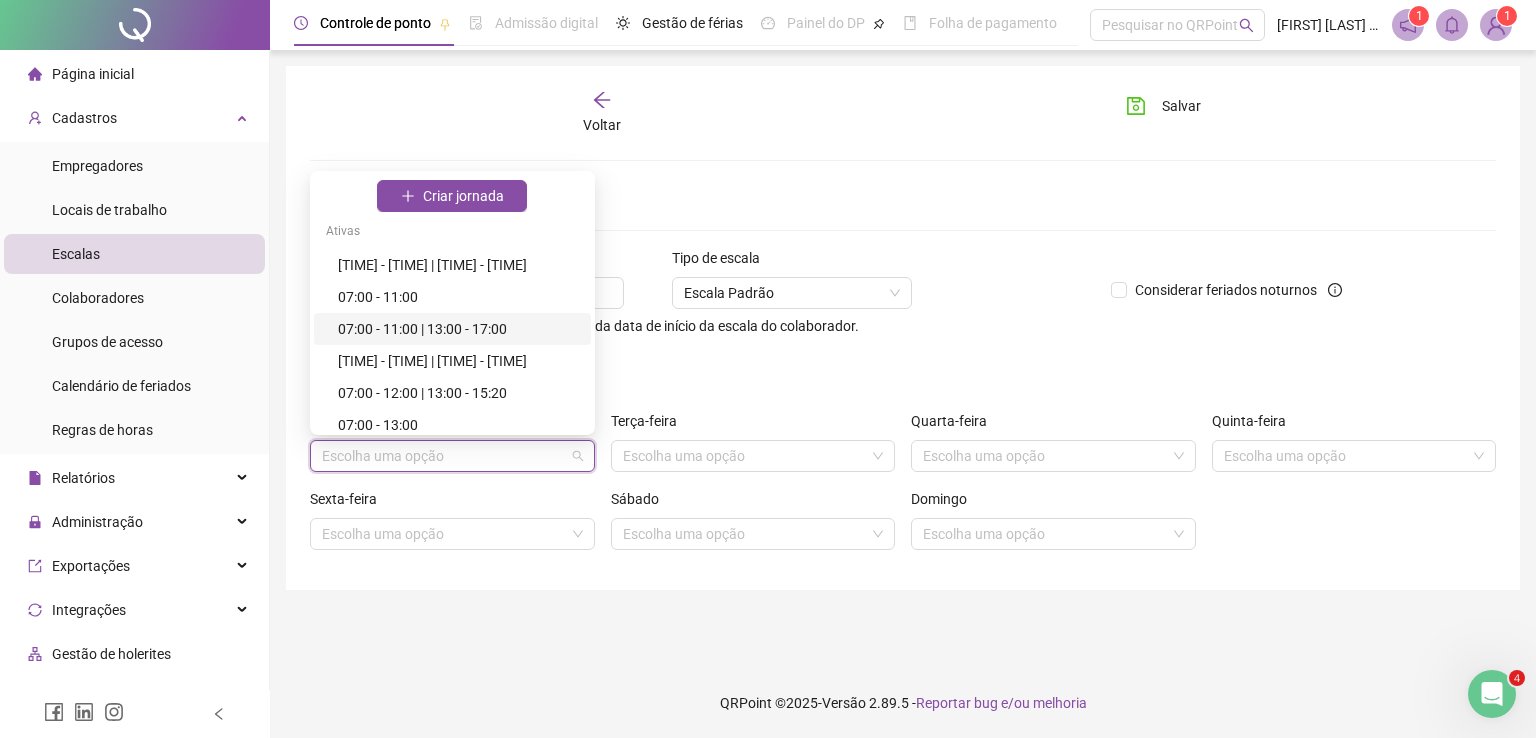 scroll, scrollTop: 100, scrollLeft: 0, axis: vertical 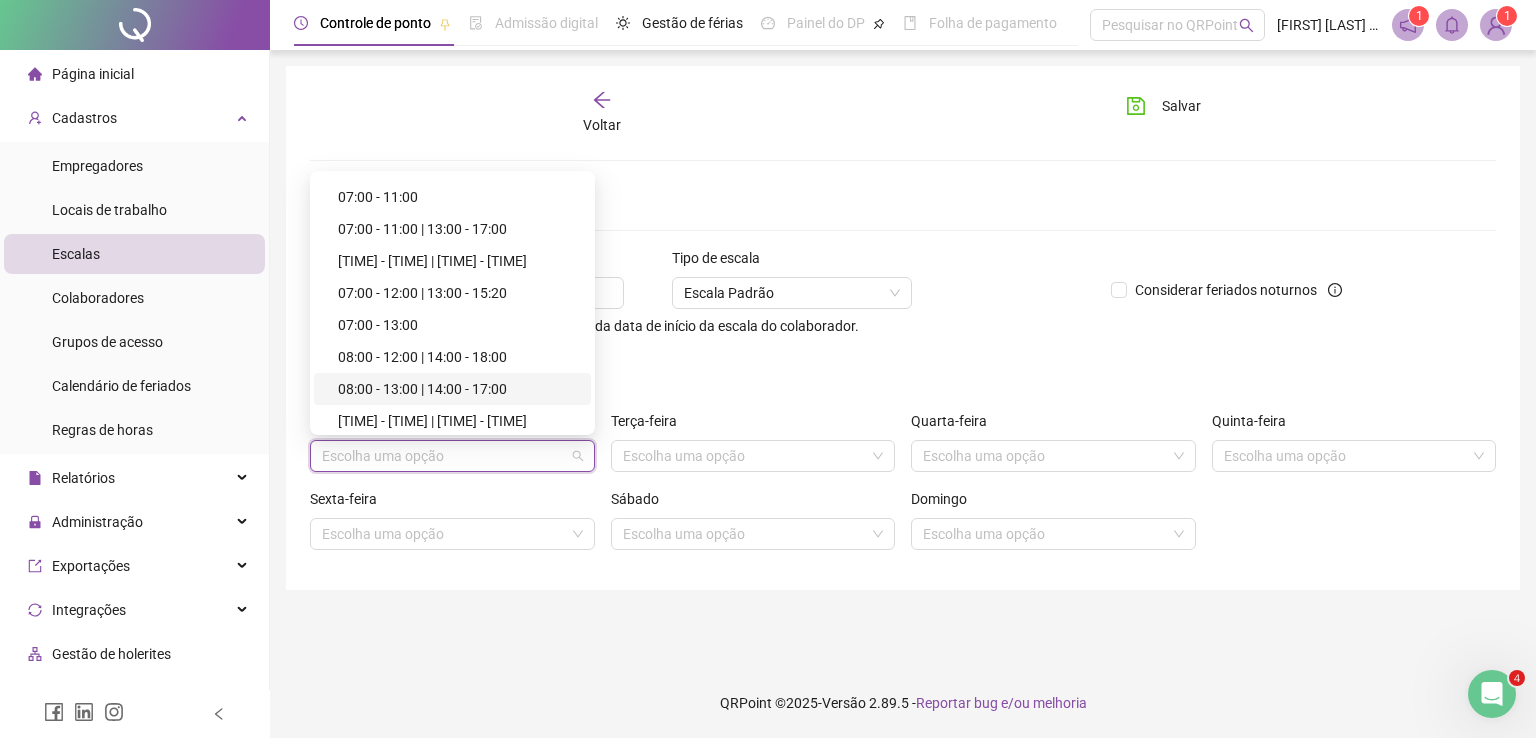 click on "Ver e criar jornadas" at bounding box center (903, 370) 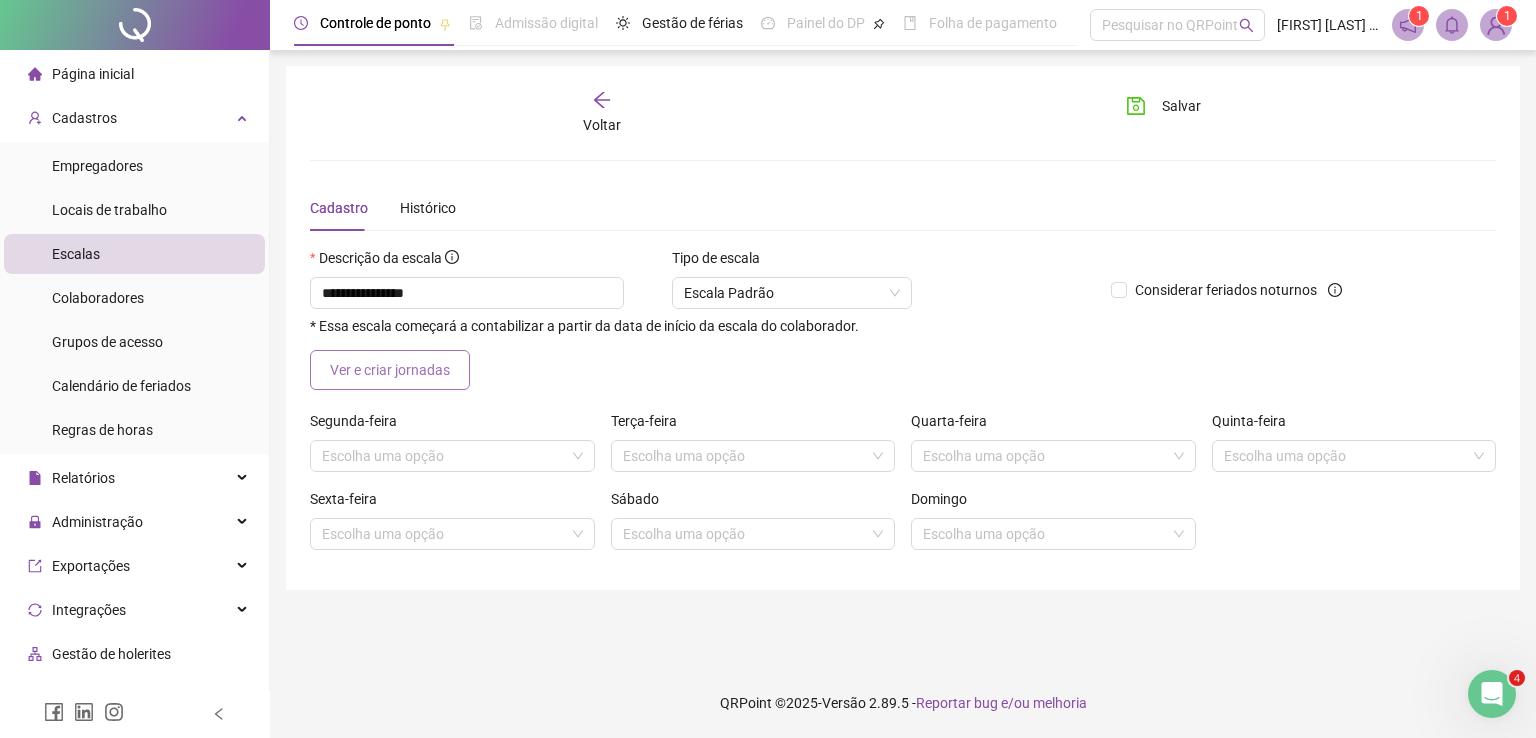 click on "Ver e criar jornadas" at bounding box center [390, 370] 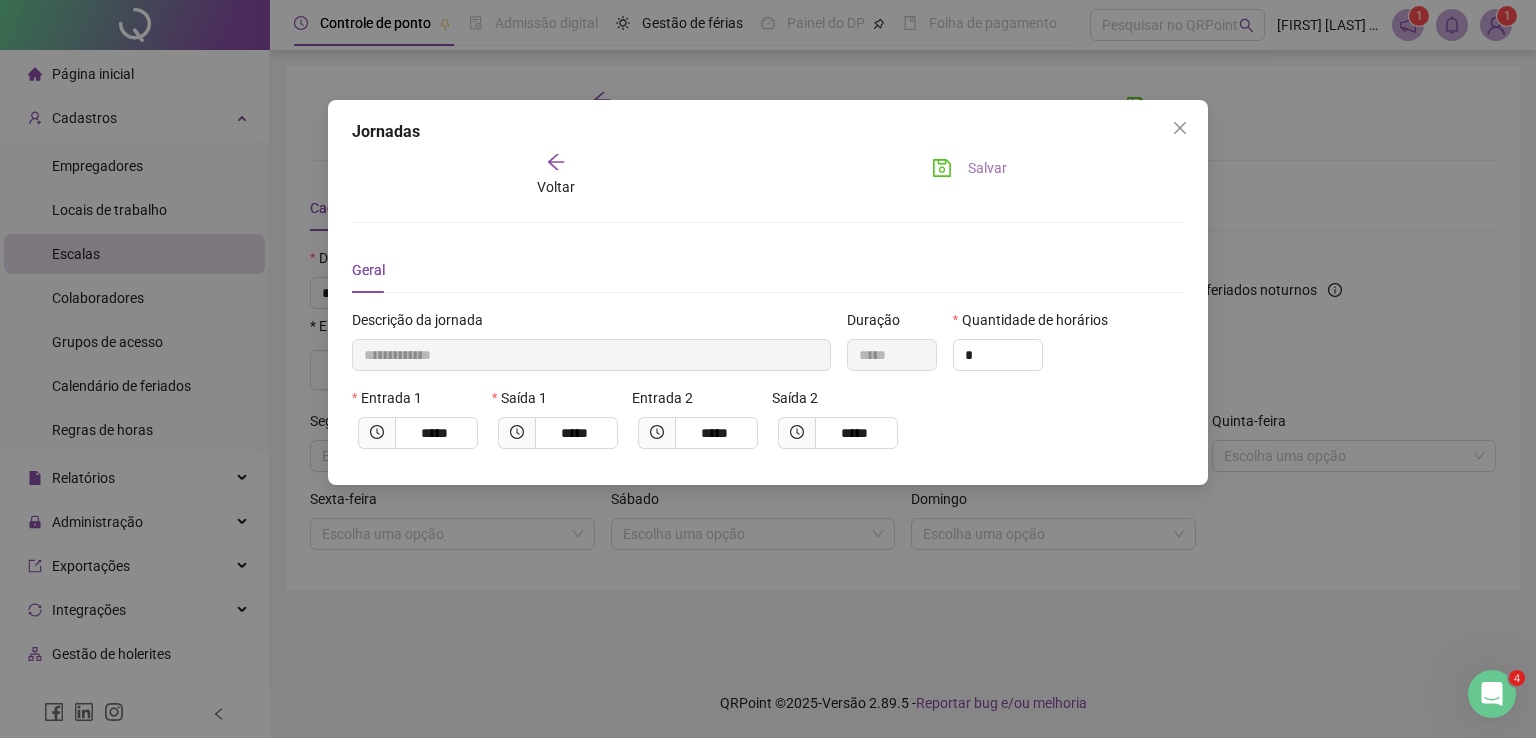 click on "Salvar" at bounding box center (987, 168) 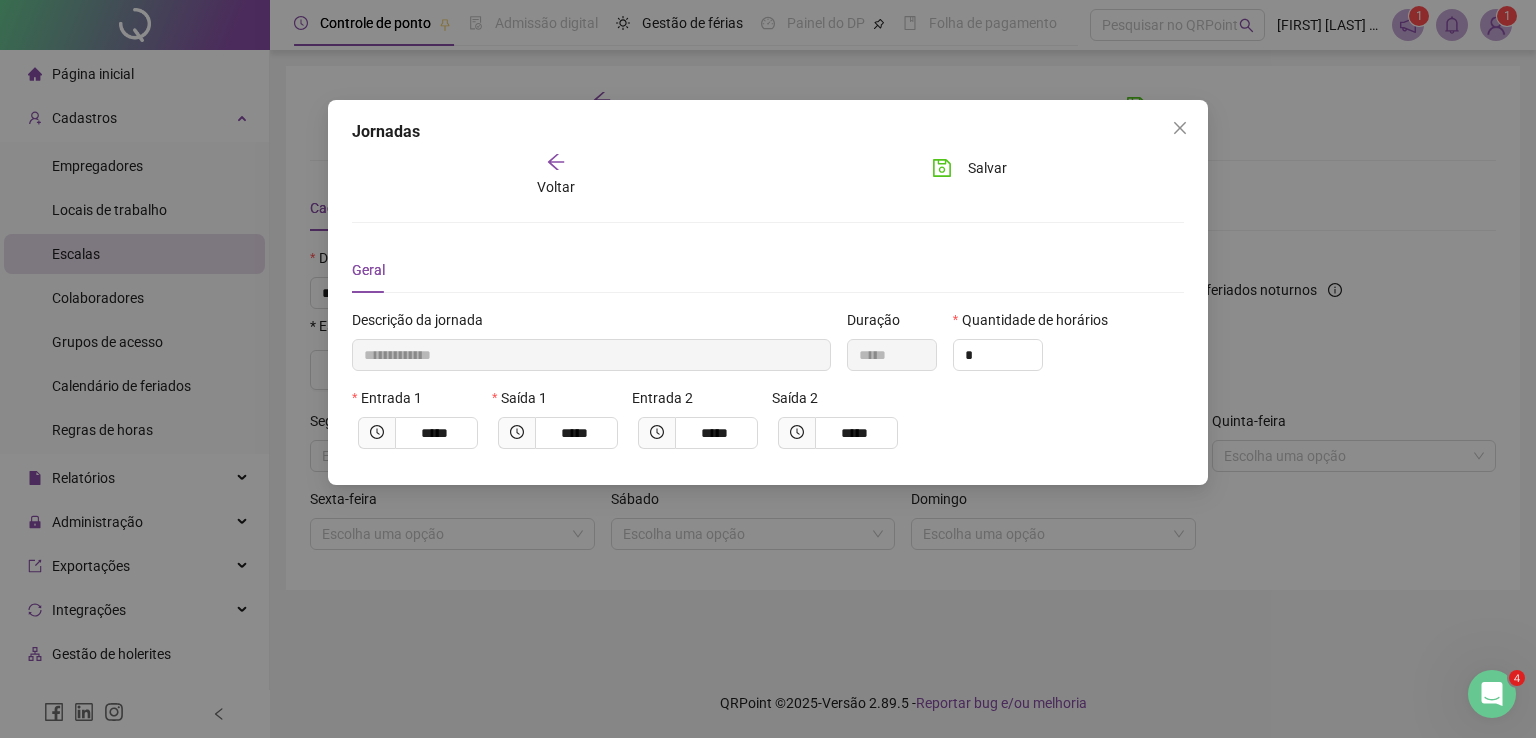 click on "Voltar" at bounding box center (555, 175) 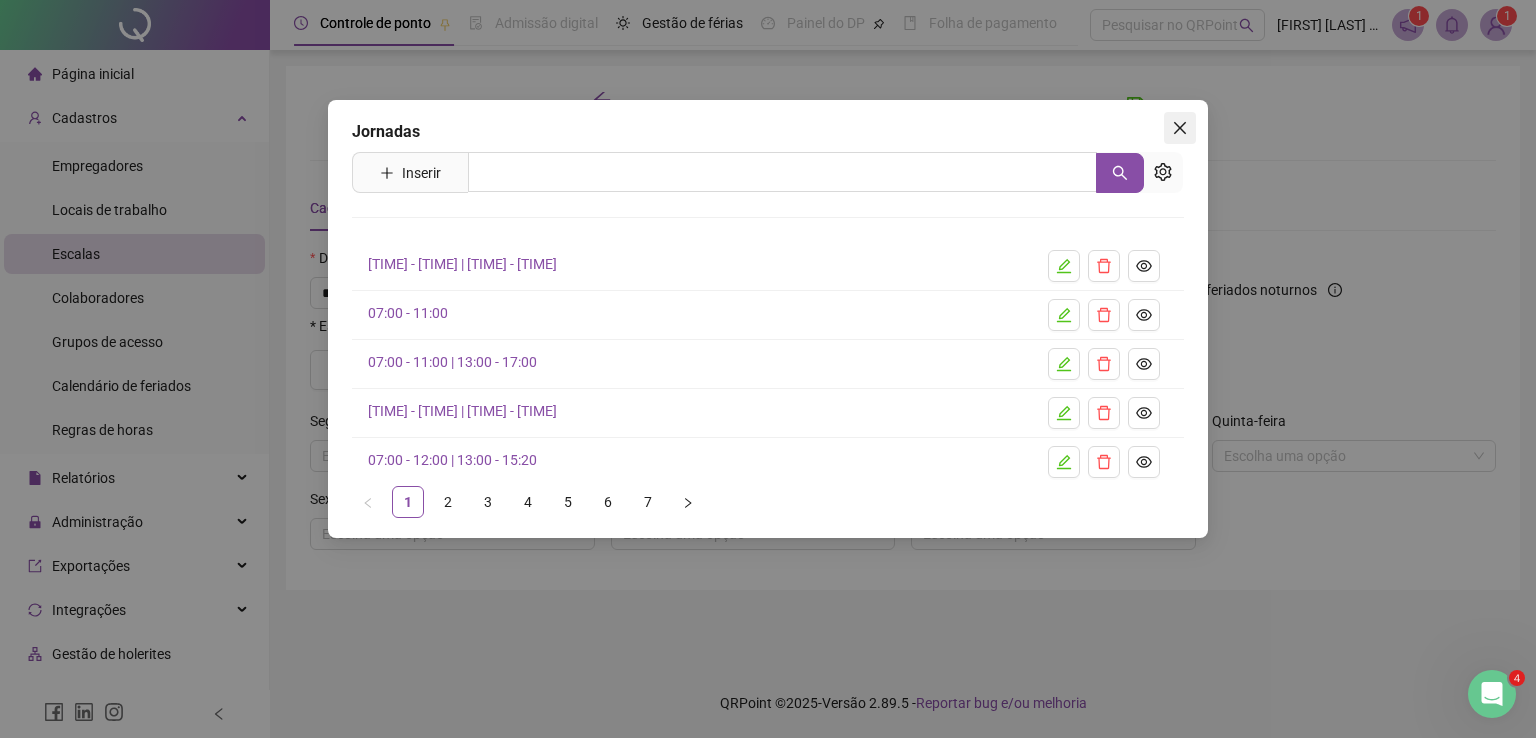 click 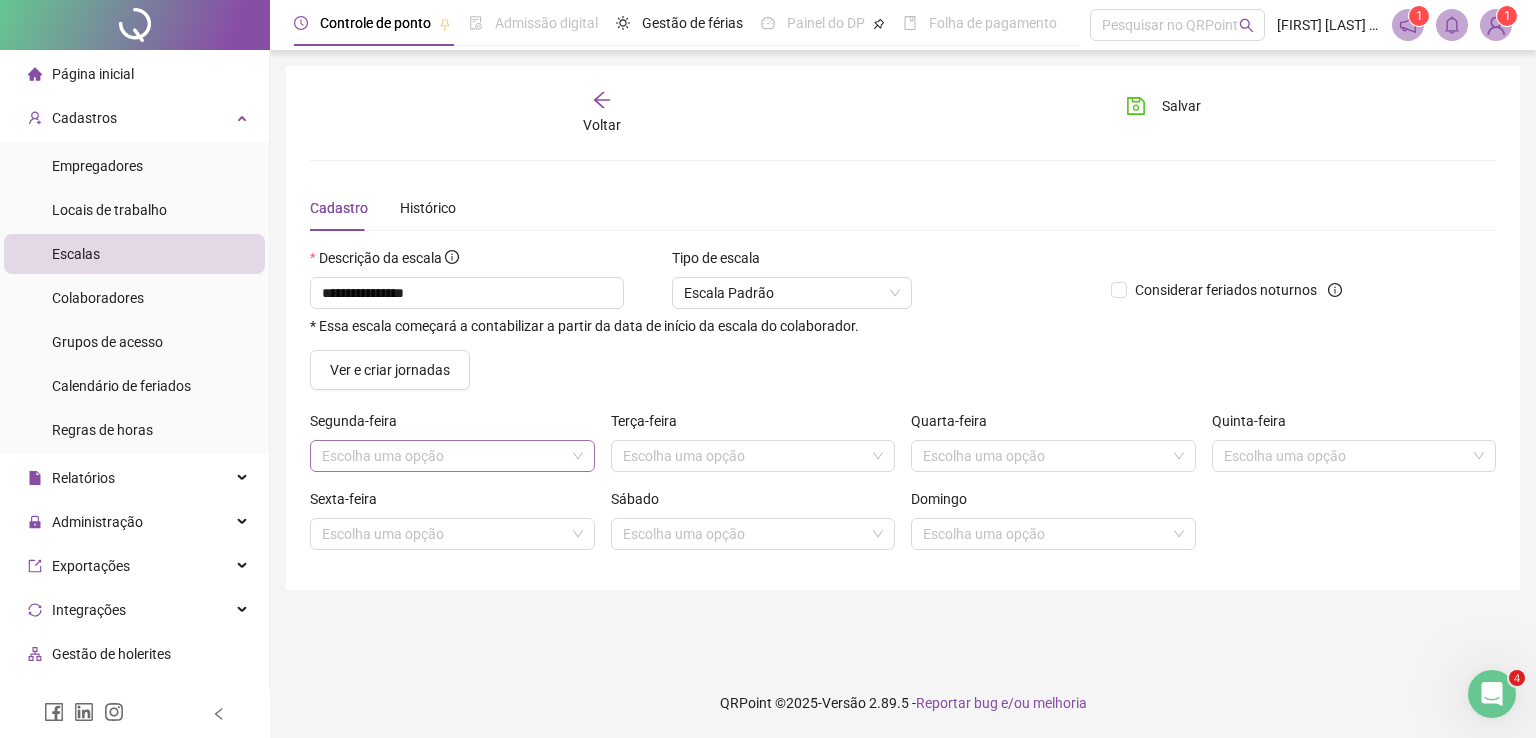 click at bounding box center [443, 456] 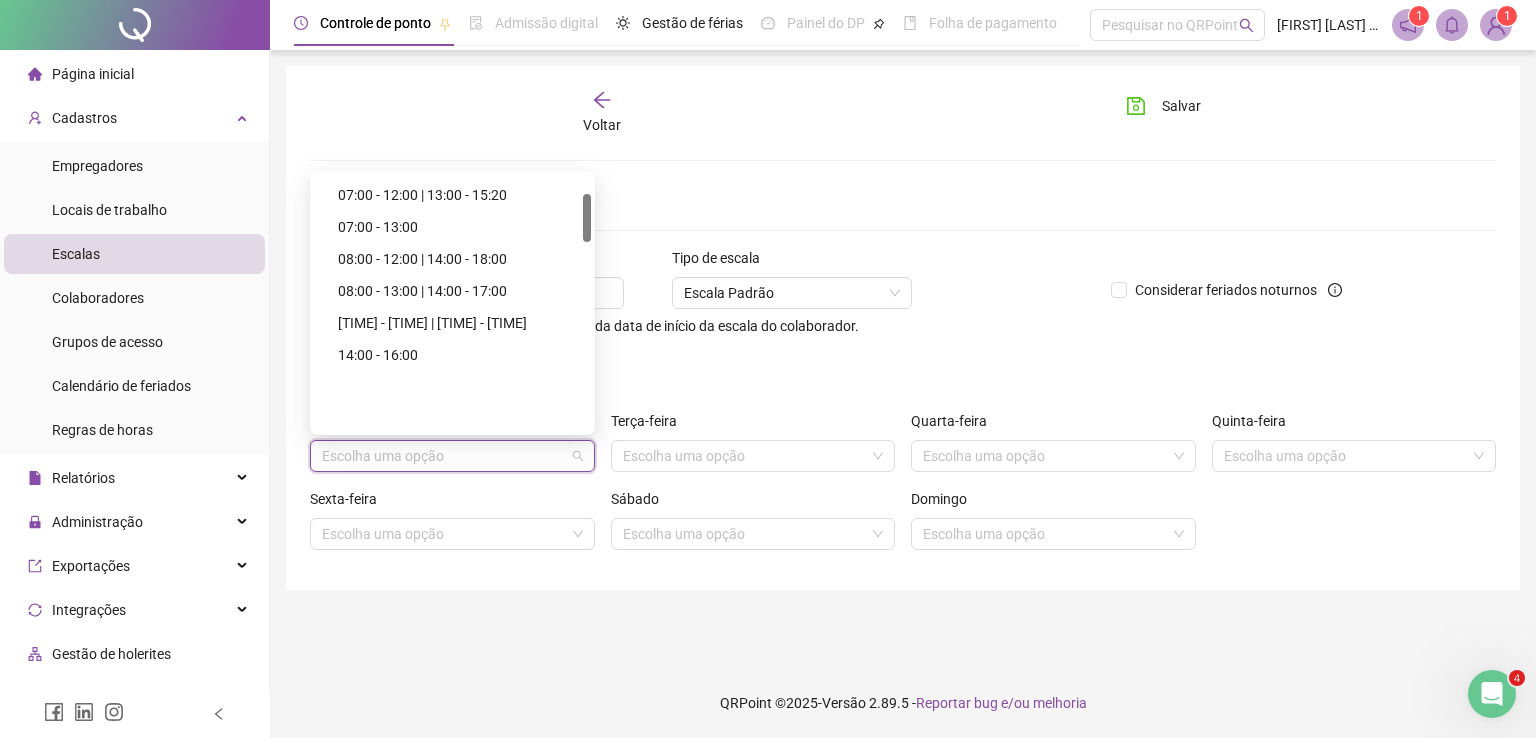 scroll, scrollTop: 98, scrollLeft: 0, axis: vertical 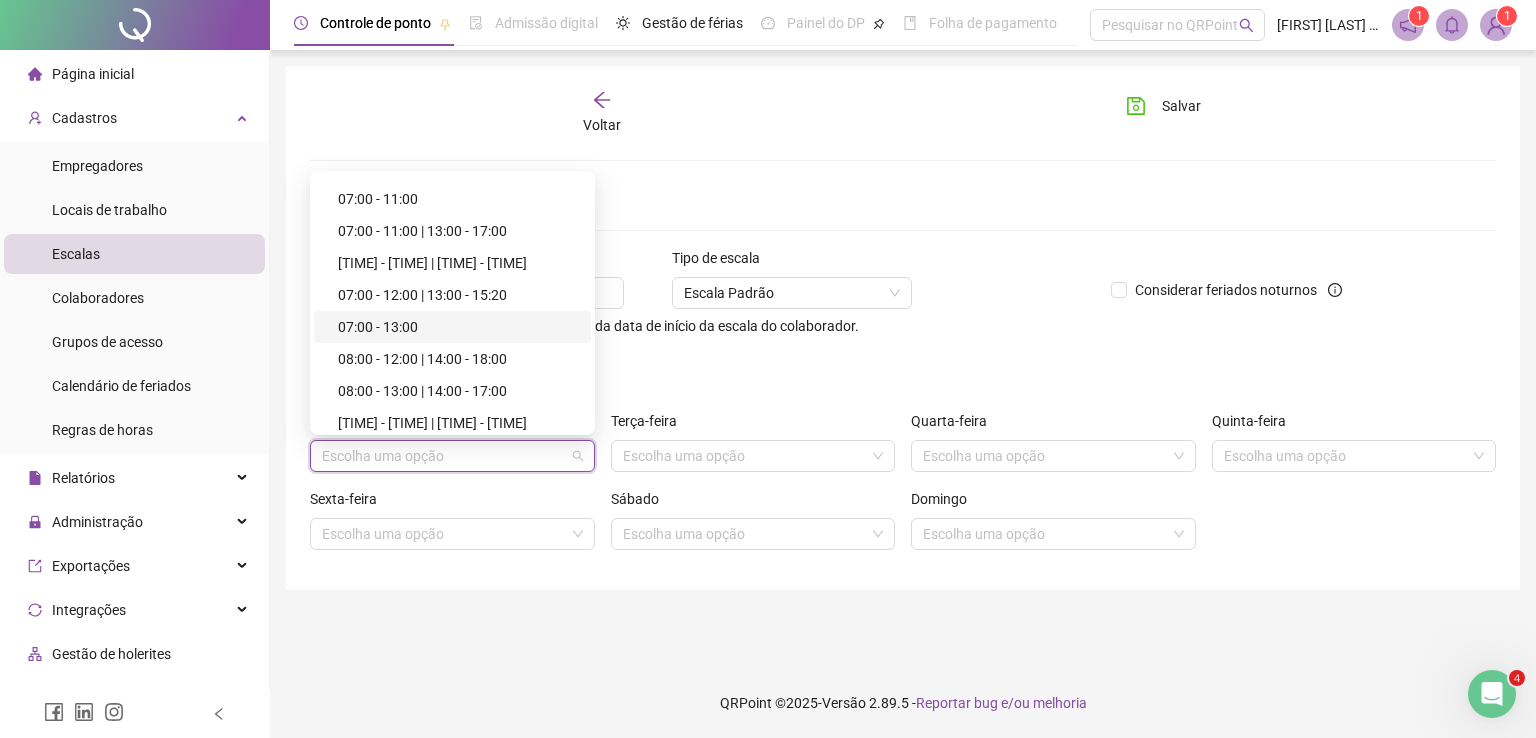 click on "07:00 - 13:00" at bounding box center [458, 327] 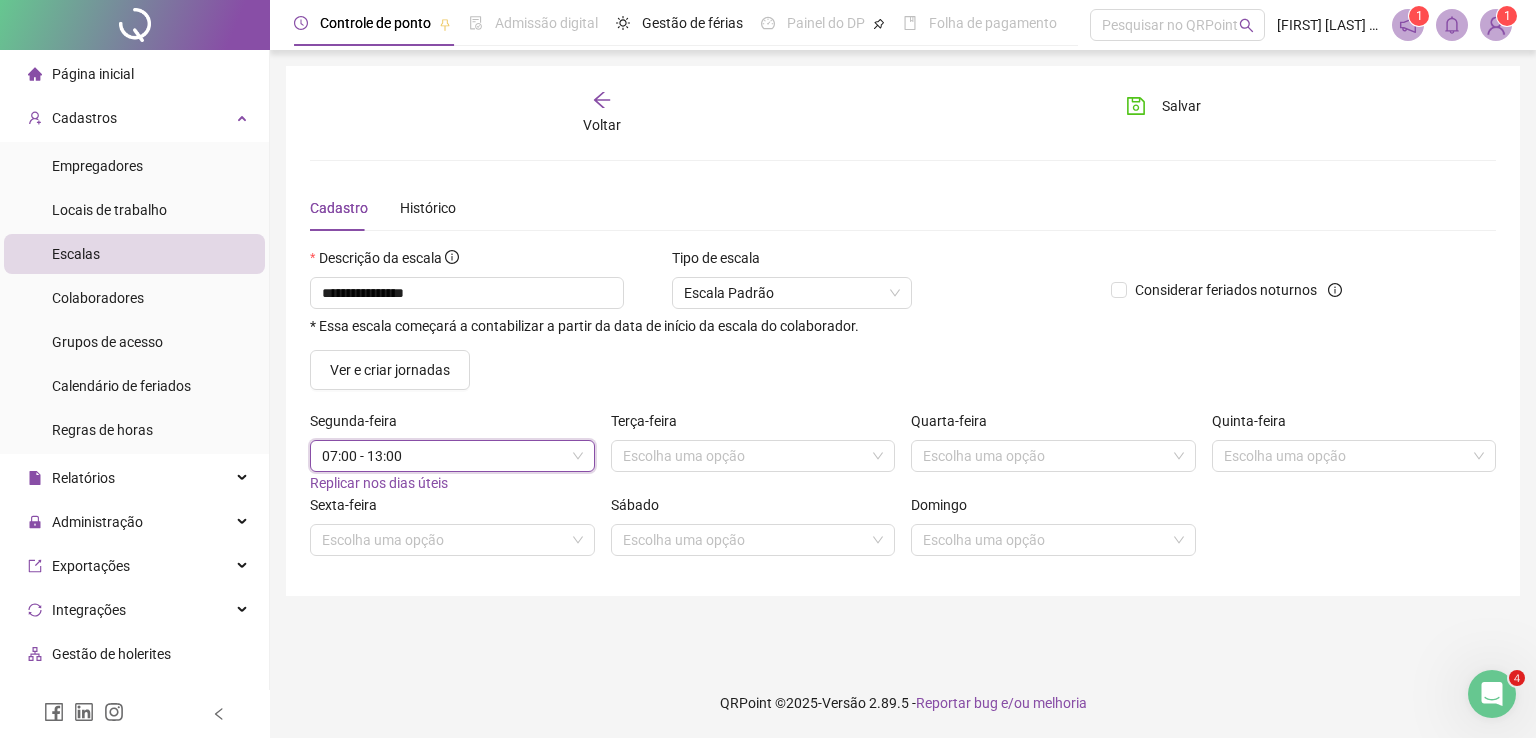 click on "07:00 - 13:00" at bounding box center [452, 456] 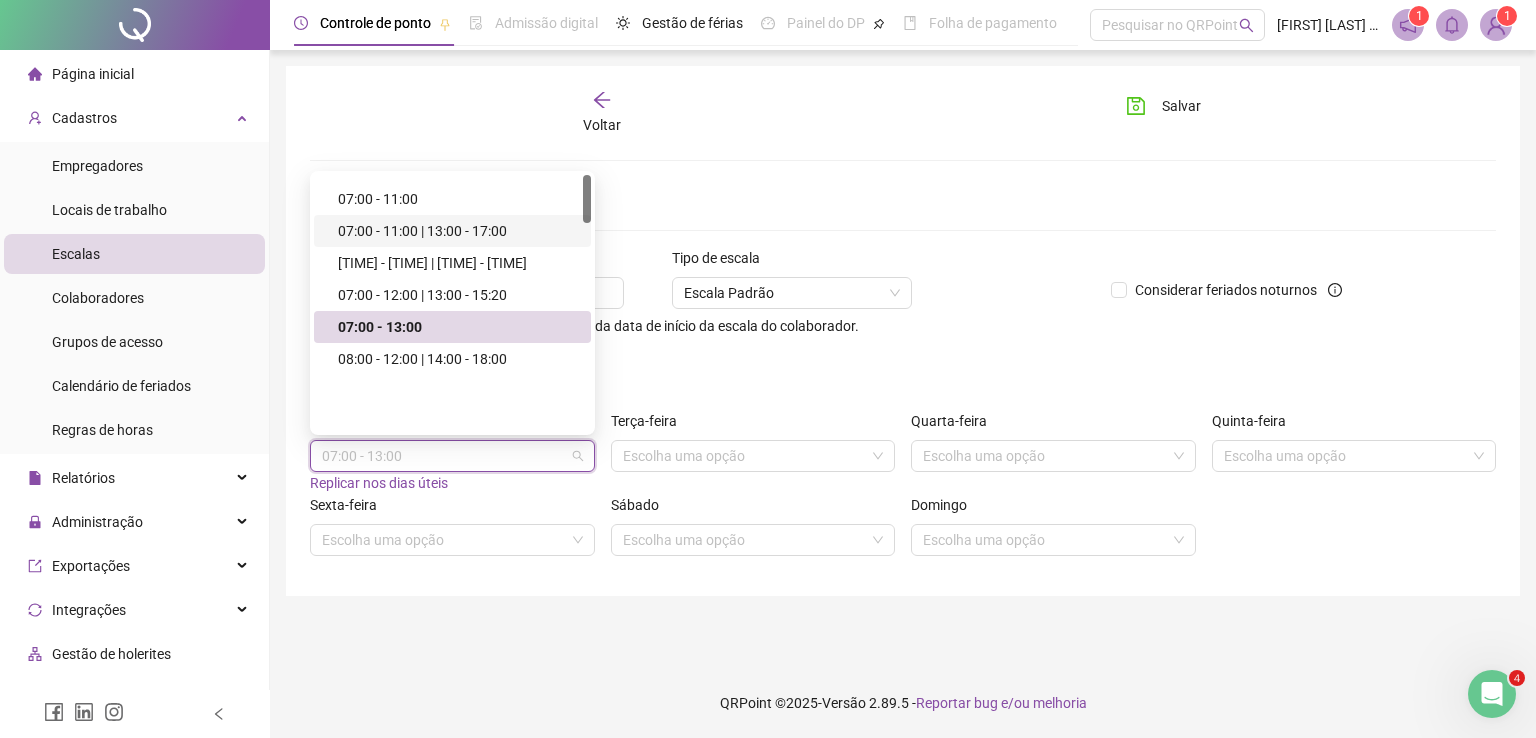 scroll, scrollTop: 0, scrollLeft: 0, axis: both 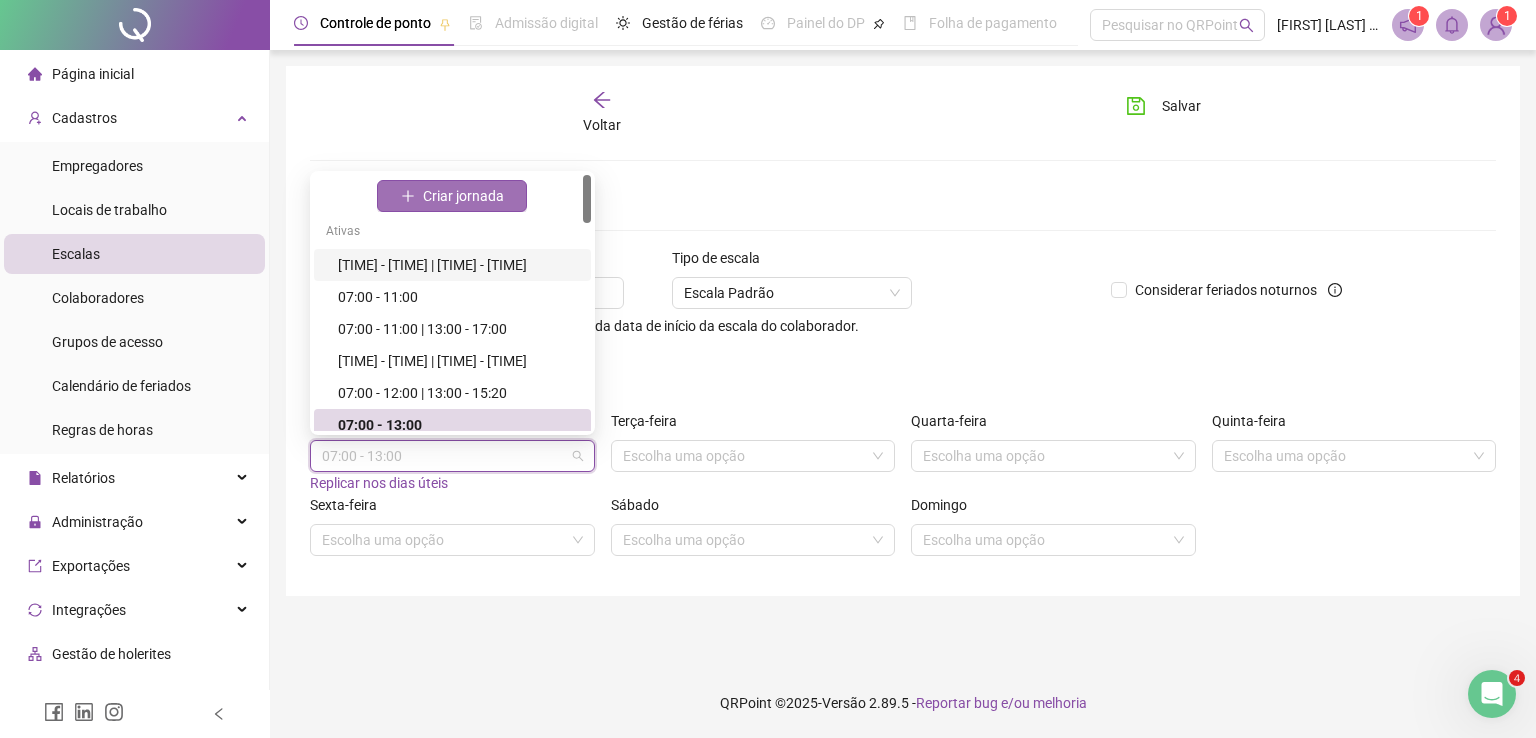 click on "Criar jornada" at bounding box center (463, 196) 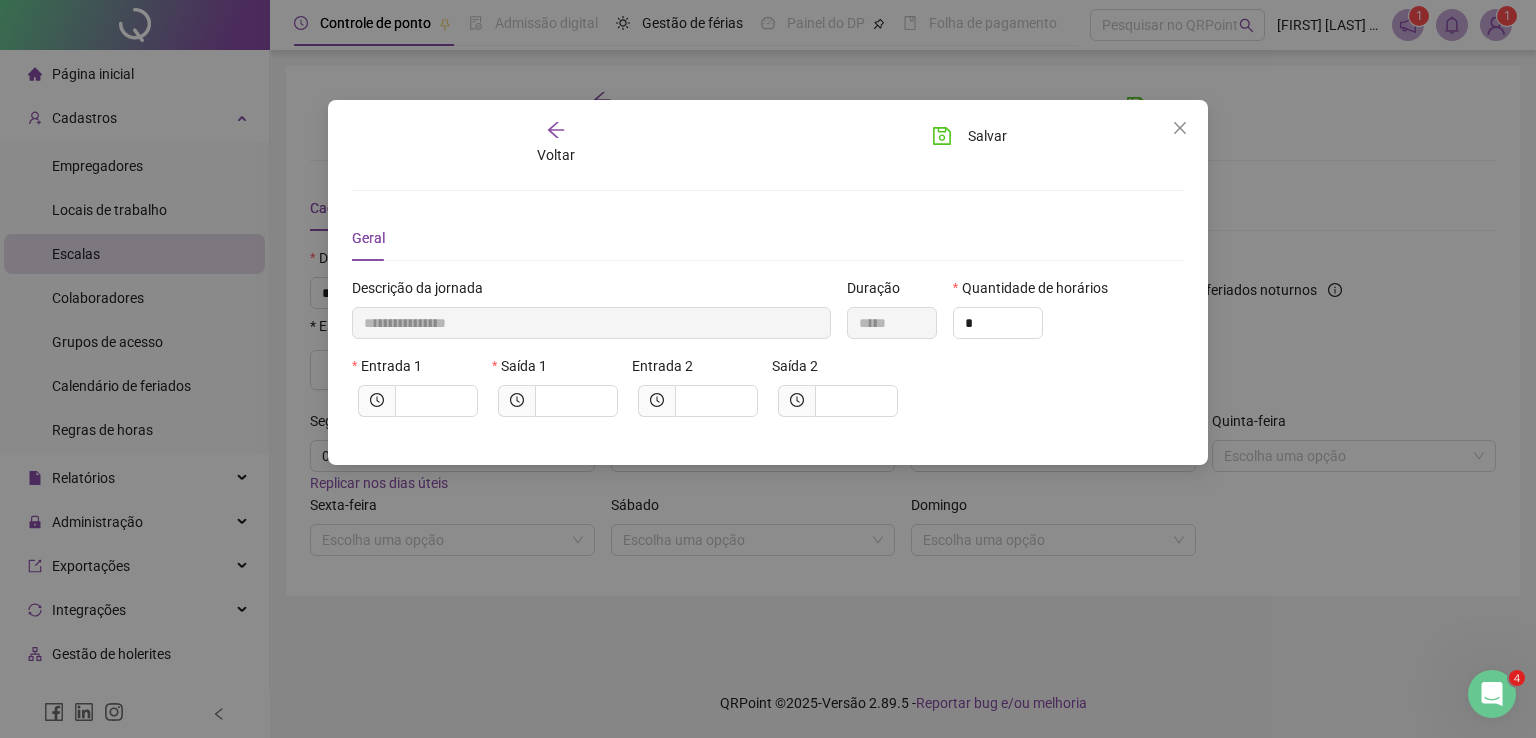 type 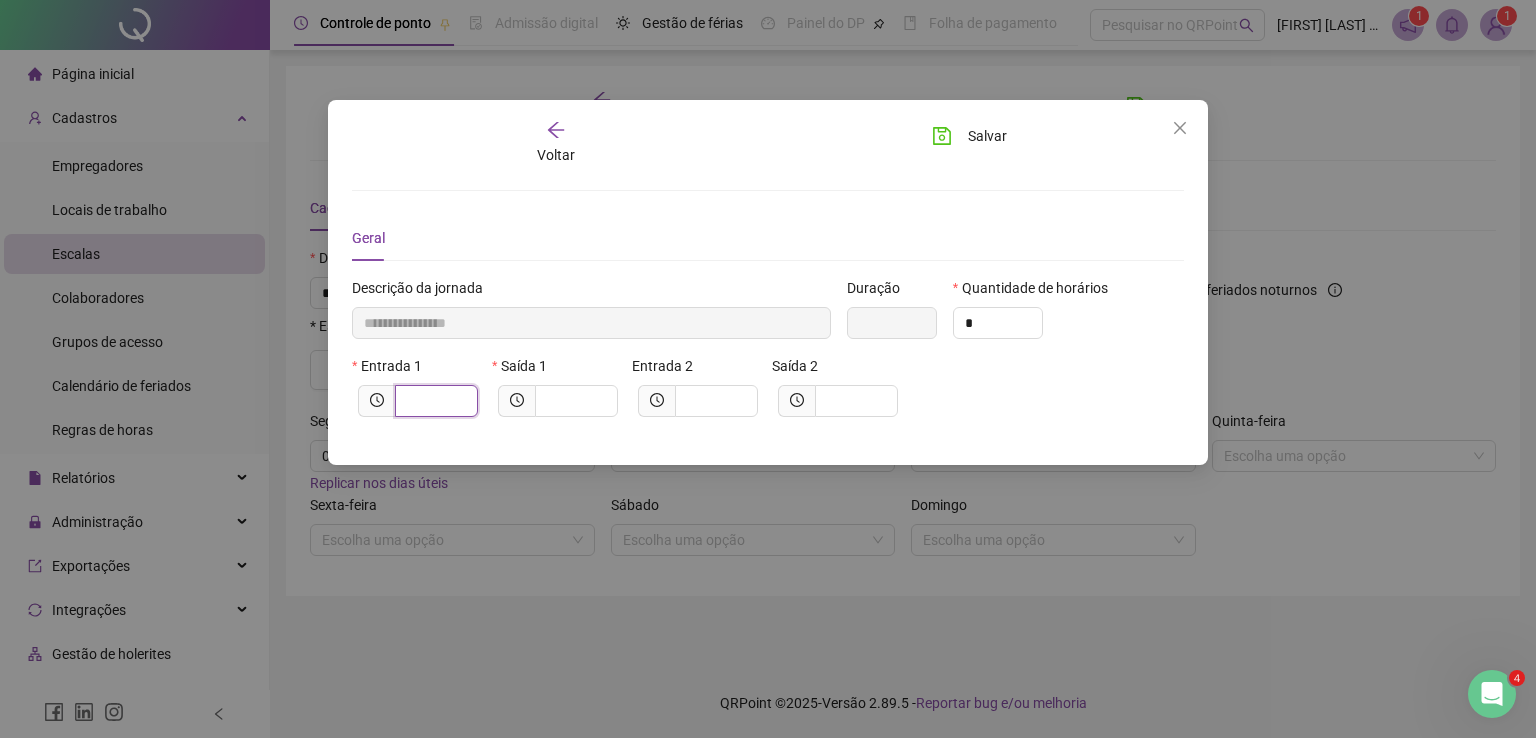 click at bounding box center [434, 401] 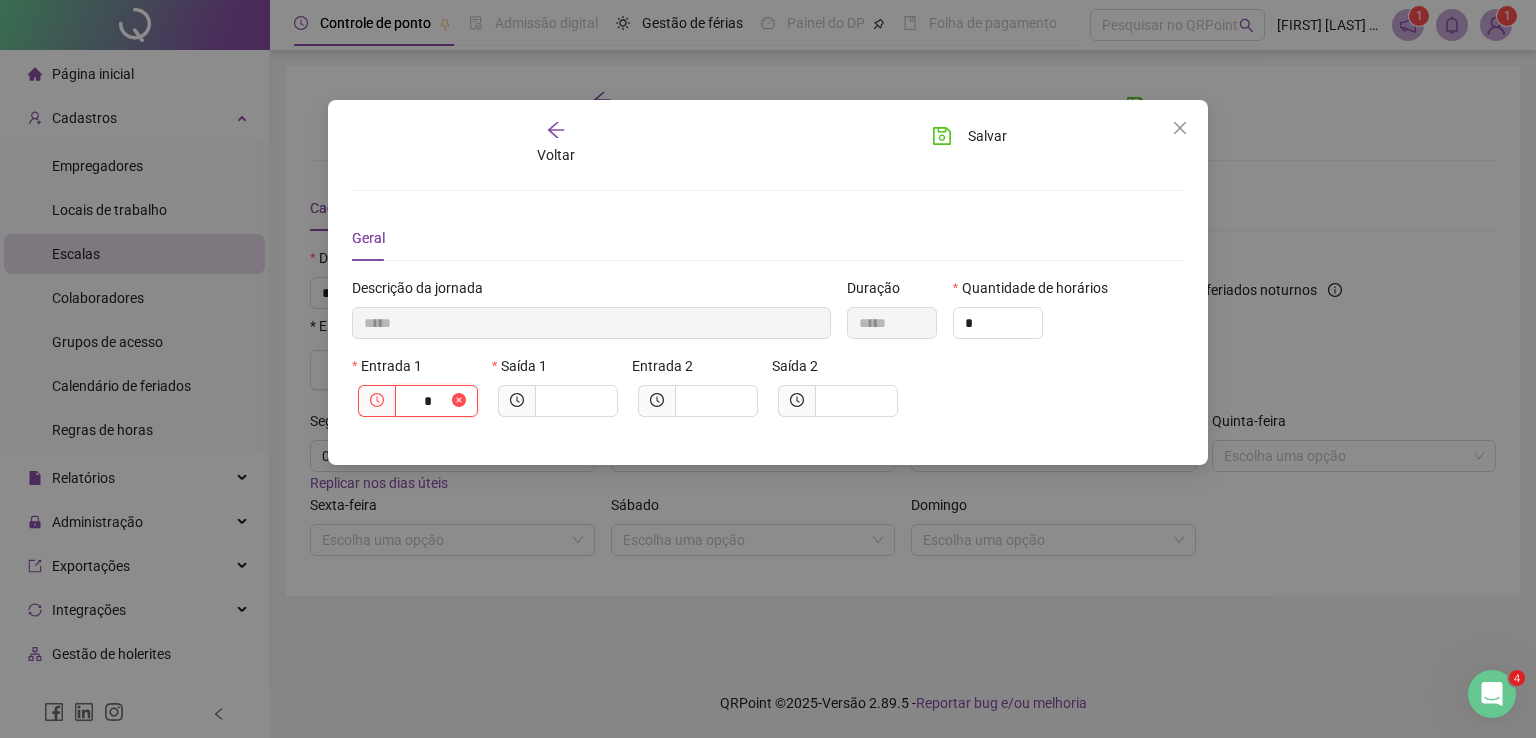 type on "******" 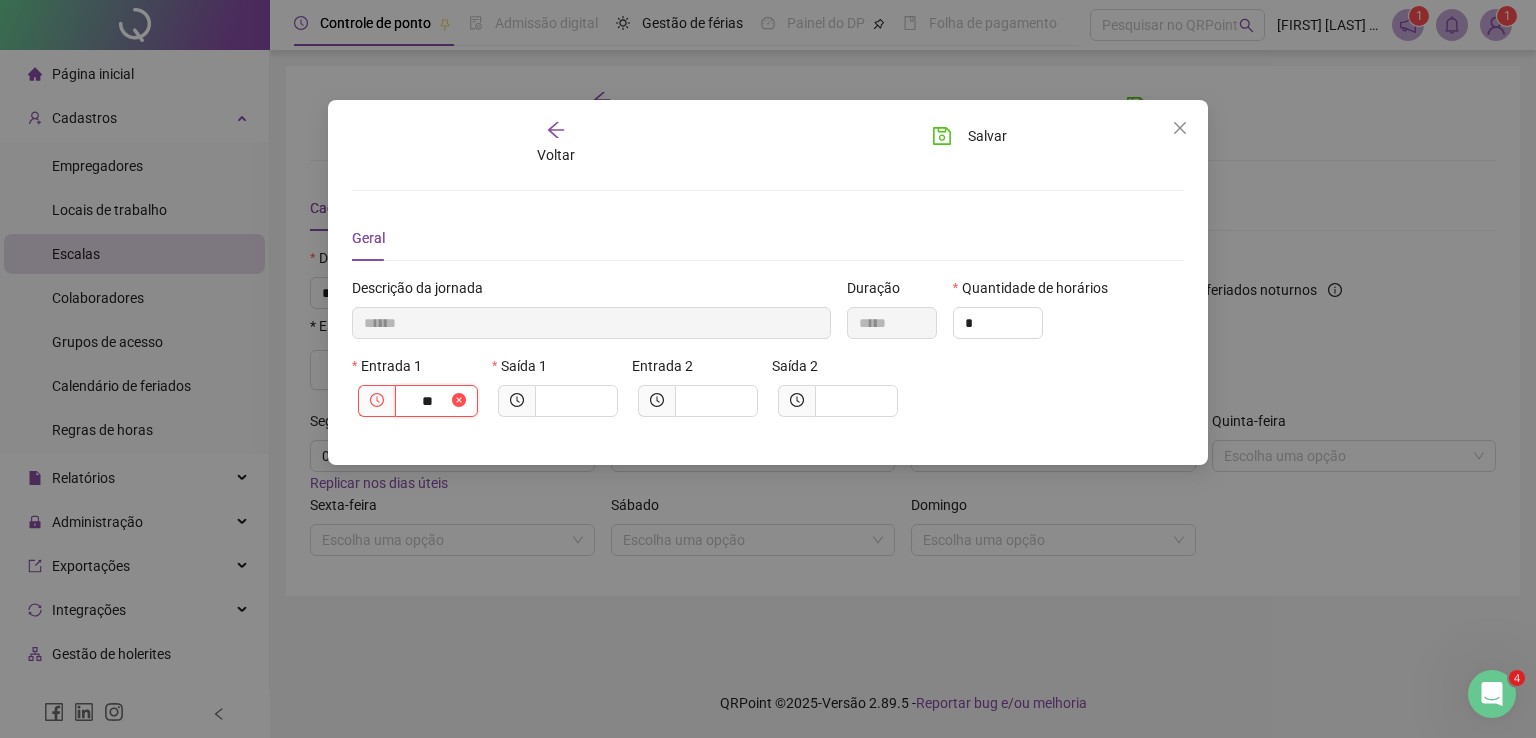 type on "***" 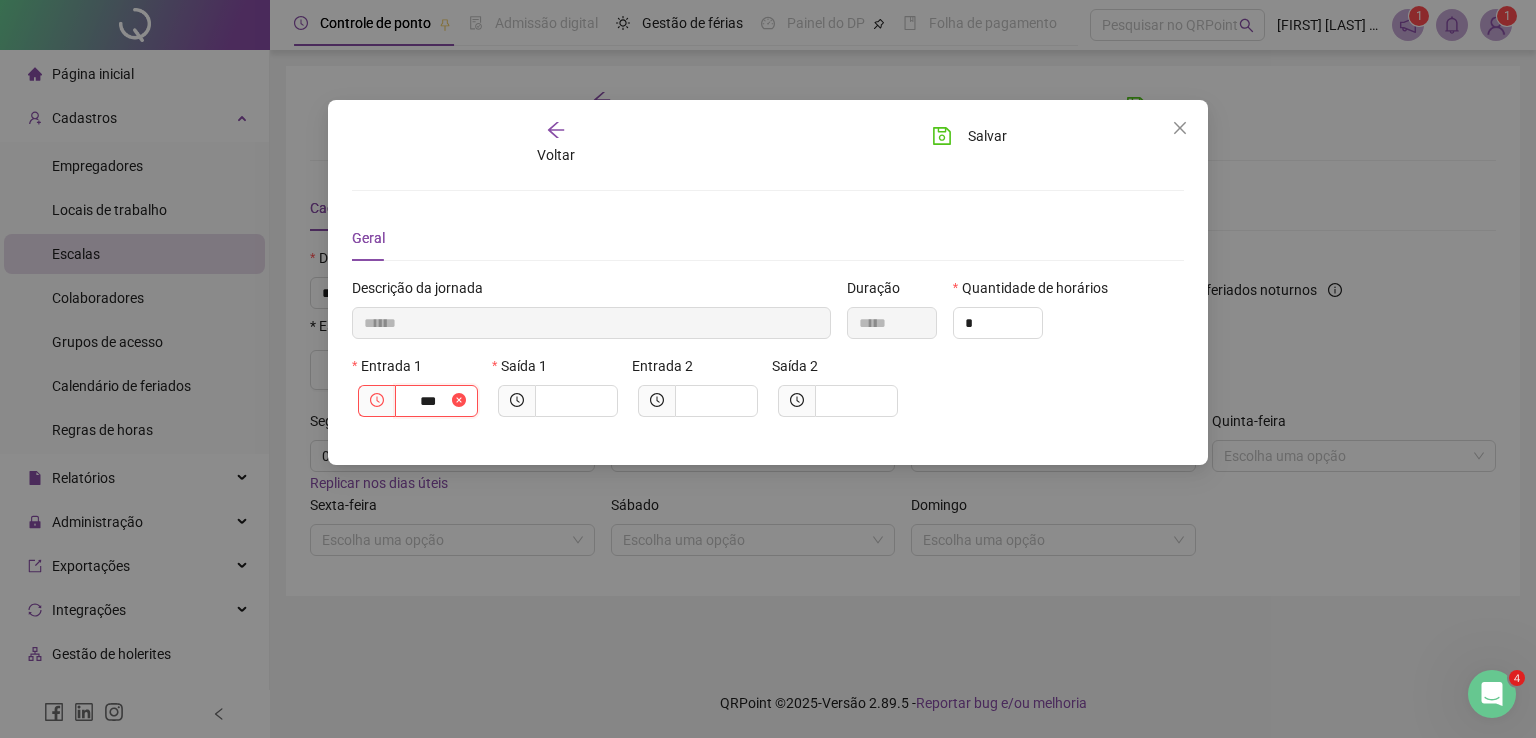 type on "********" 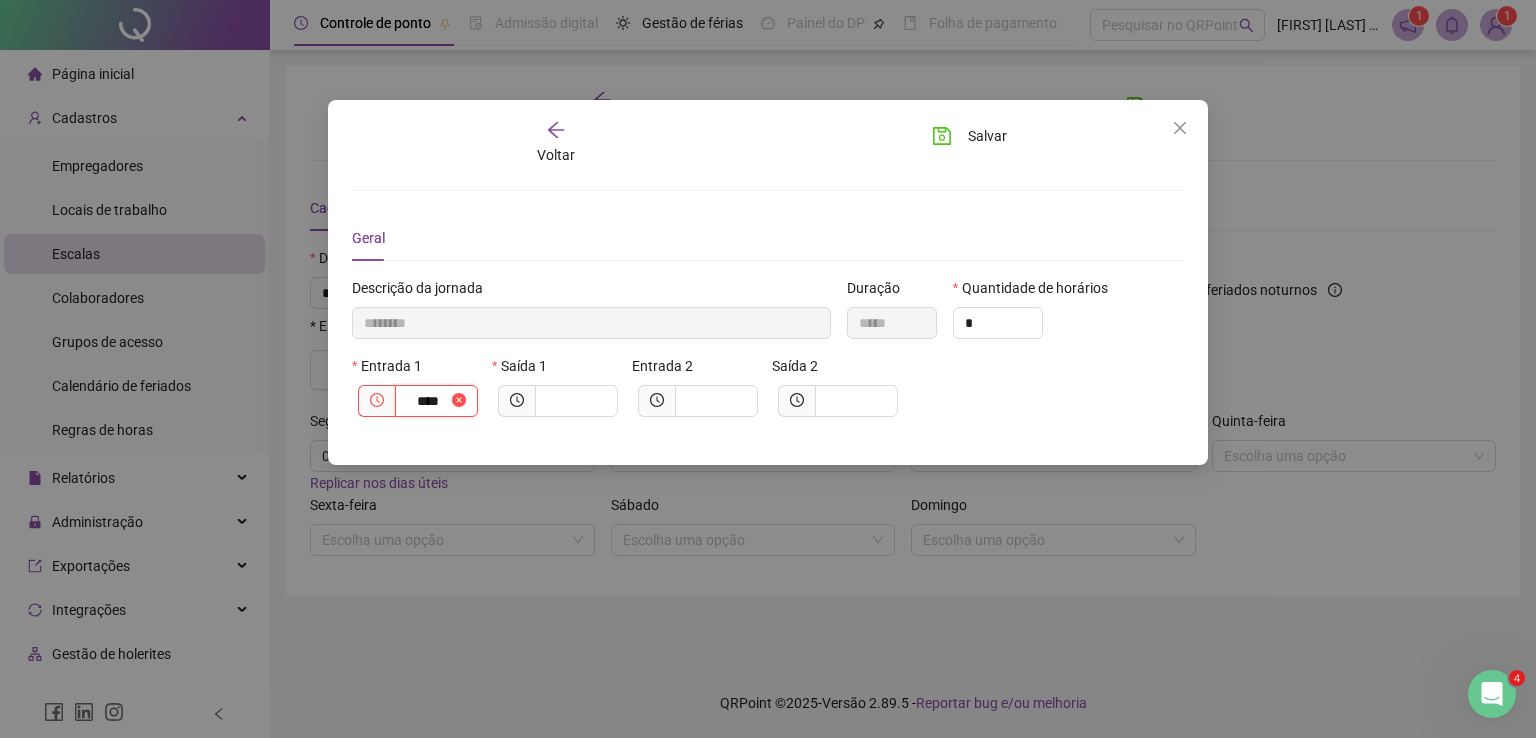 type on "*********" 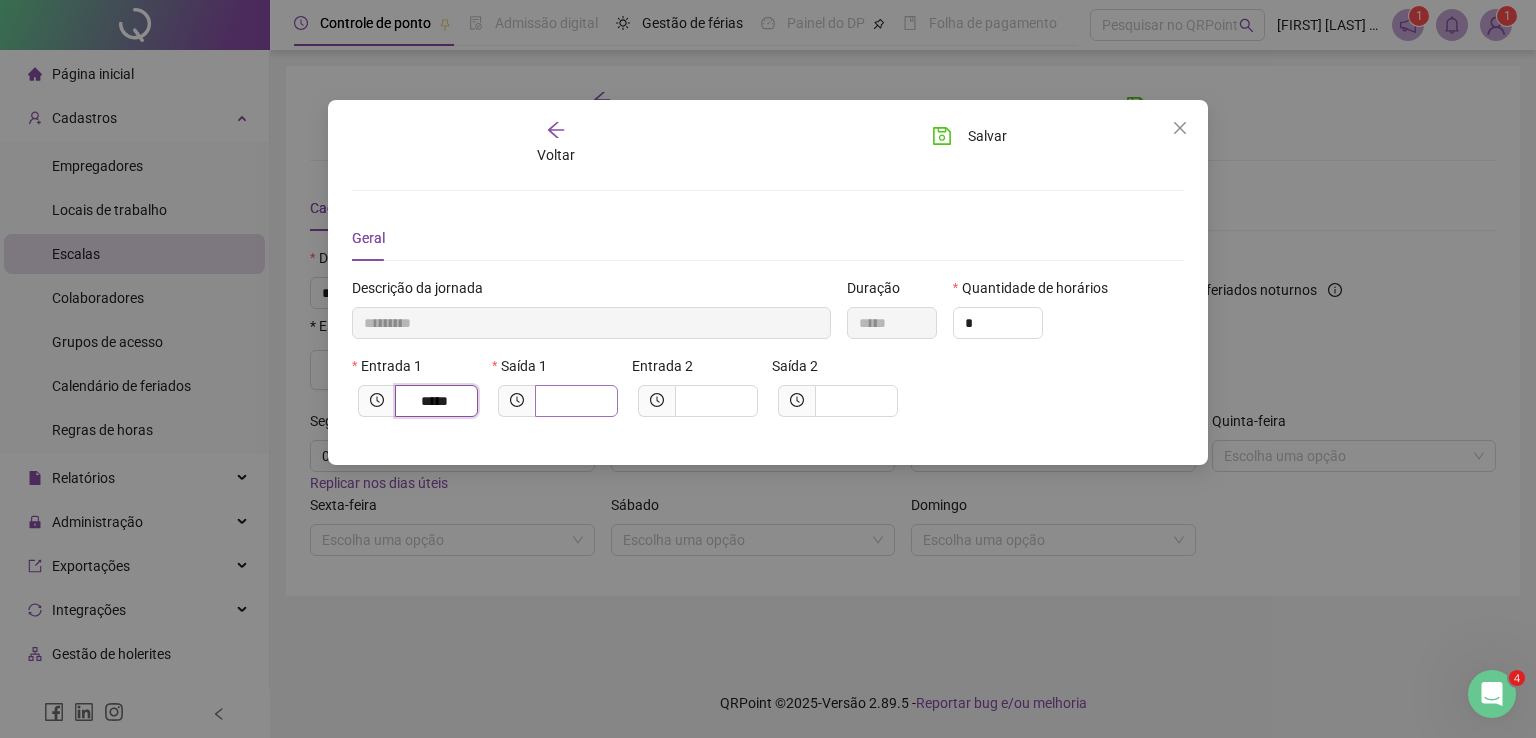 type on "*****" 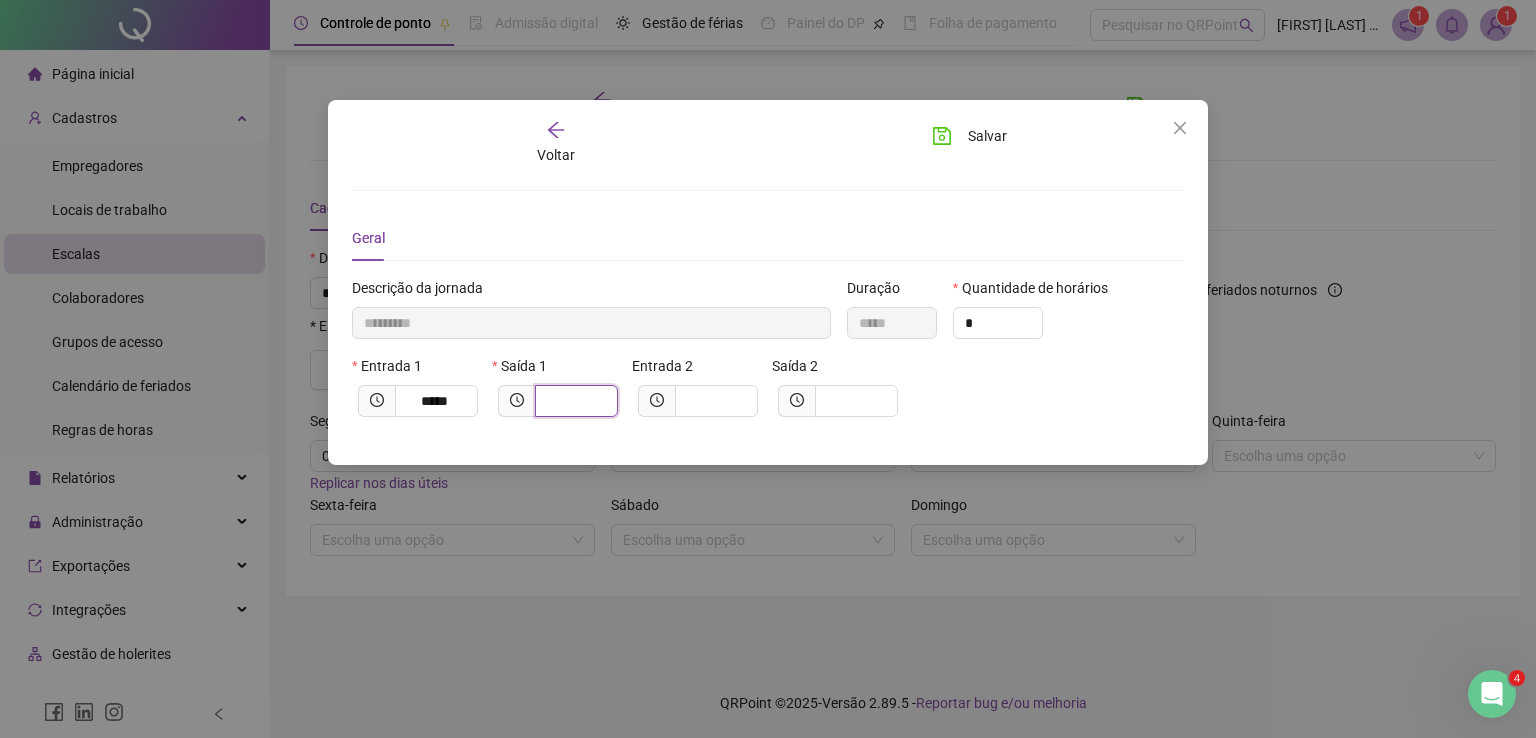 click at bounding box center [574, 401] 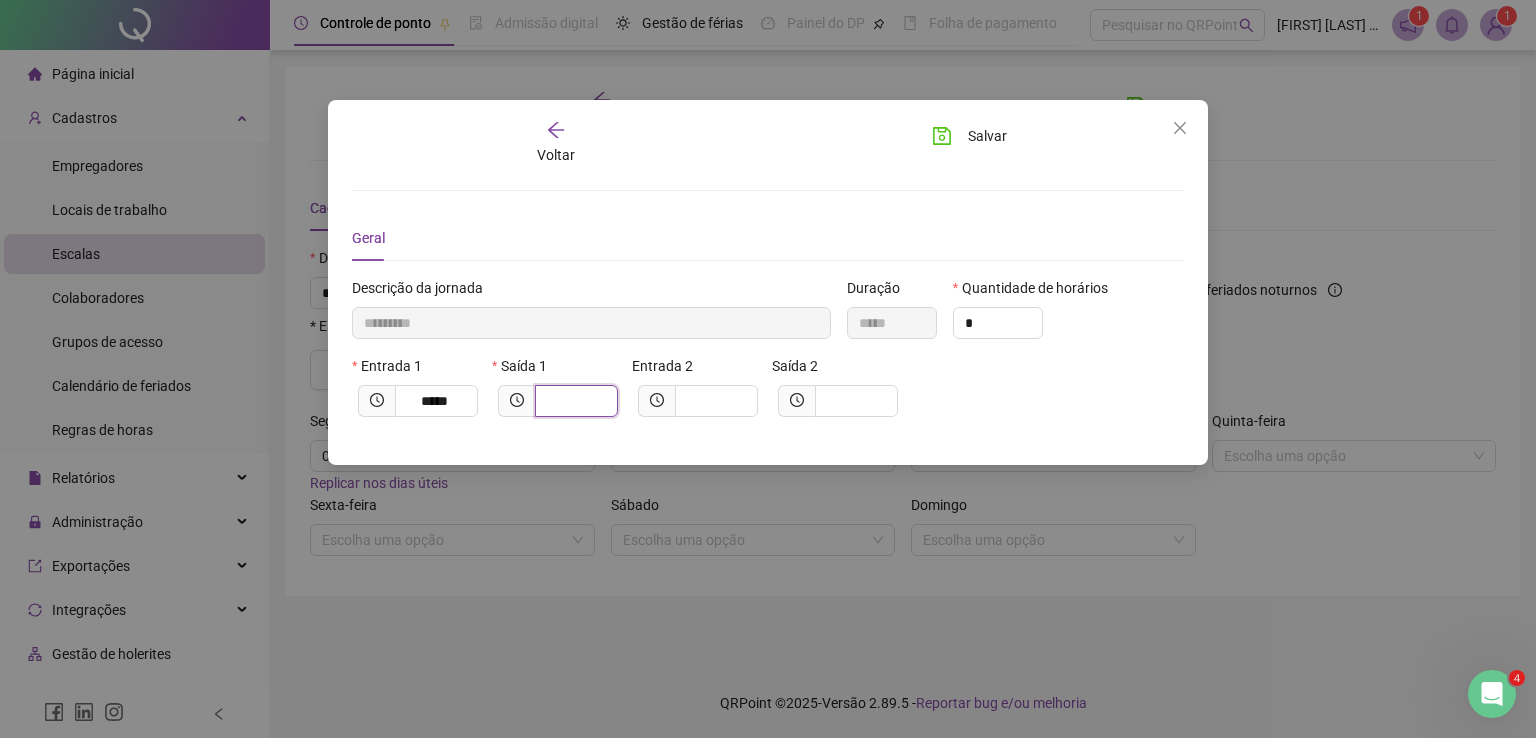 type on "*********" 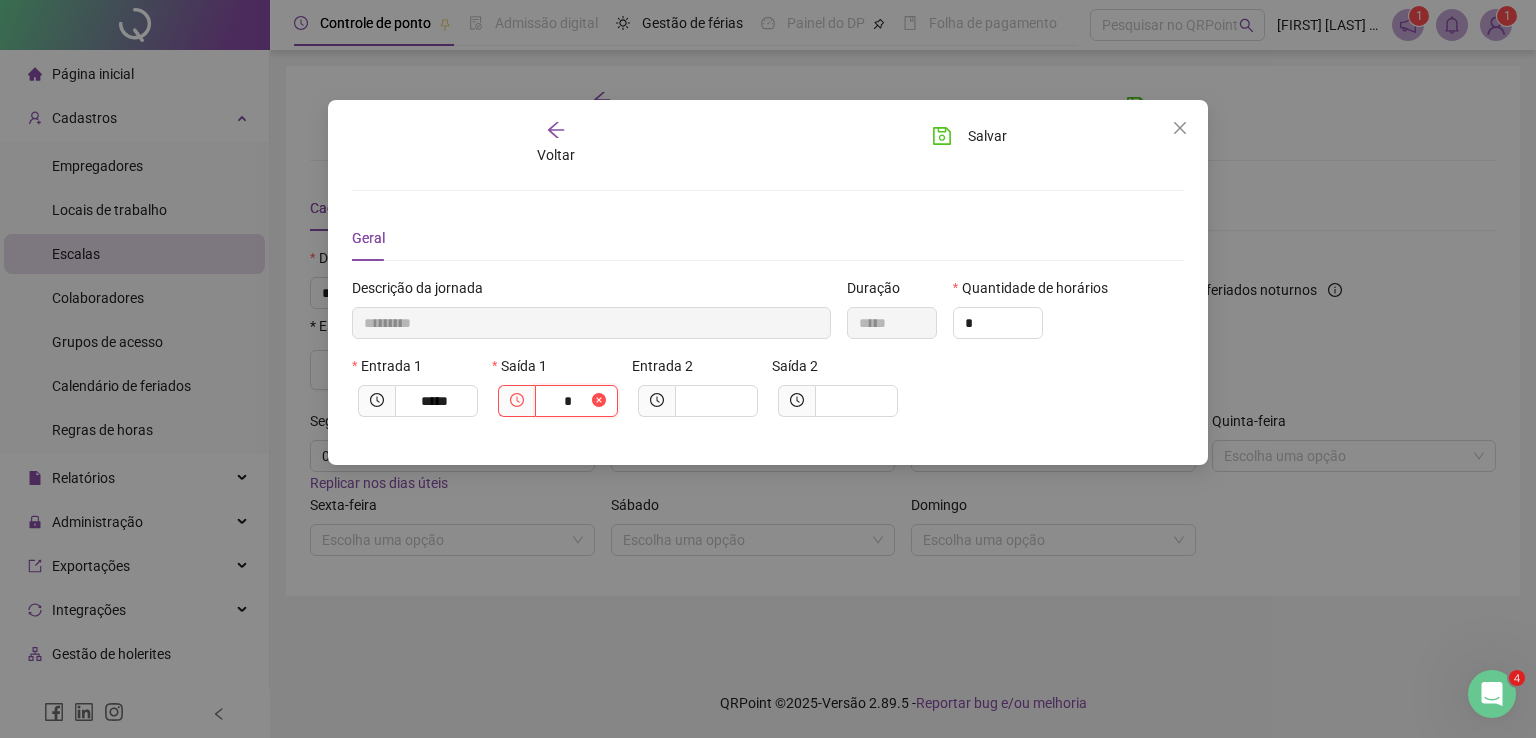 type on "**********" 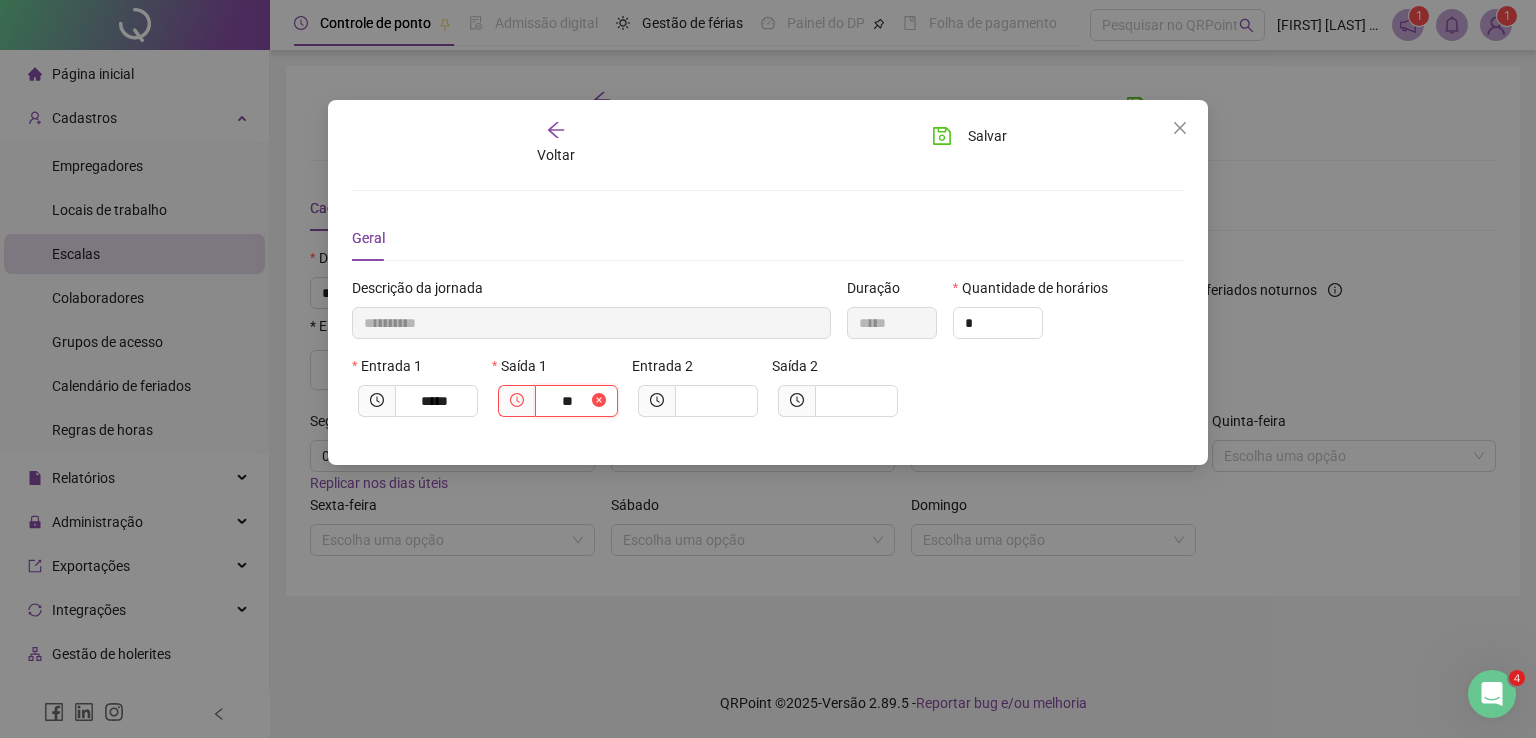 type on "***" 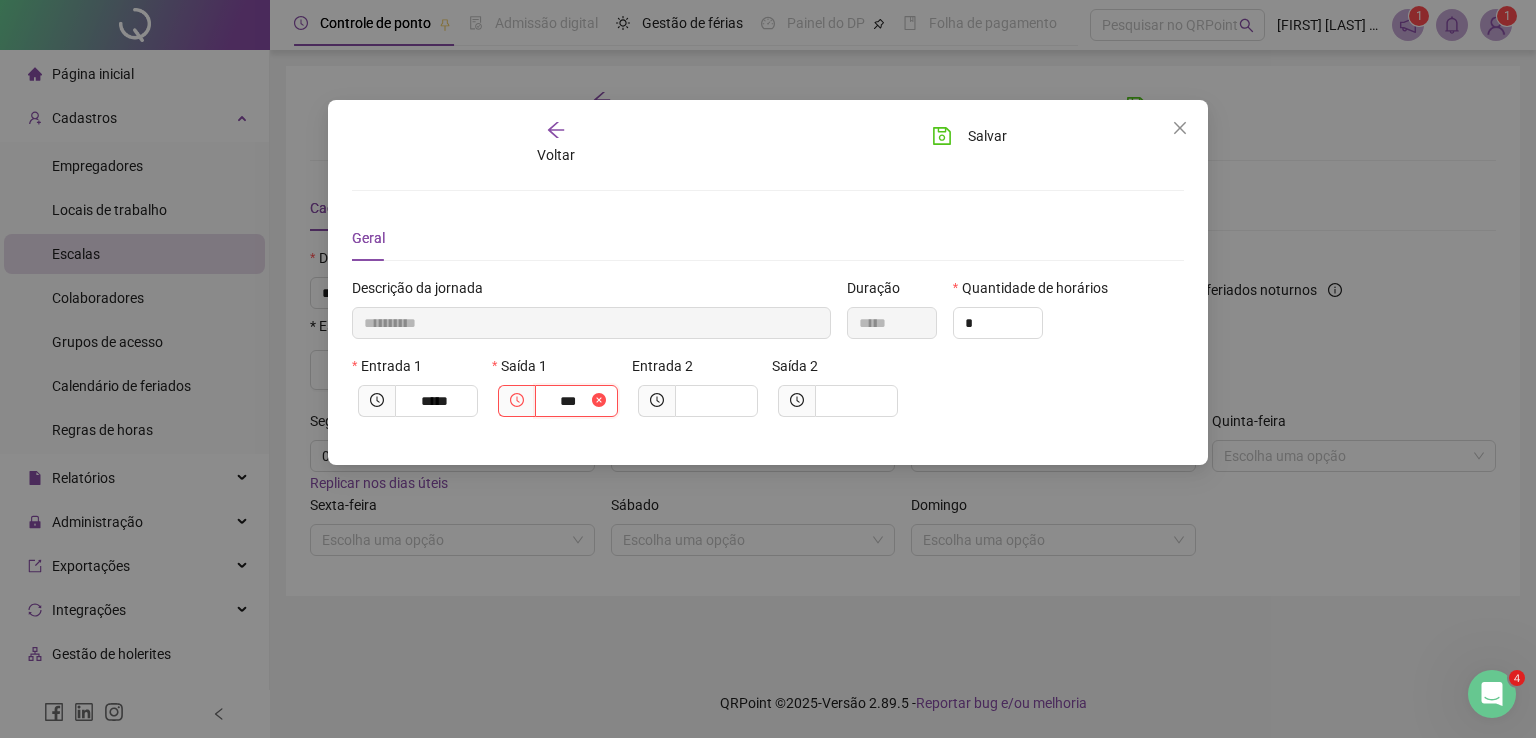 type on "**********" 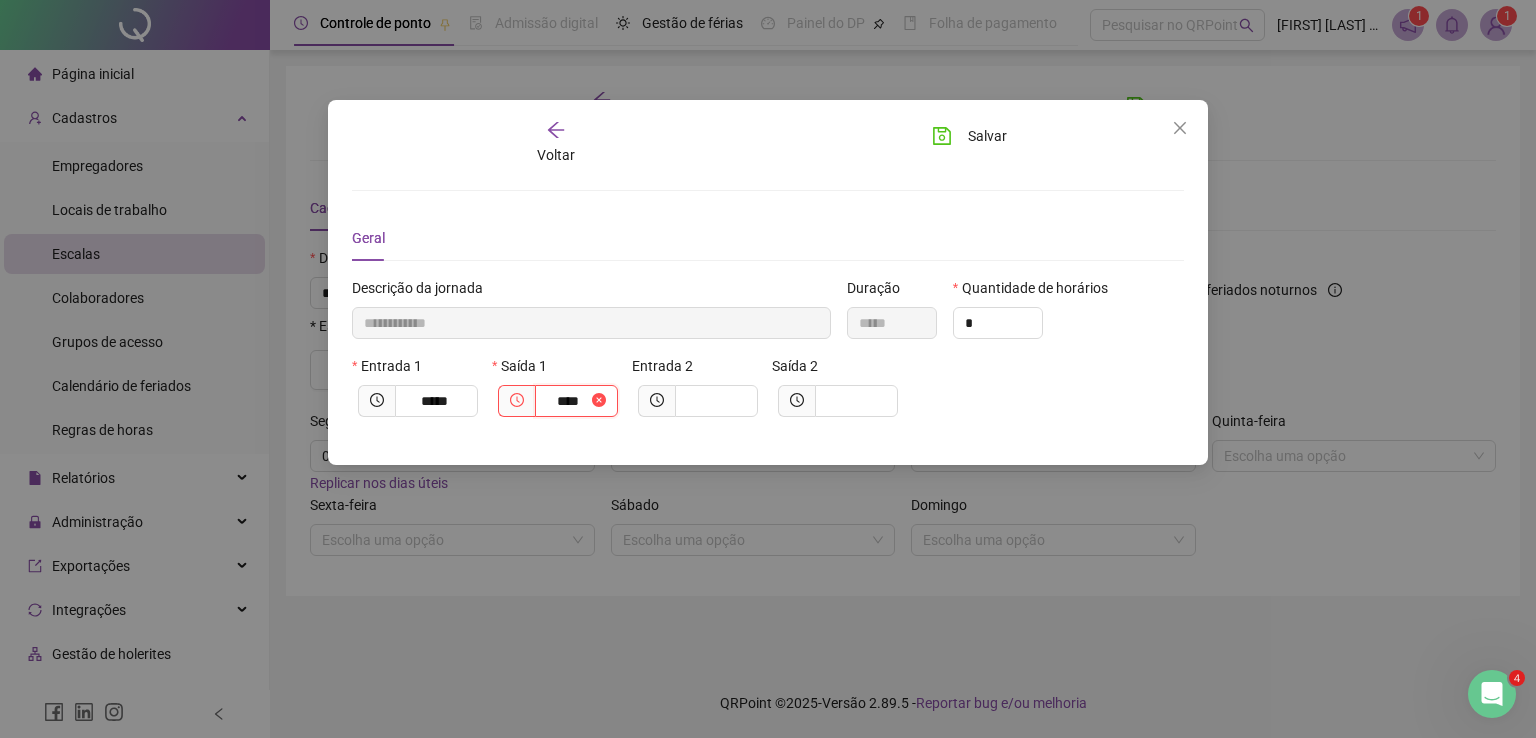 type on "**********" 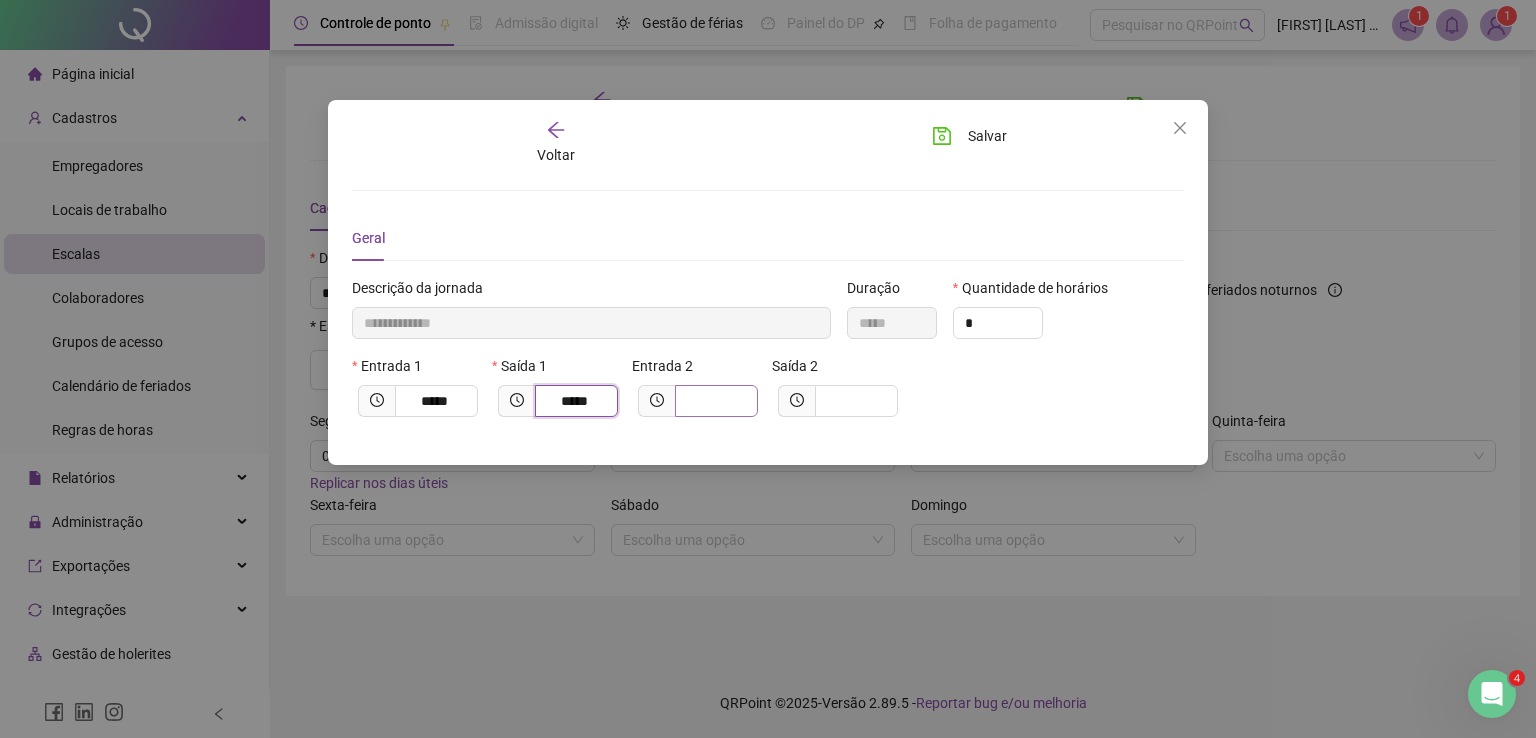 type on "*****" 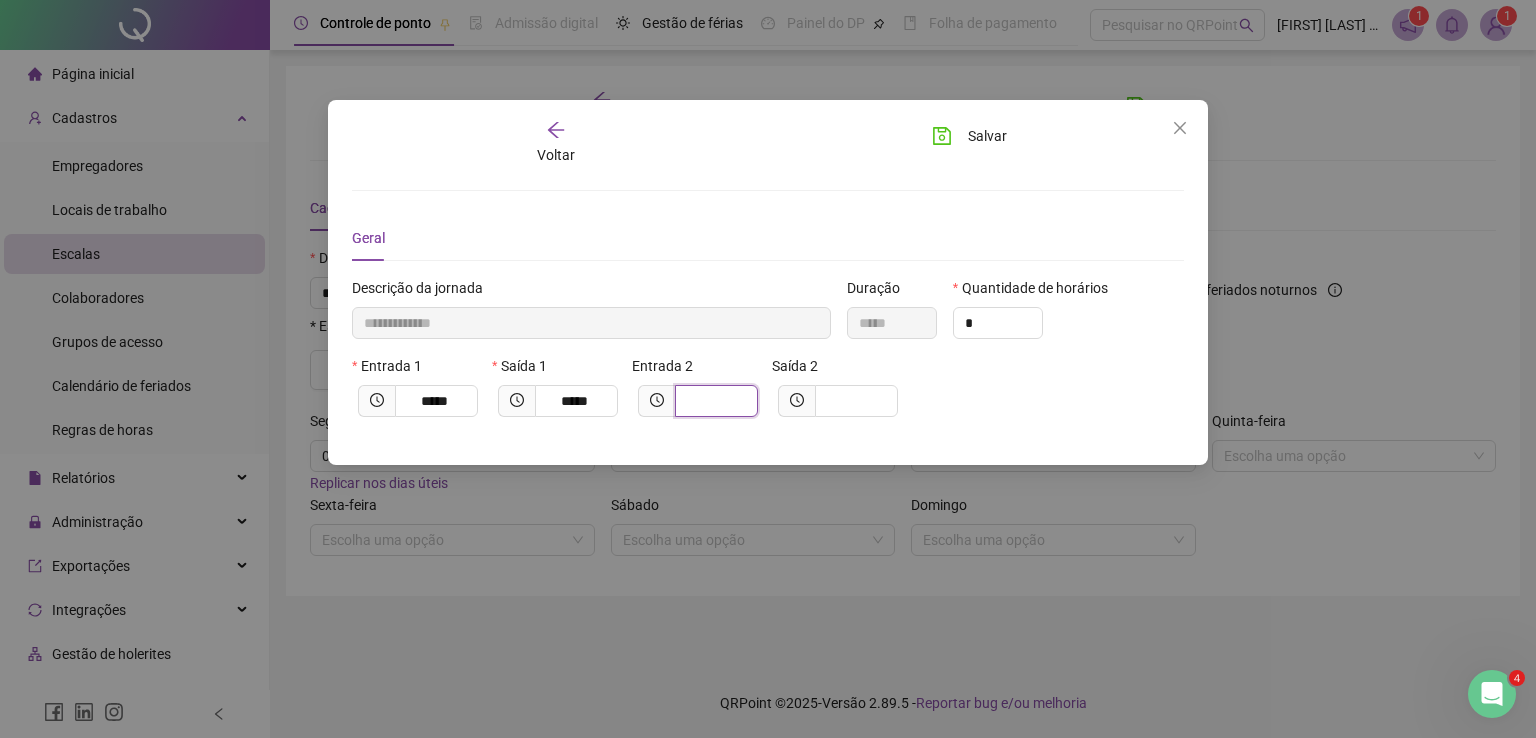 click at bounding box center (714, 401) 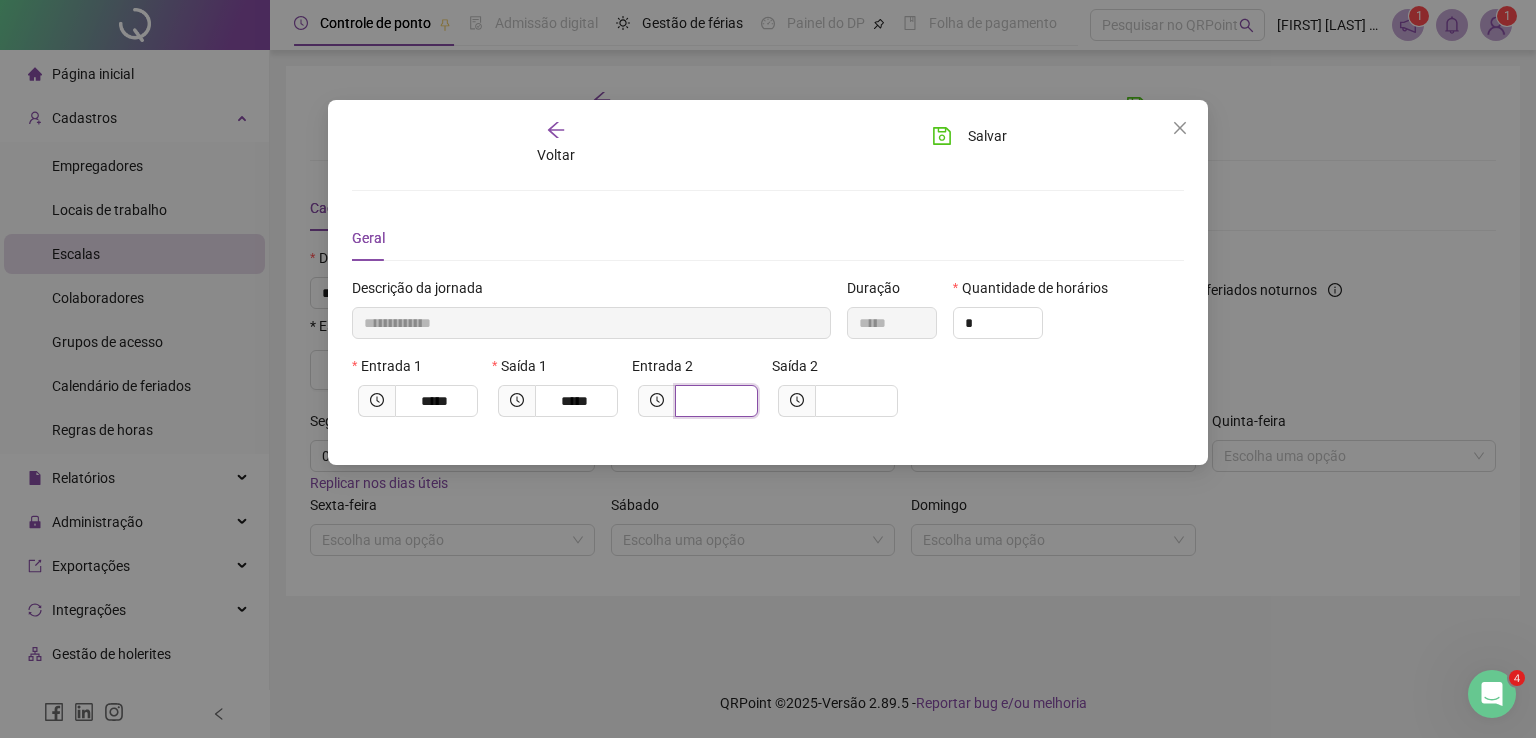 type on "**********" 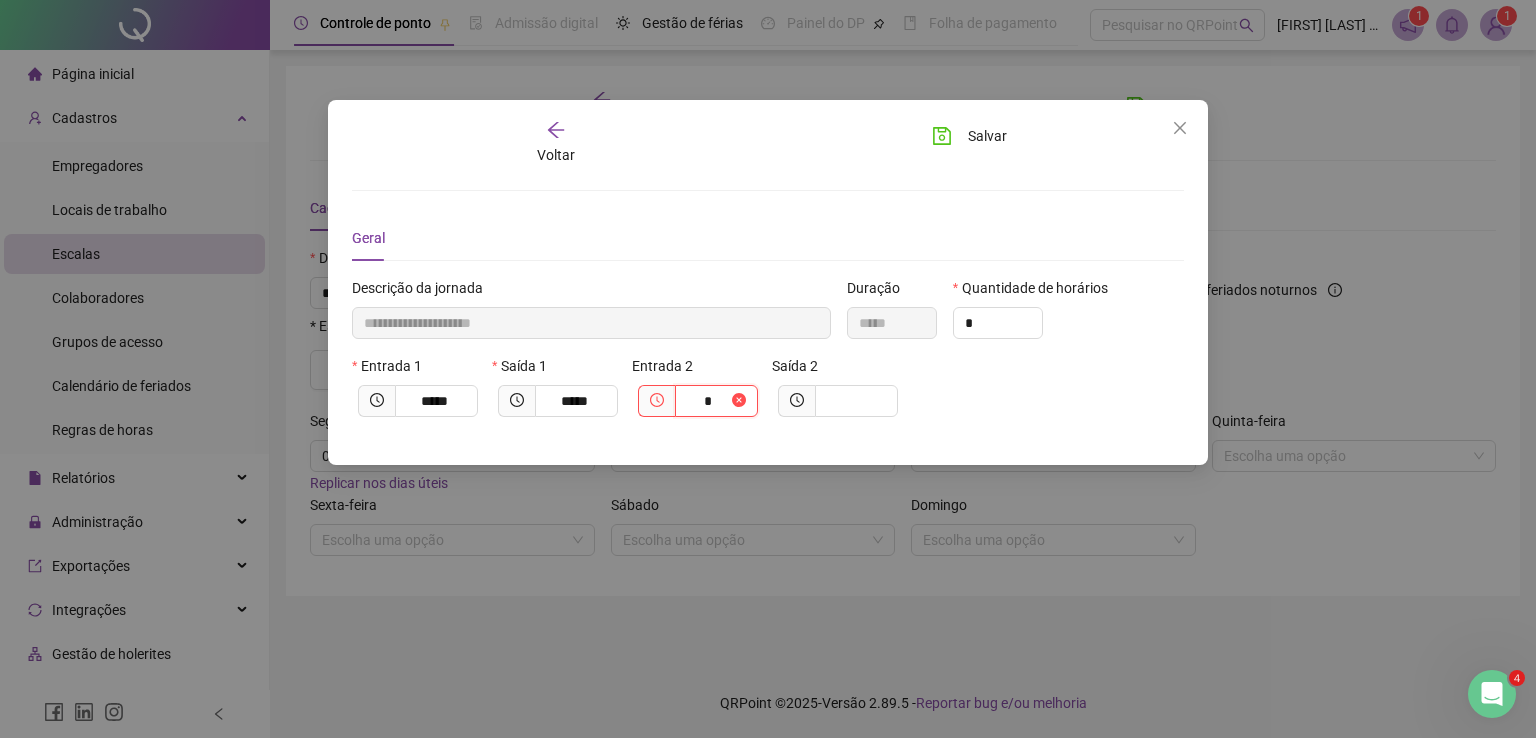 type on "**********" 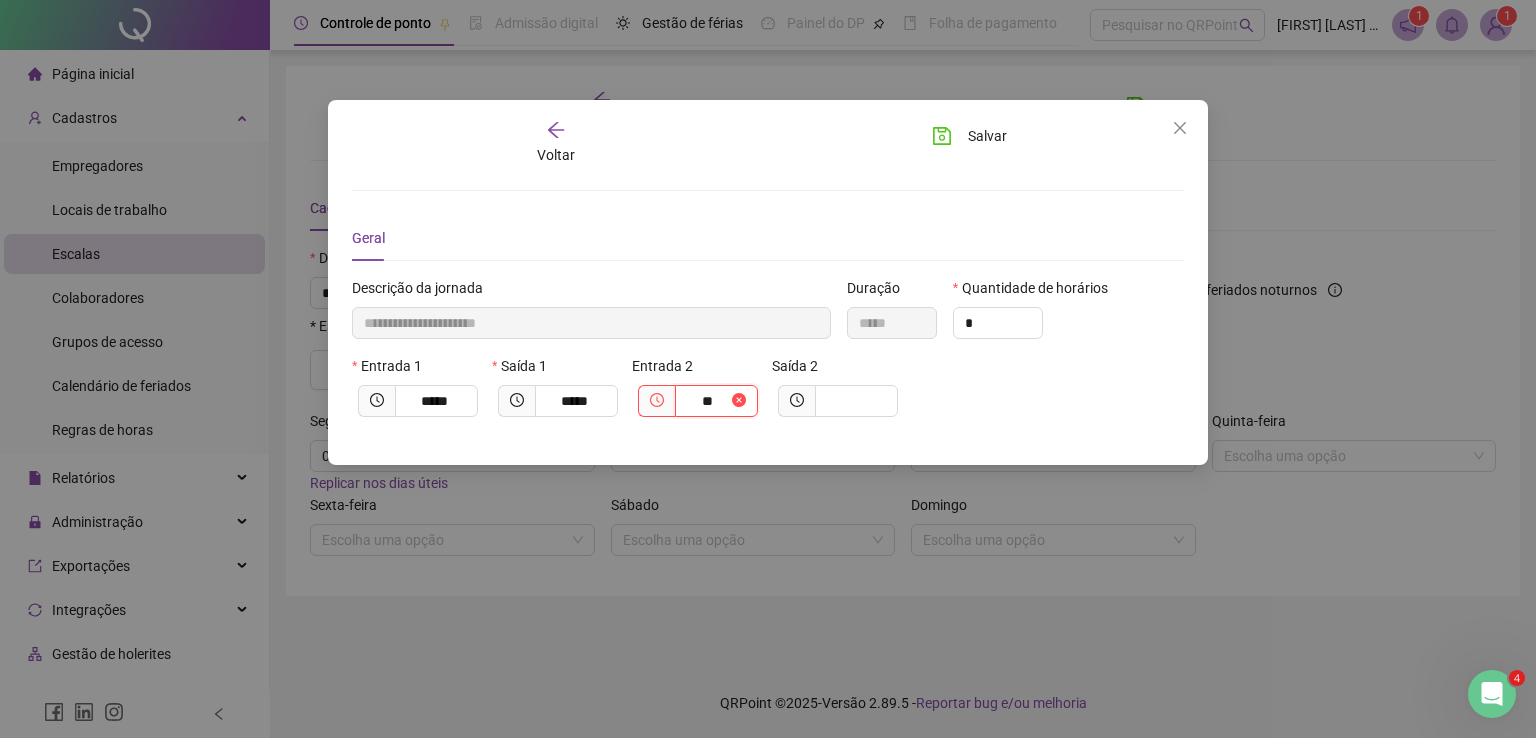 type on "***" 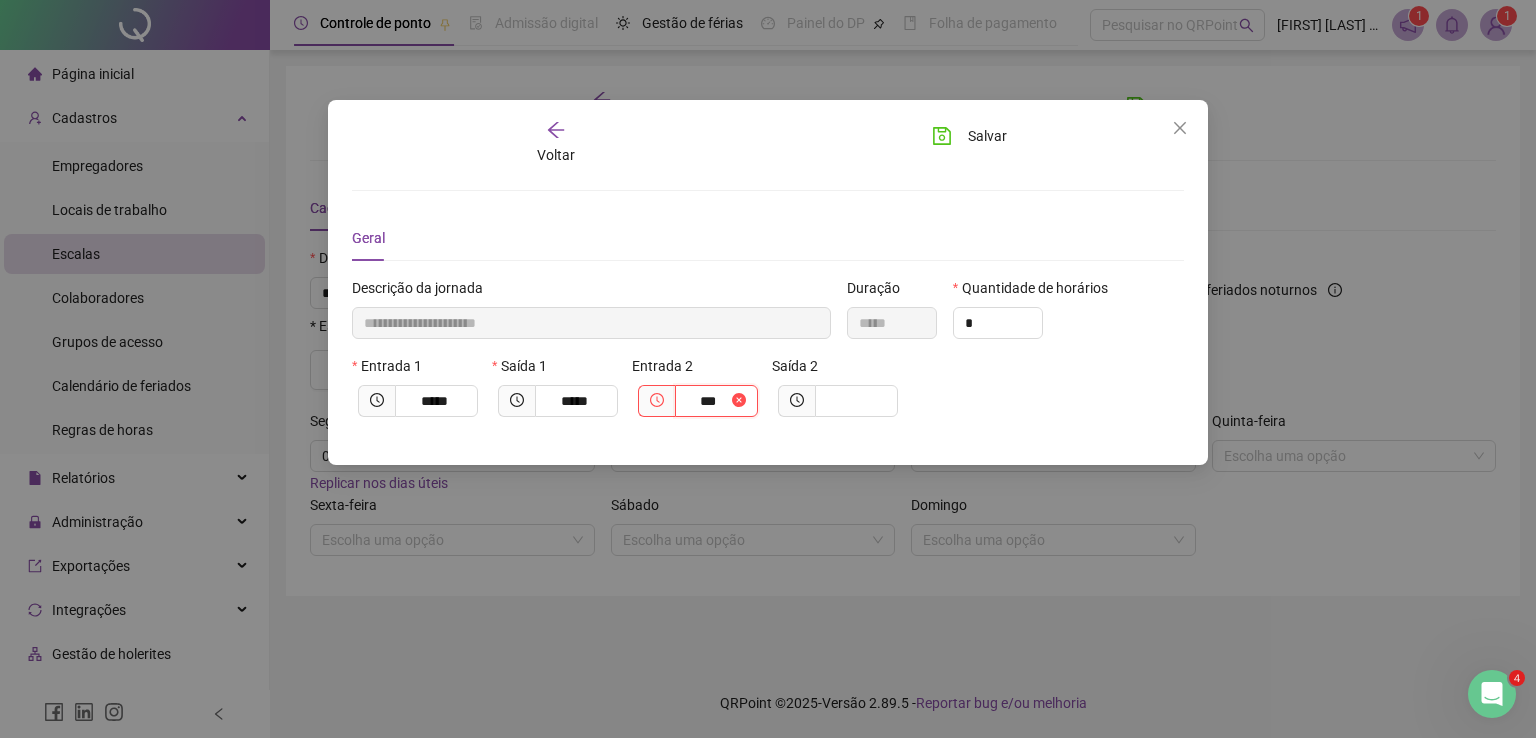 type on "**********" 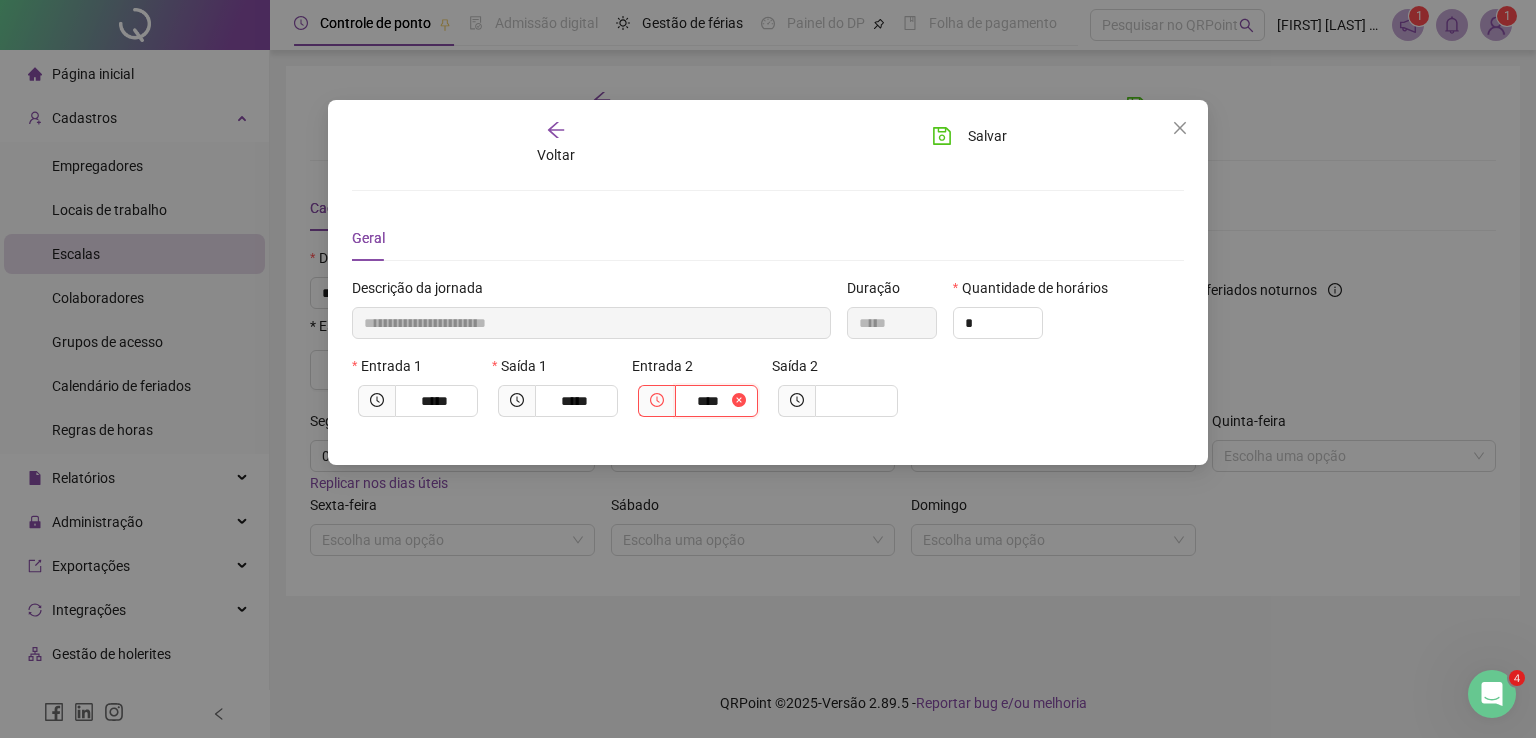 type on "**********" 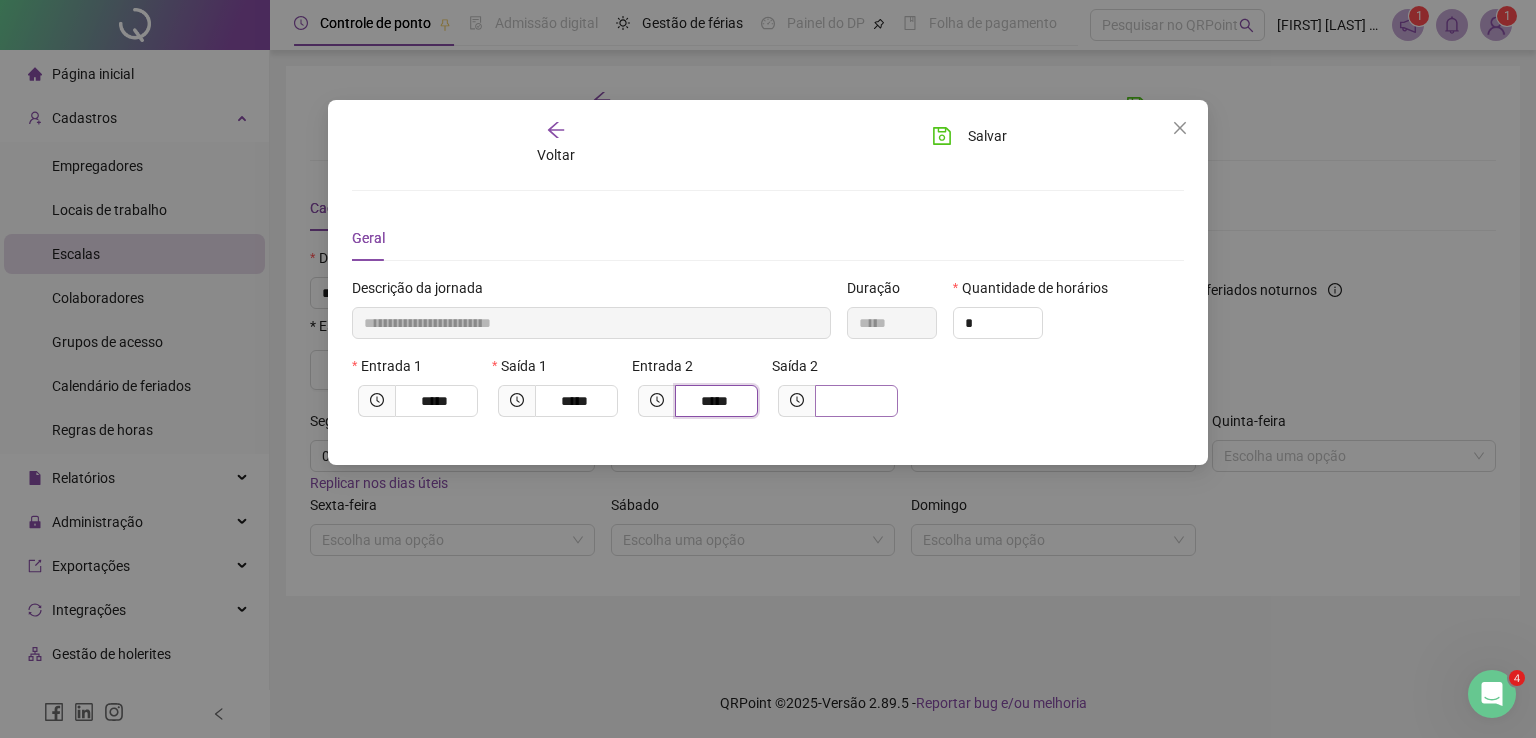type on "*****" 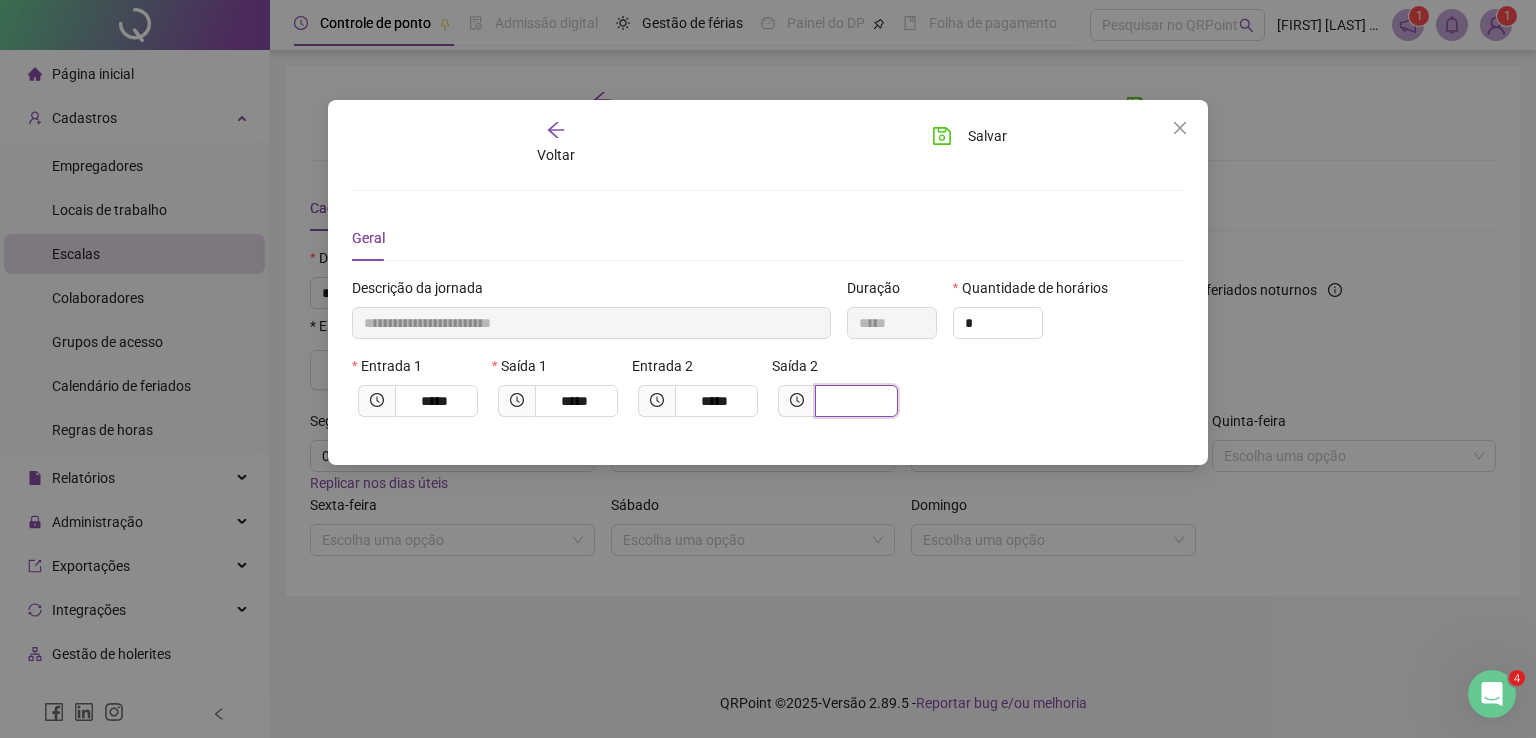 click at bounding box center [854, 401] 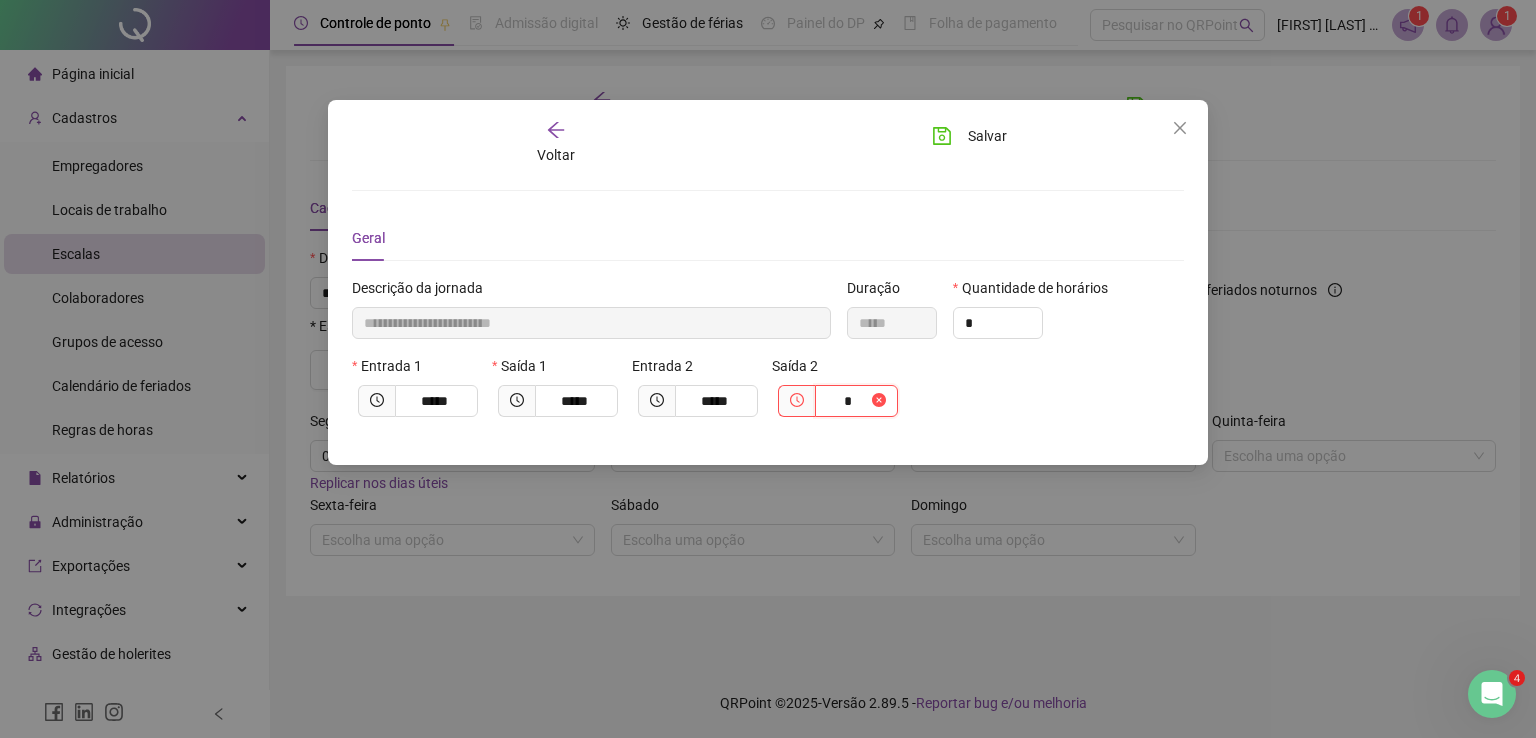 type on "**********" 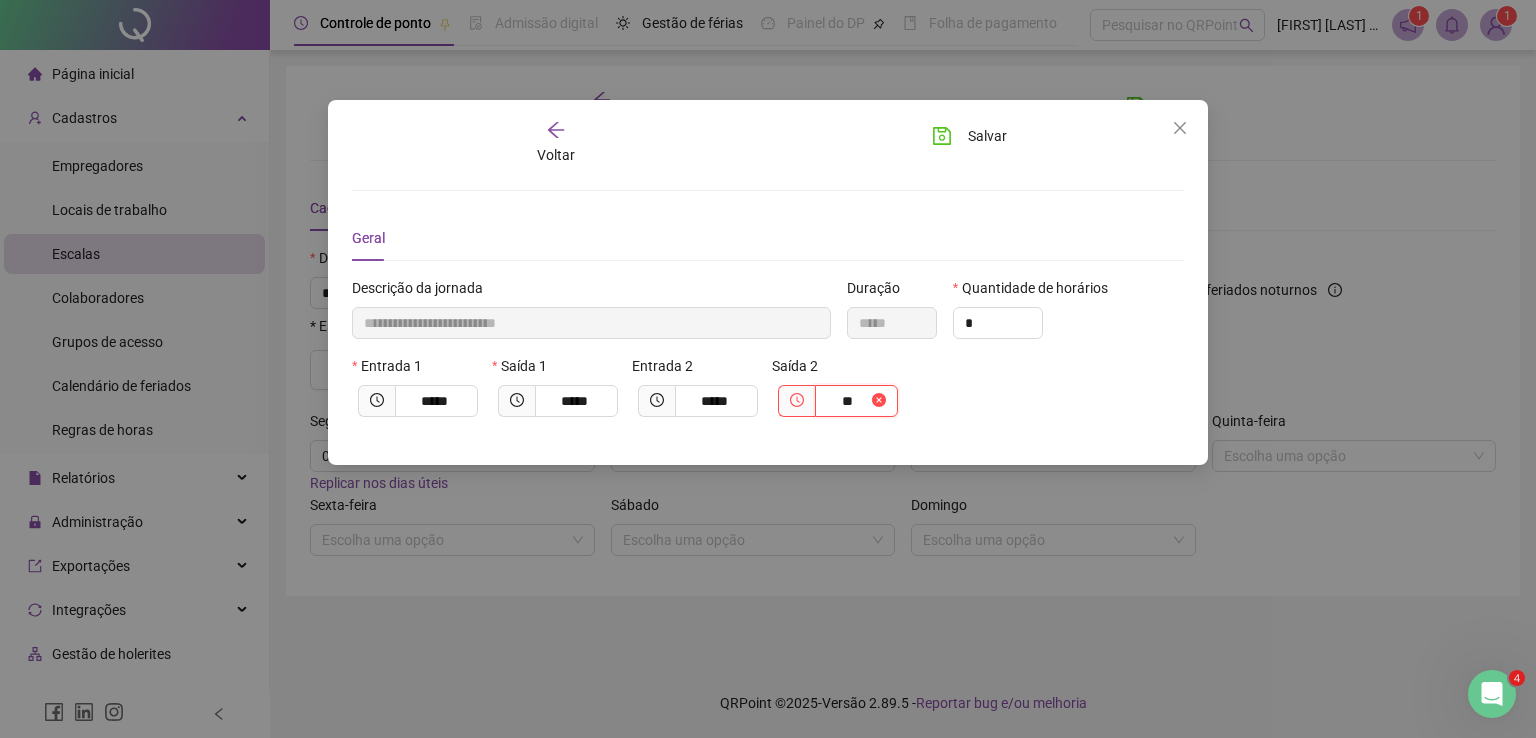 type on "***" 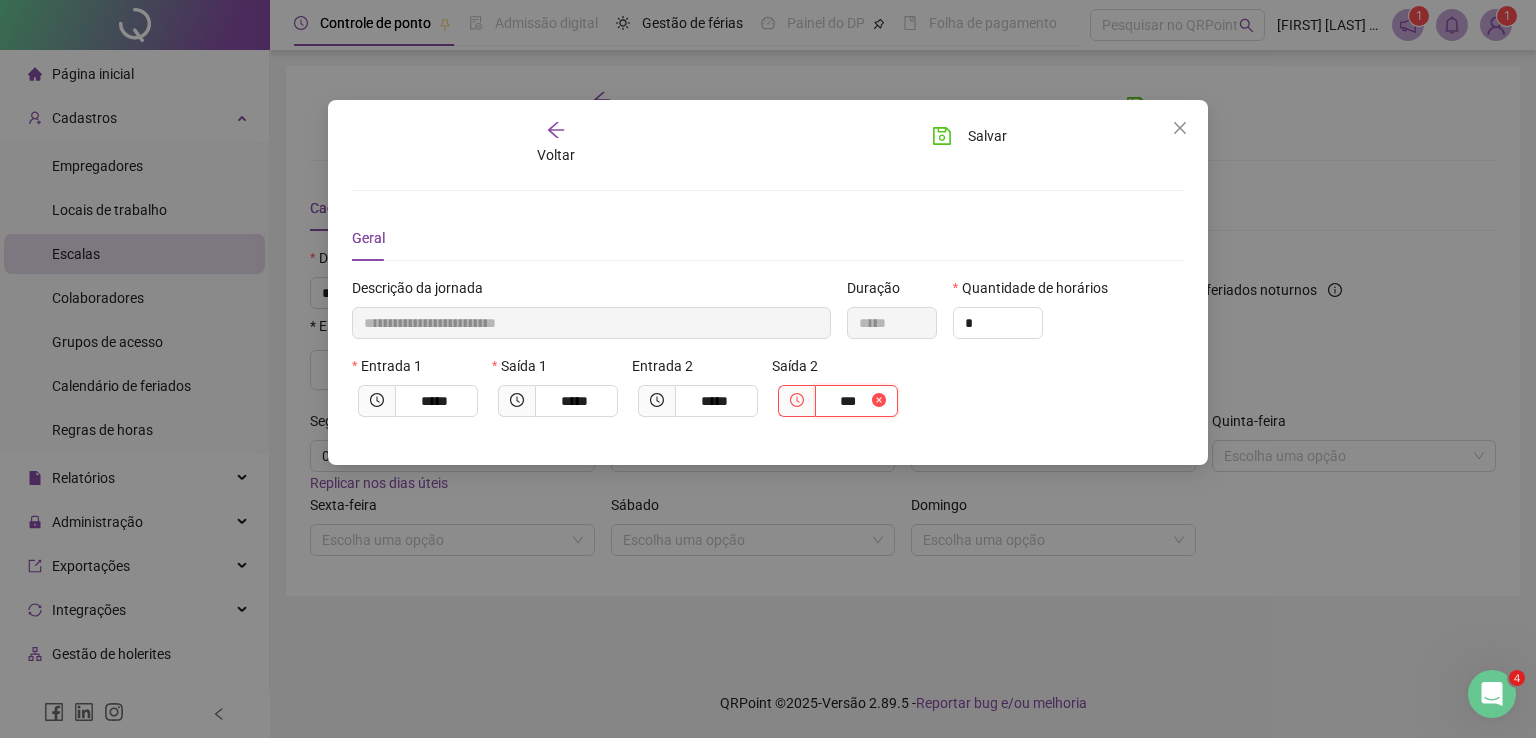type on "**********" 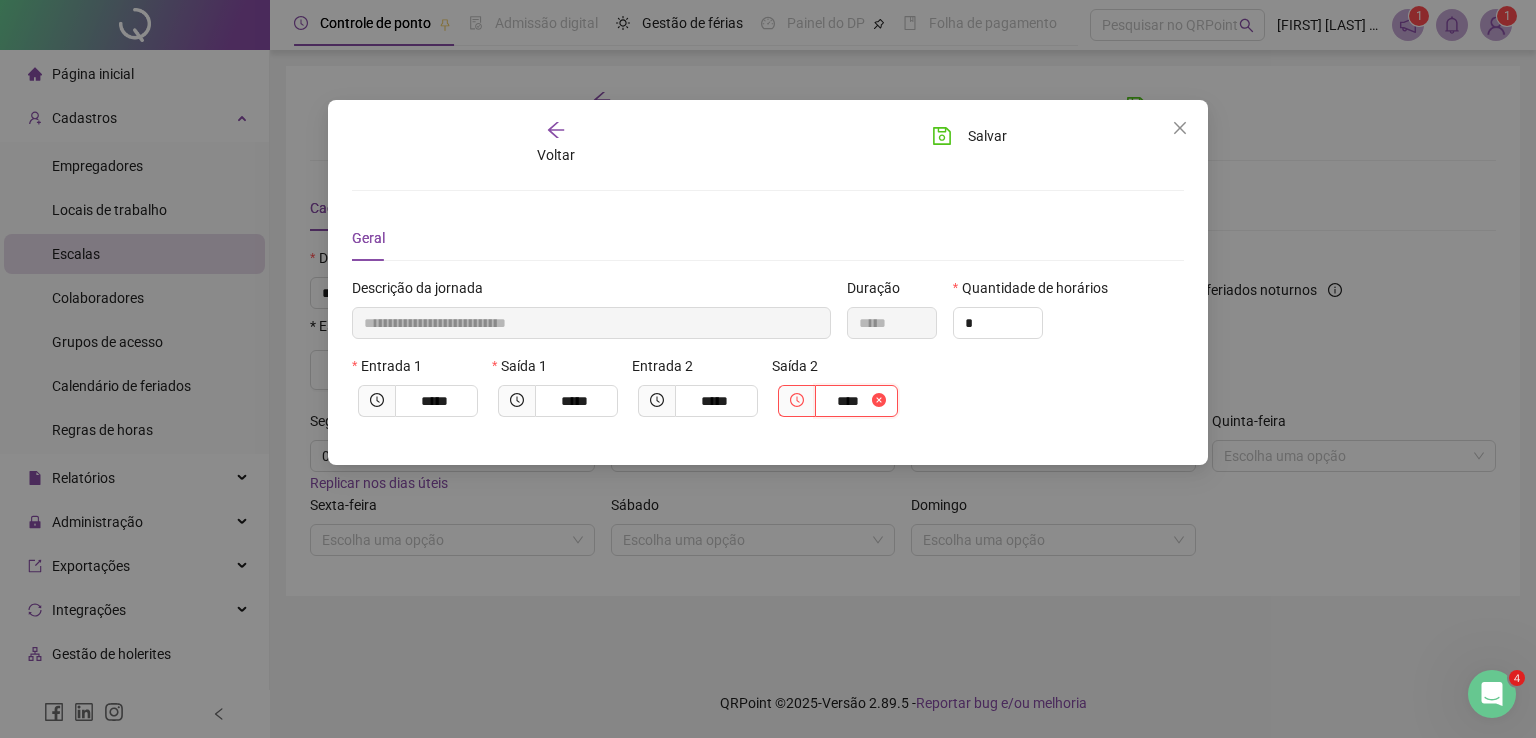 type on "**********" 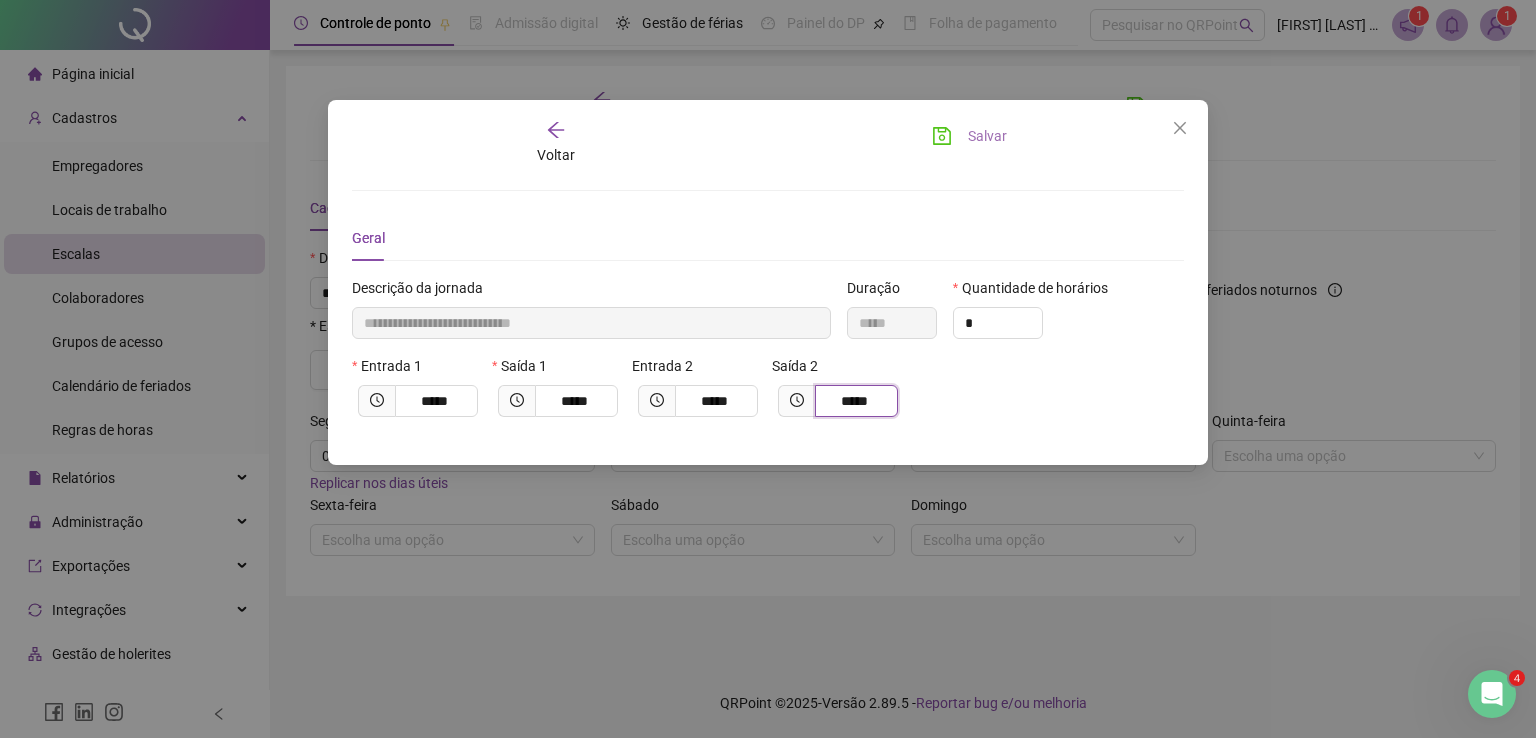 type on "*****" 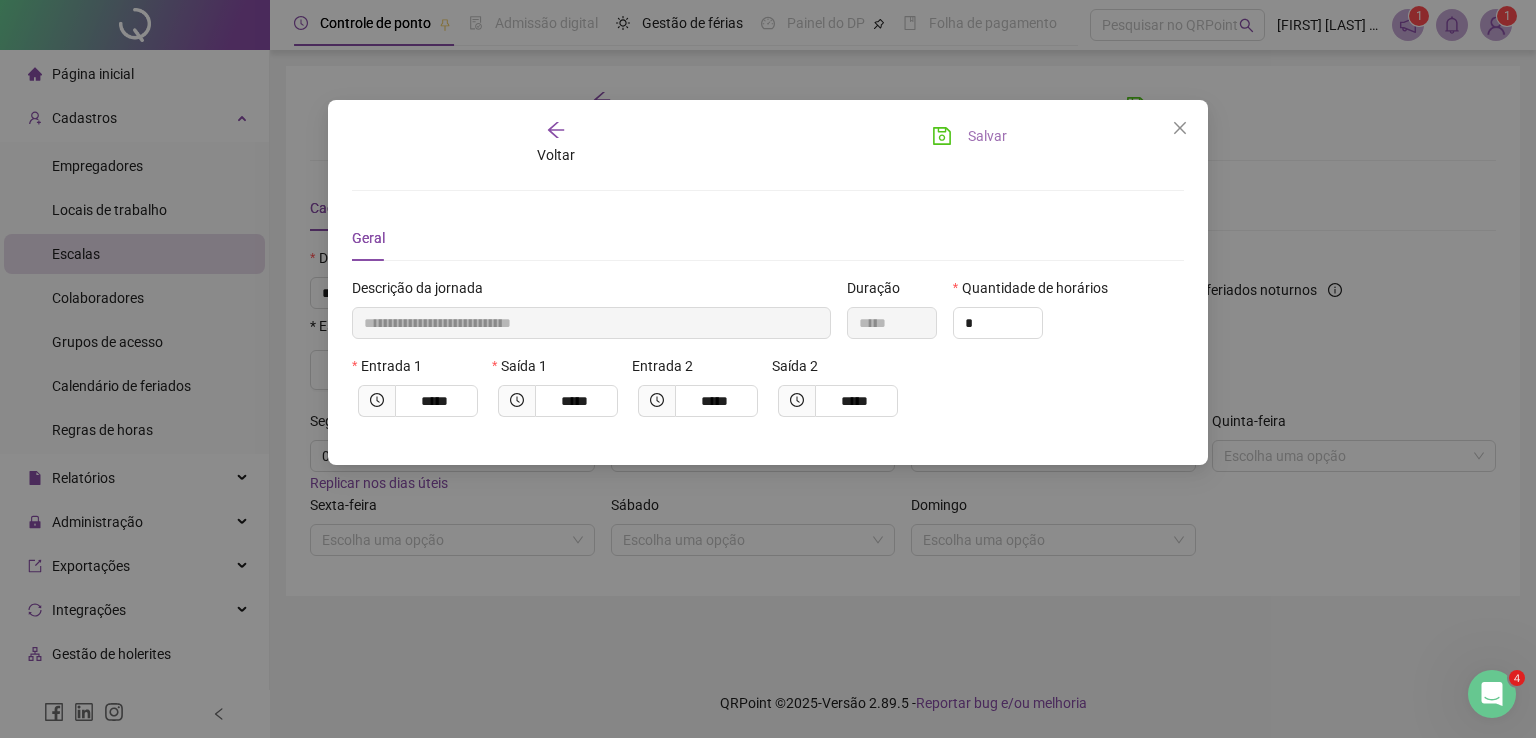 click on "Salvar" at bounding box center (987, 136) 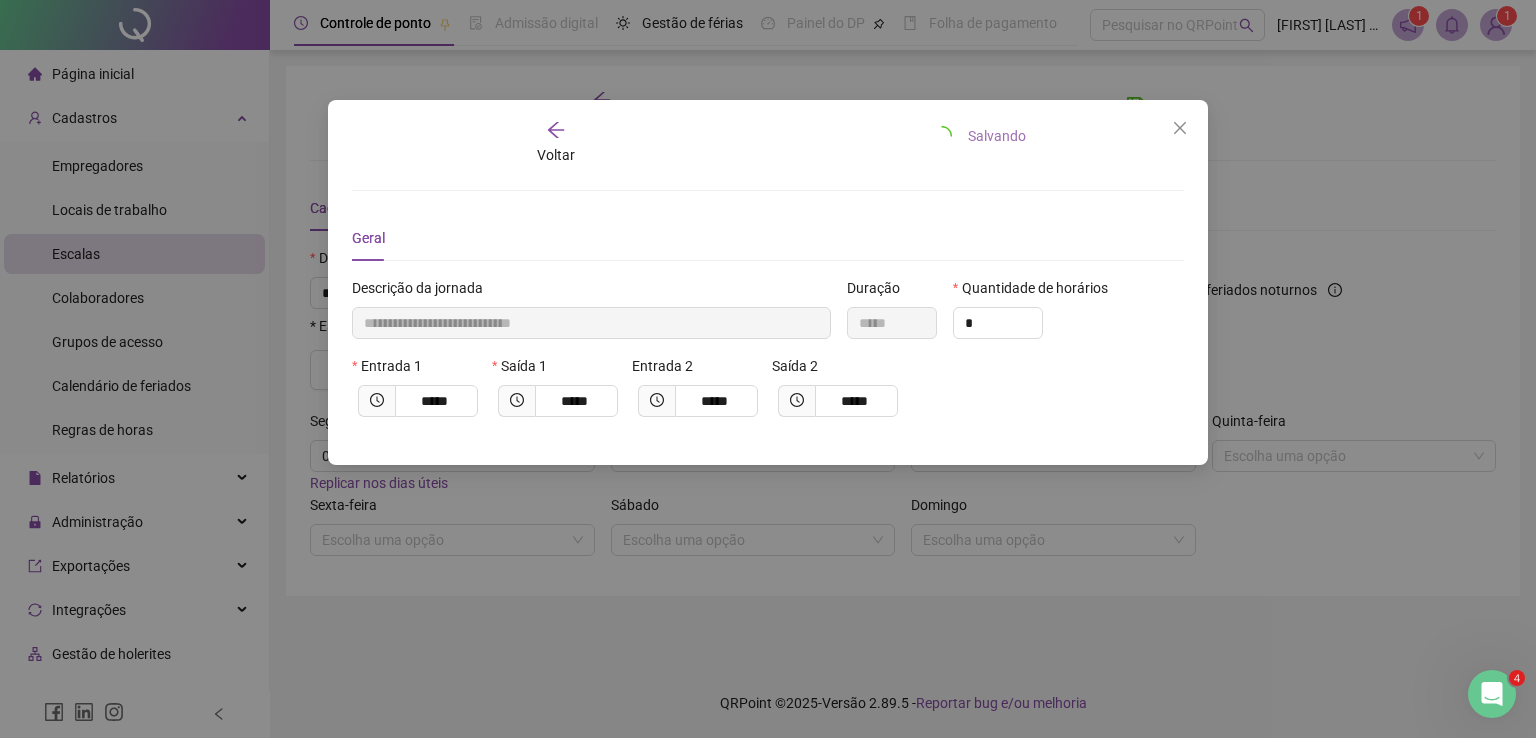 type 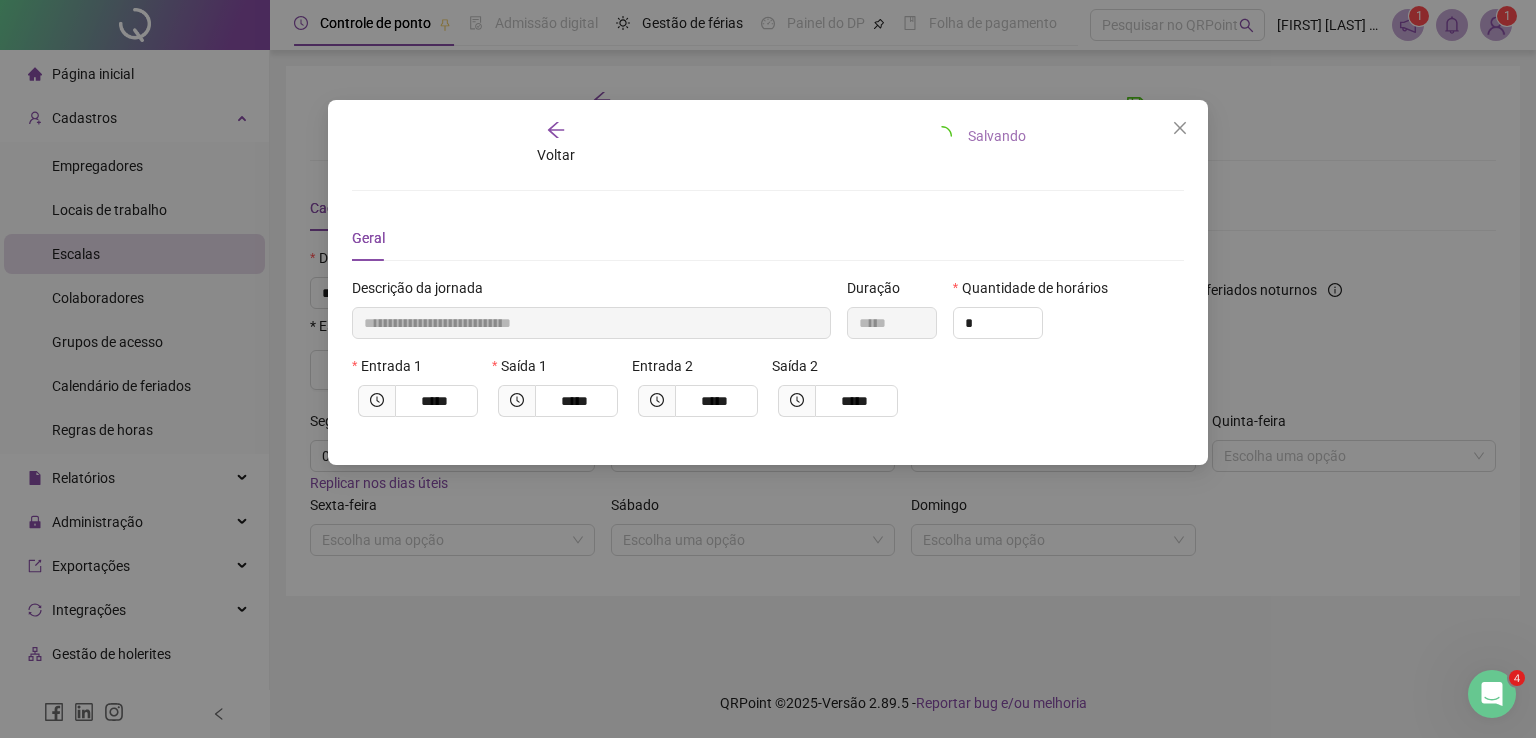 type 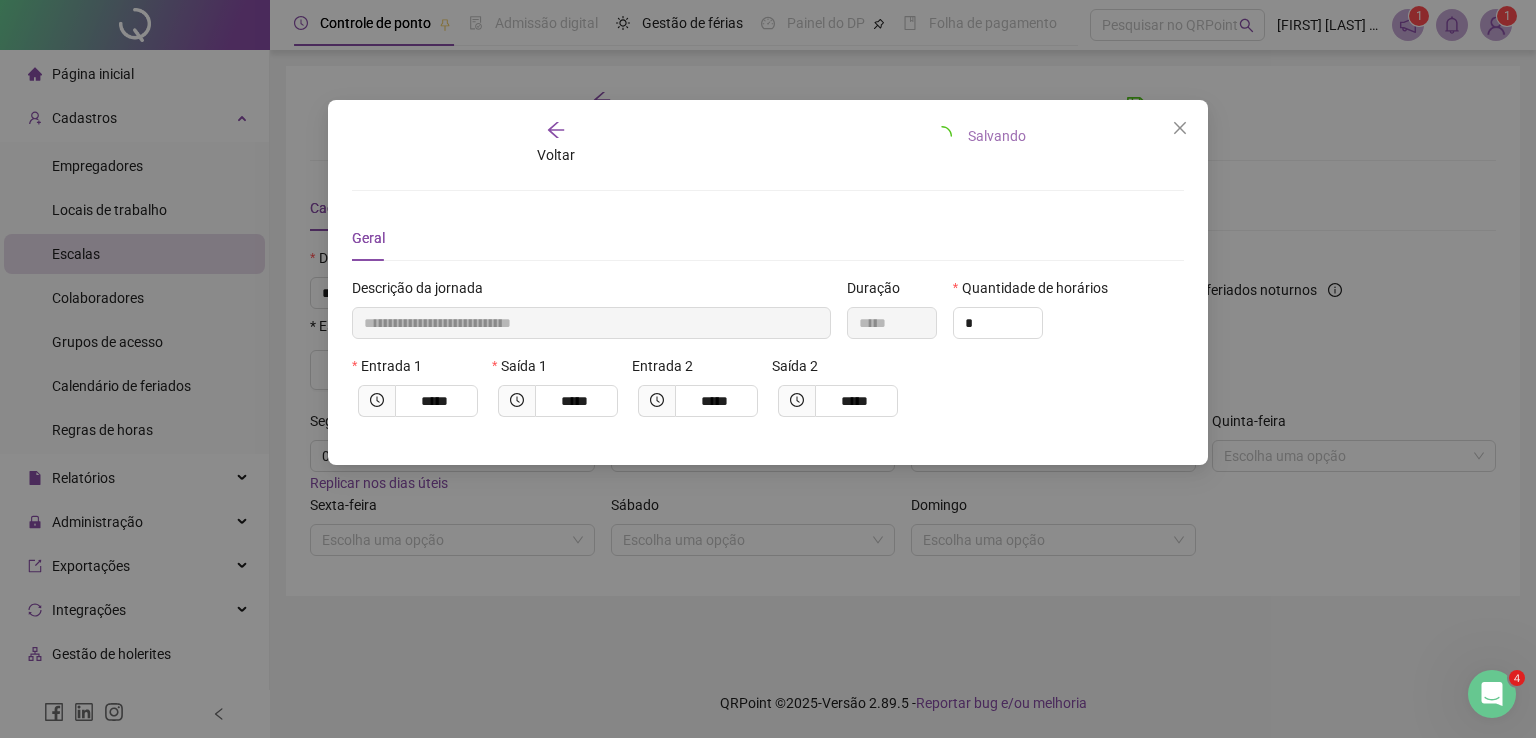 type 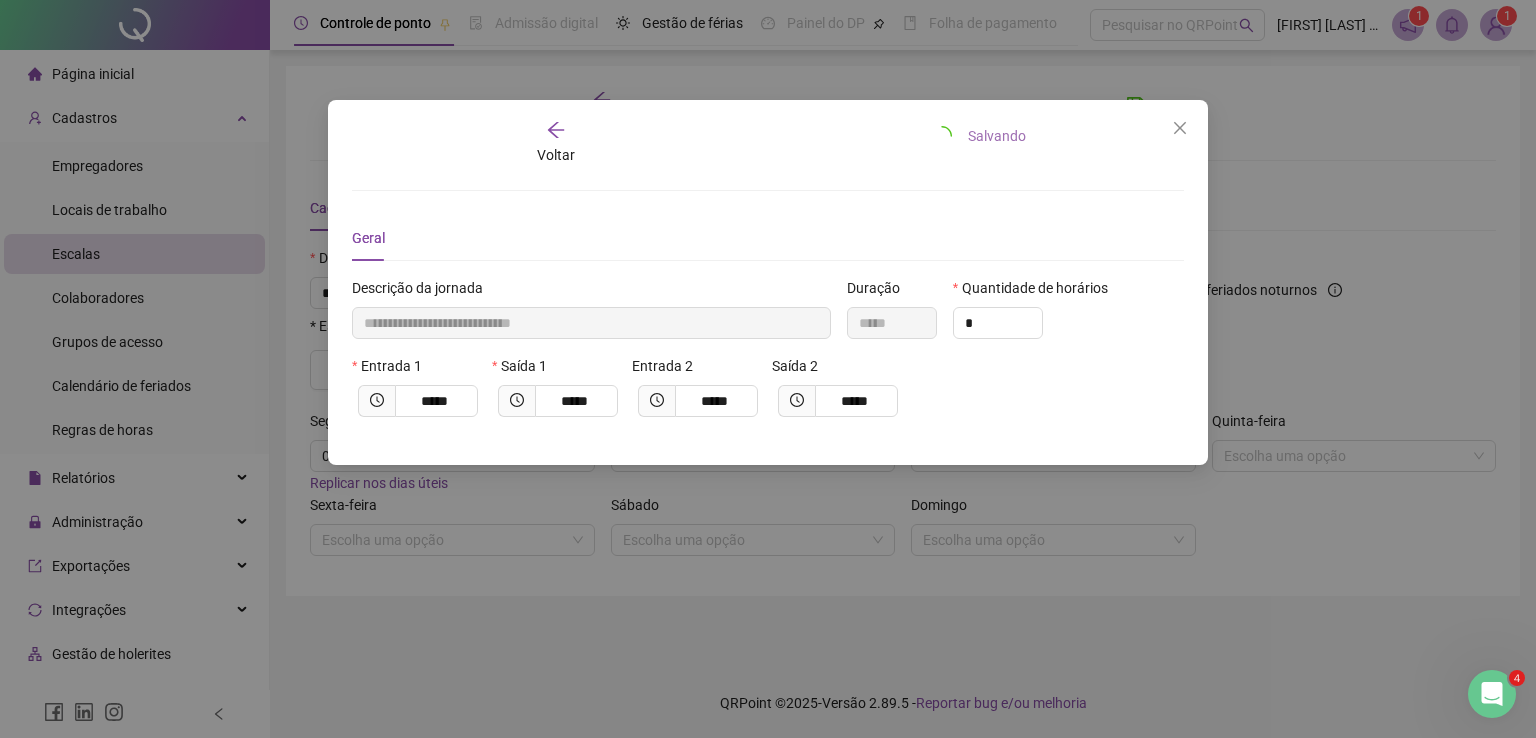 type 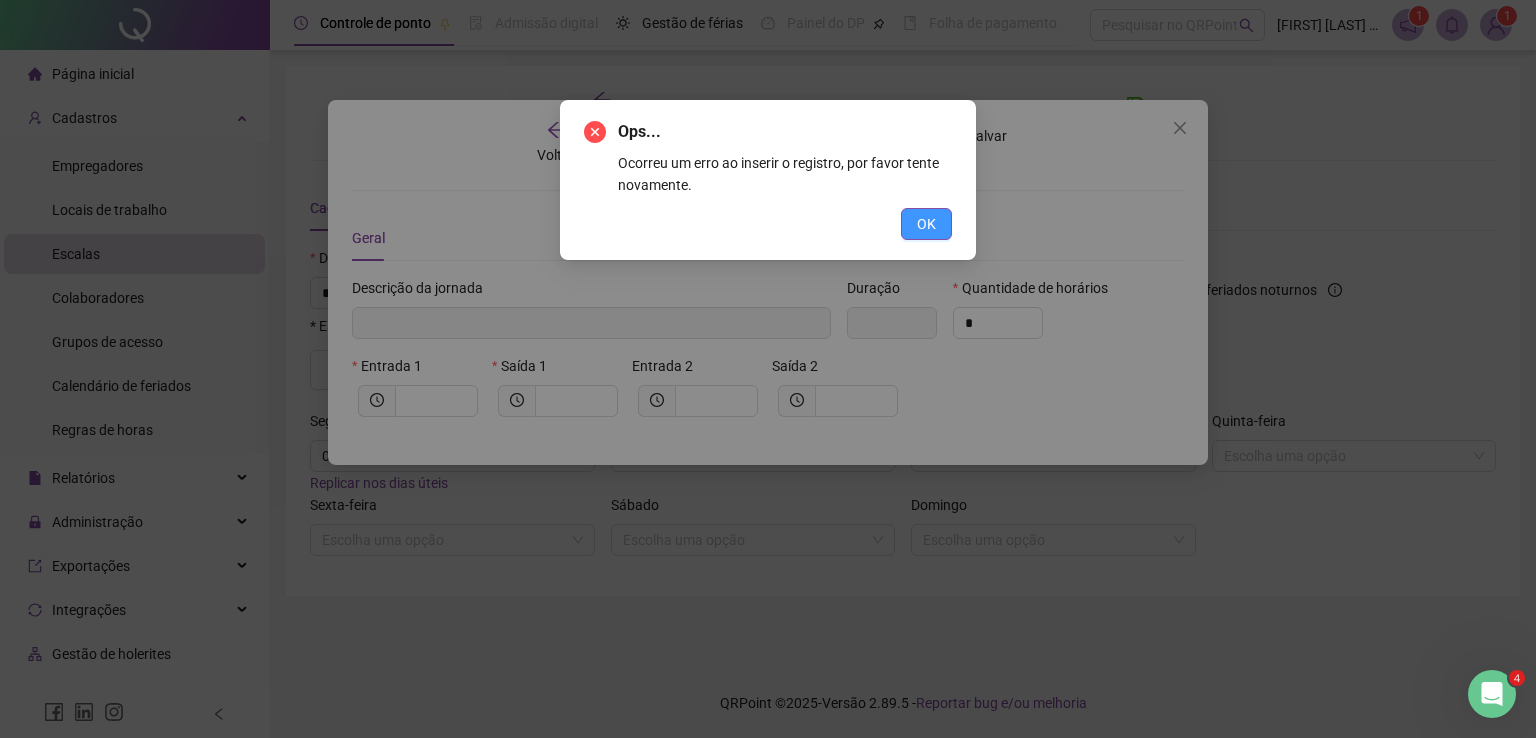 click on "OK" at bounding box center [926, 224] 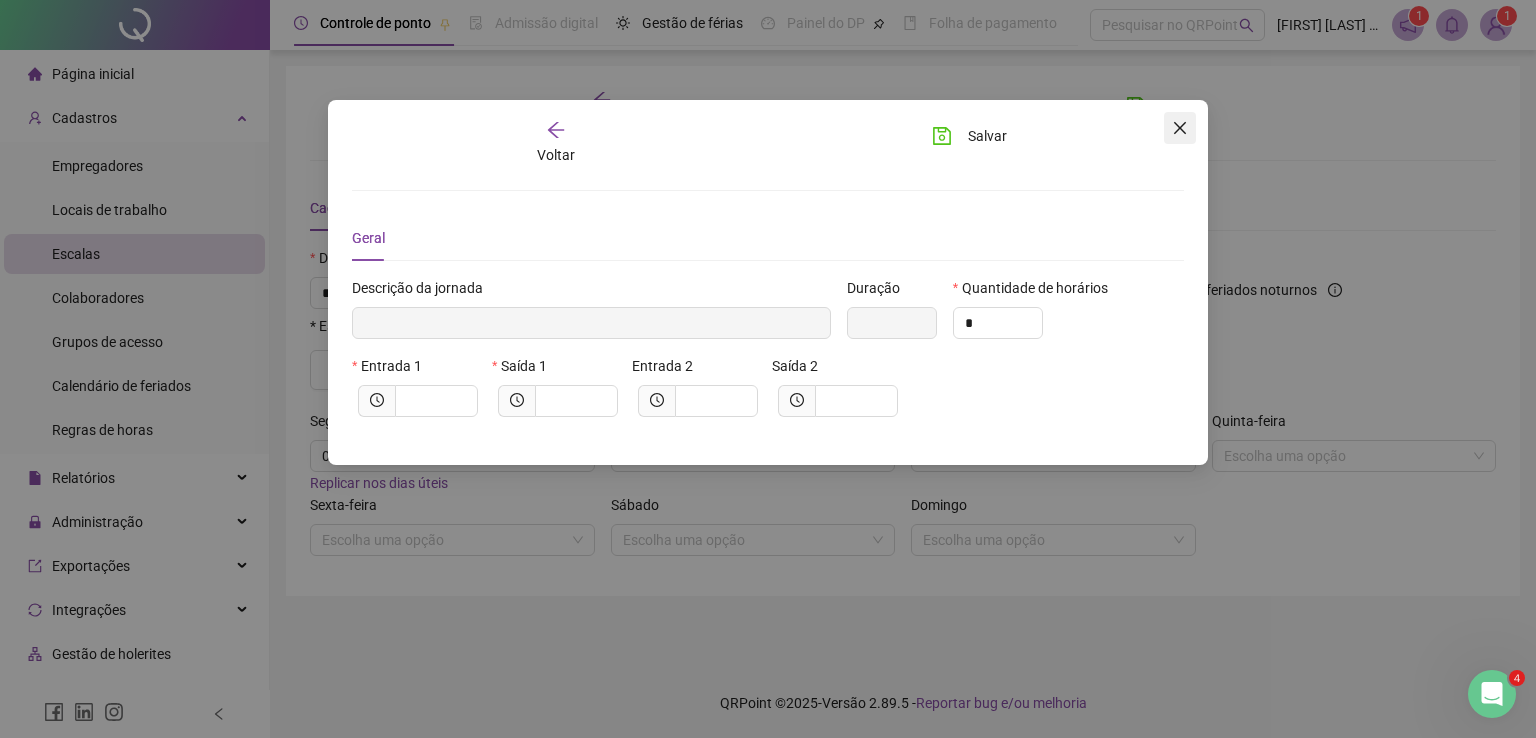 click at bounding box center (1180, 128) 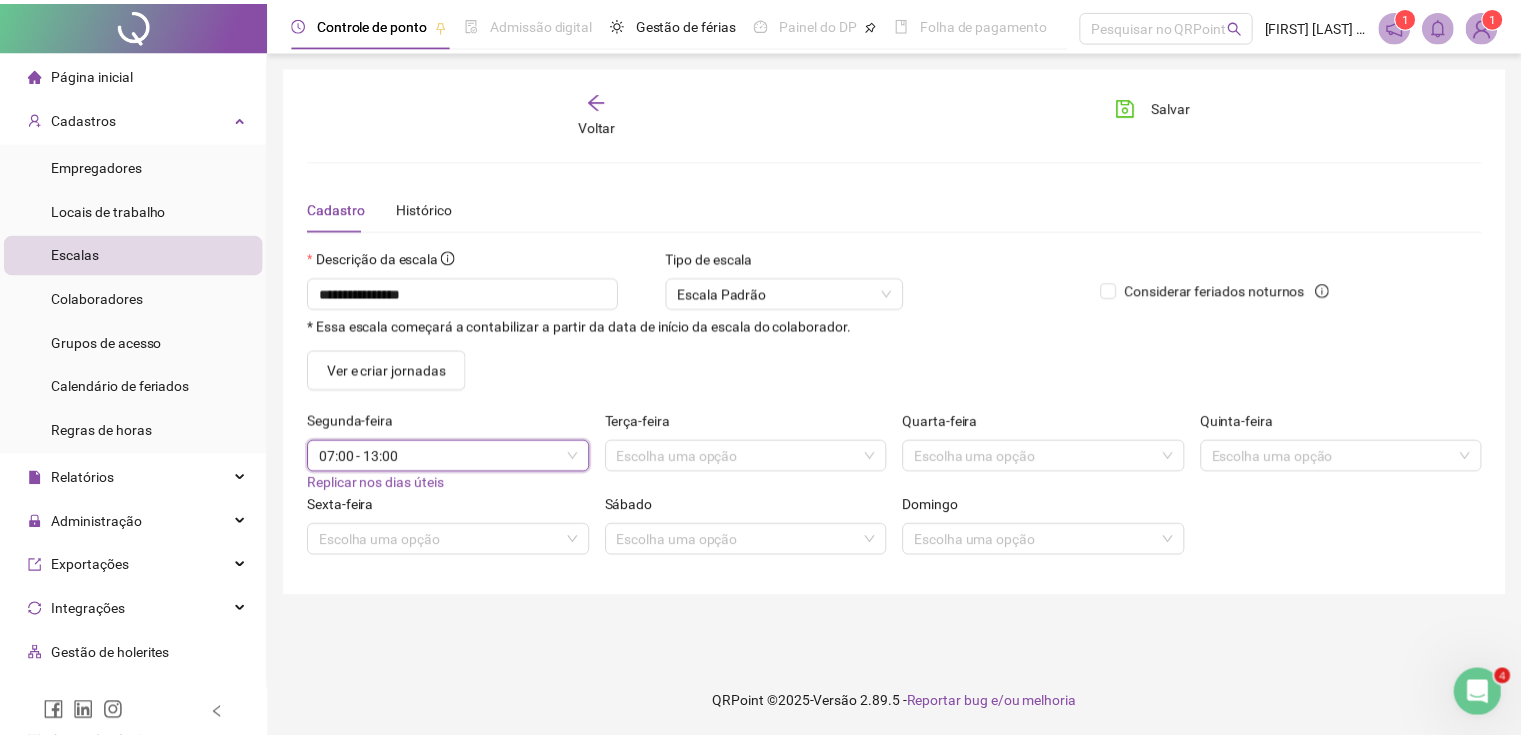 scroll, scrollTop: 10, scrollLeft: 0, axis: vertical 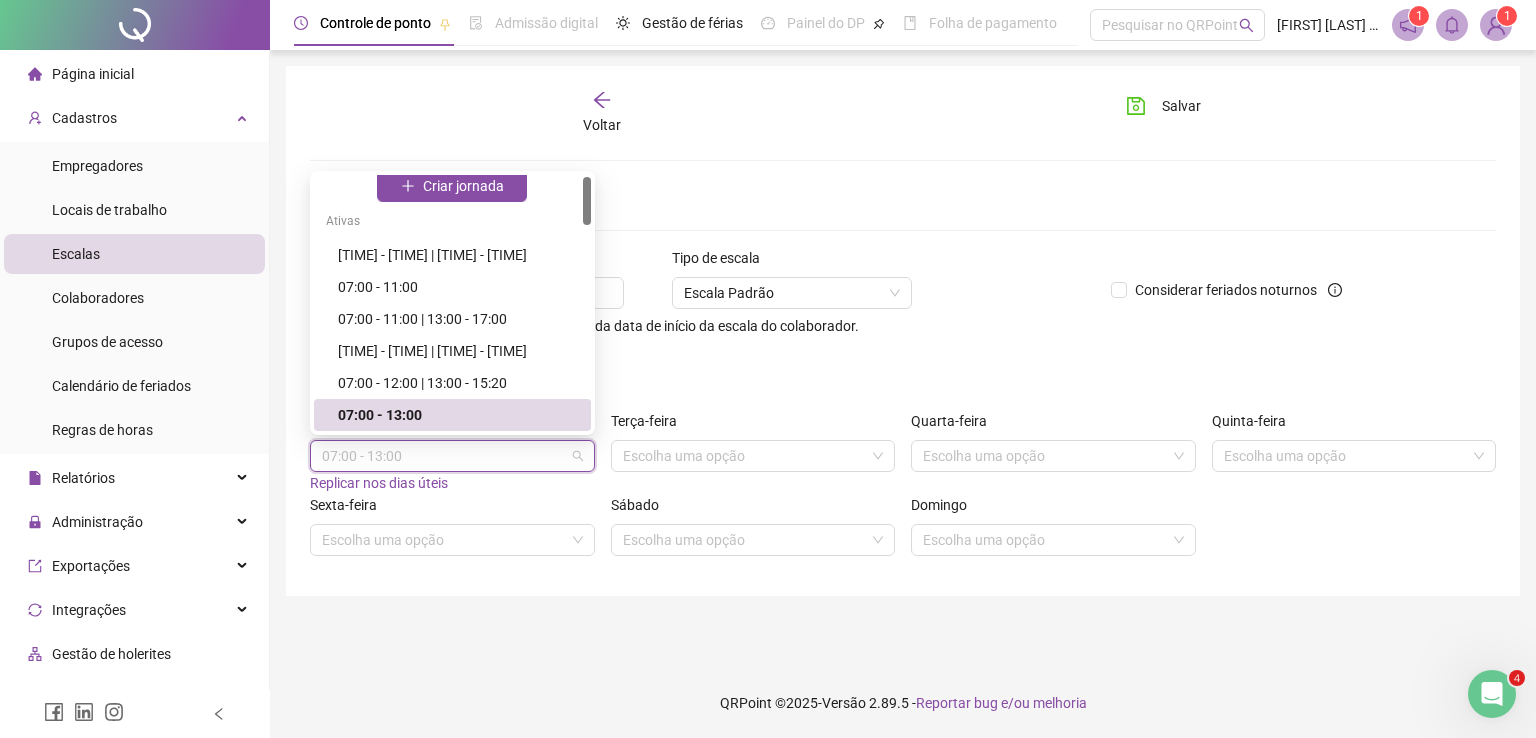 drag, startPoint x: 440, startPoint y: 452, endPoint x: 241, endPoint y: 450, distance: 199.01006 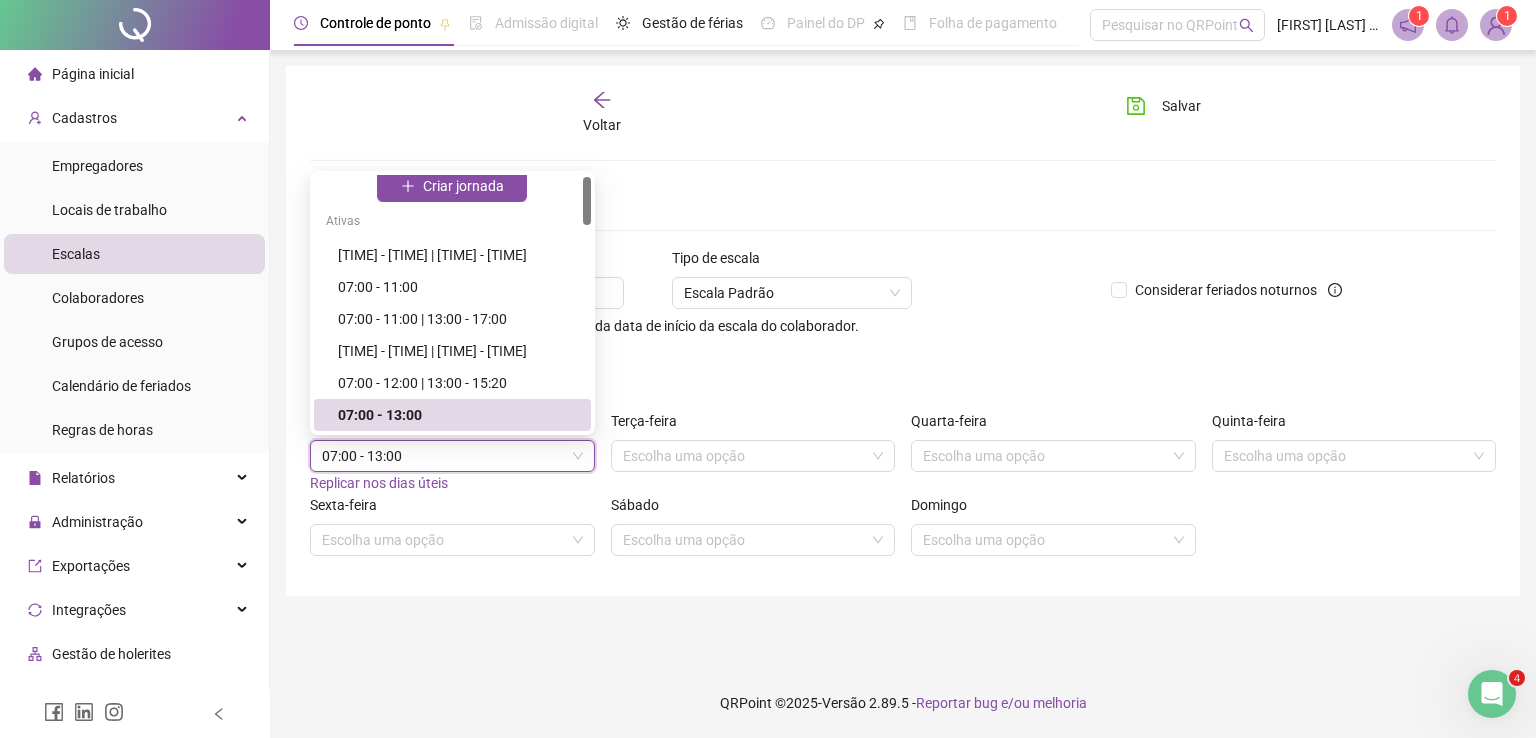 click on "**********" at bounding box center [903, 359] 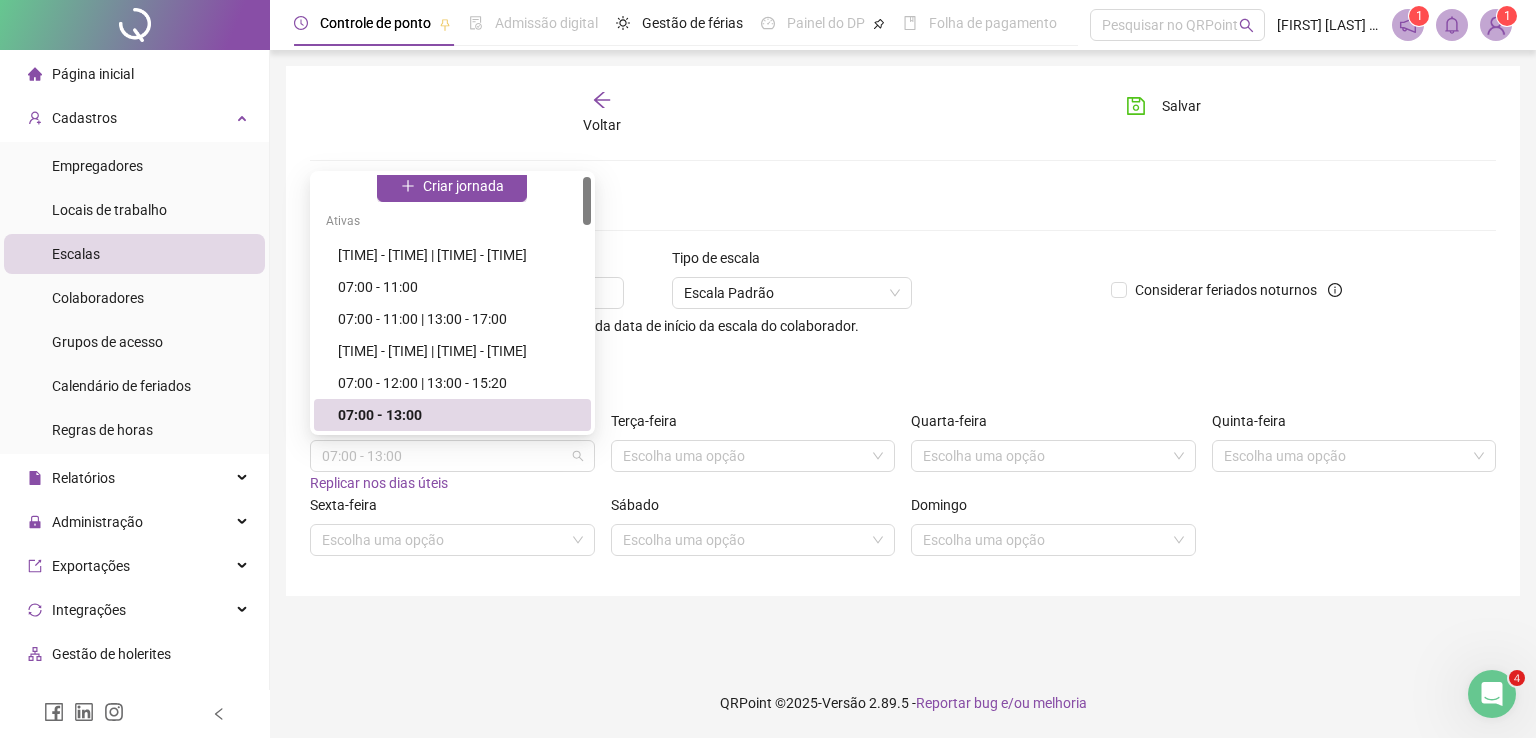 drag, startPoint x: 395, startPoint y: 457, endPoint x: 278, endPoint y: 453, distance: 117.06836 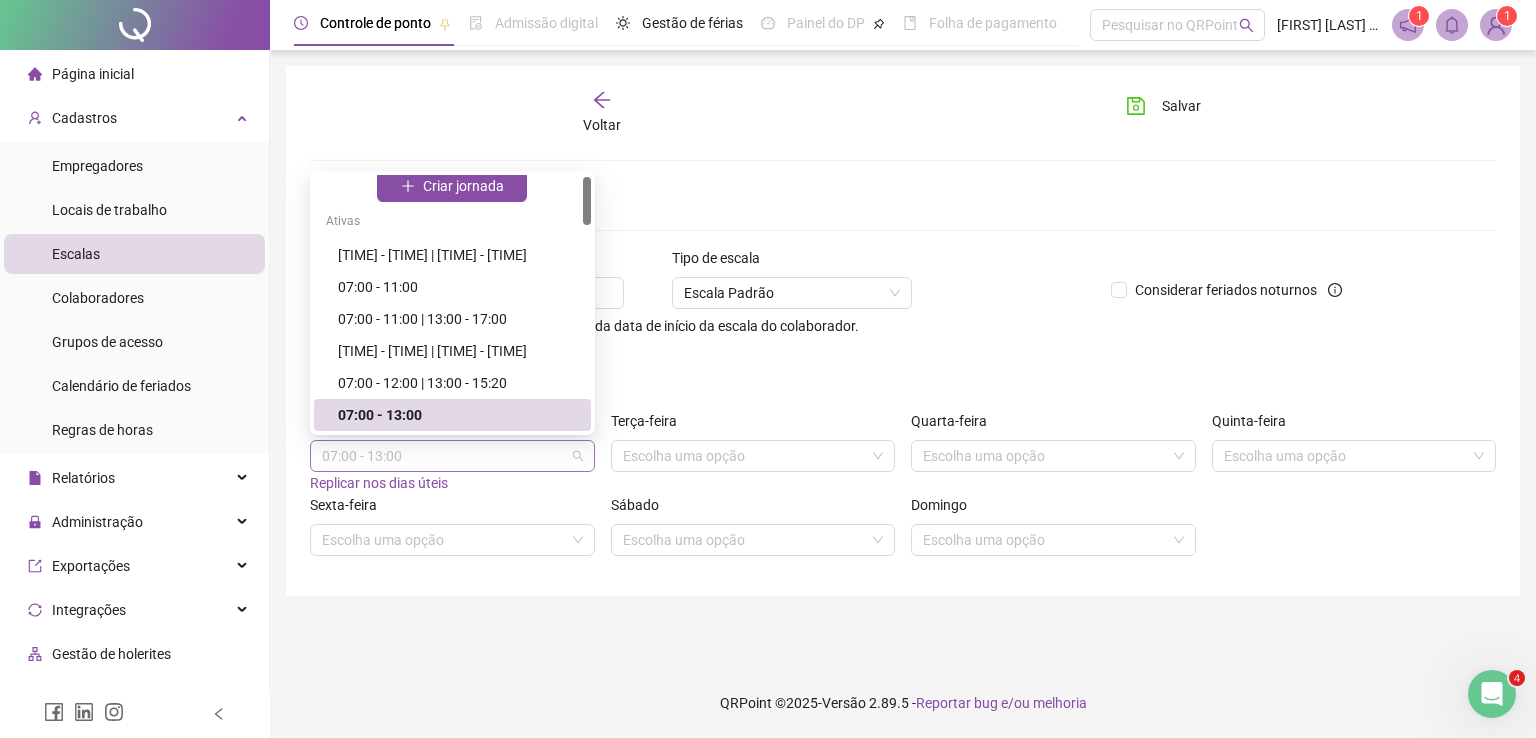 click on "07:00 - 13:00" at bounding box center (452, 456) 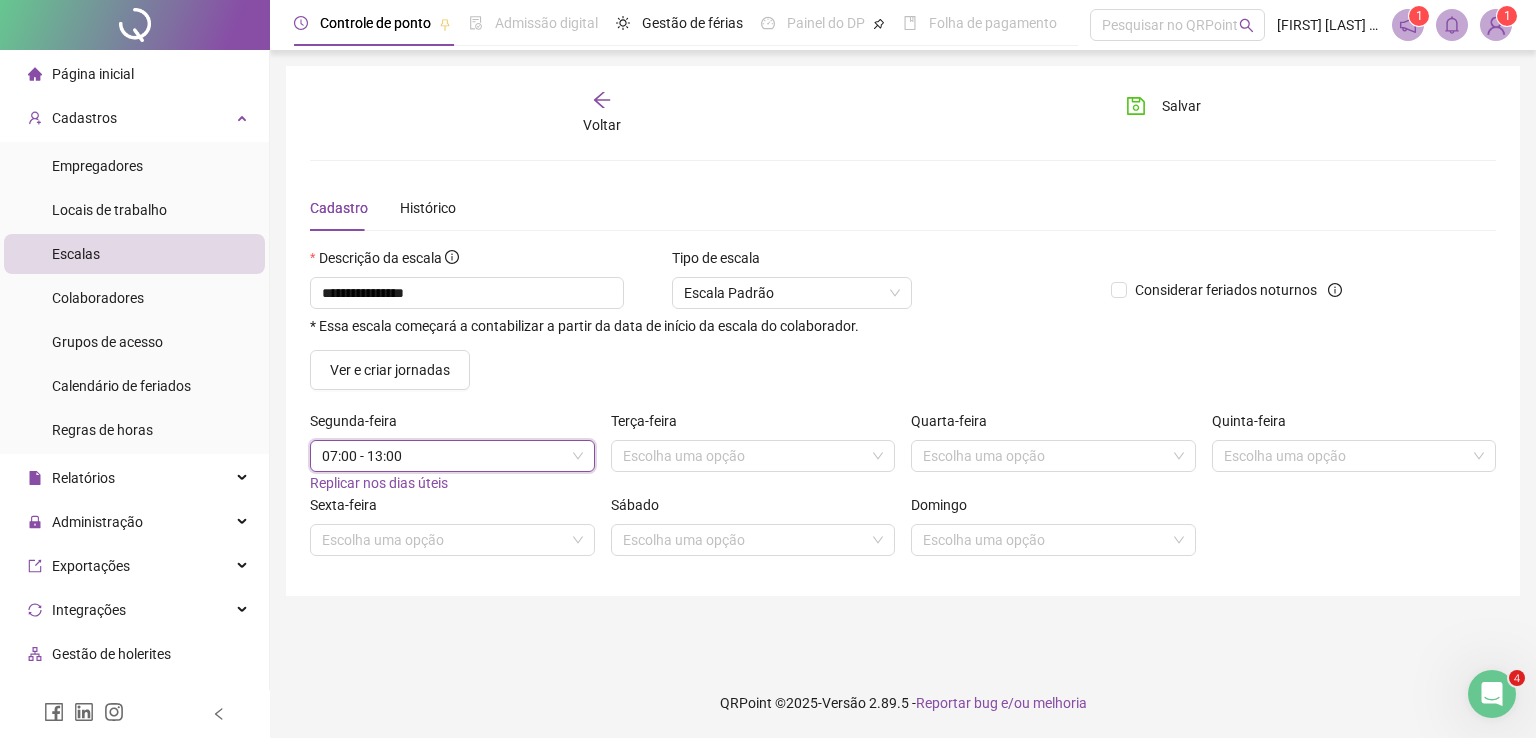 click on "Voltar" at bounding box center (602, 125) 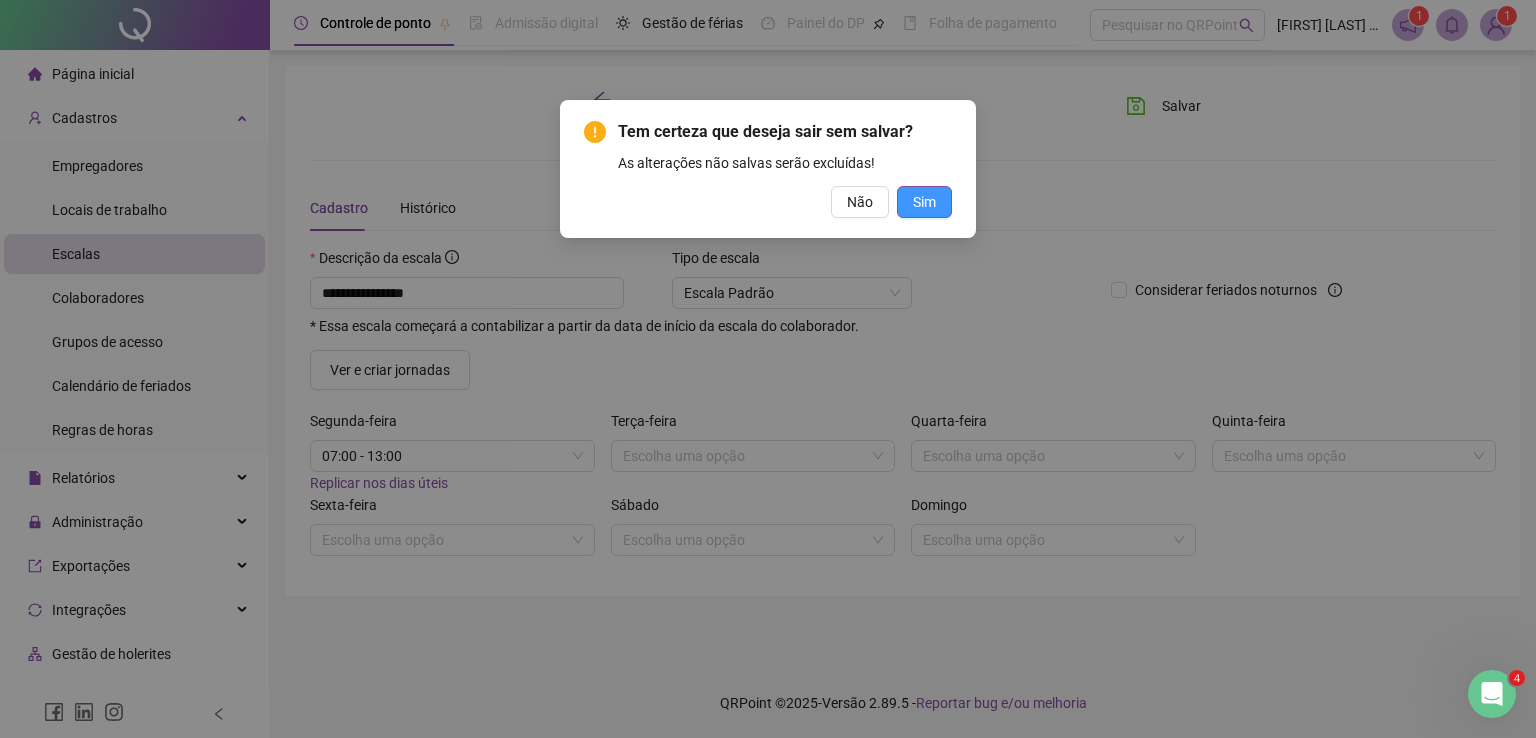 click on "Sim" at bounding box center [924, 202] 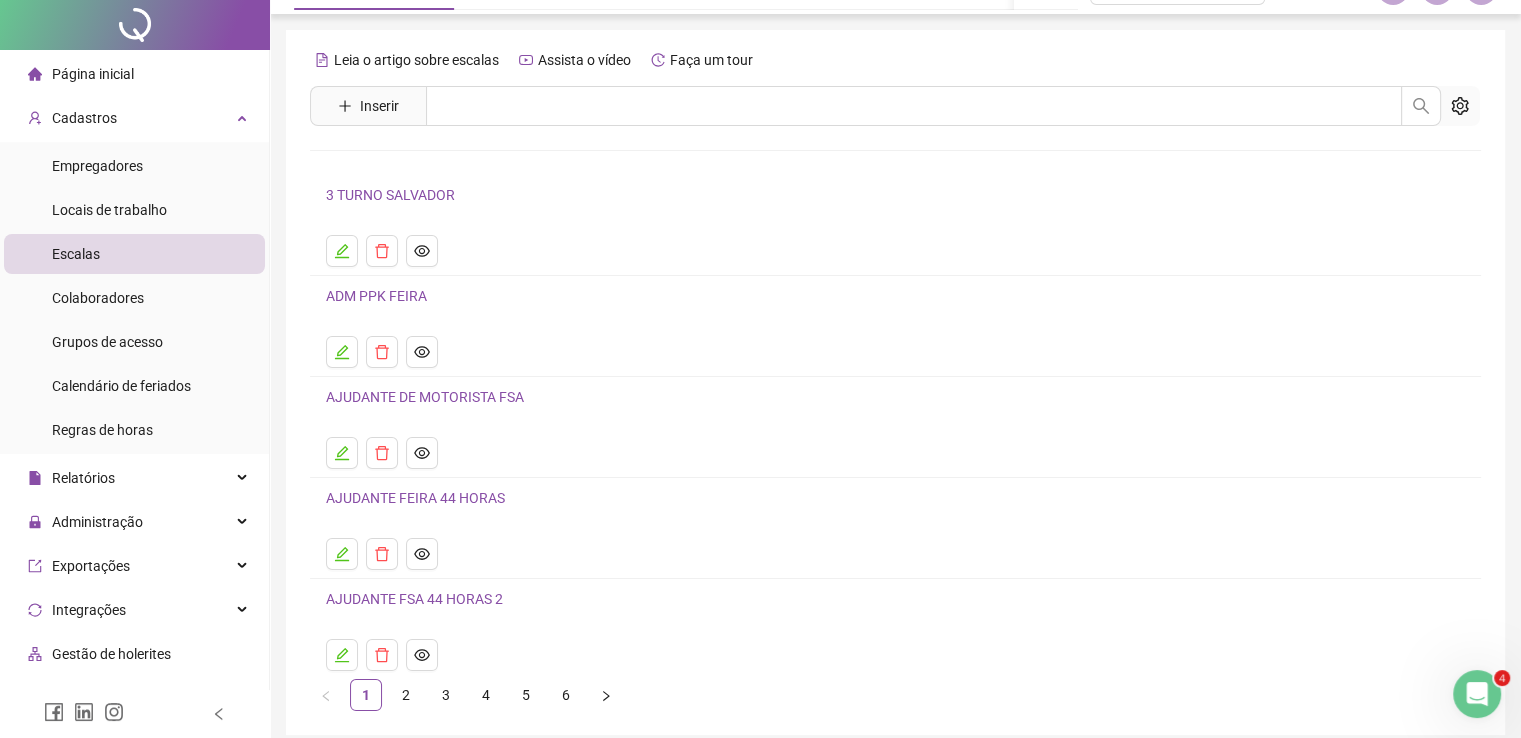 scroll, scrollTop: 0, scrollLeft: 0, axis: both 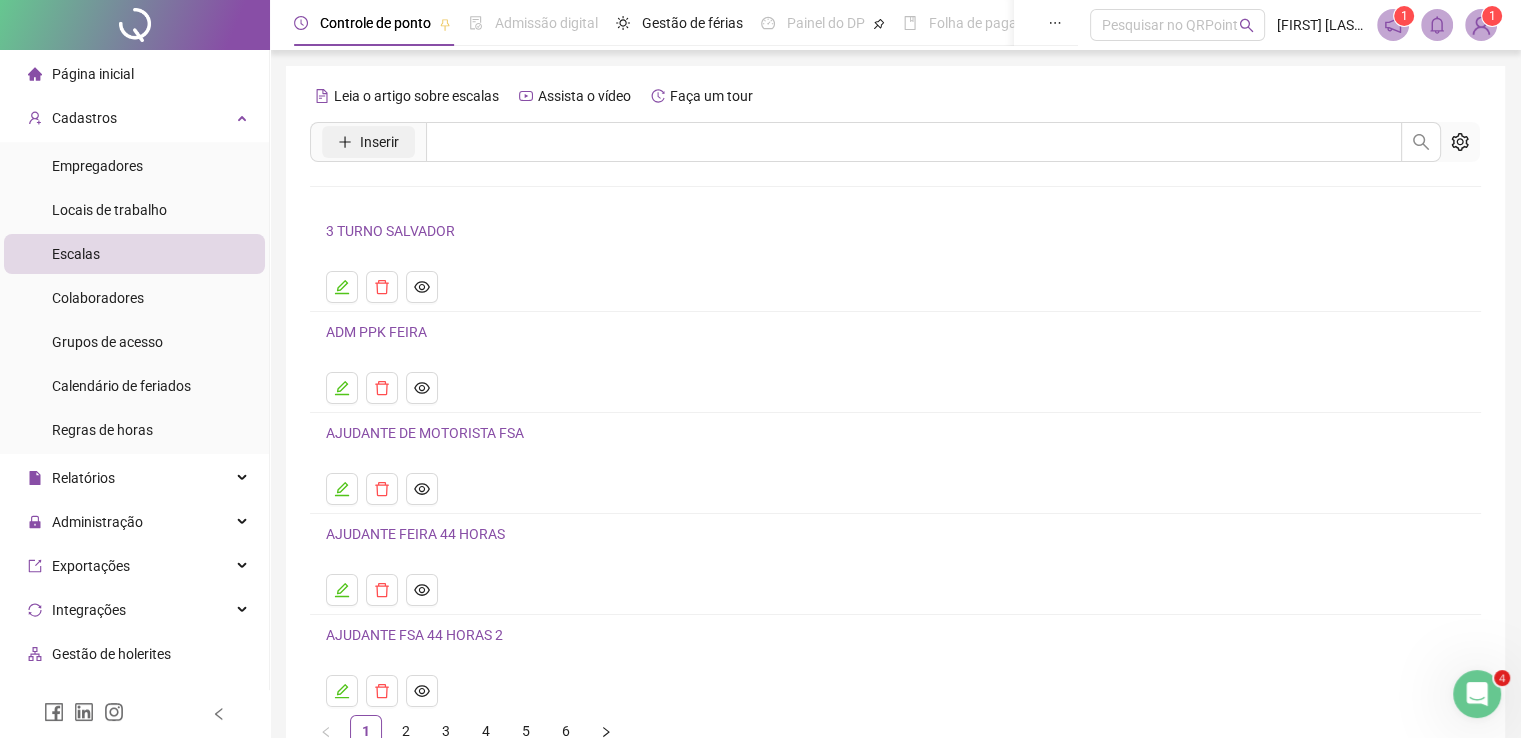 click on "Inserir" at bounding box center [379, 142] 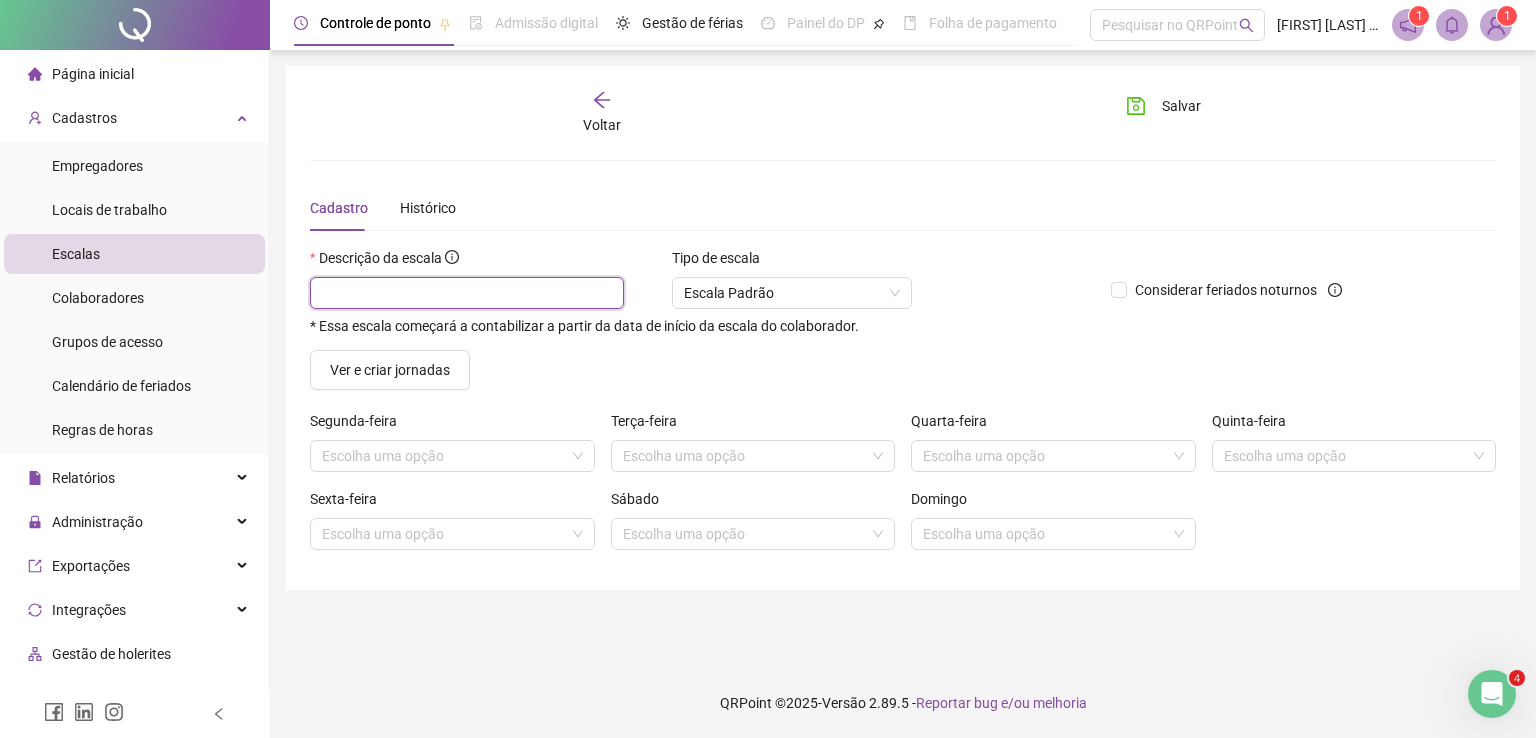 click at bounding box center [467, 293] 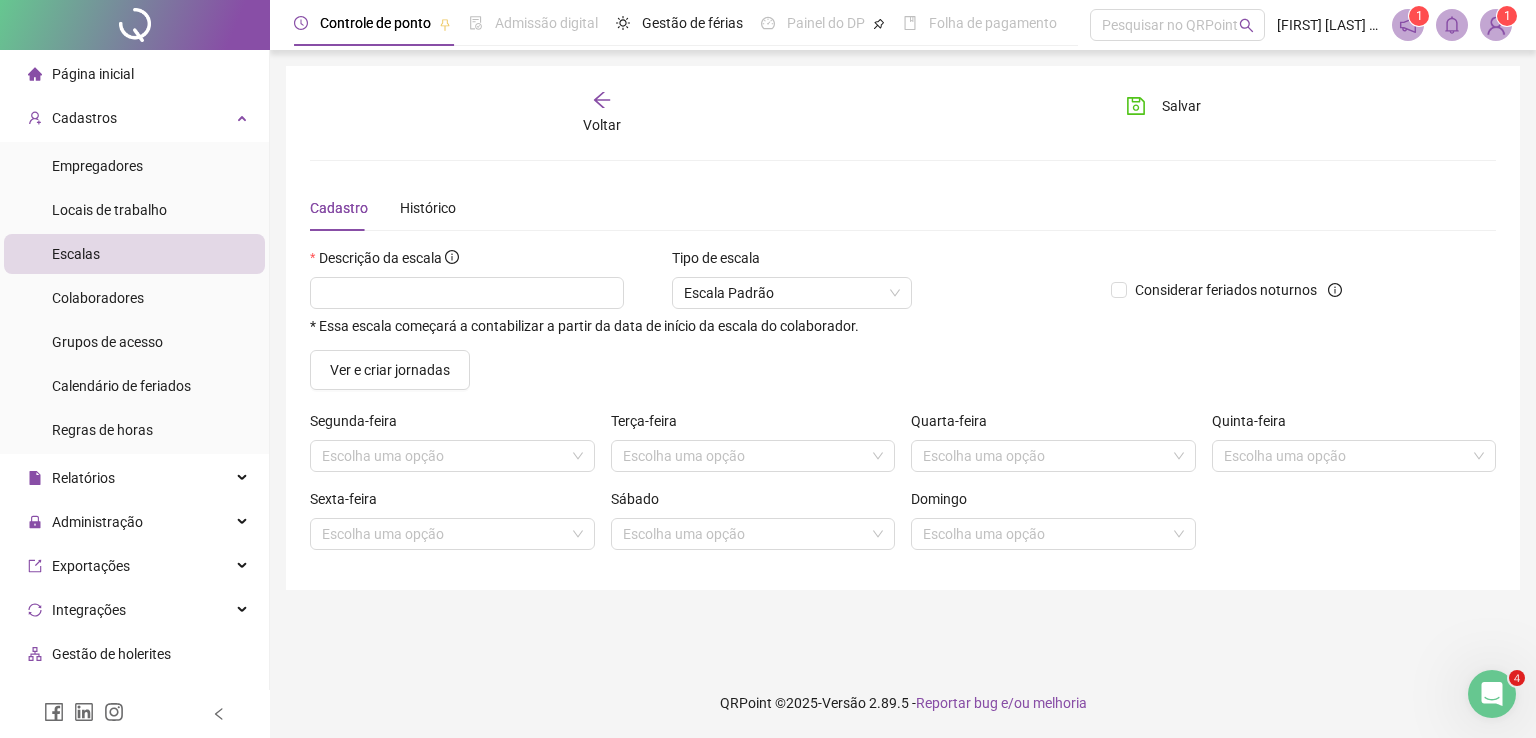 click on "Voltar Salvar" at bounding box center (903, 113) 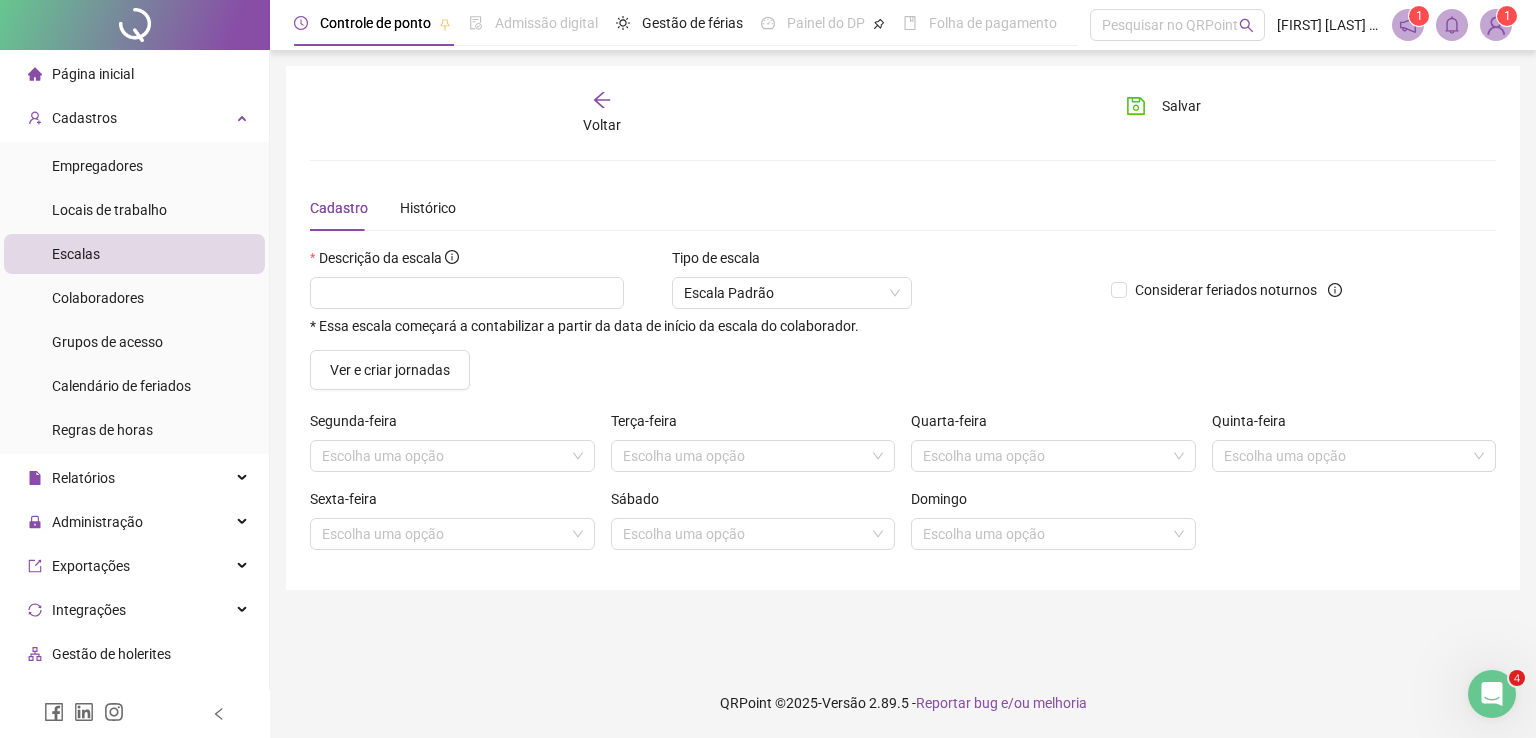 click on "Escalas" at bounding box center [134, 254] 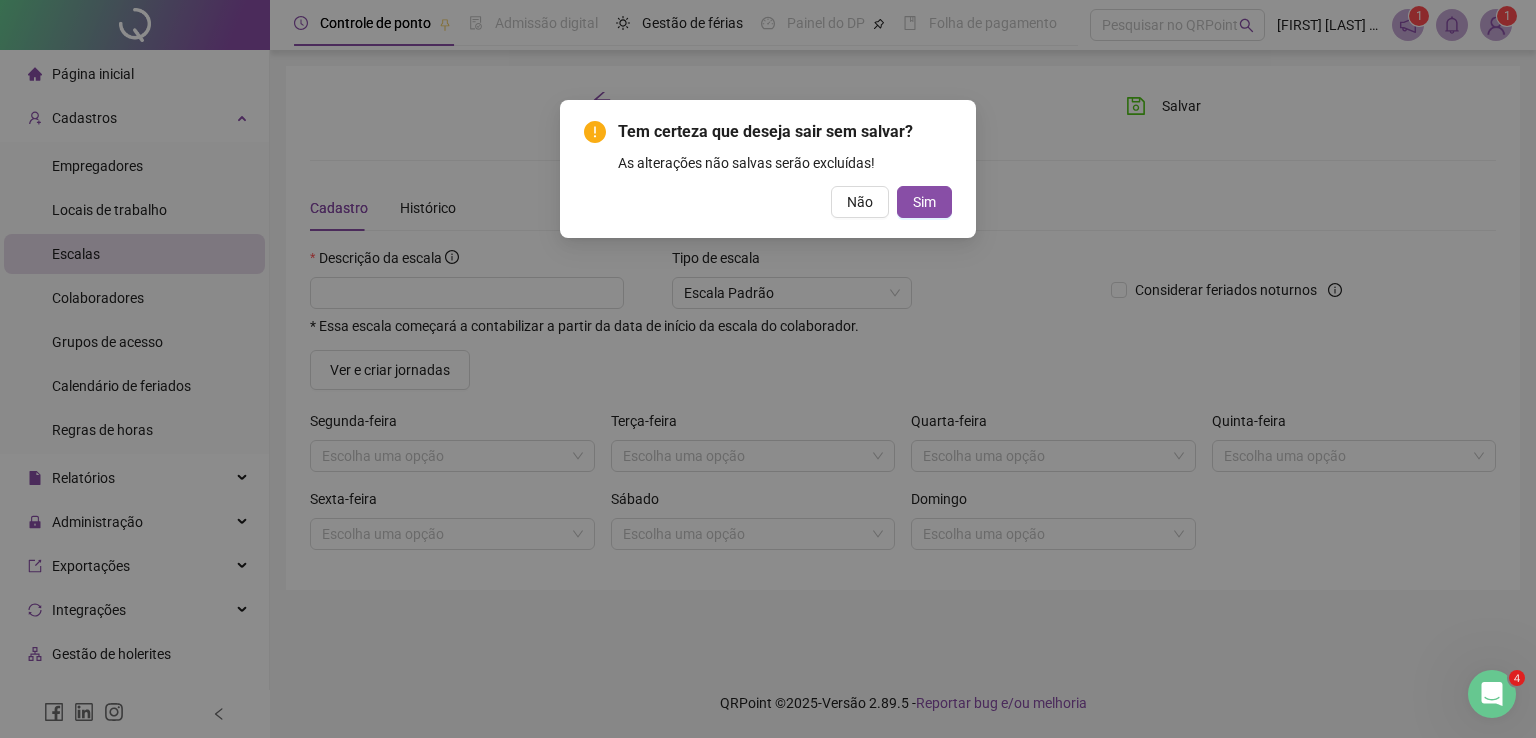 click on "Tem certeza que deseja sair sem salvar? As alterações não salvas serão excluídas! Não Sim" at bounding box center [768, 369] 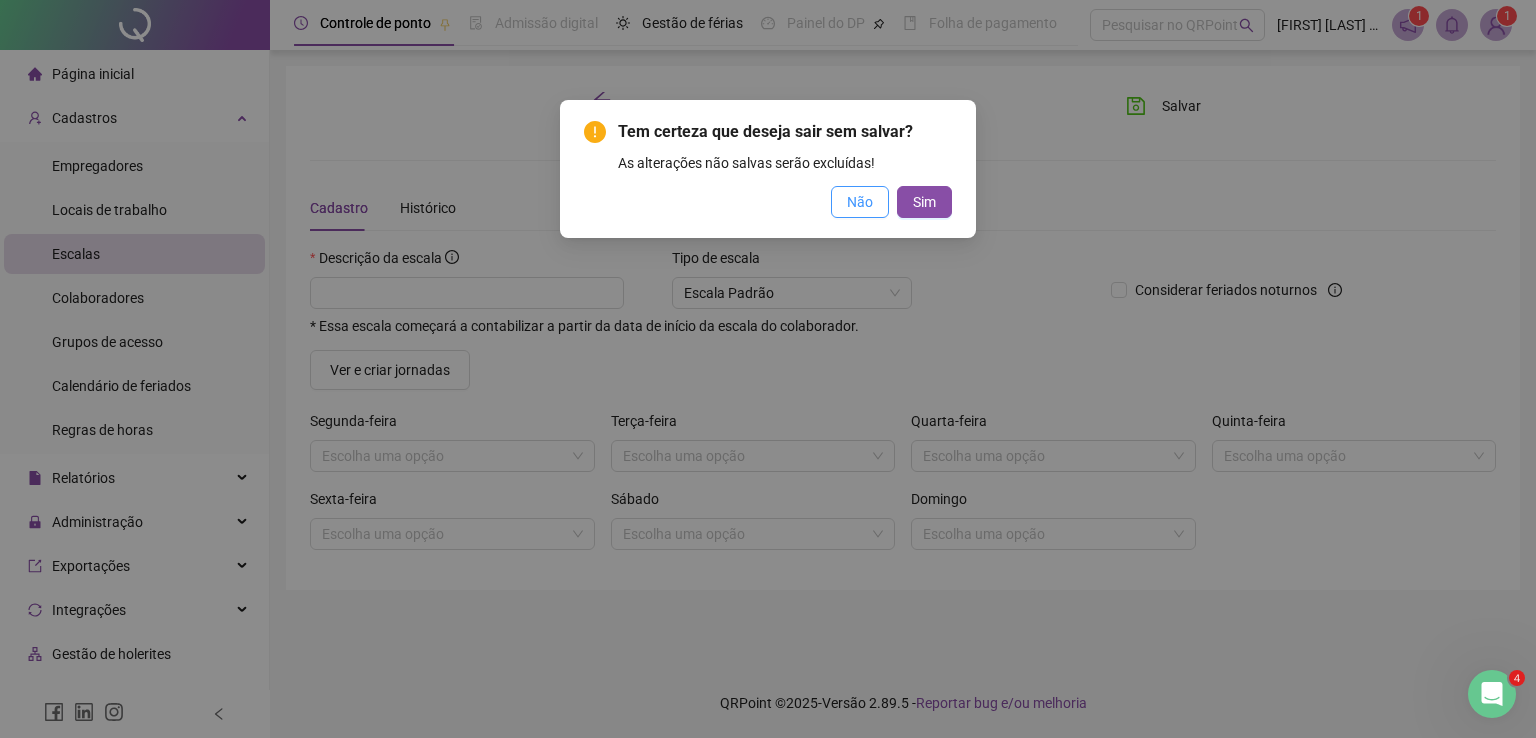 click on "Não" at bounding box center (860, 202) 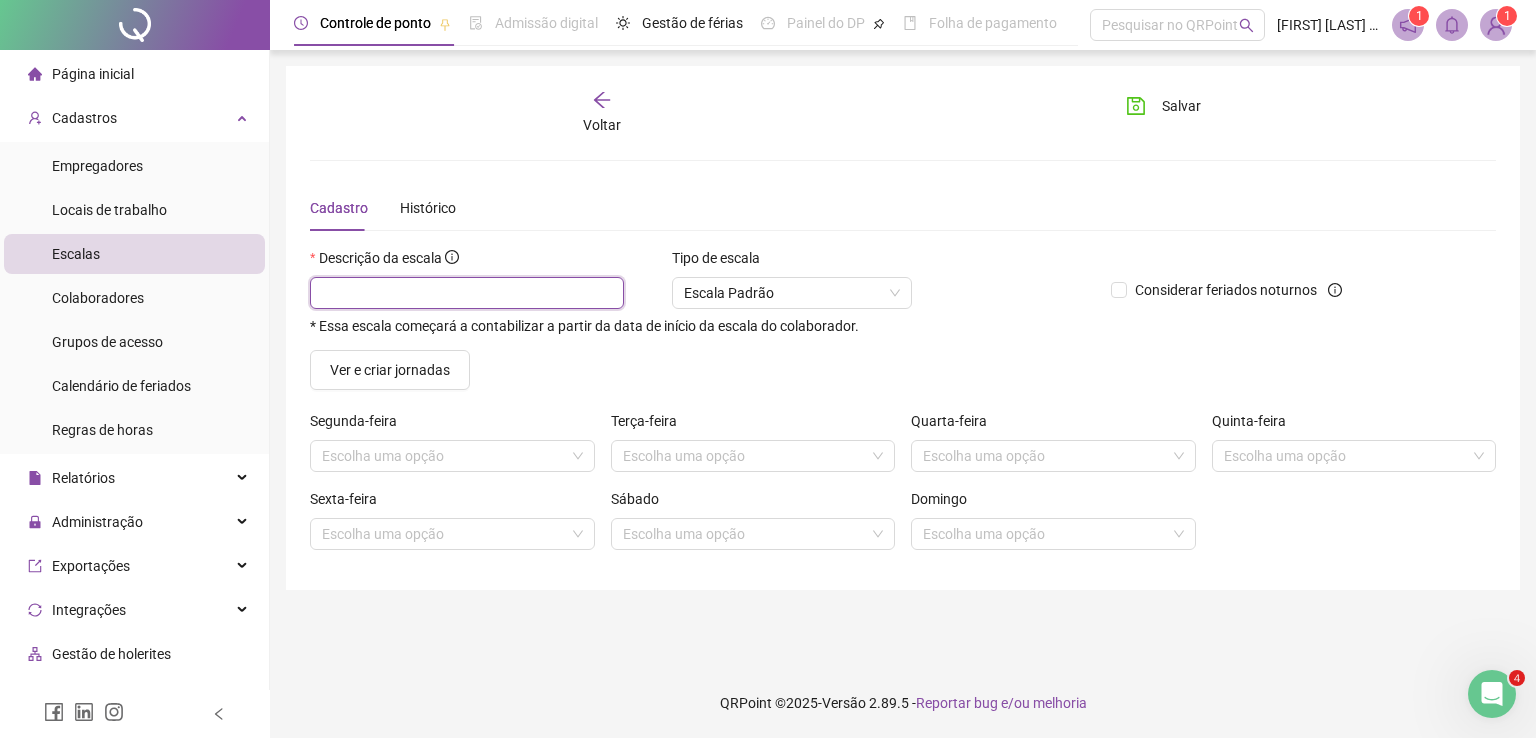 click at bounding box center [467, 293] 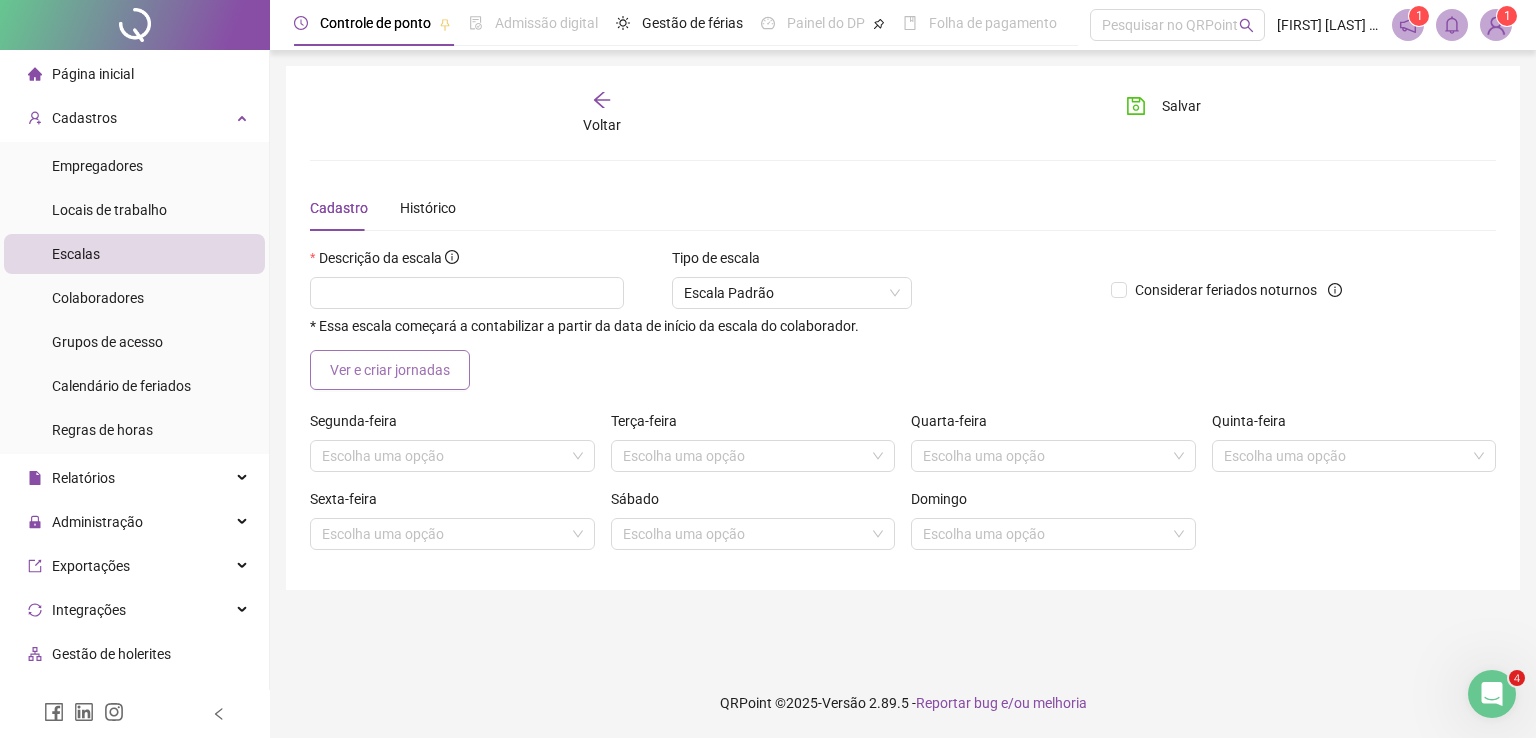 click on "Ver e criar jornadas" at bounding box center (390, 370) 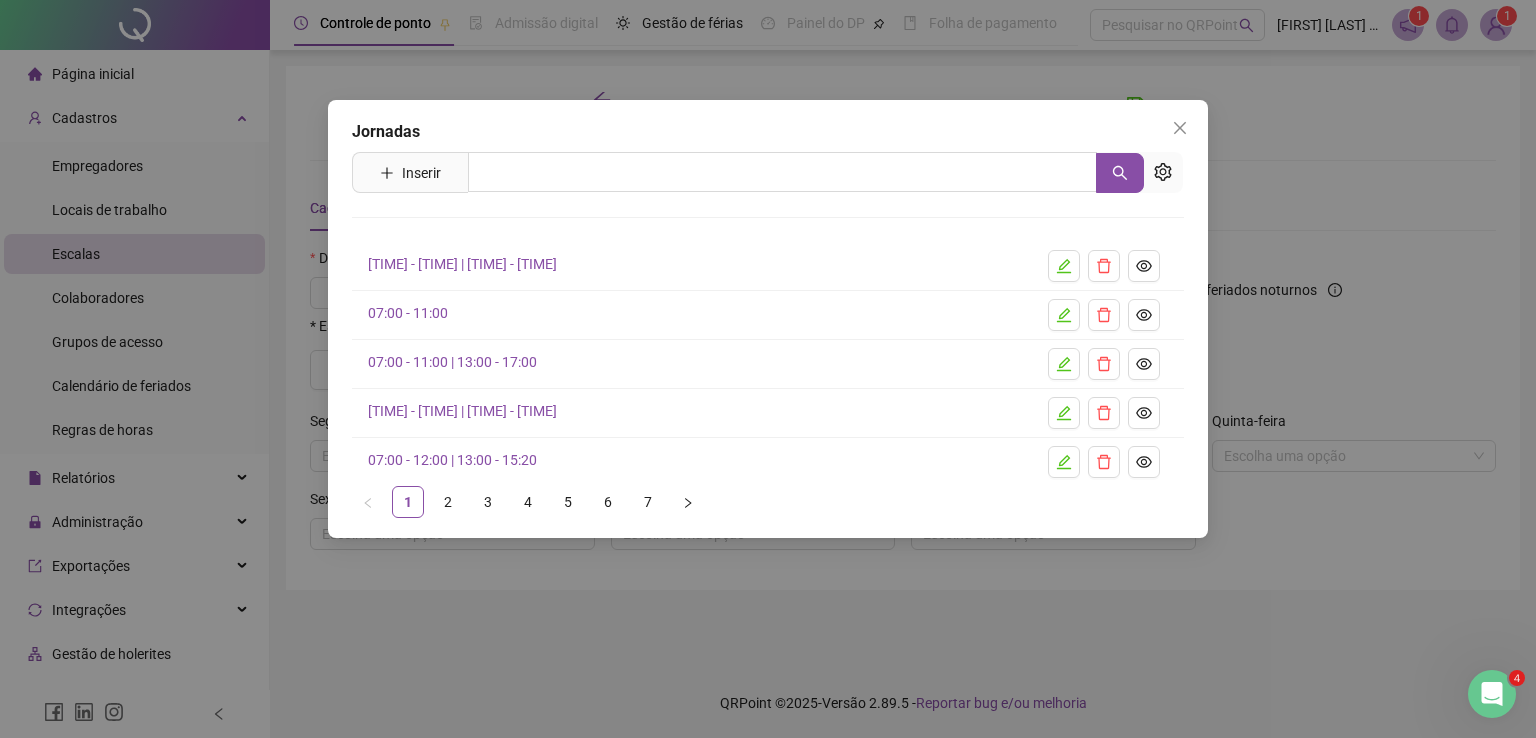 click on "07:00 - 12:00 | 13:00 - 15:20" at bounding box center [452, 460] 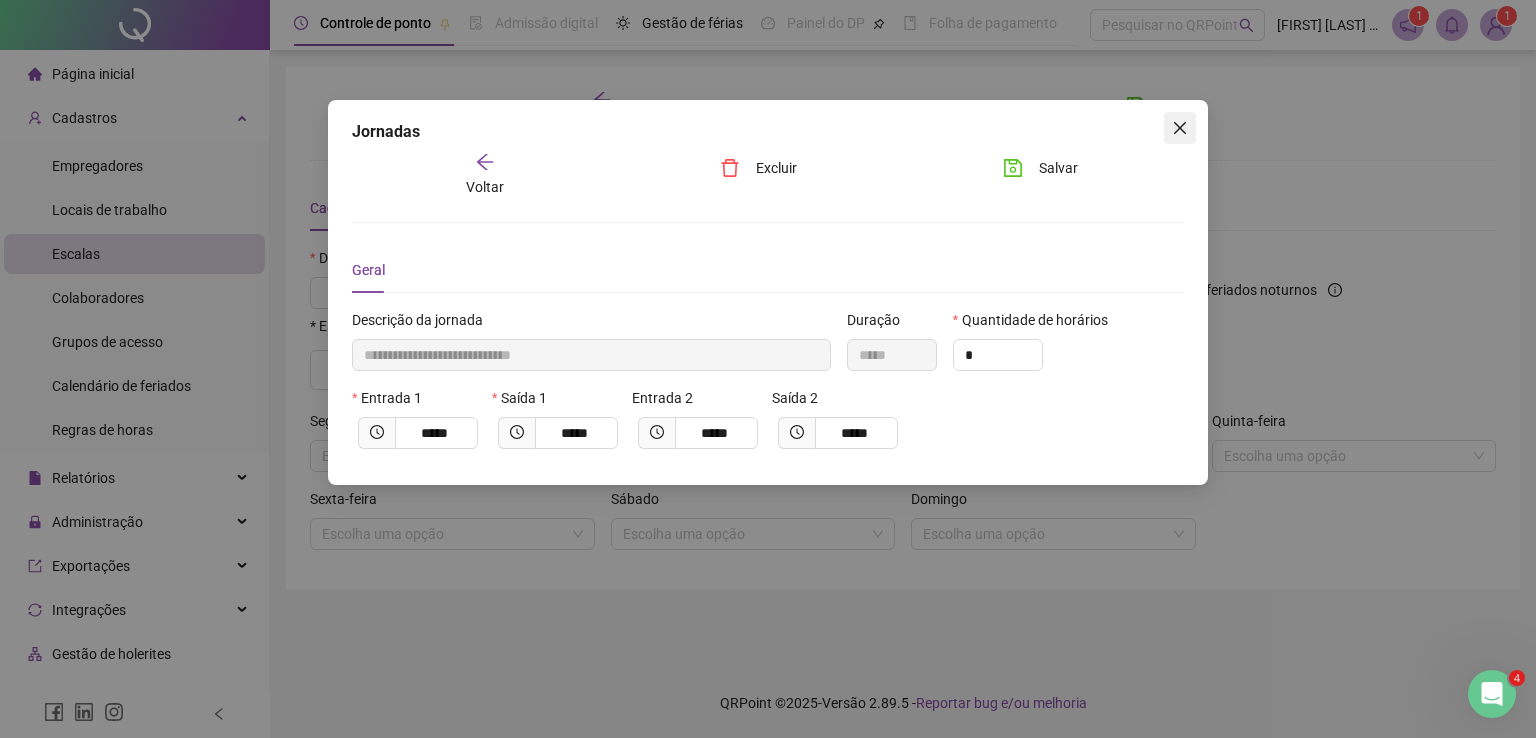 click 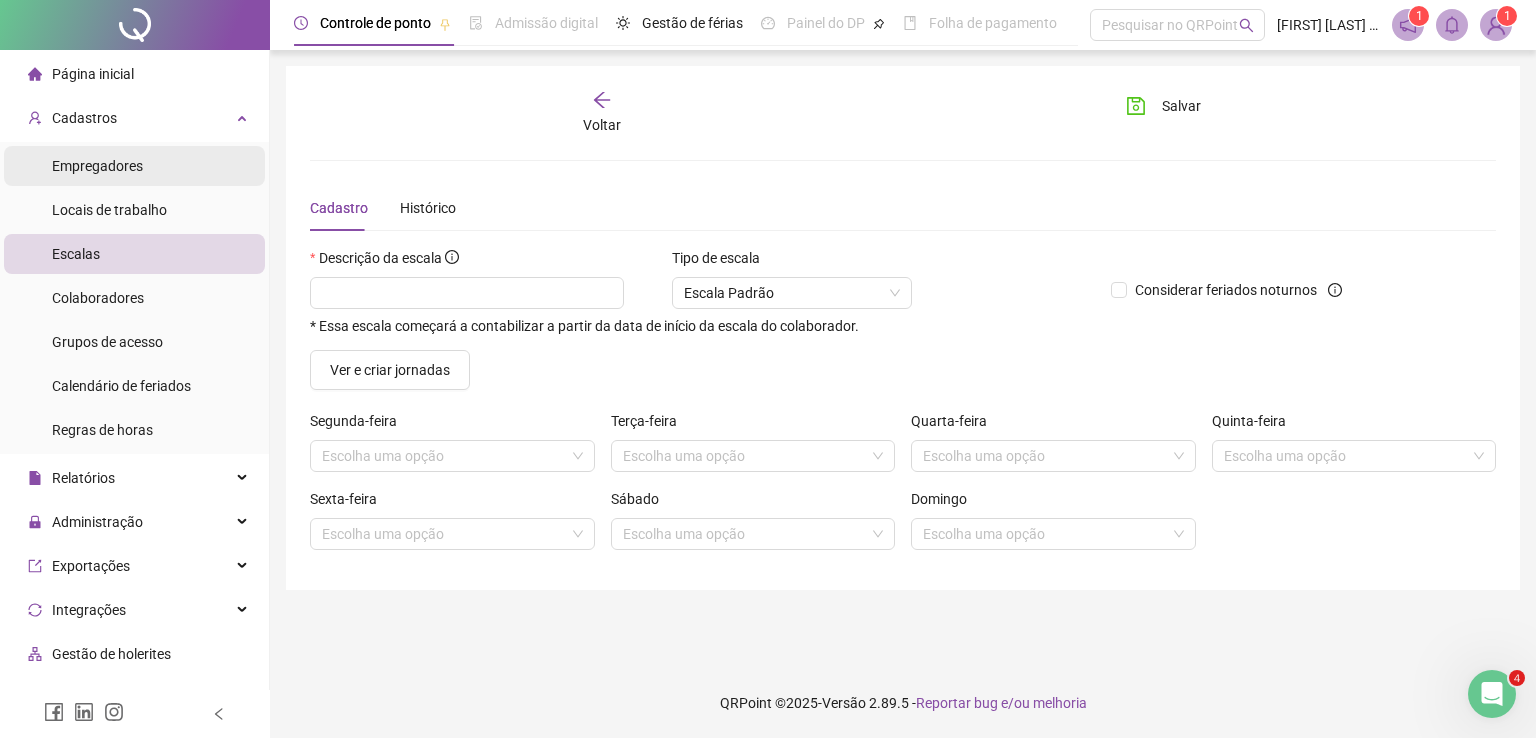 click on "Empregadores" at bounding box center (97, 166) 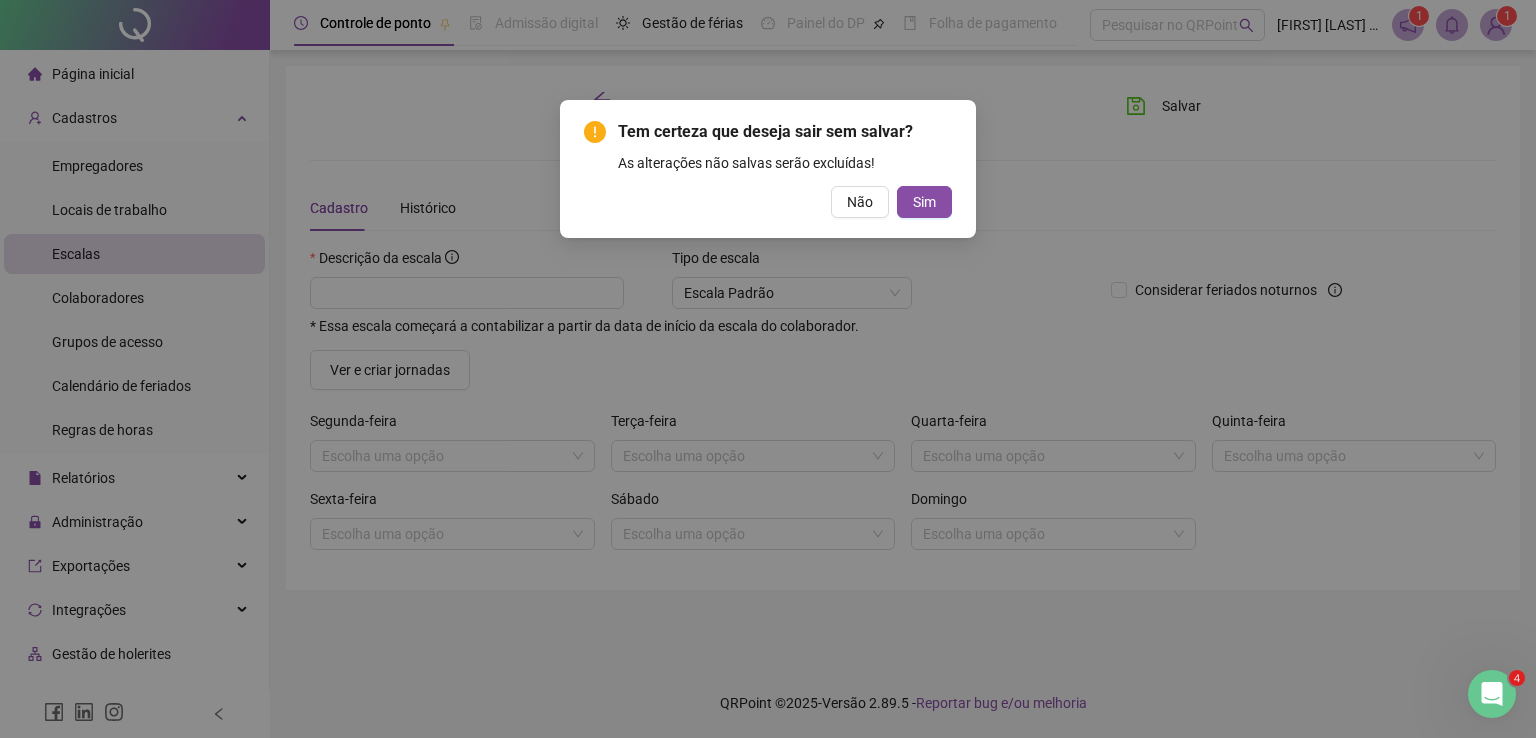 click on "Tem certeza que deseja sair sem salvar? As alterações não salvas serão excluídas! Não Sim" at bounding box center (768, 369) 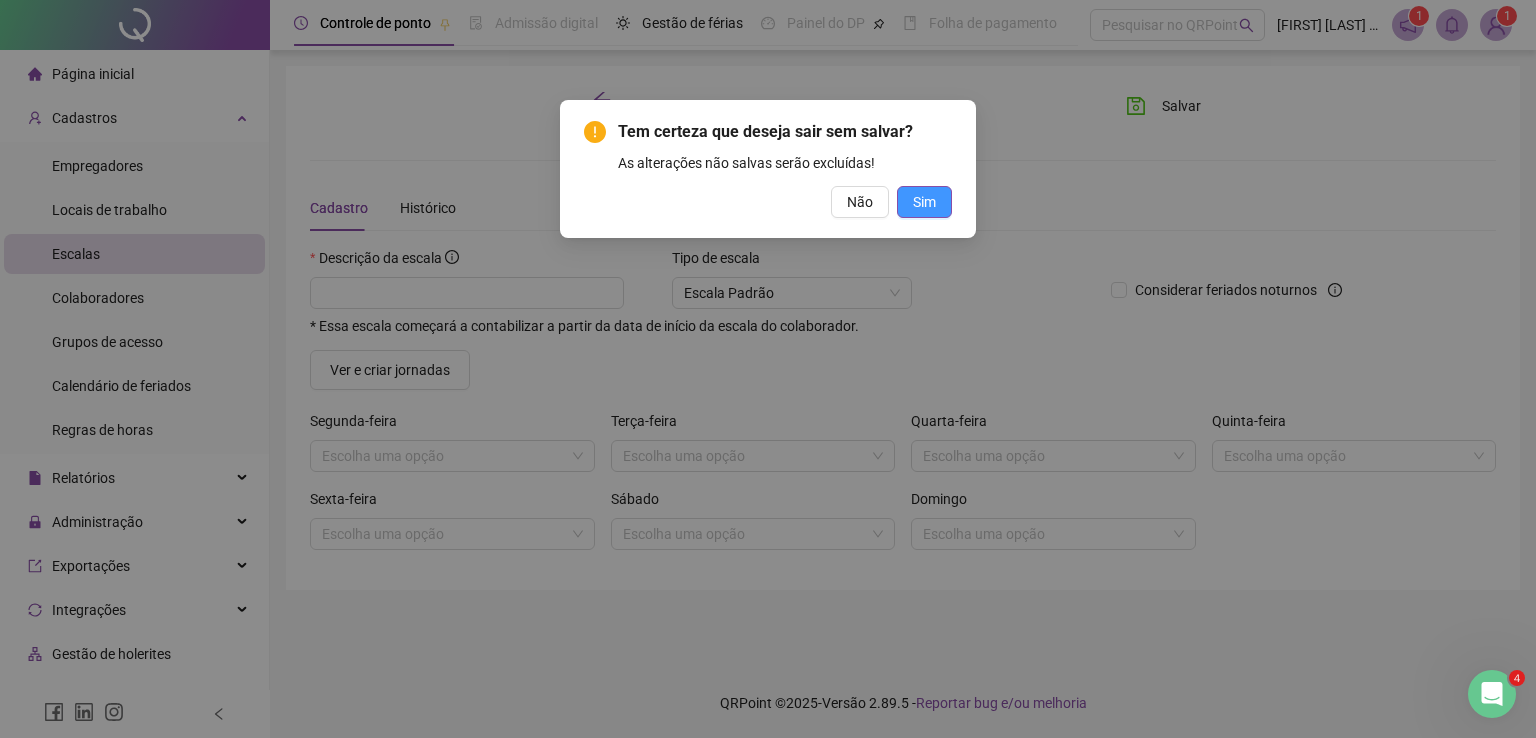 click on "Sim" at bounding box center [924, 202] 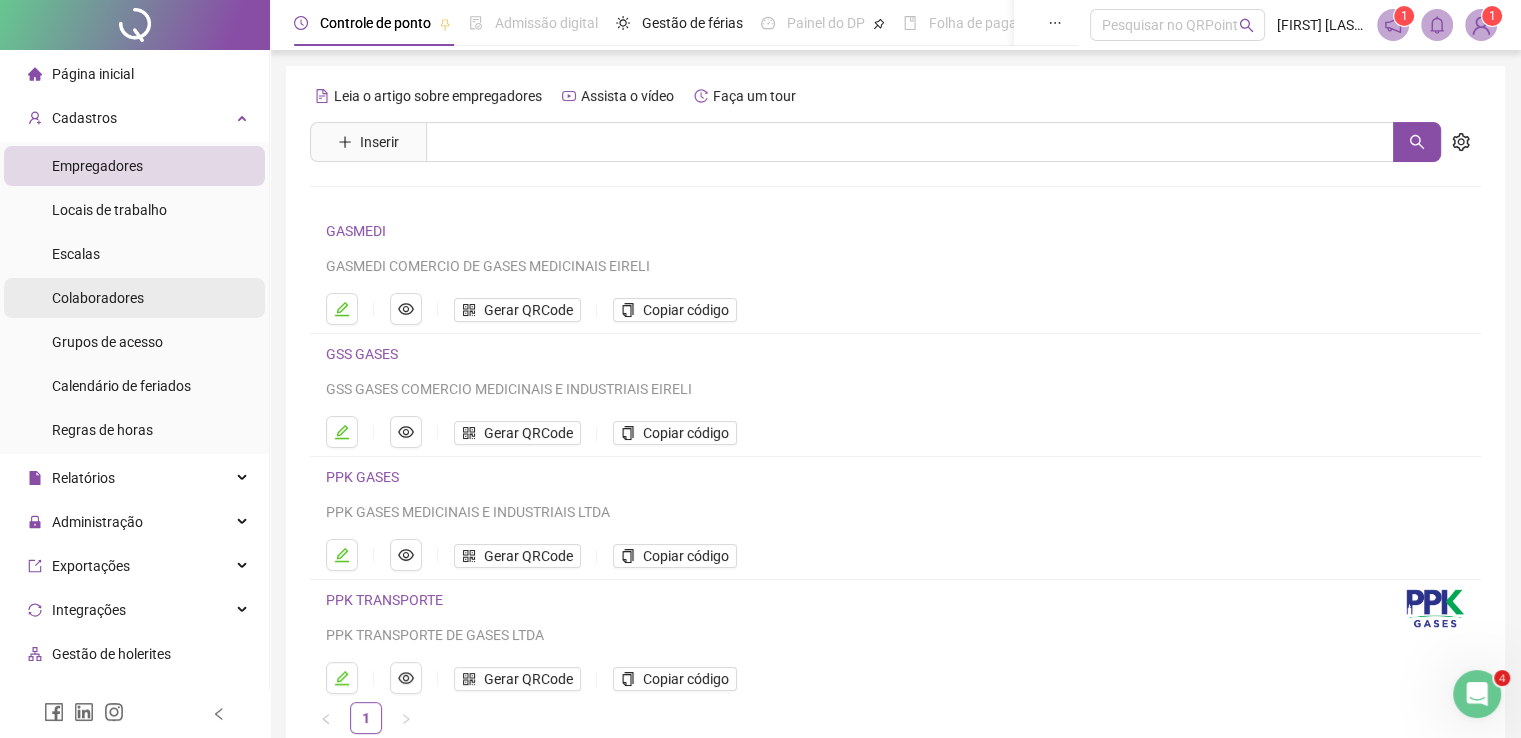 click on "Colaboradores" at bounding box center [98, 298] 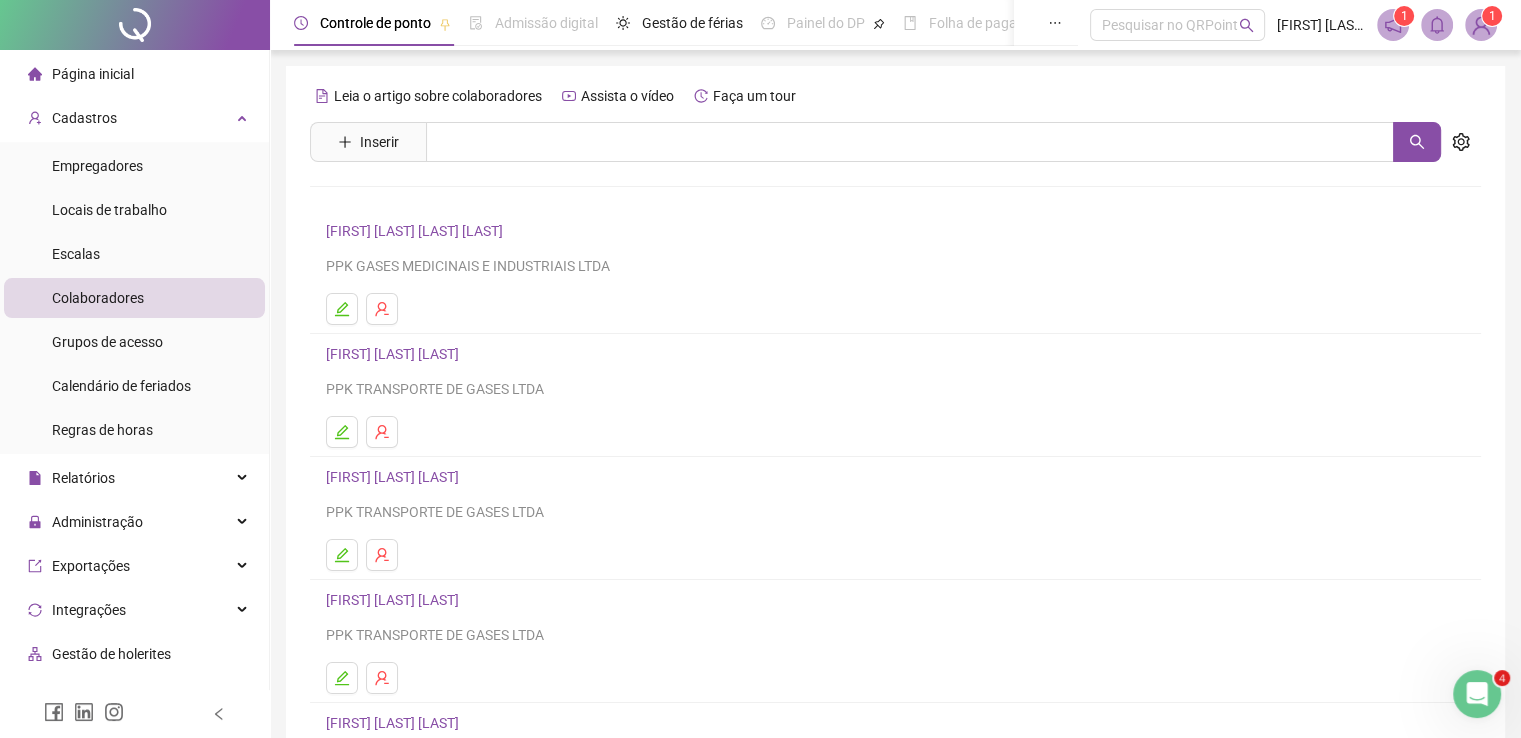 click on "[FIRST] [LAST] [LAST] [LAST]" at bounding box center (417, 231) 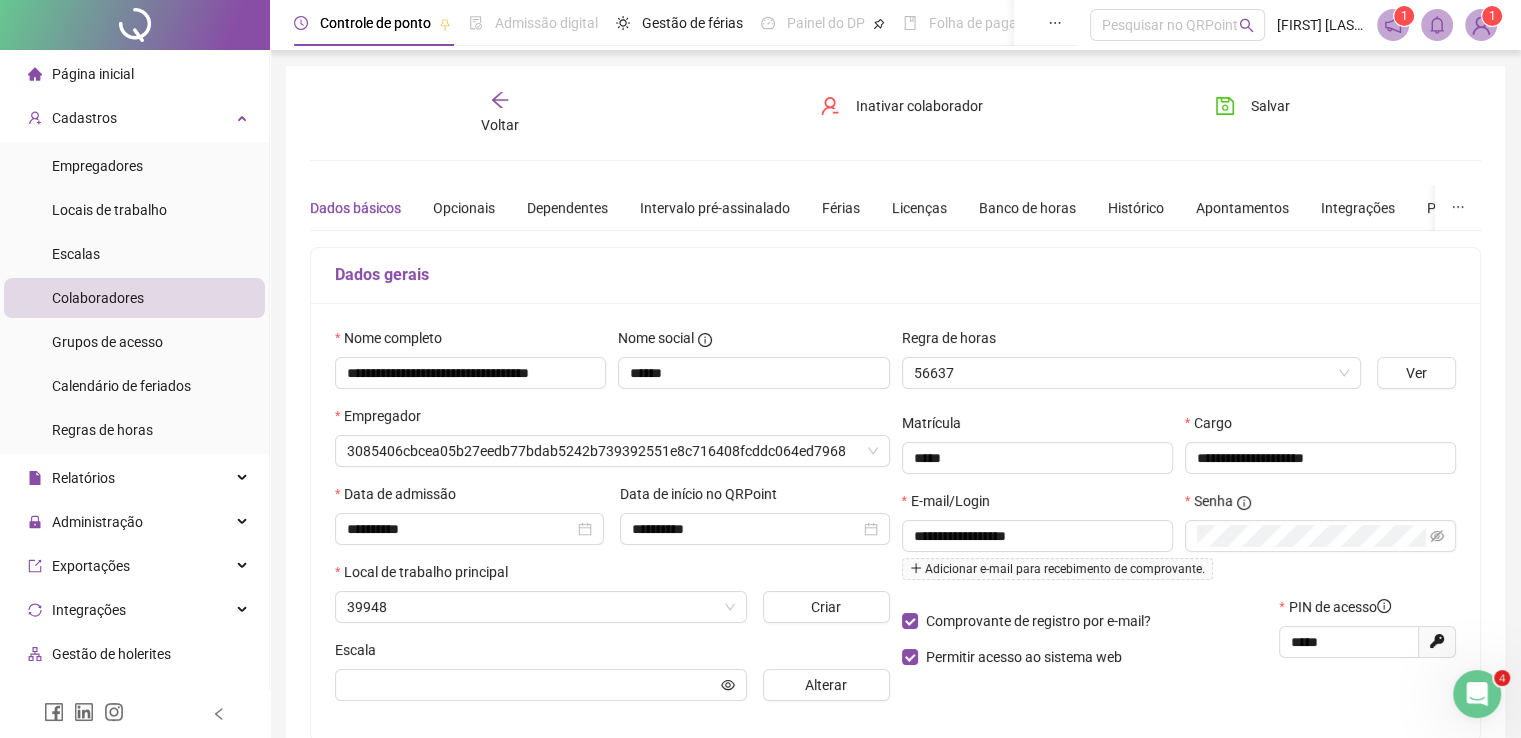 type on "**********" 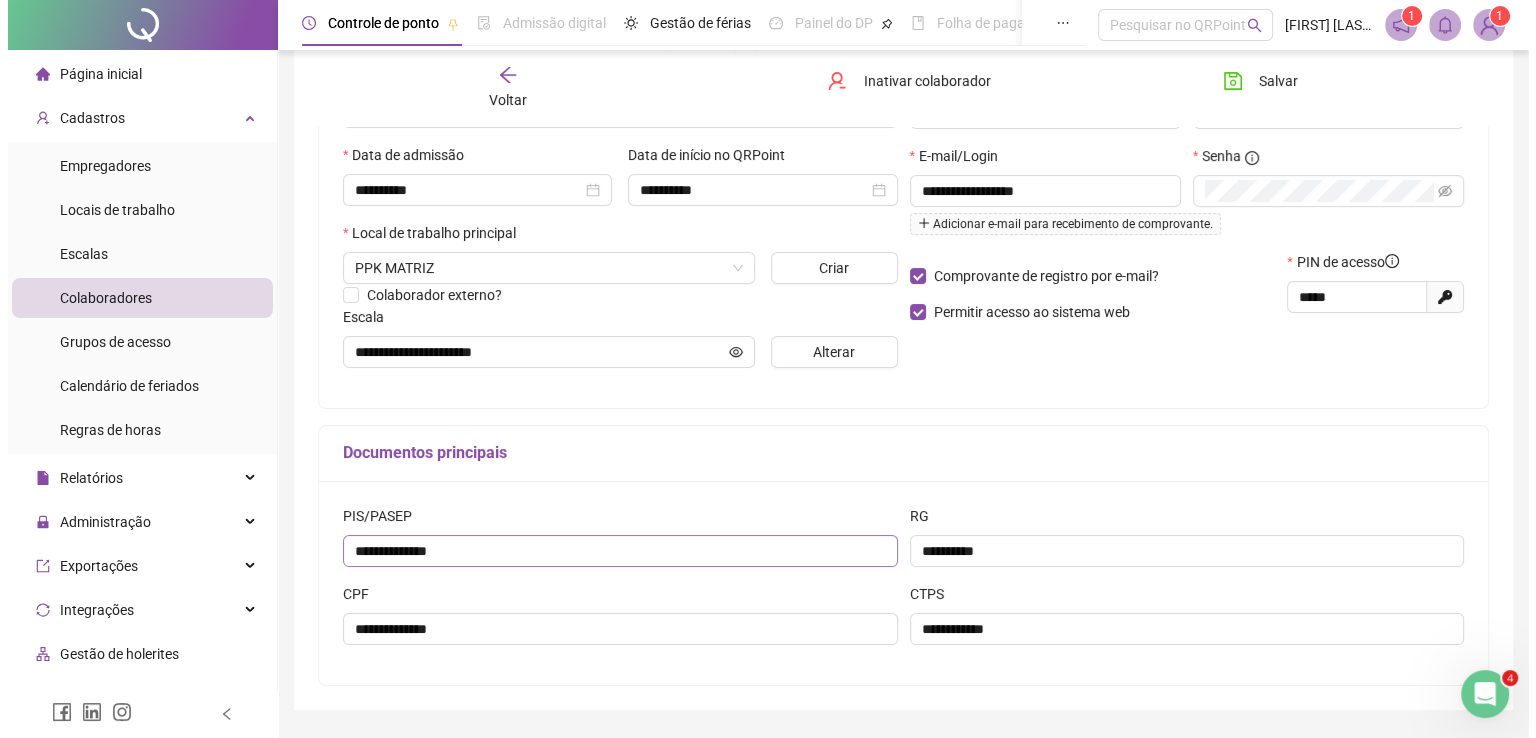 scroll, scrollTop: 400, scrollLeft: 0, axis: vertical 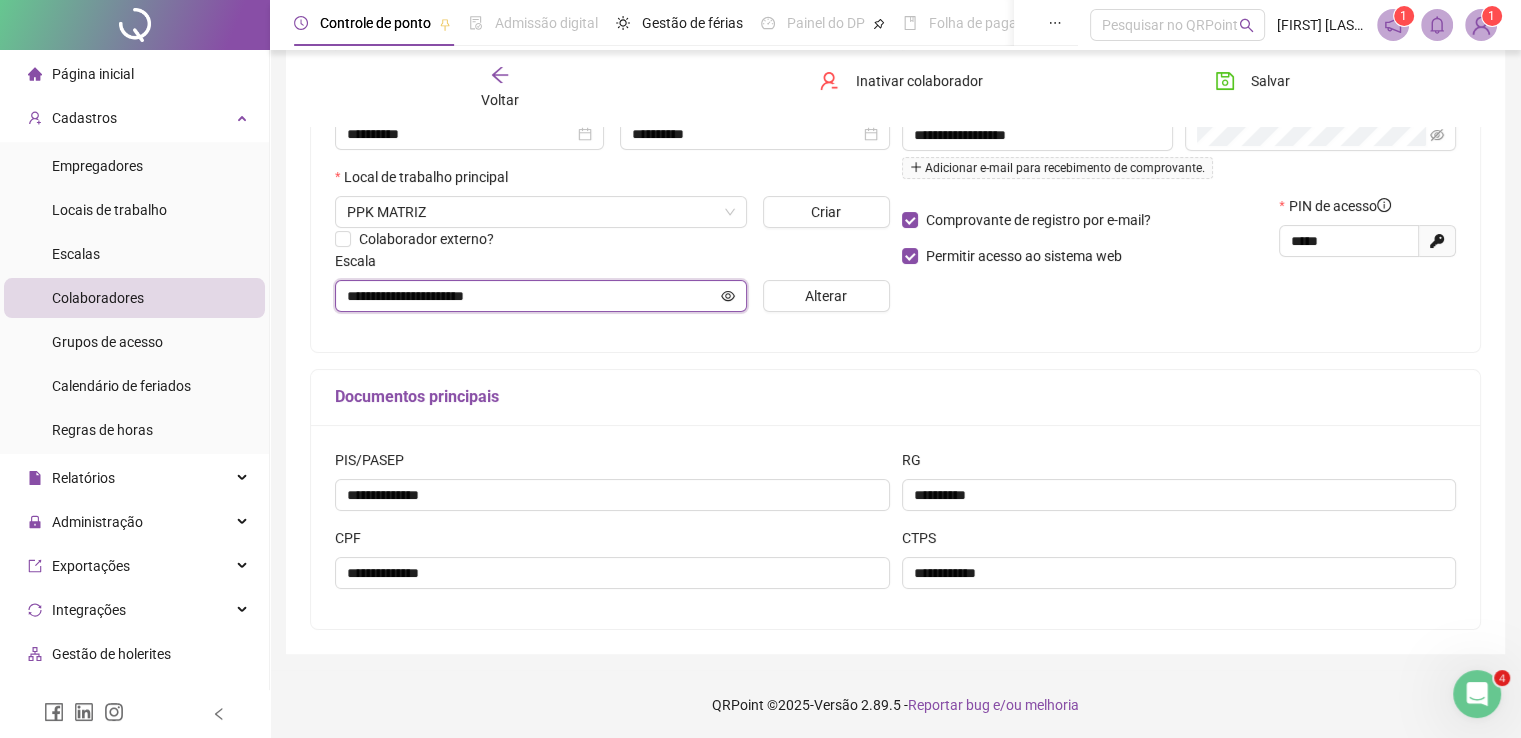 click on "**********" at bounding box center [532, 296] 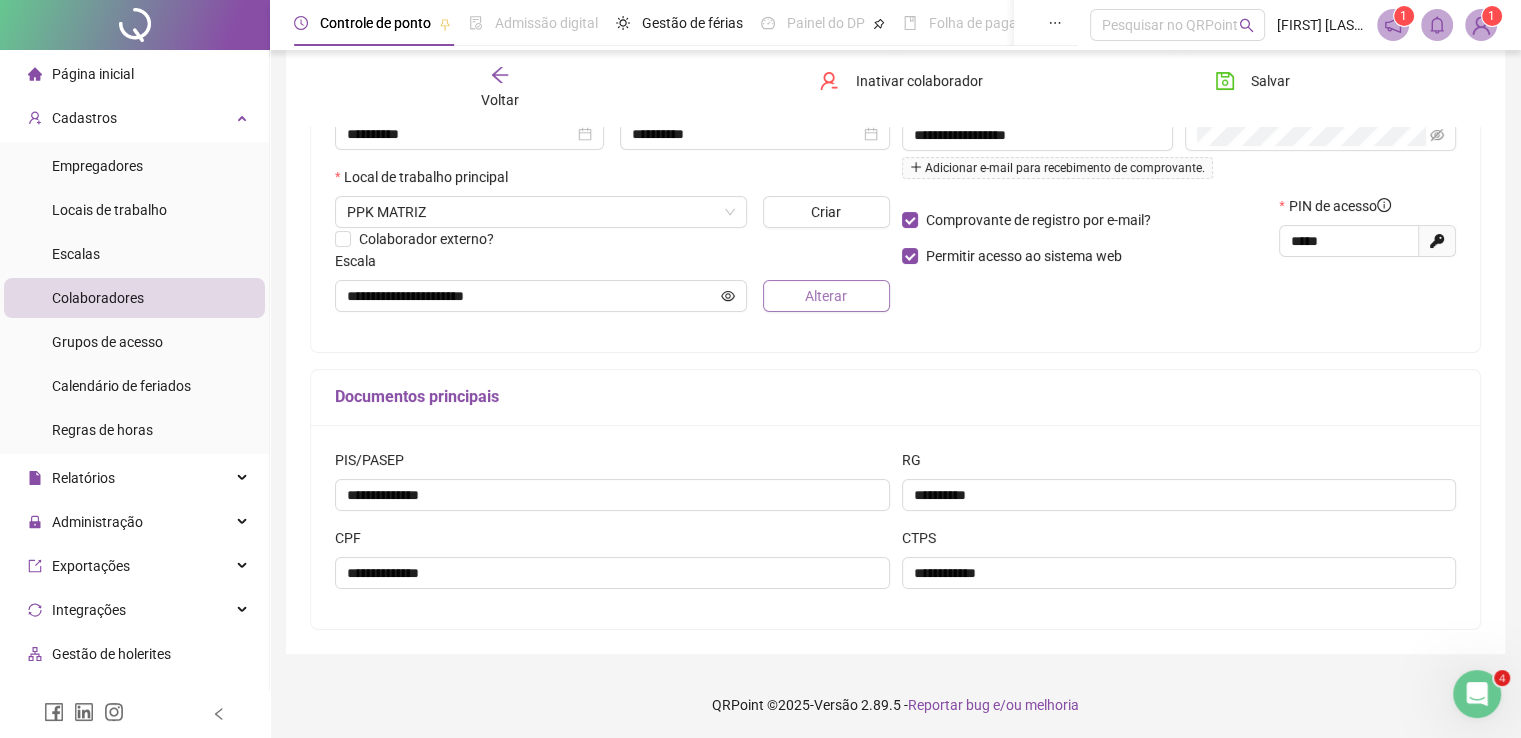 click on "Alterar" at bounding box center (826, 296) 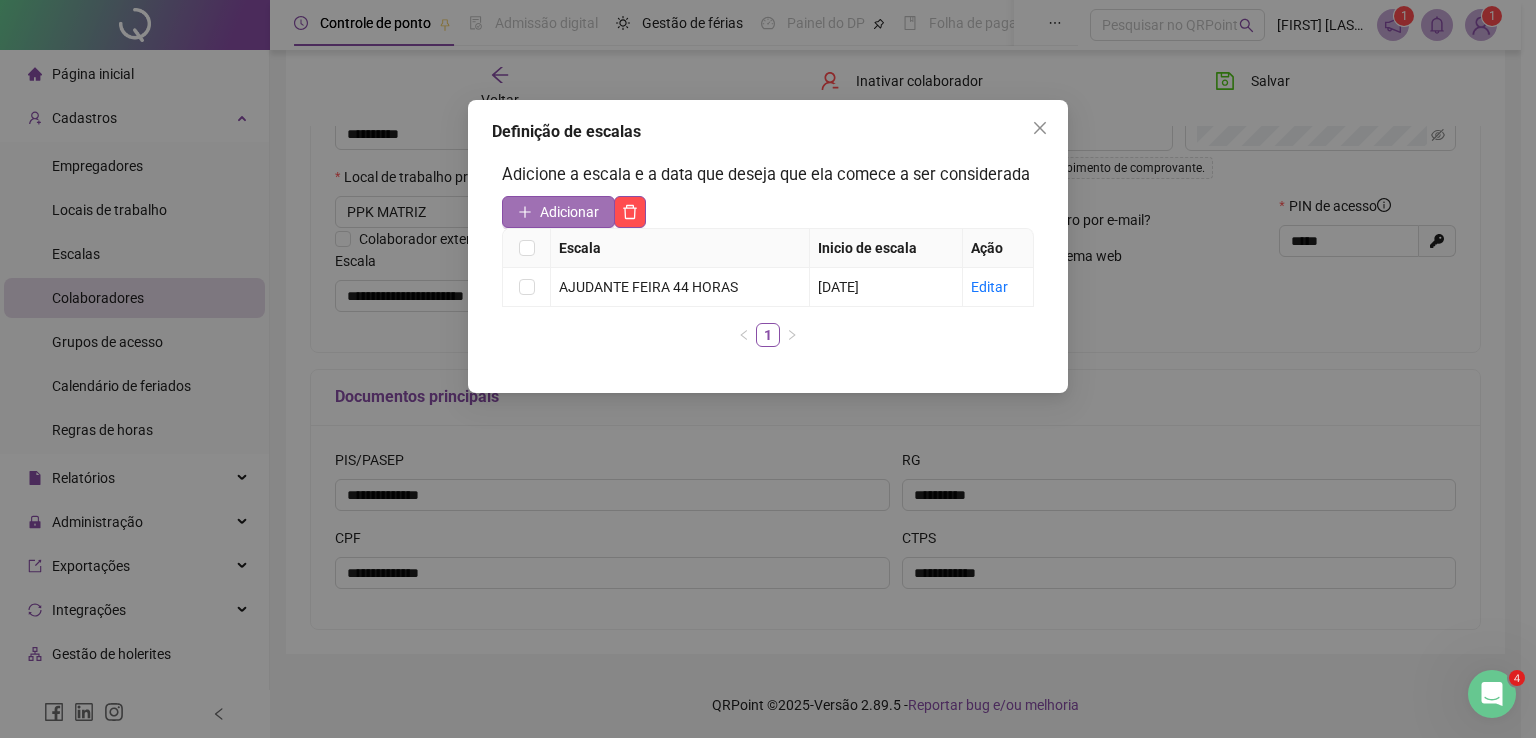 click on "Adicionar" at bounding box center (569, 212) 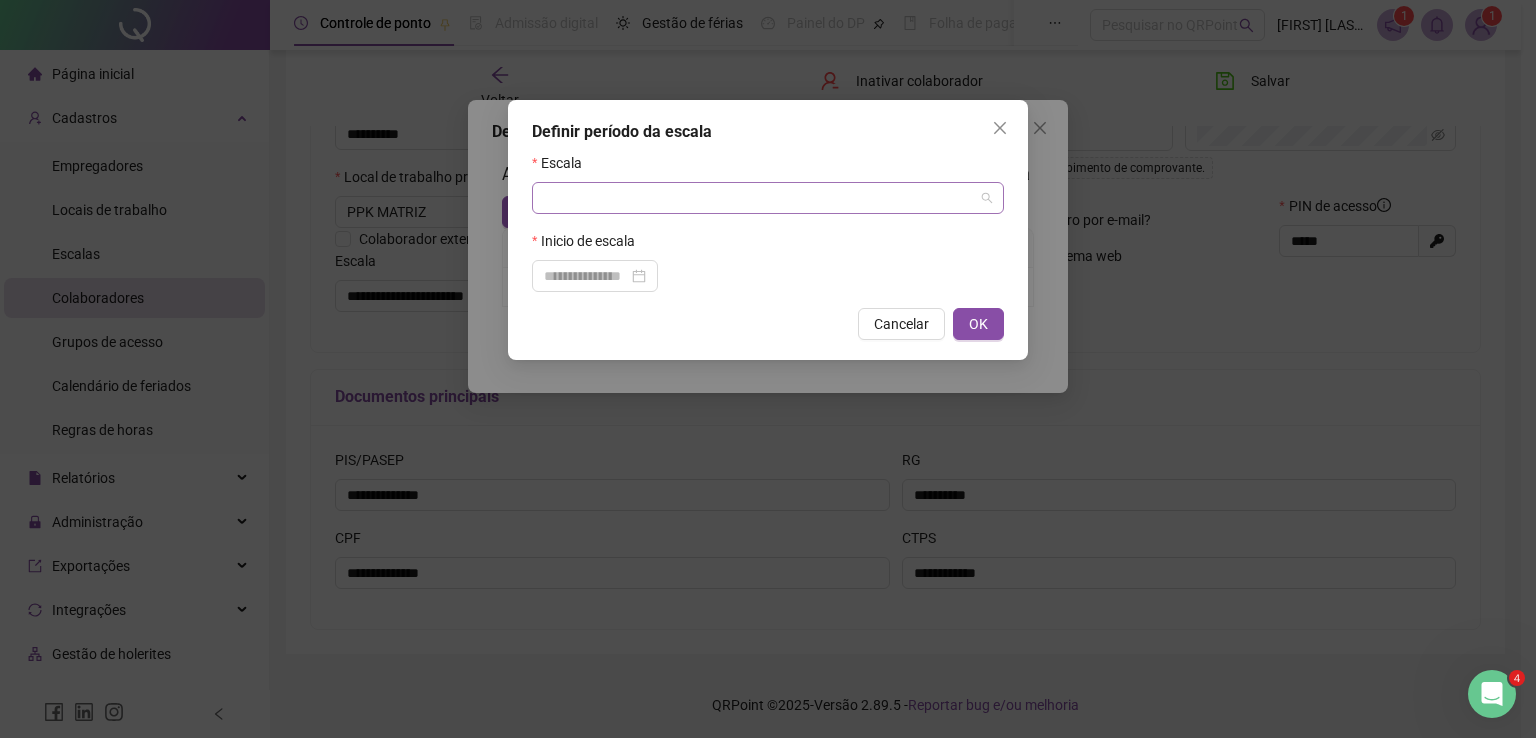 click at bounding box center [759, 198] 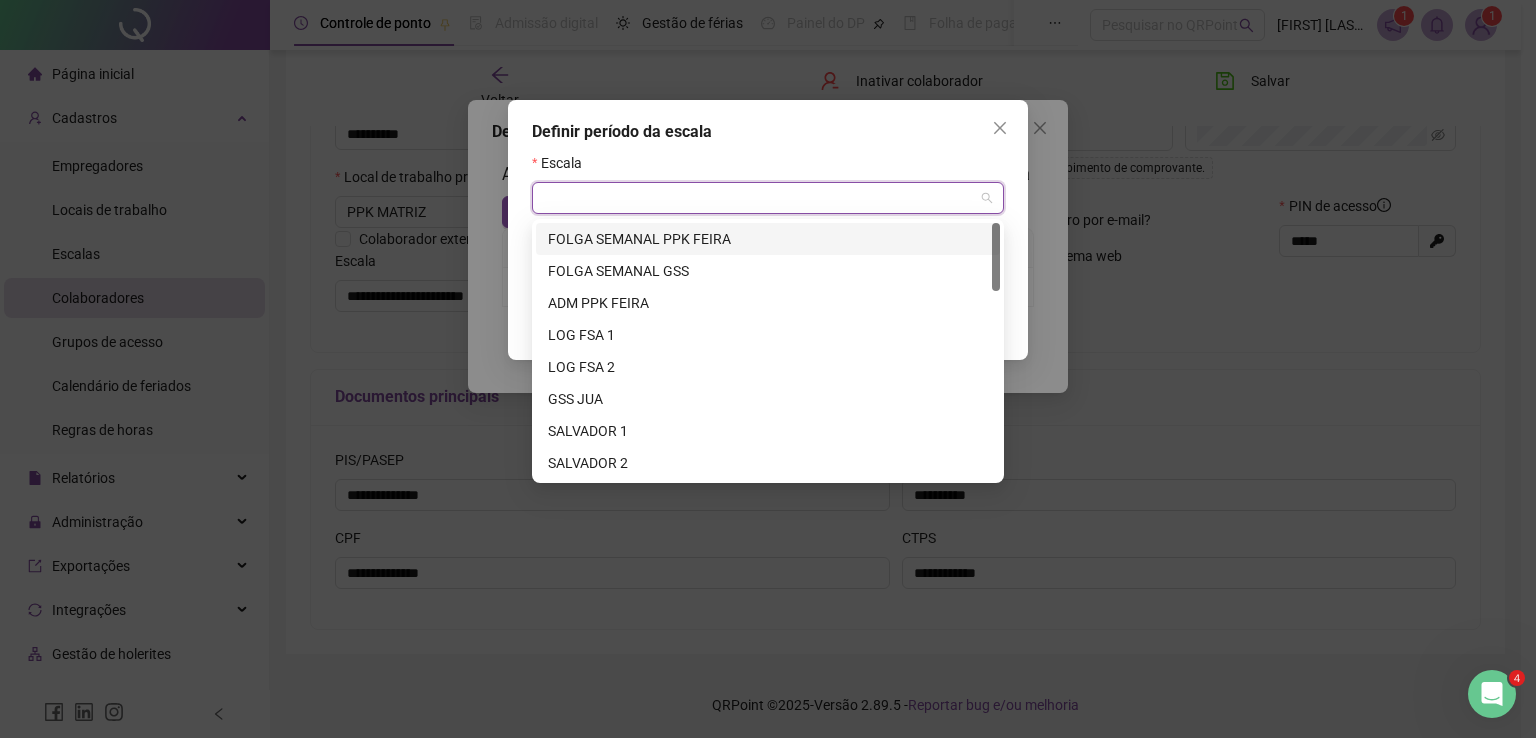 drag, startPoint x: 991, startPoint y: 252, endPoint x: 992, endPoint y: 303, distance: 51.009804 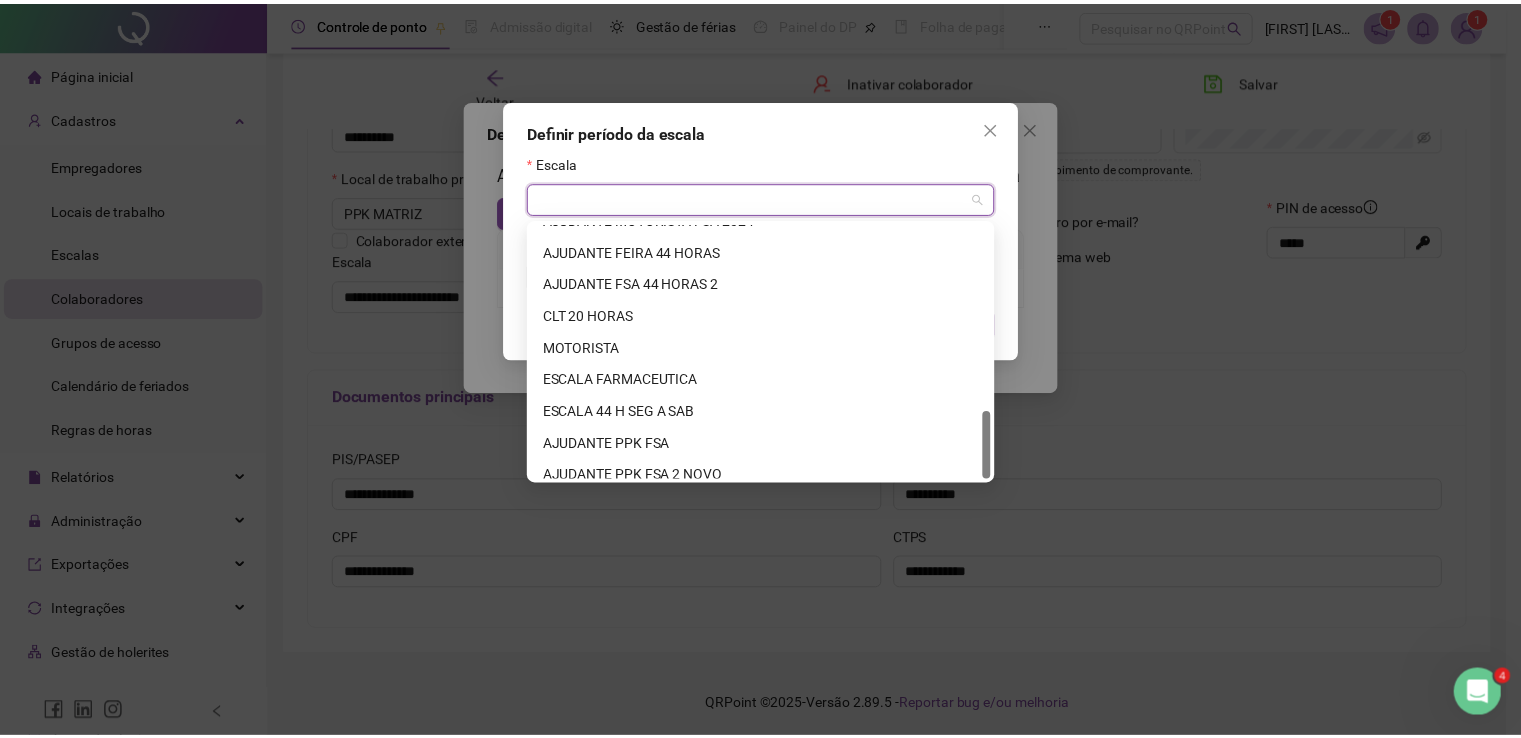 scroll, scrollTop: 704, scrollLeft: 0, axis: vertical 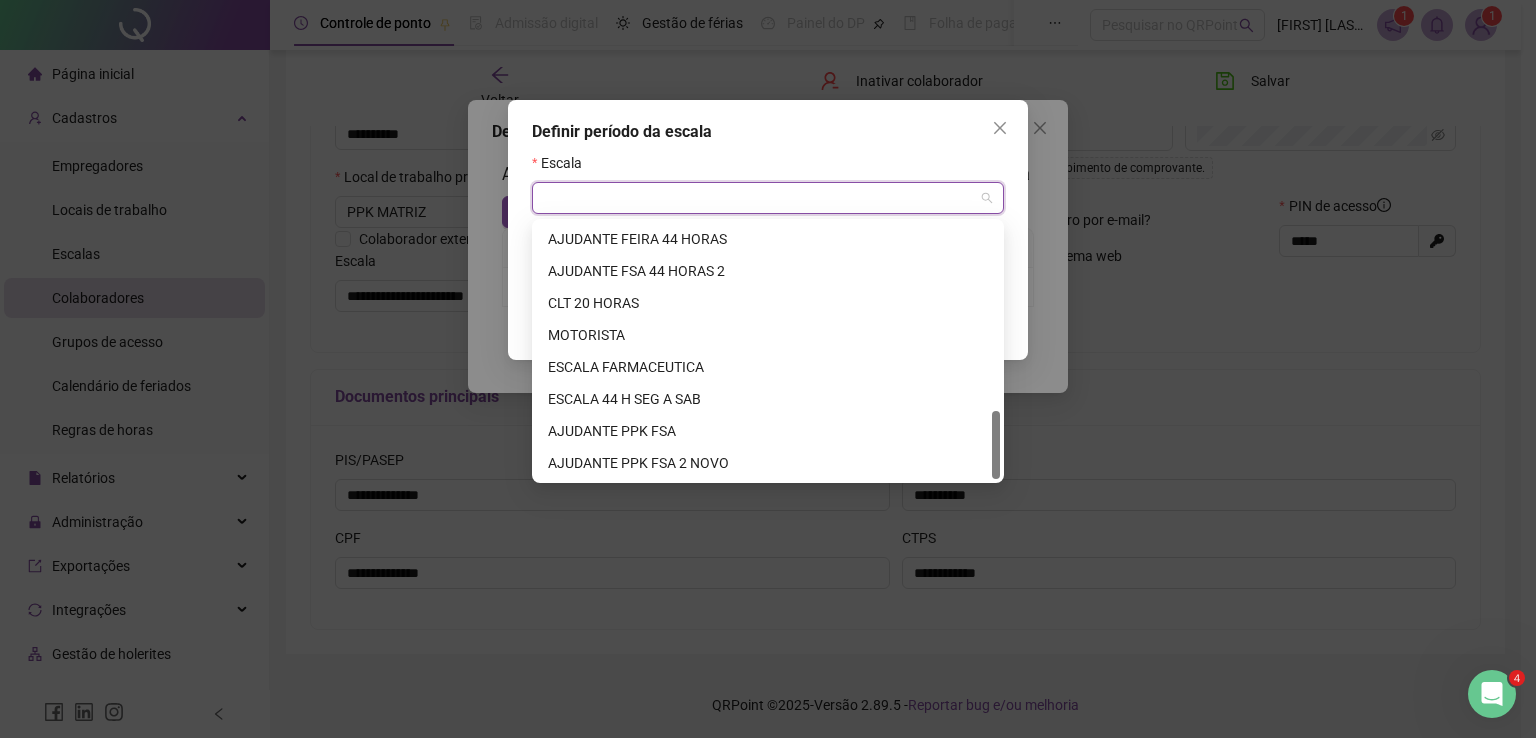 drag, startPoint x: 994, startPoint y: 281, endPoint x: 979, endPoint y: 498, distance: 217.51782 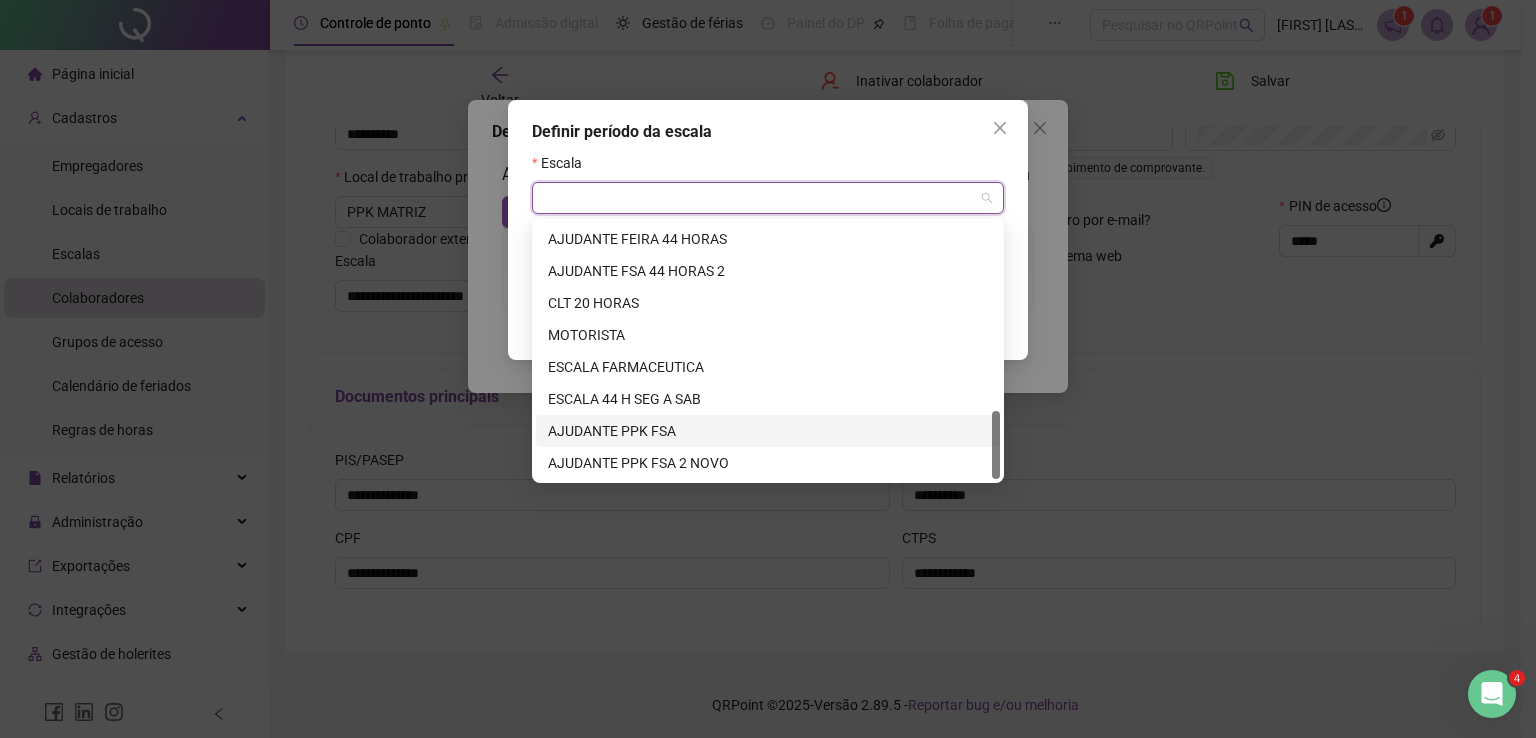 click on "AJUDANTE PPK FSA" at bounding box center [768, 431] 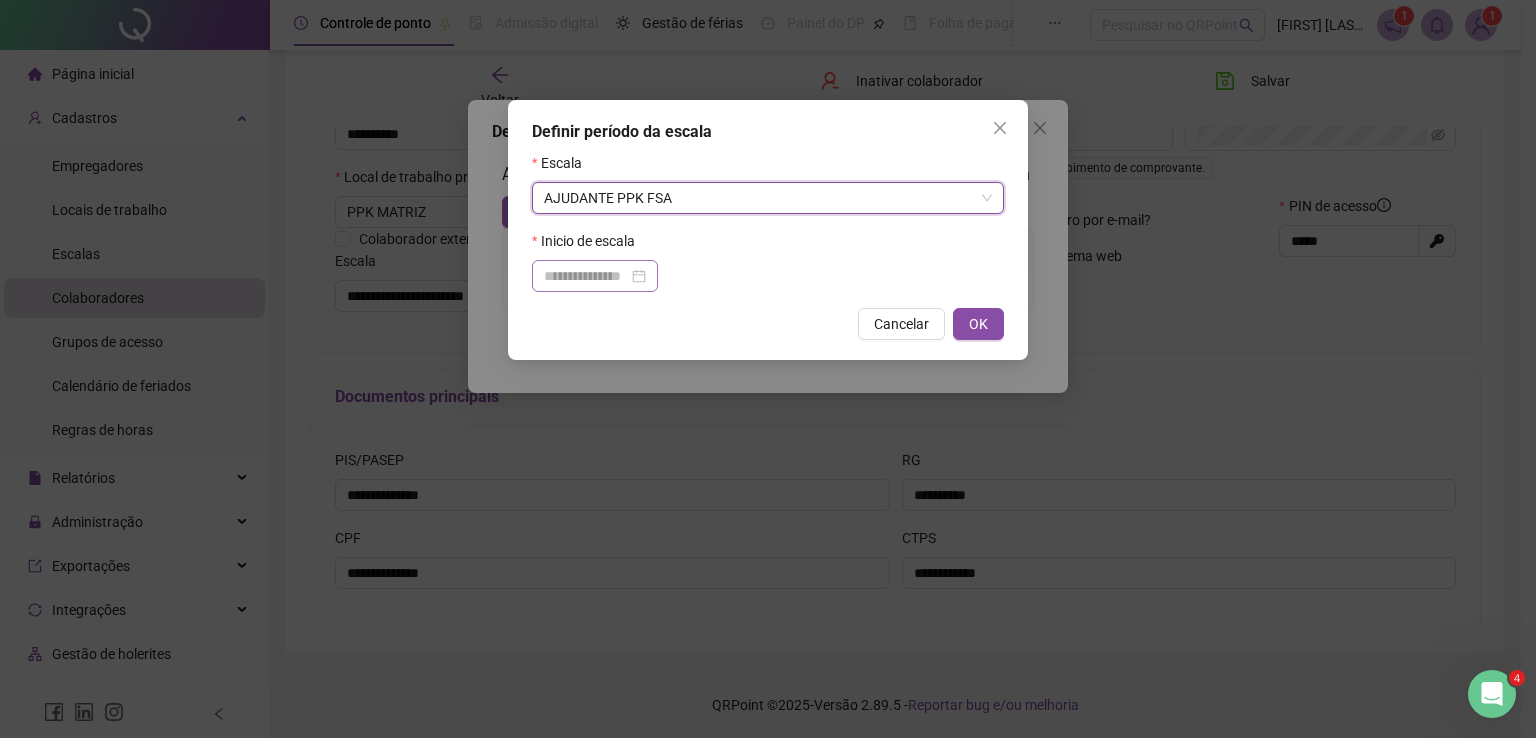 click at bounding box center [595, 276] 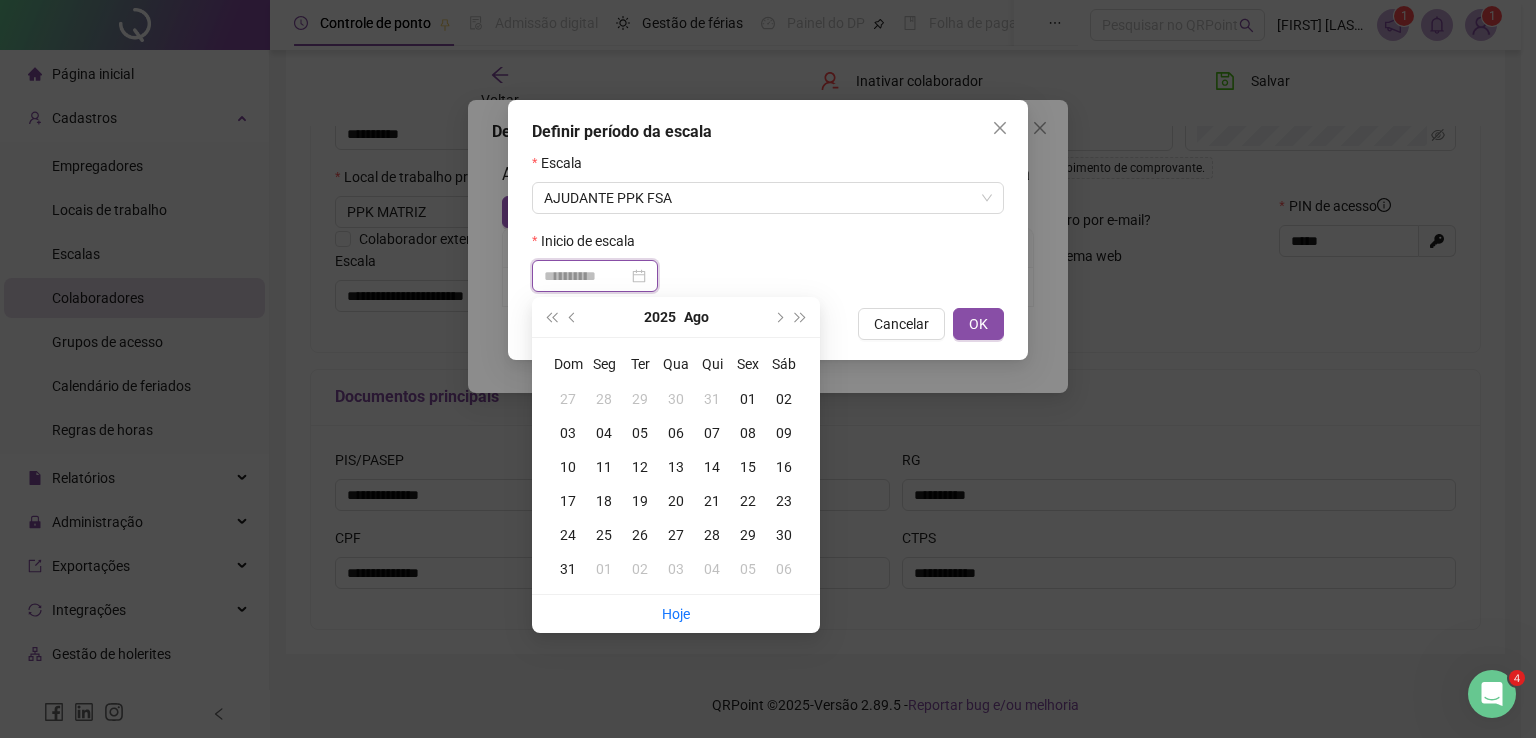 type on "**********" 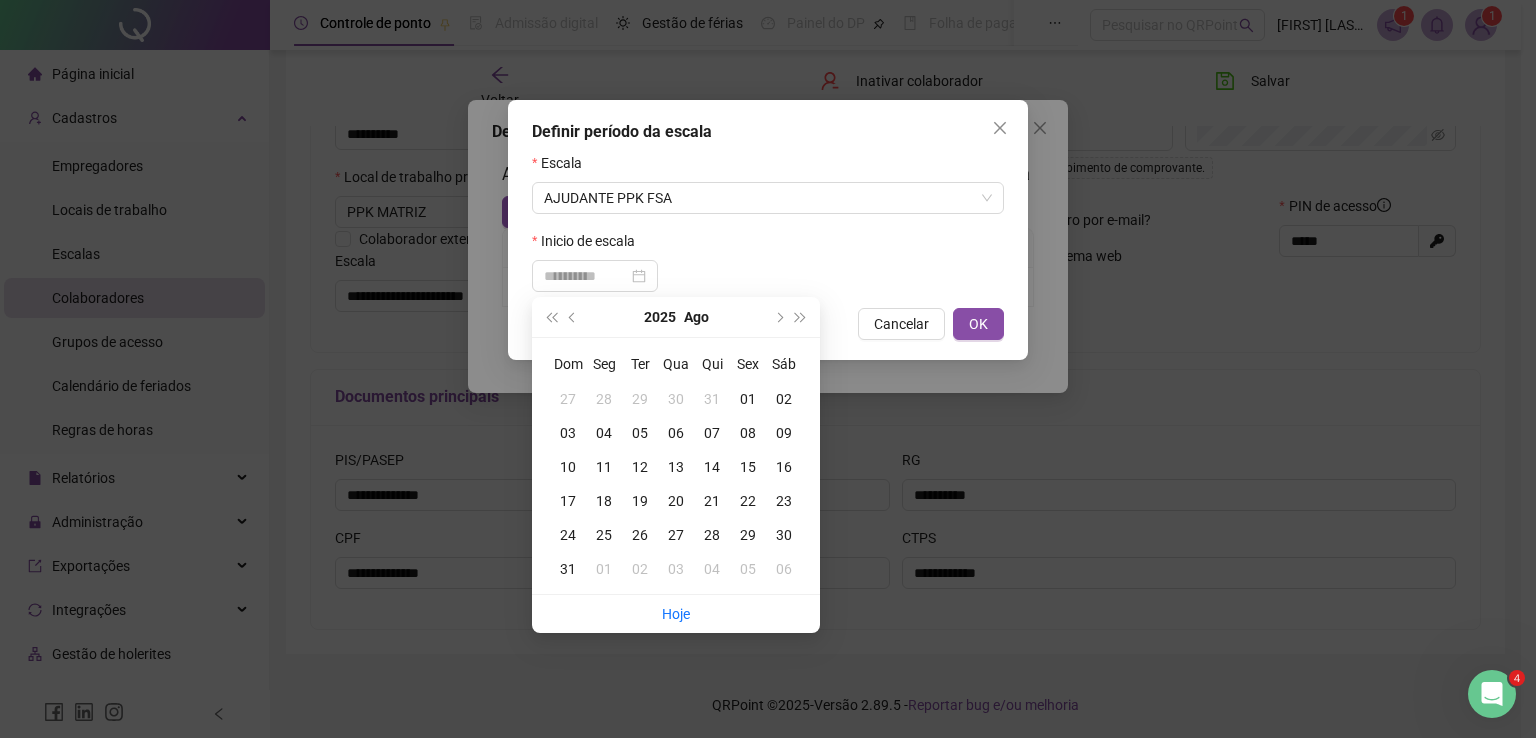 click on "01" at bounding box center [748, 399] 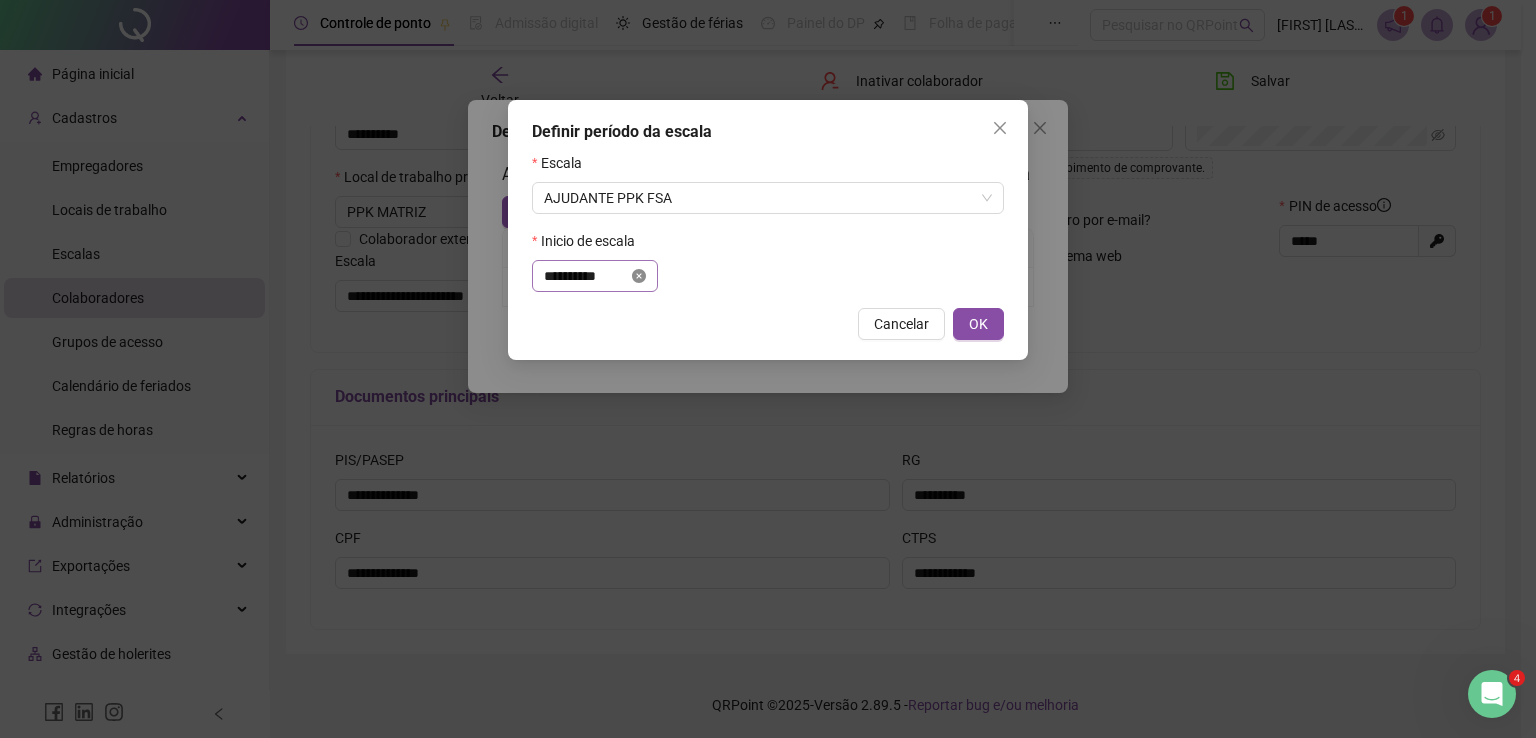 click 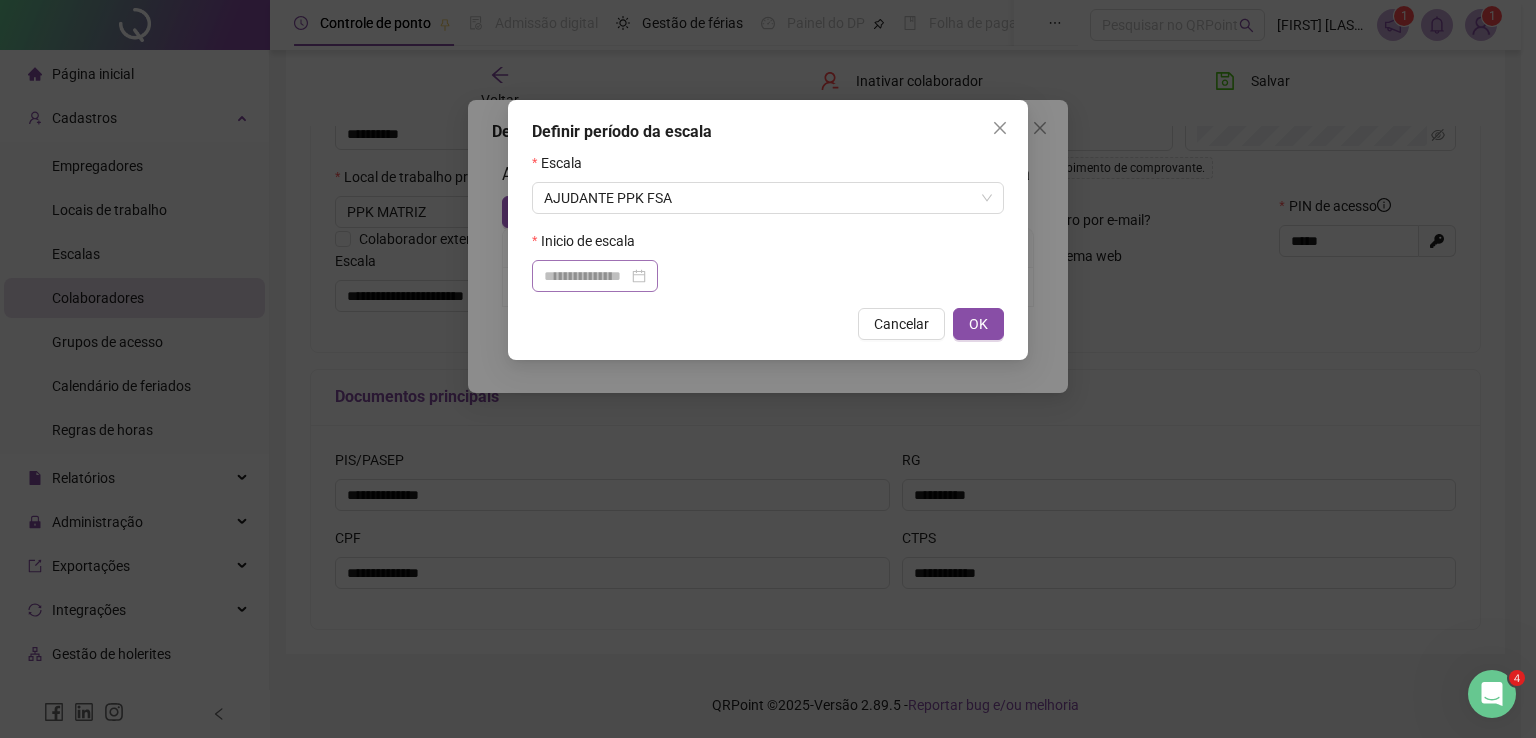 click at bounding box center (595, 276) 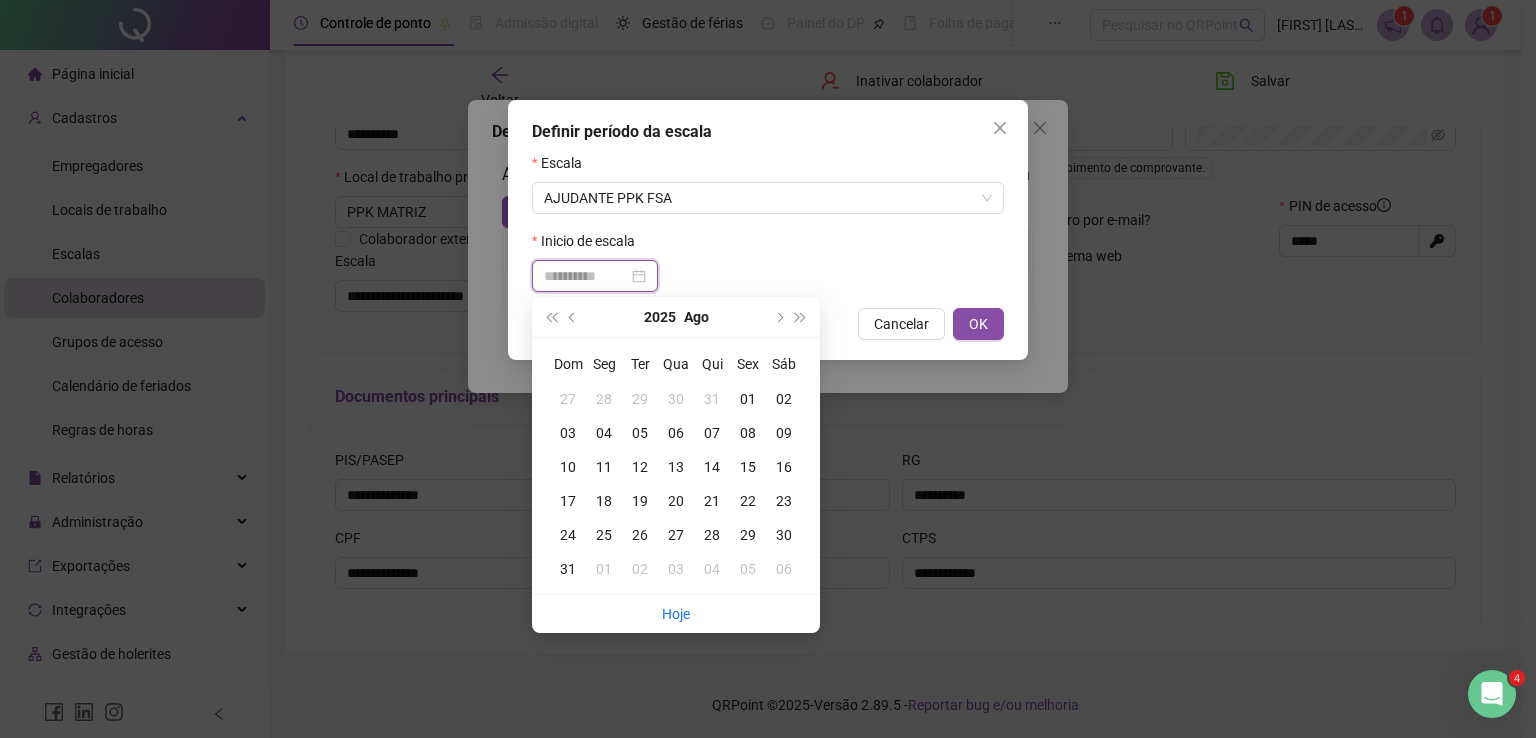 type on "**********" 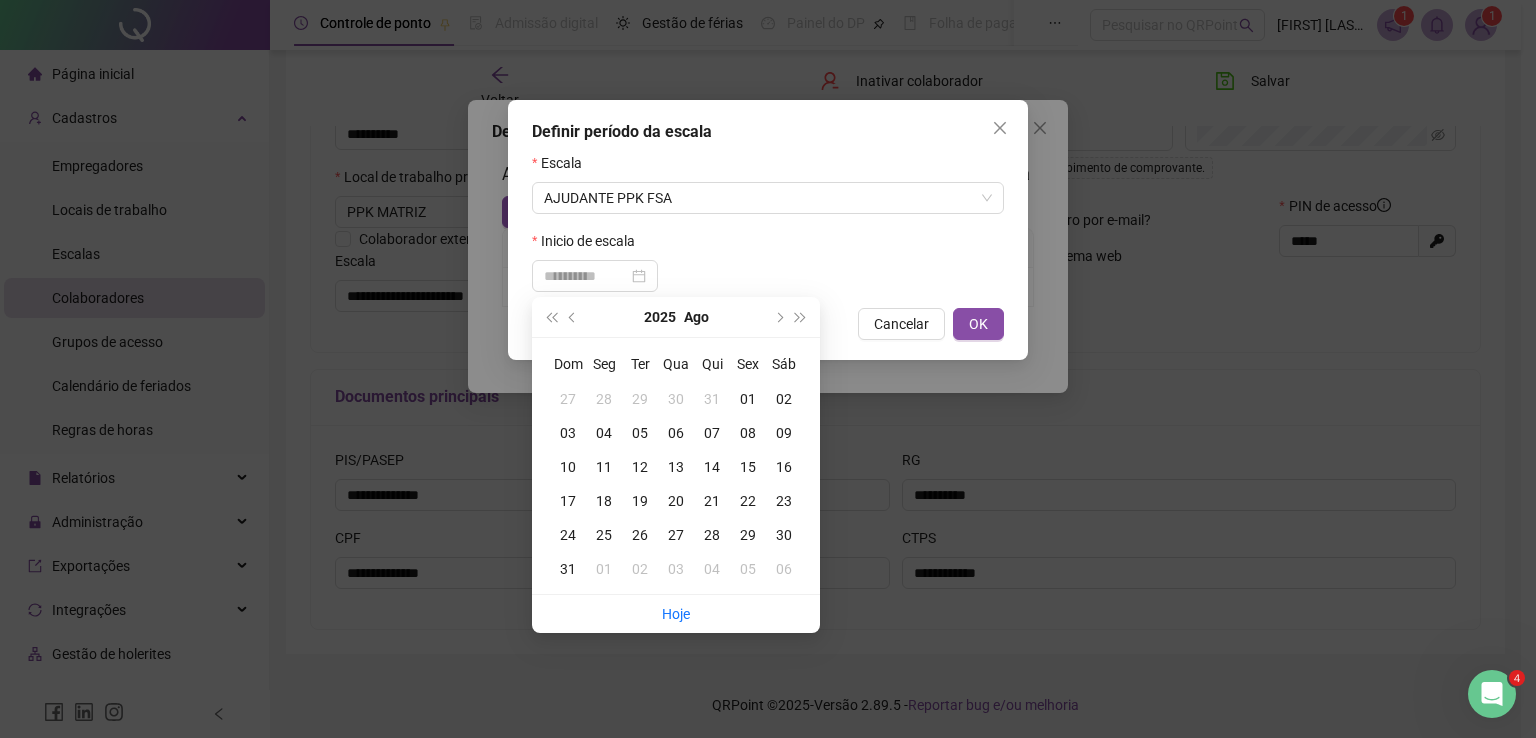 click on "05" at bounding box center (640, 433) 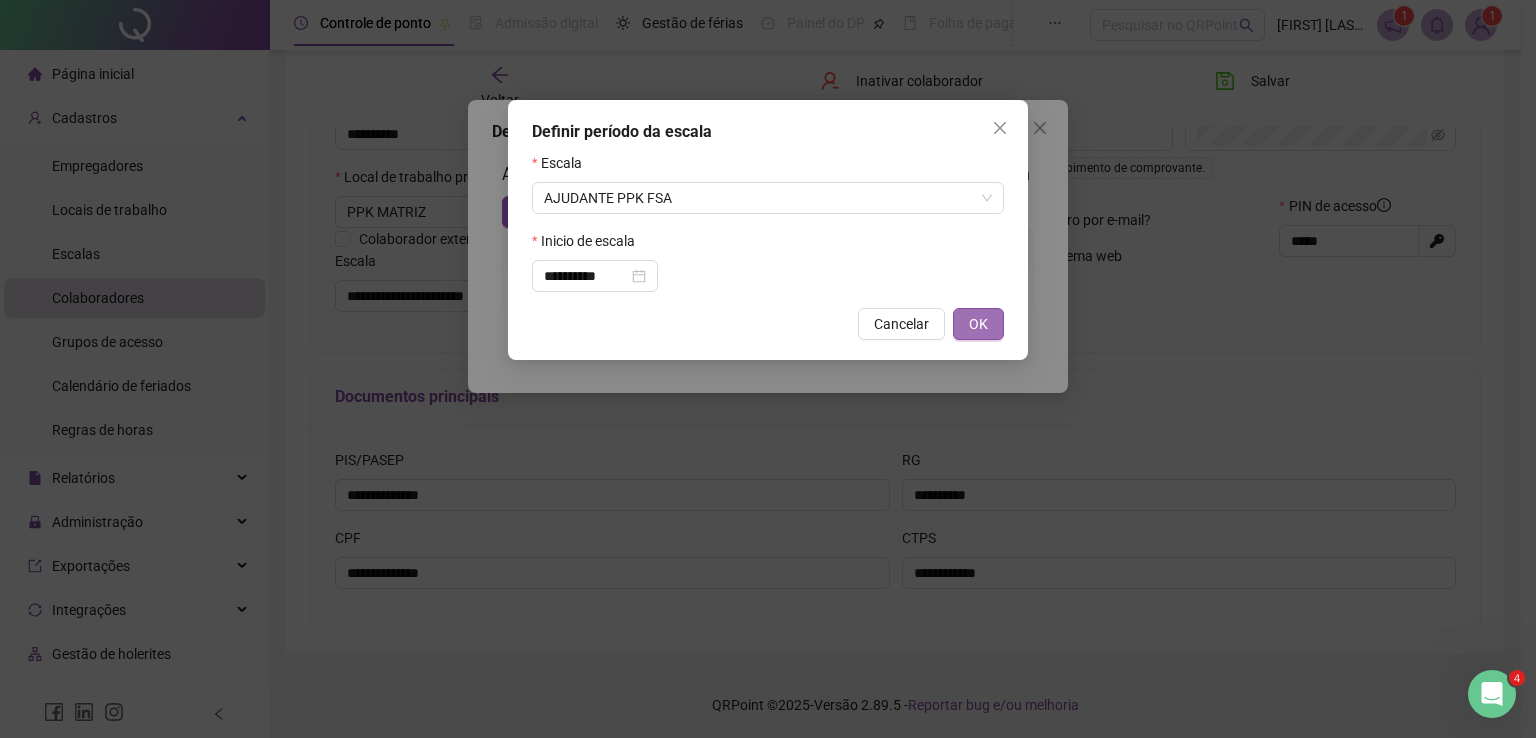click on "OK" at bounding box center (978, 324) 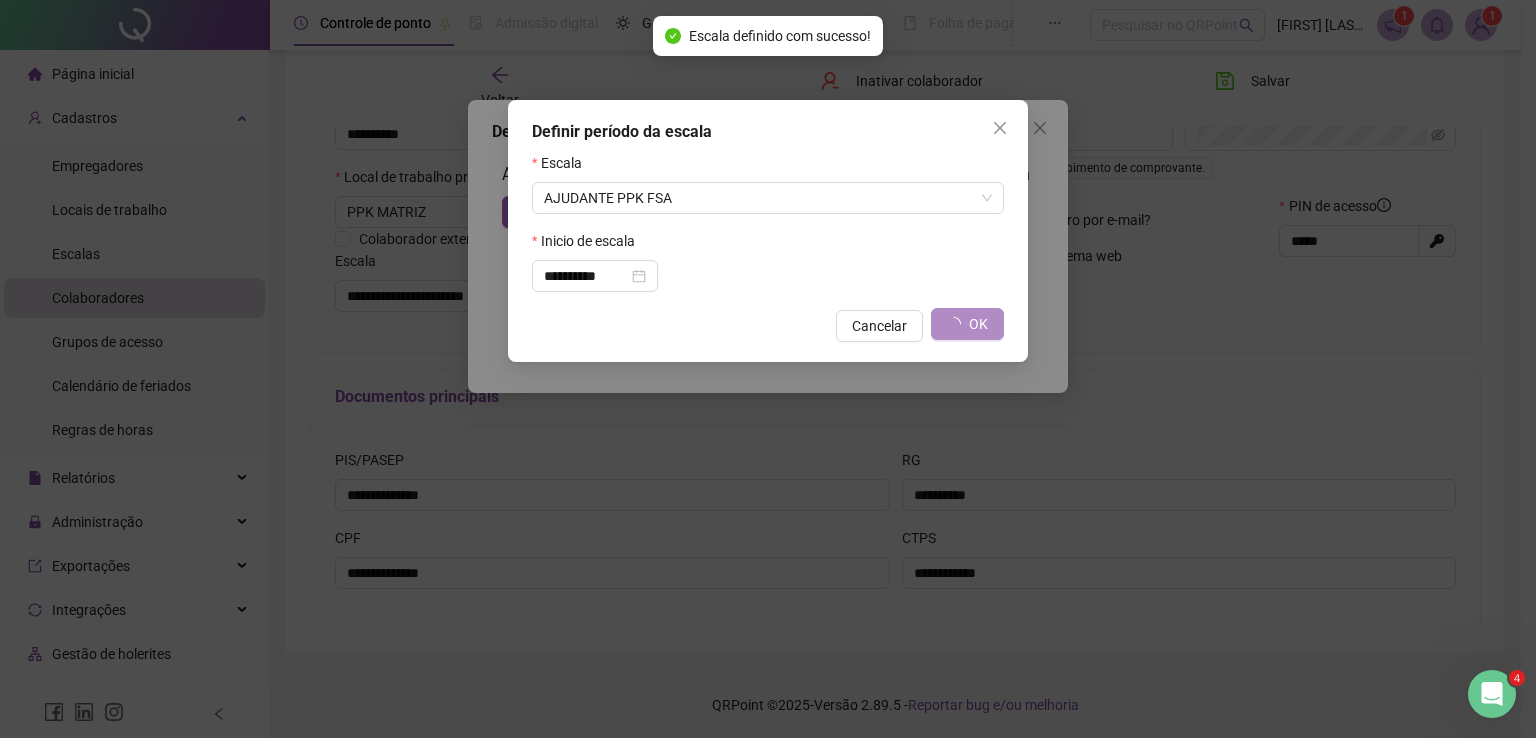 type on "**********" 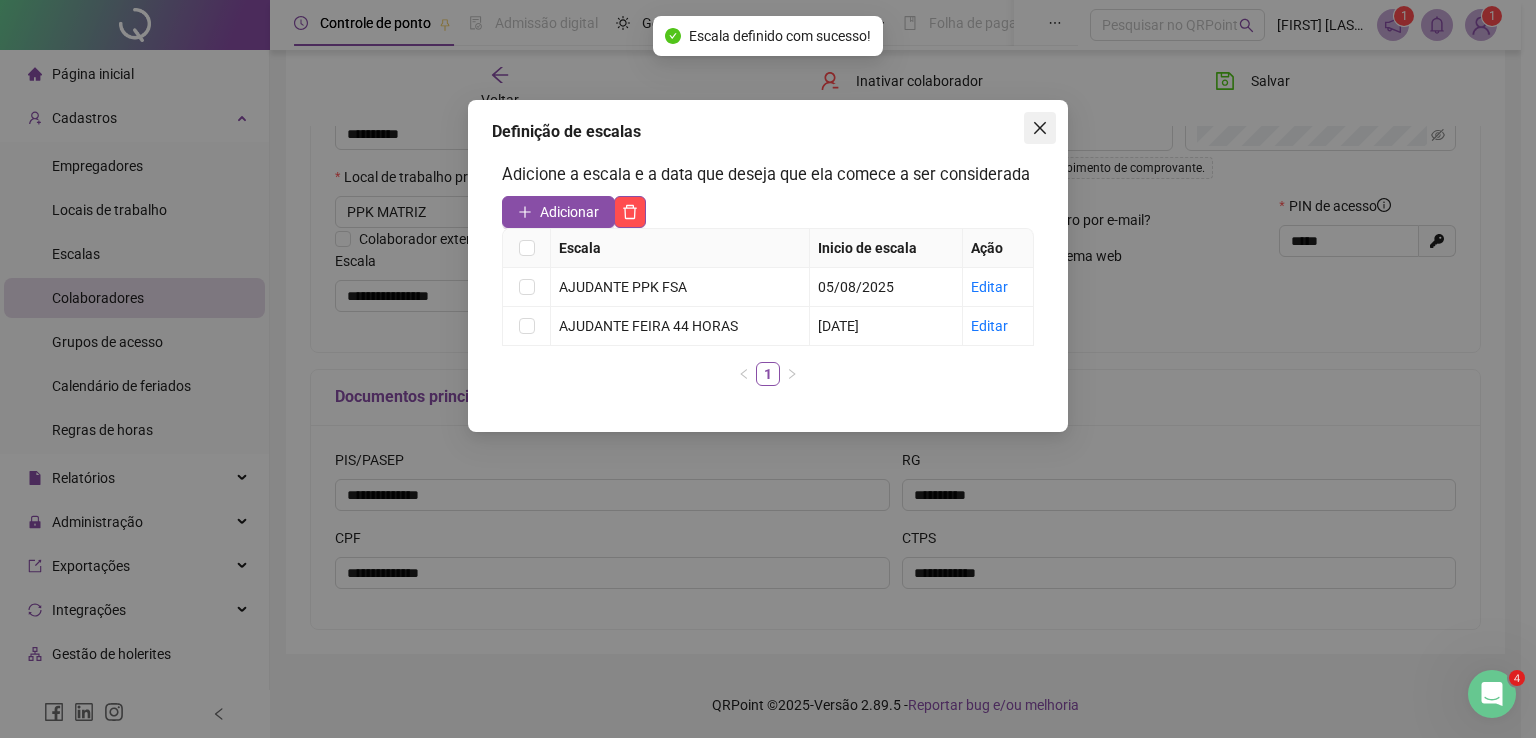 click 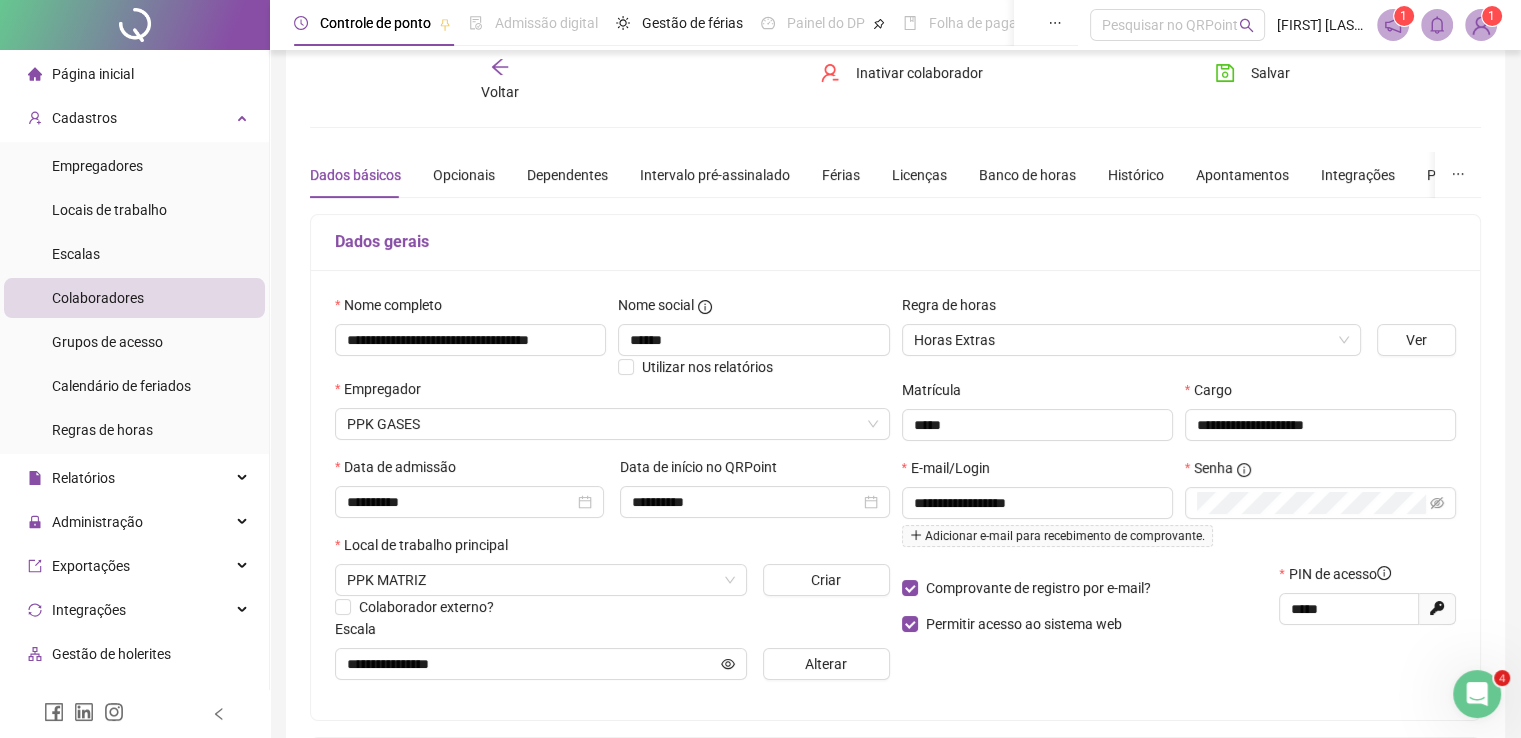 scroll, scrollTop: 0, scrollLeft: 0, axis: both 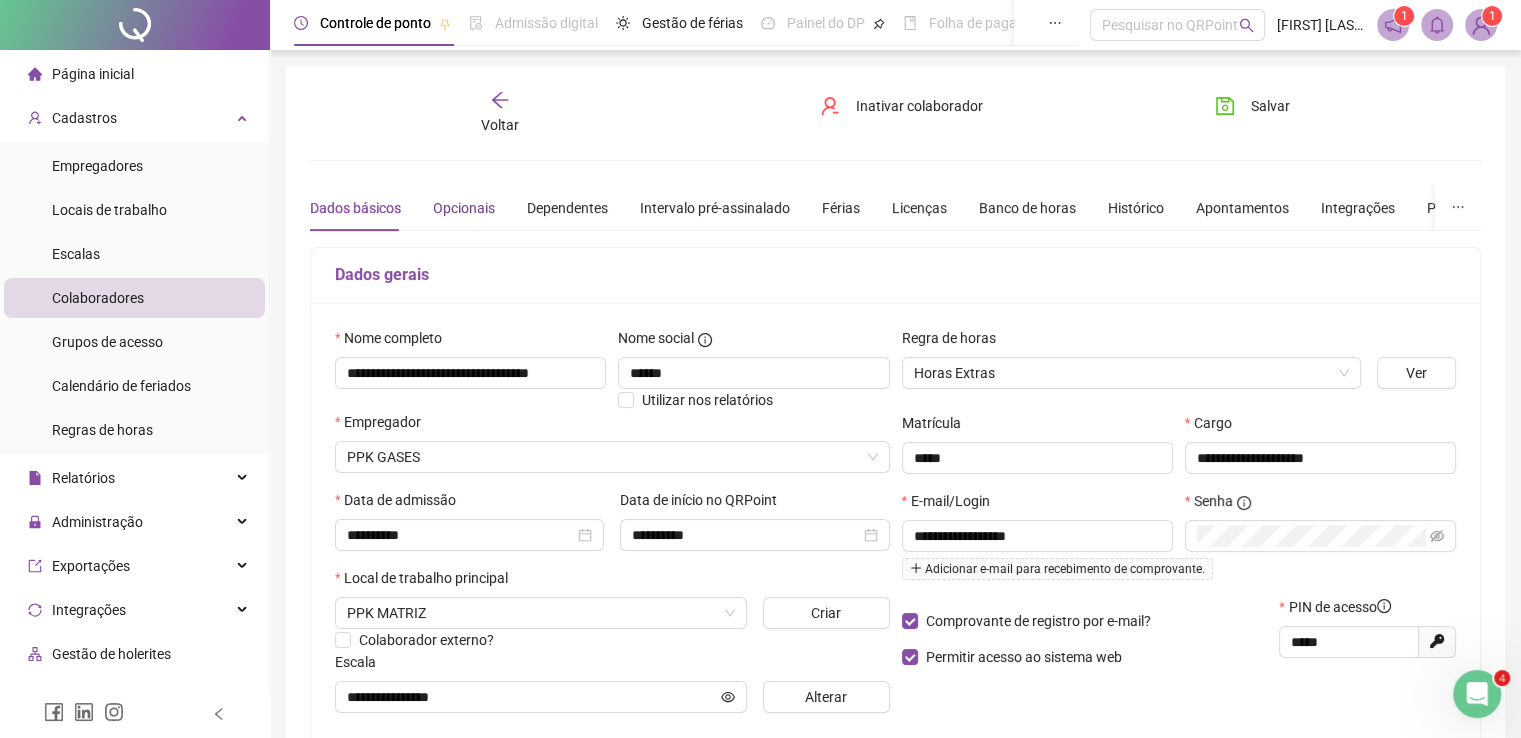 click on "Opcionais" at bounding box center (464, 208) 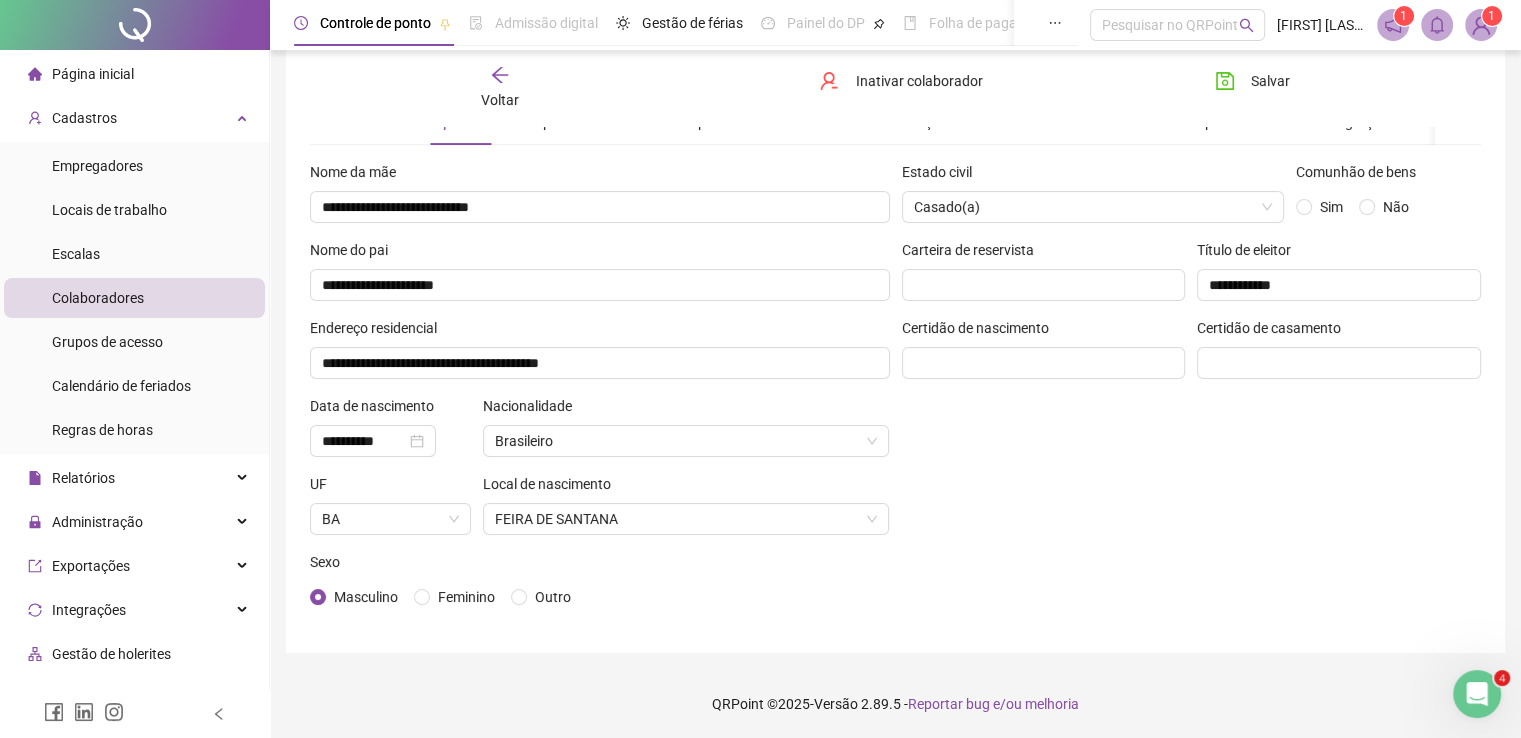 scroll, scrollTop: 0, scrollLeft: 0, axis: both 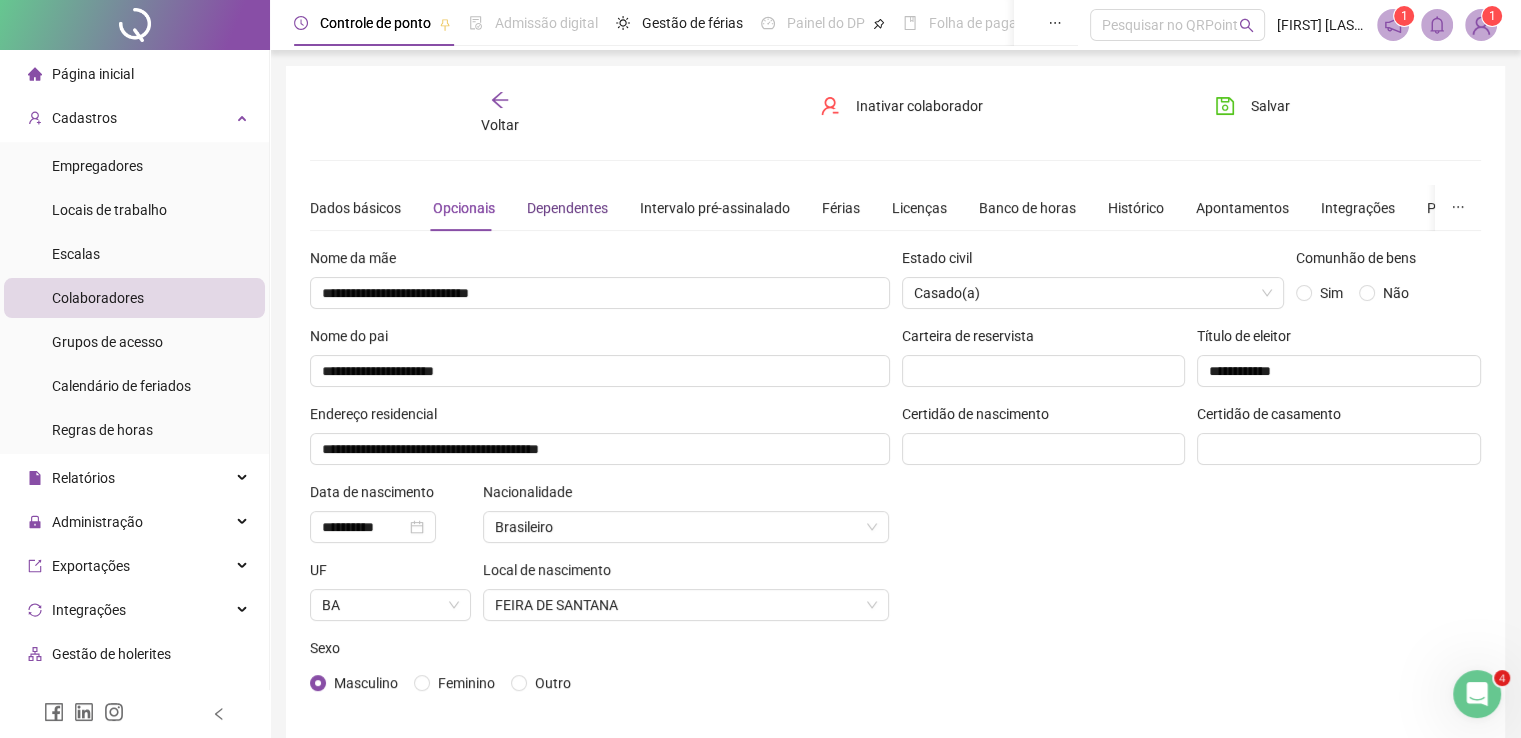 click on "Dependentes" at bounding box center [567, 208] 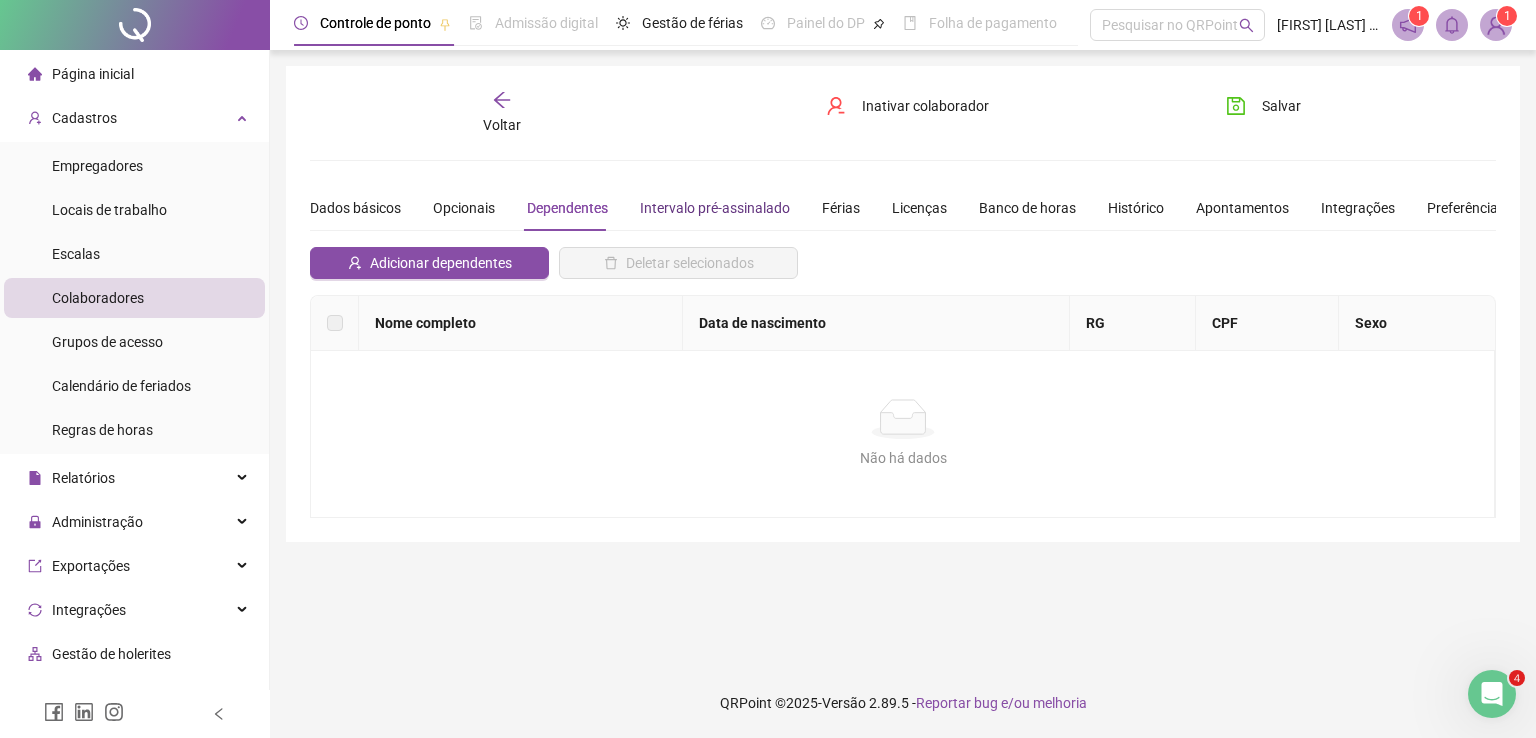 click on "Intervalo pré-assinalado" at bounding box center [715, 208] 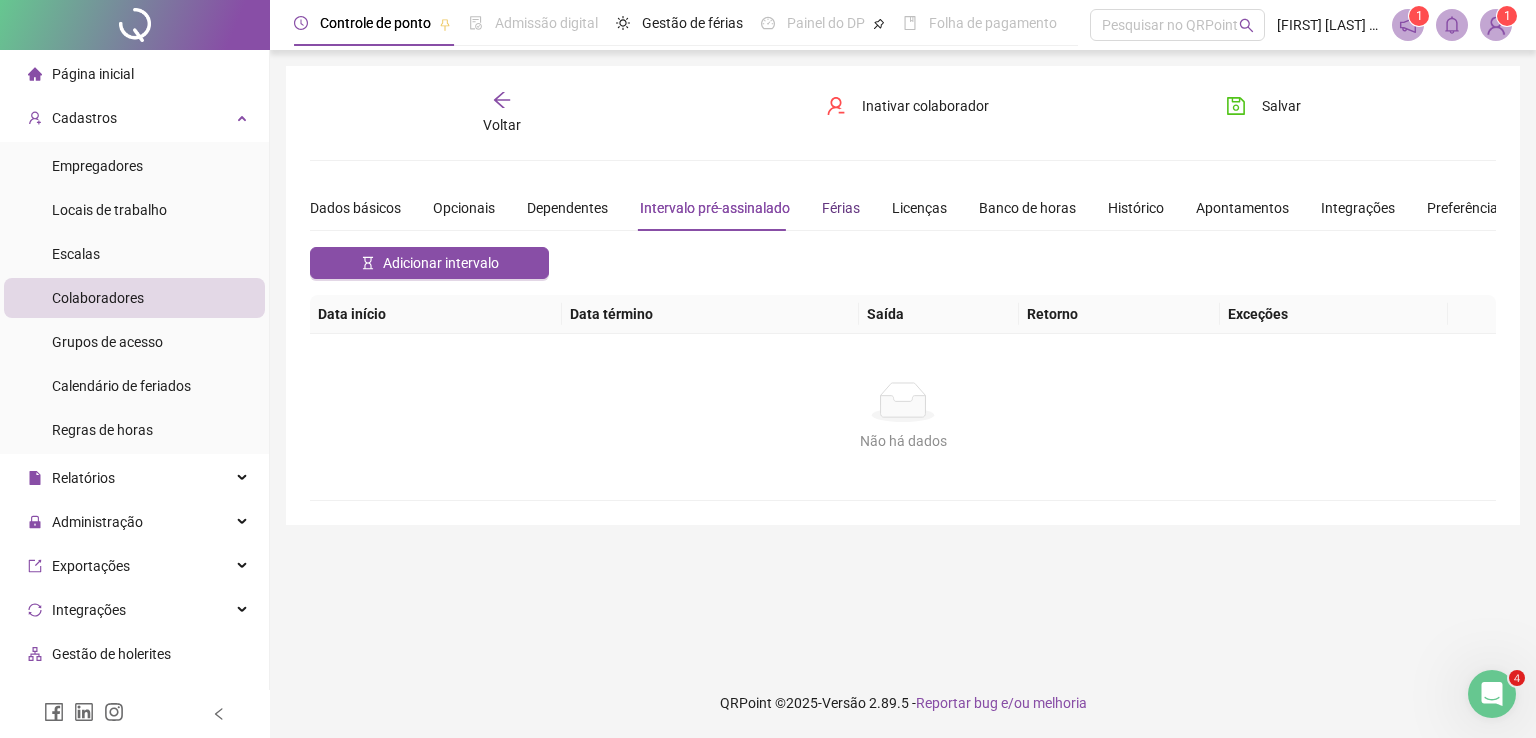 click on "Férias" at bounding box center [841, 208] 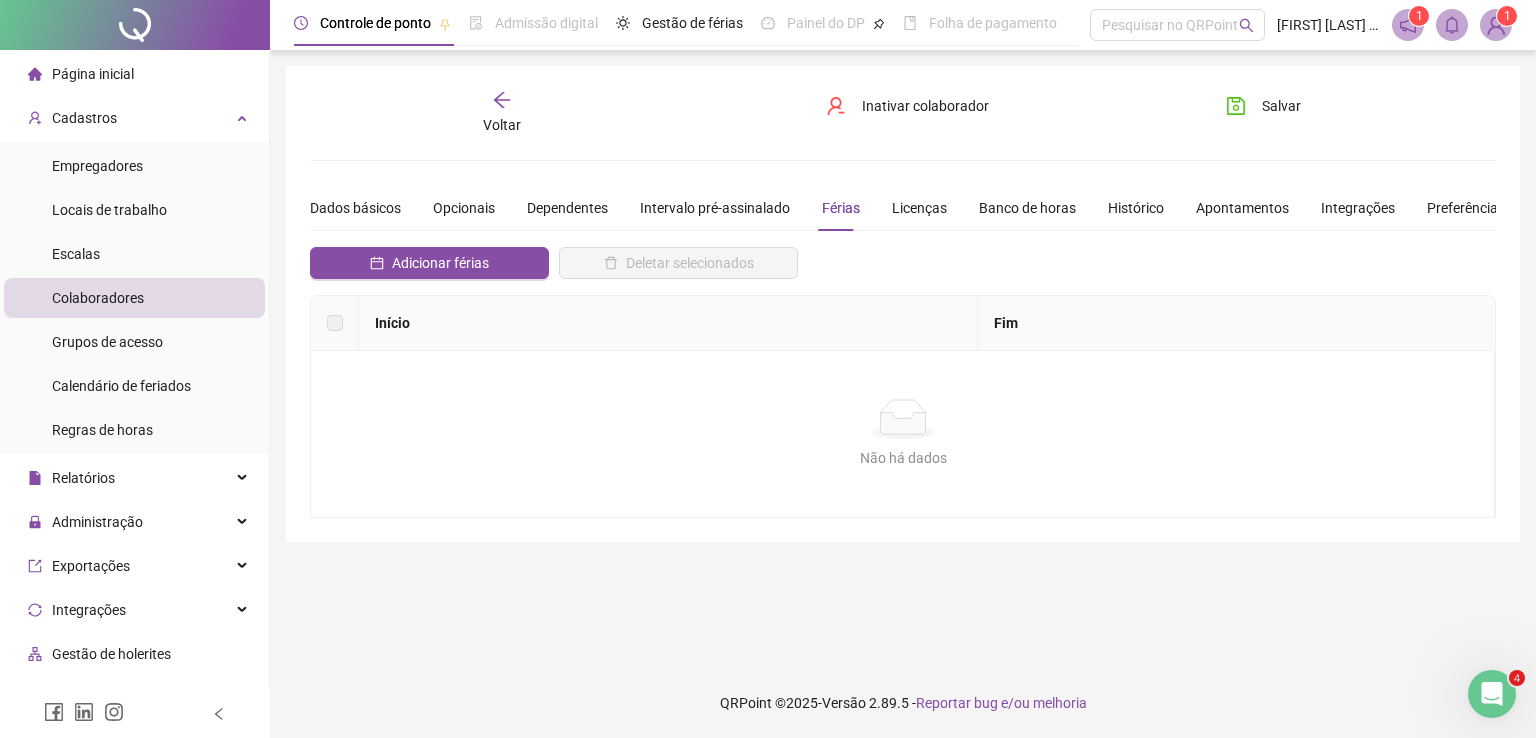 click on "Colaboradores" at bounding box center [98, 298] 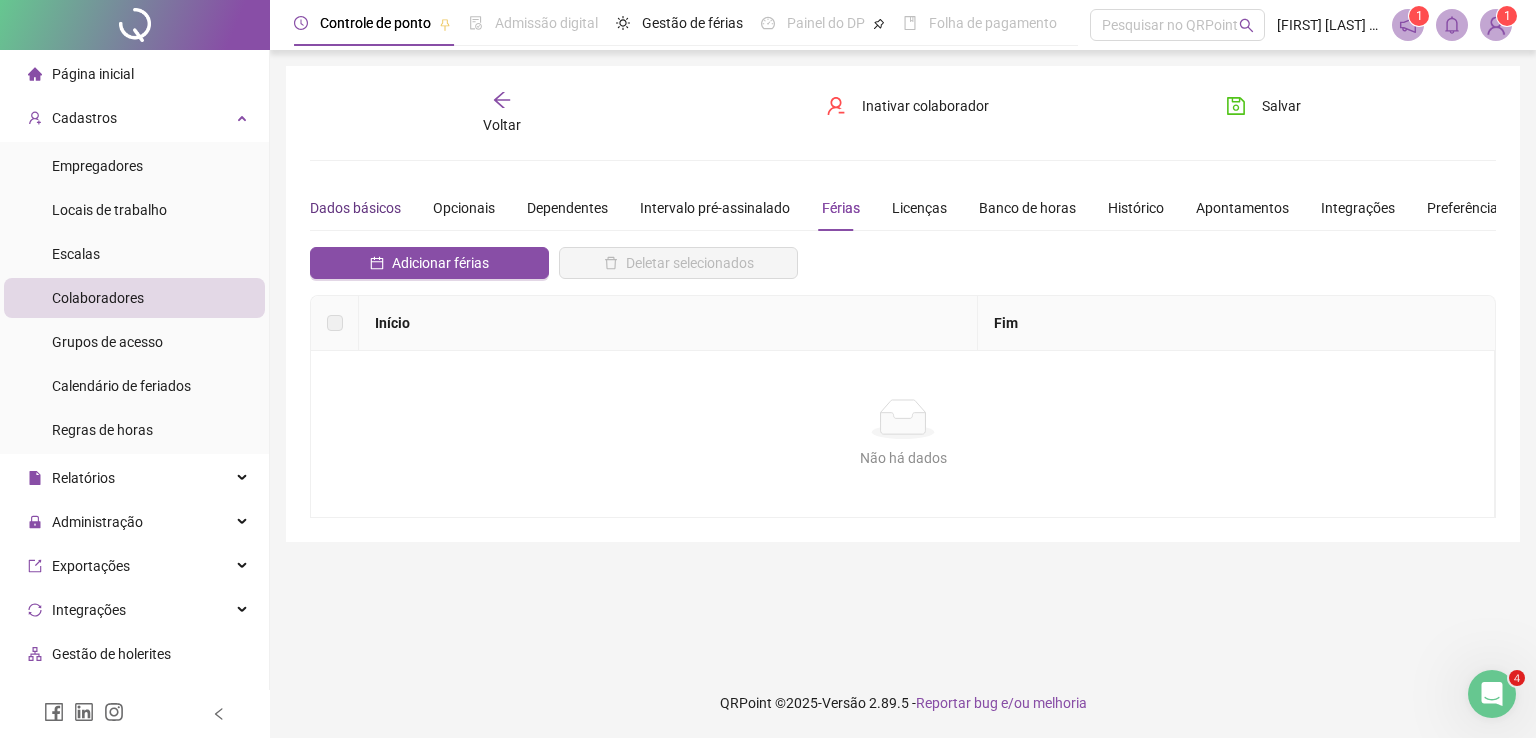 click on "Dados básicos" at bounding box center [355, 208] 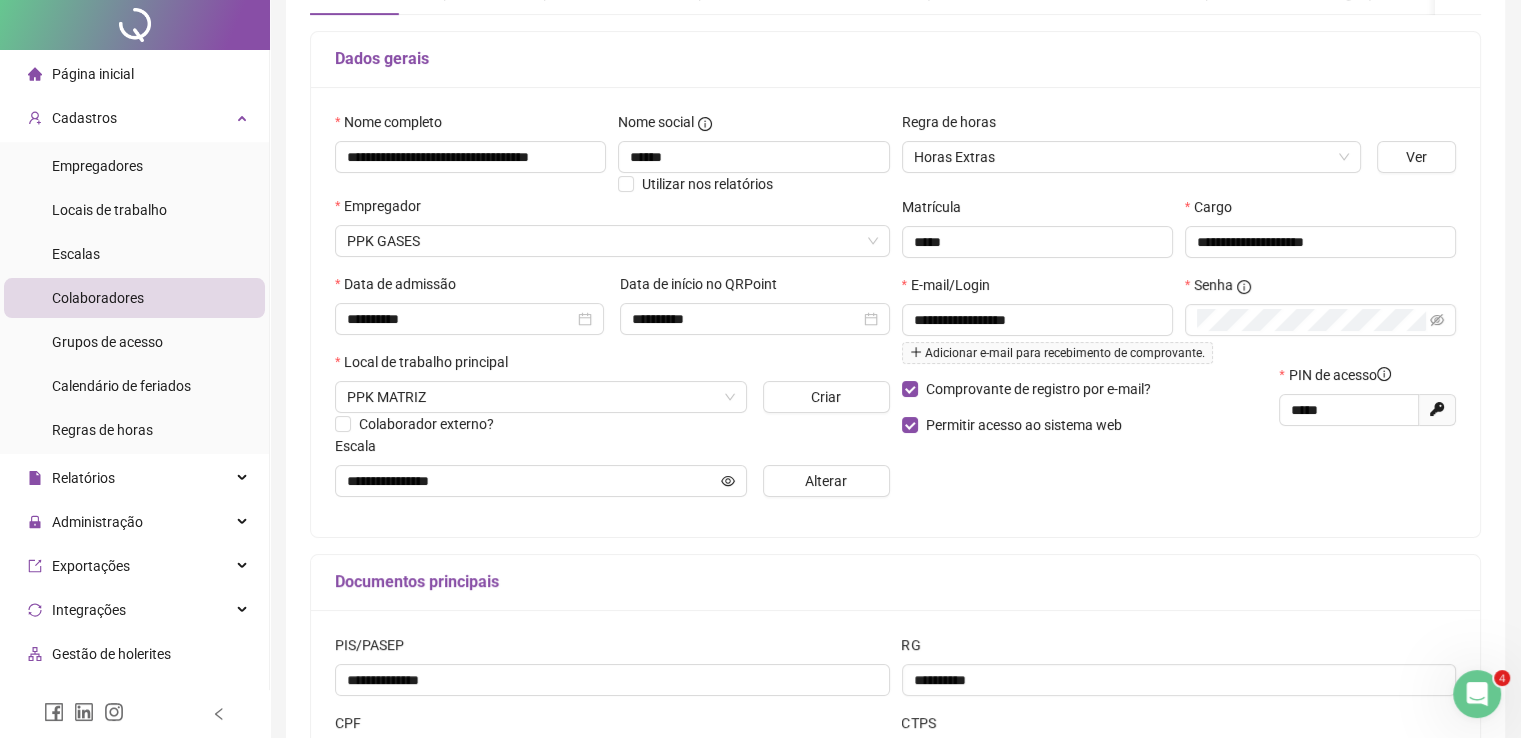 scroll, scrollTop: 0, scrollLeft: 0, axis: both 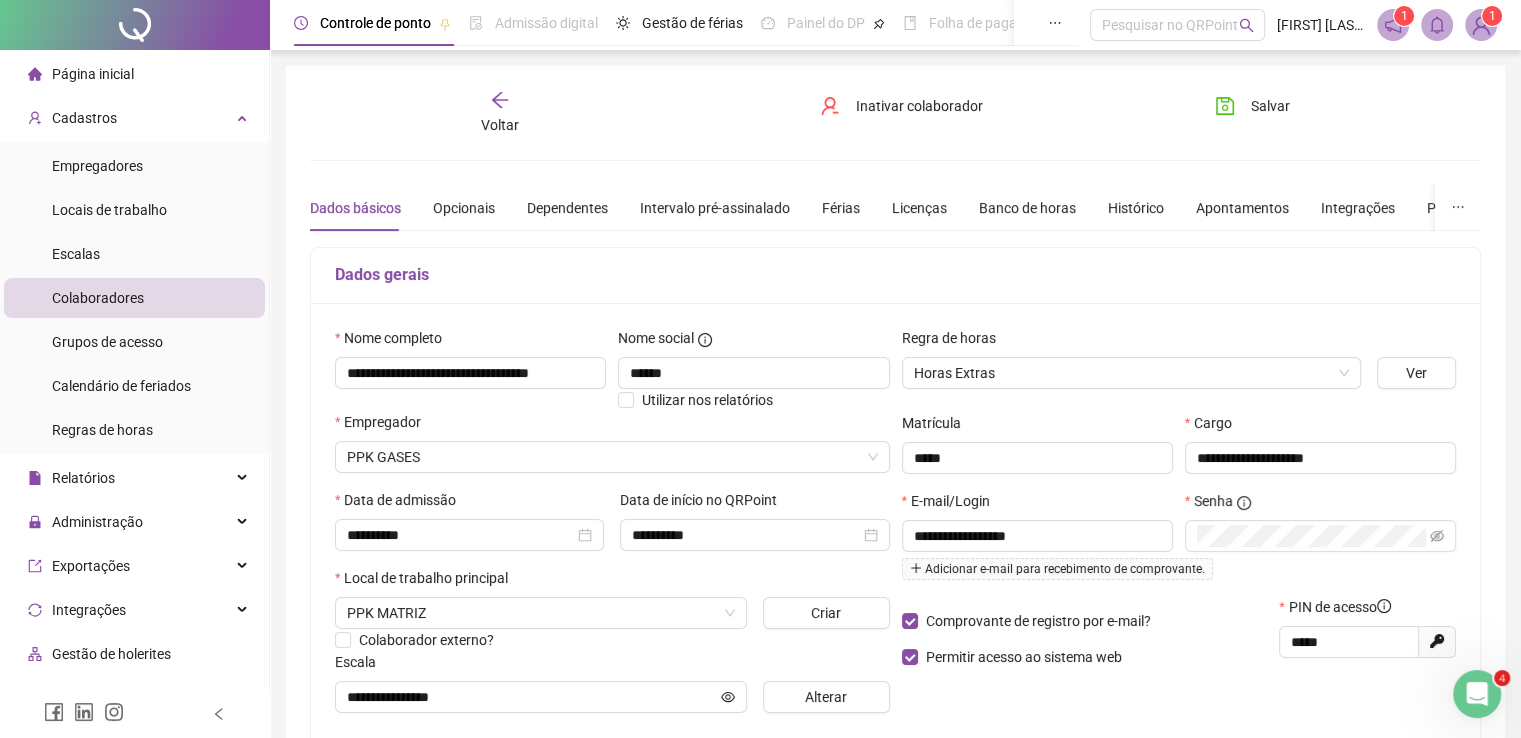 click on "**********" at bounding box center [895, 560] 